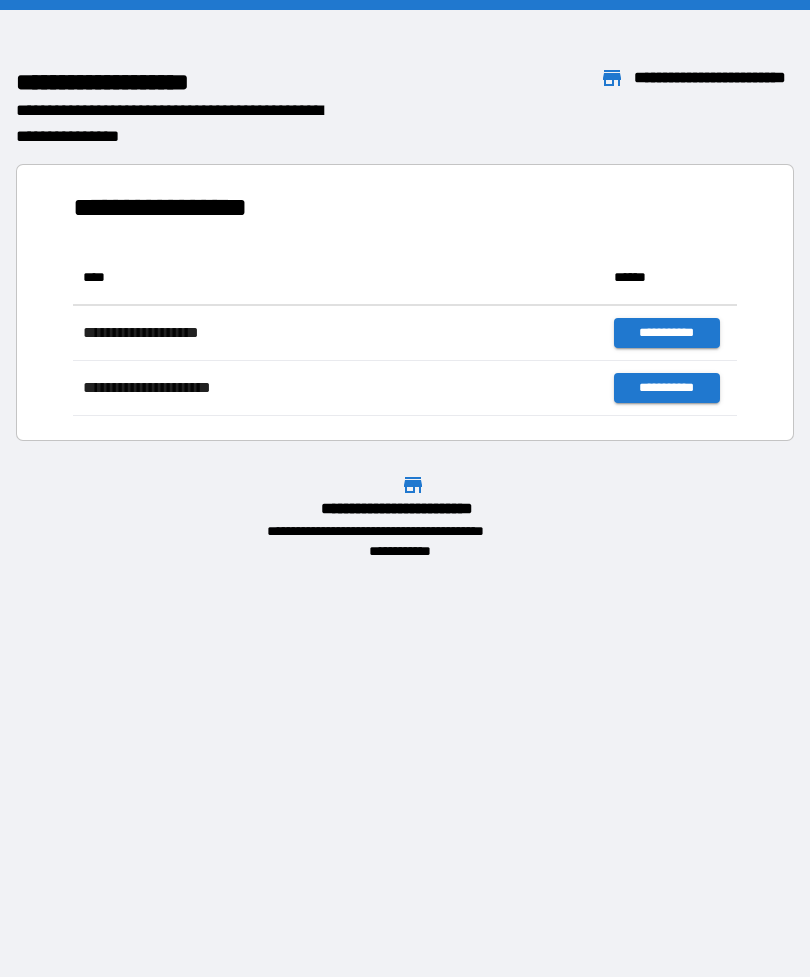 scroll, scrollTop: 0, scrollLeft: 0, axis: both 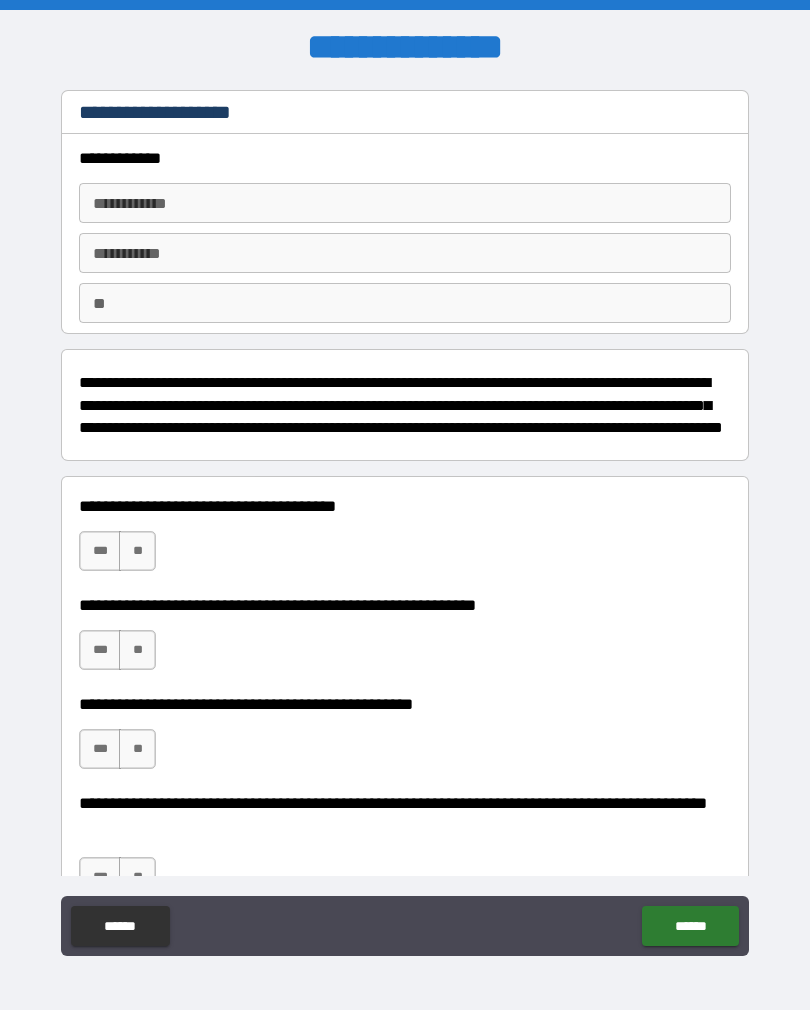 click on "**********" at bounding box center [405, 203] 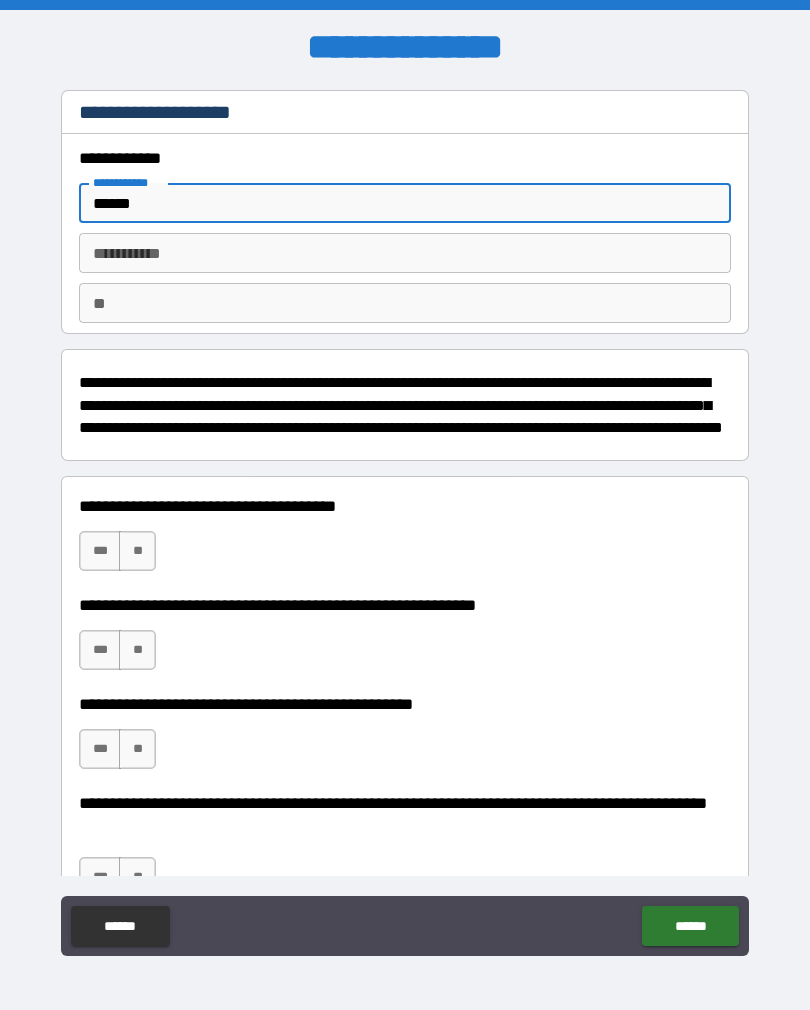 type on "****" 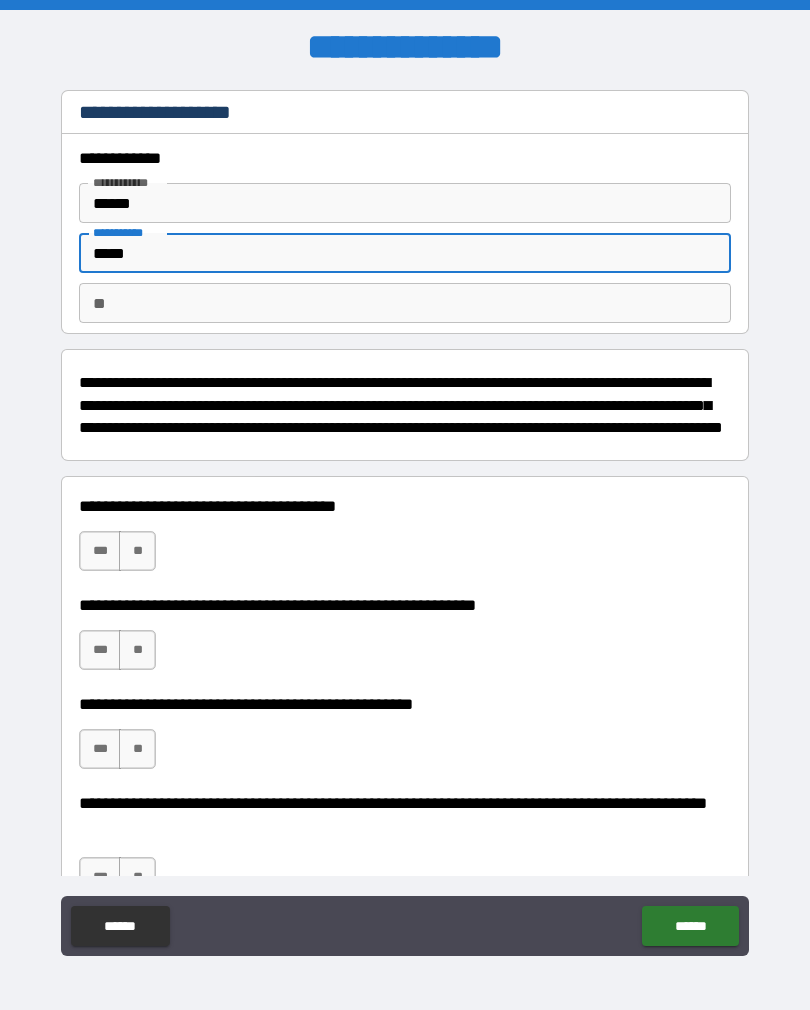 type on "*****" 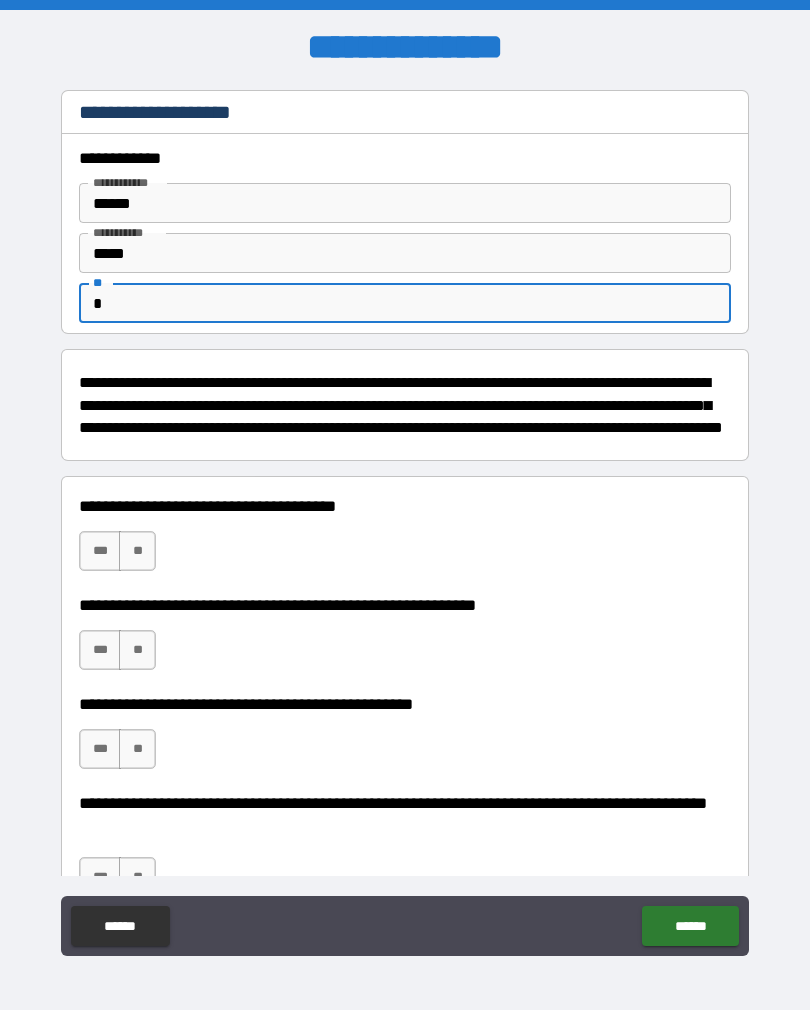 type on "*" 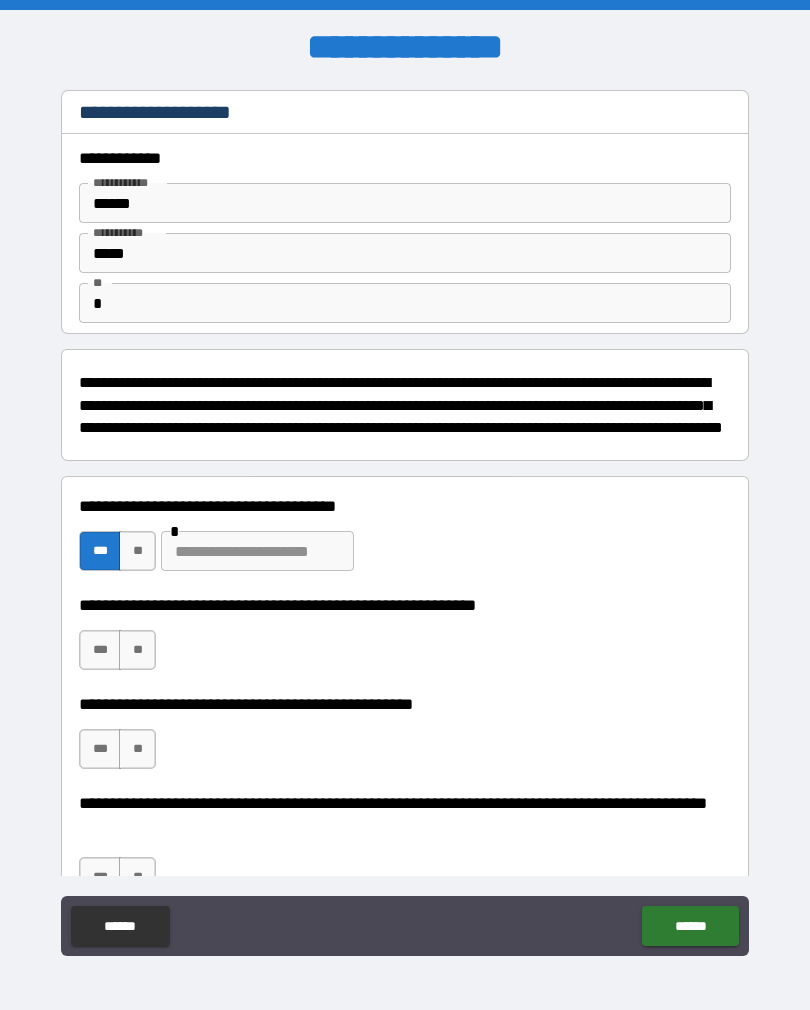 click on "***" at bounding box center [100, 650] 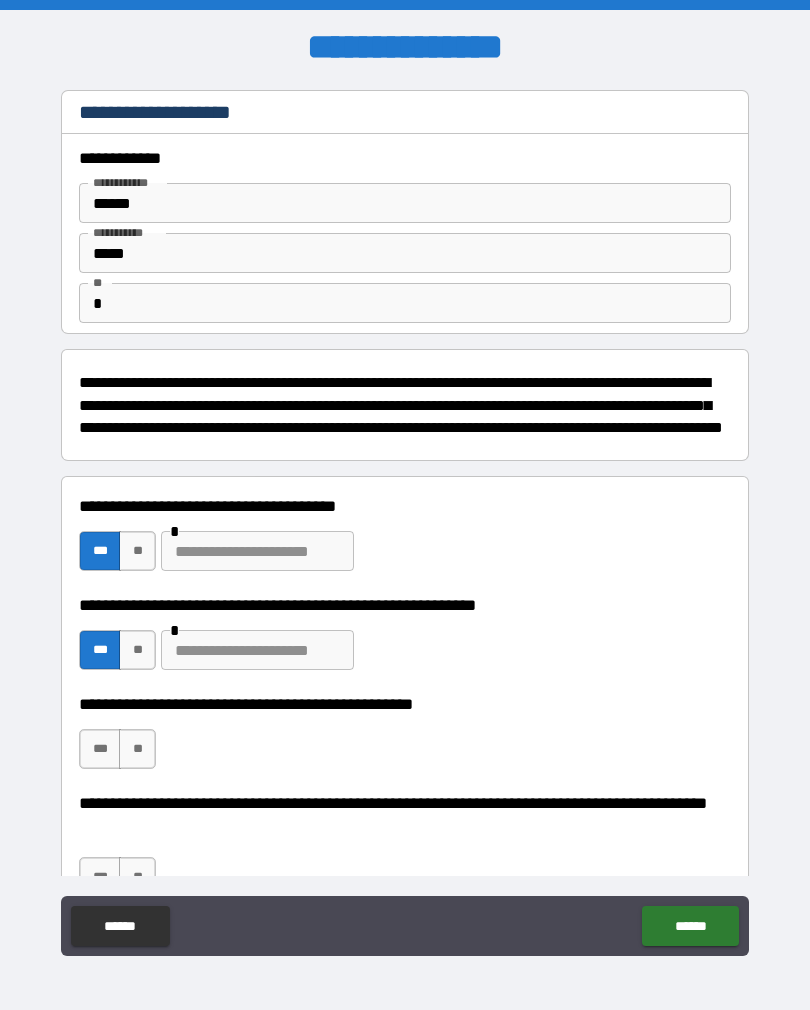 click on "**" at bounding box center (137, 749) 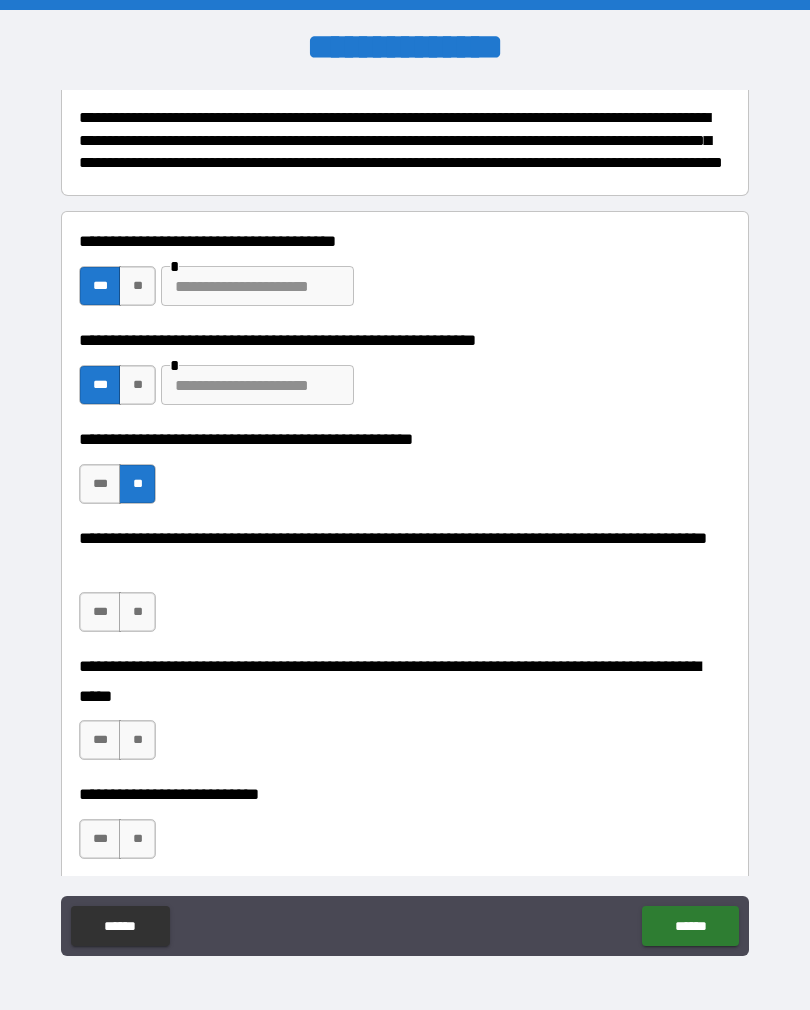 scroll, scrollTop: 266, scrollLeft: 0, axis: vertical 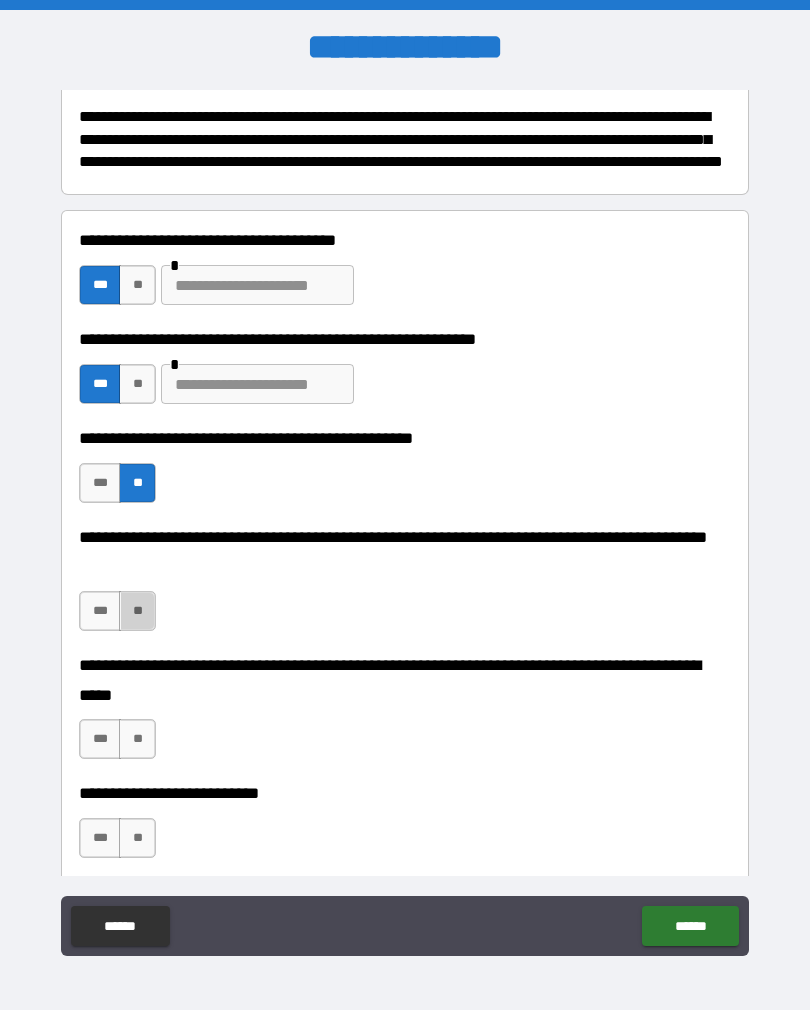 click on "**" at bounding box center [137, 611] 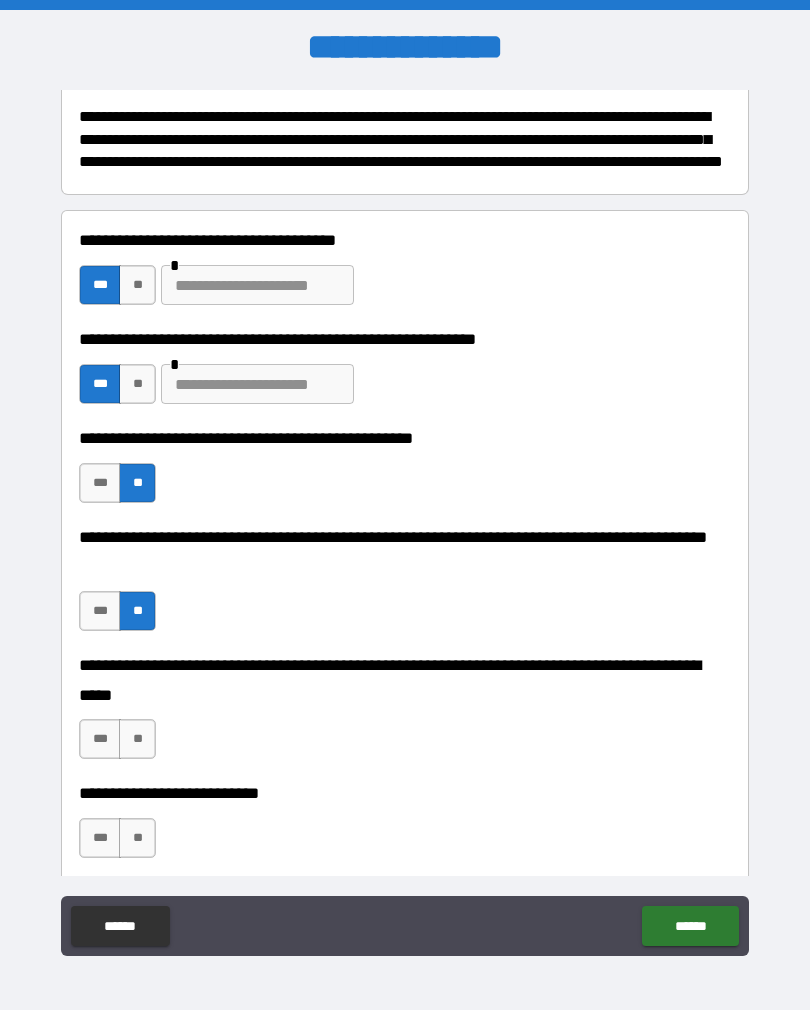 click on "**" at bounding box center [137, 739] 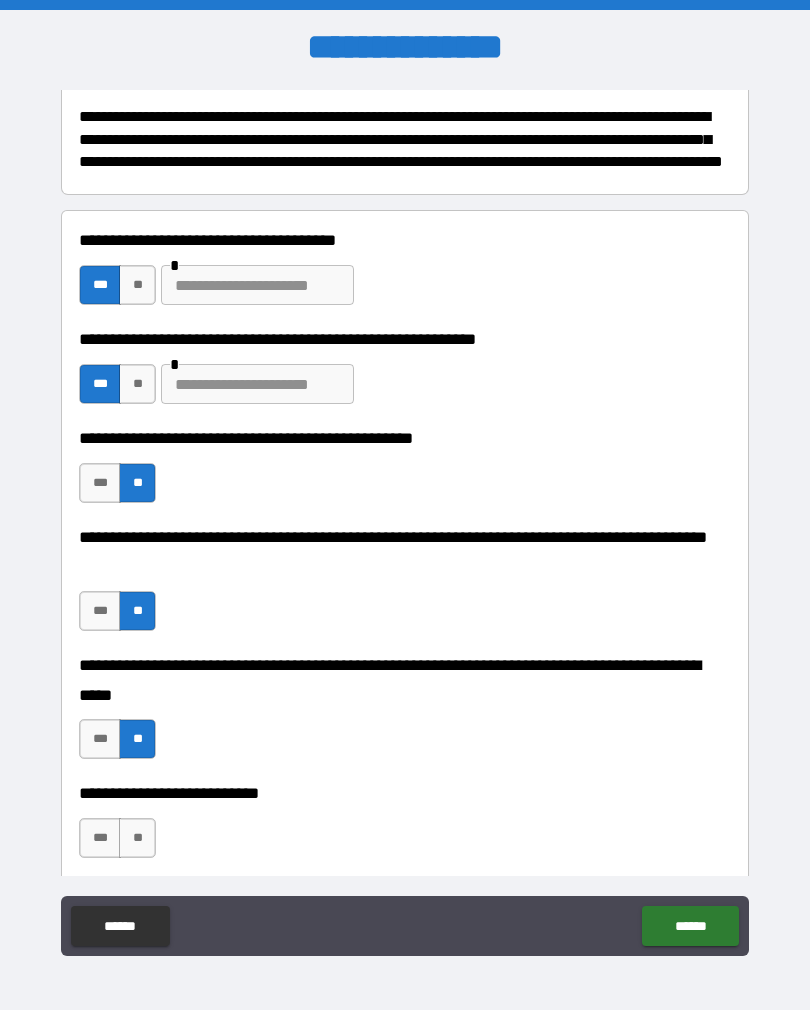 click on "**" at bounding box center [137, 838] 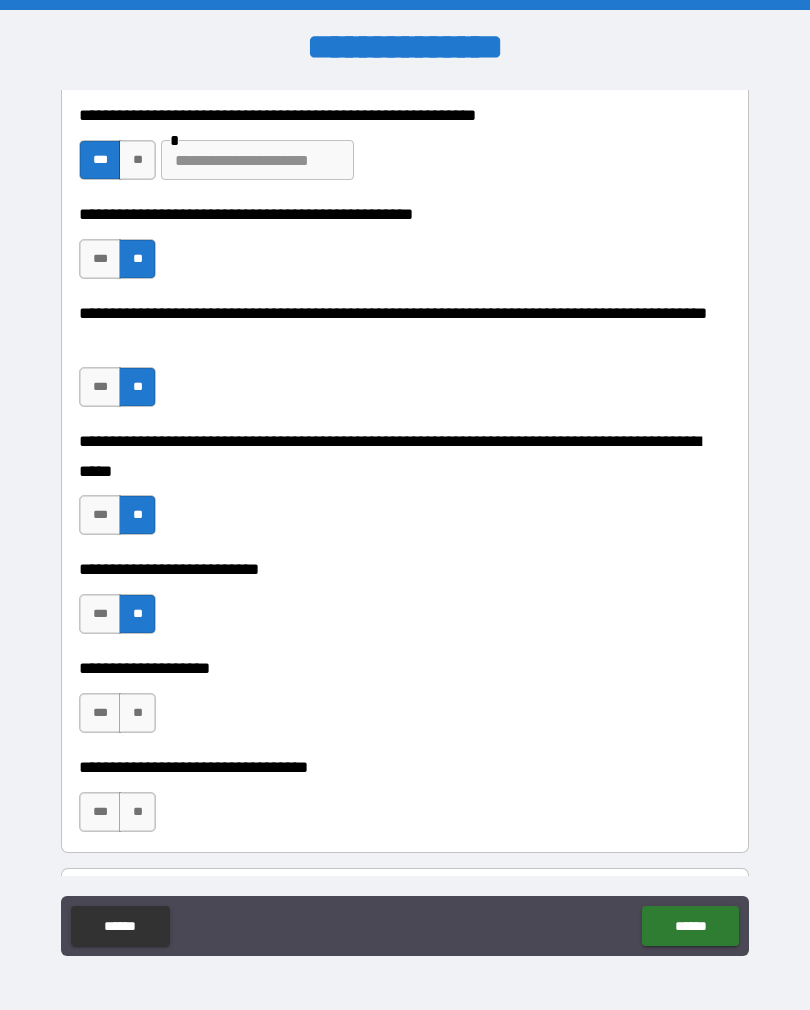 scroll, scrollTop: 526, scrollLeft: 0, axis: vertical 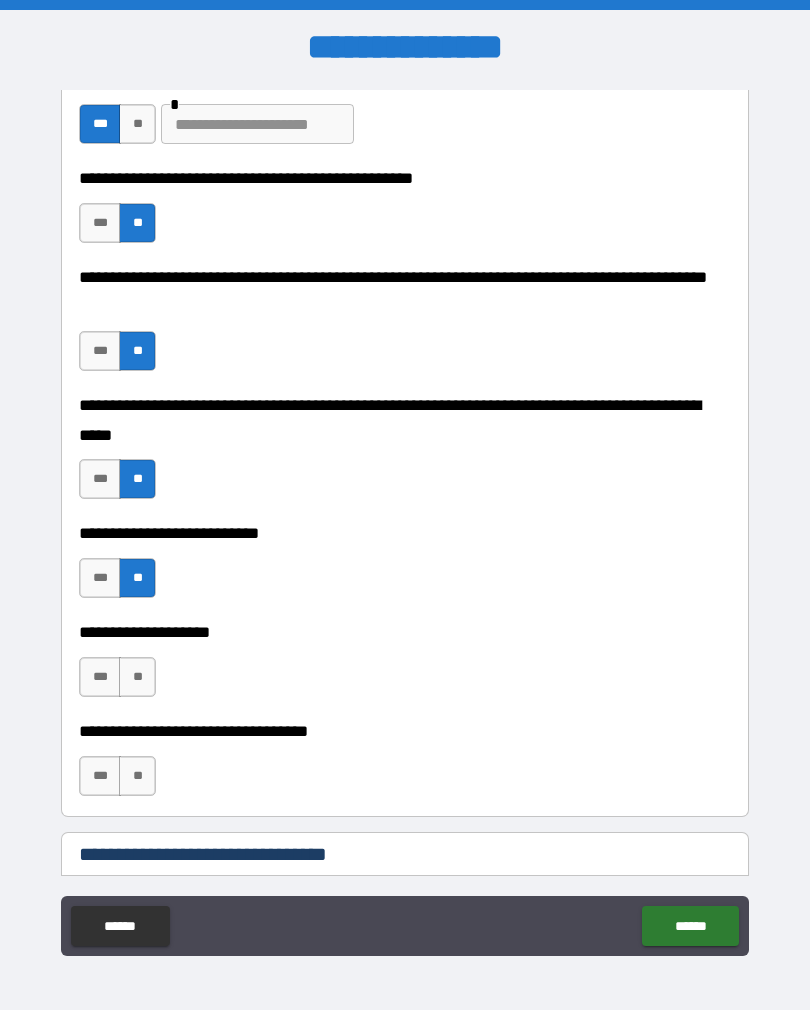 click on "**" at bounding box center (137, 677) 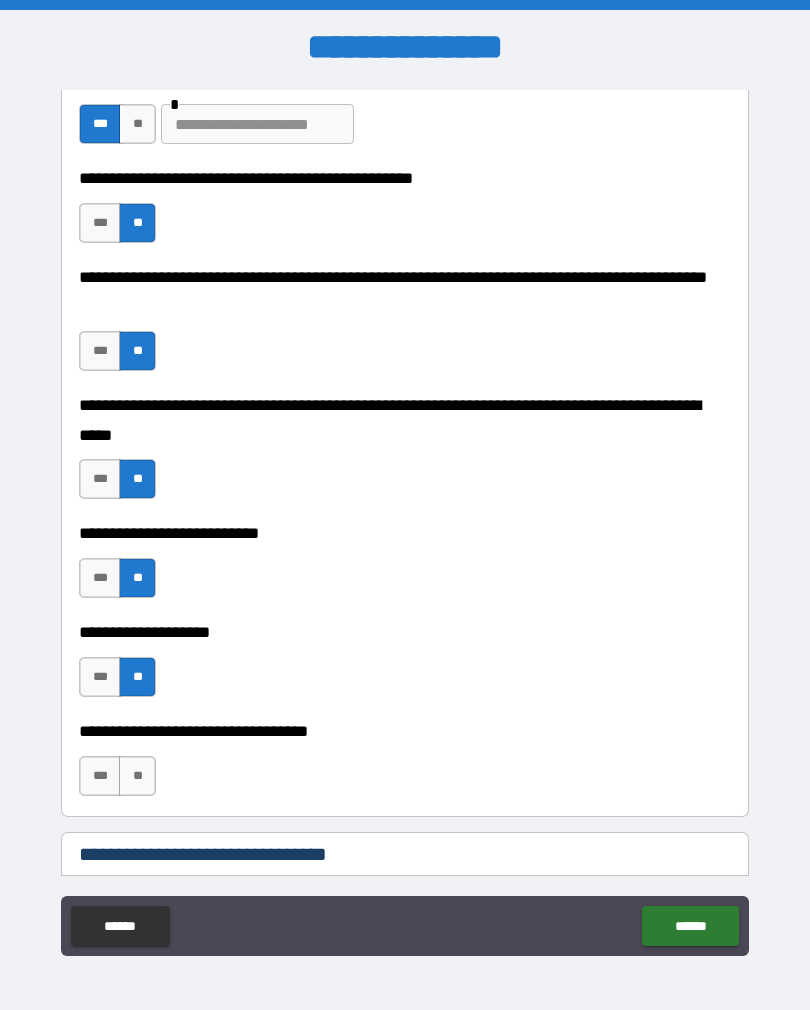 click on "**" at bounding box center (137, 776) 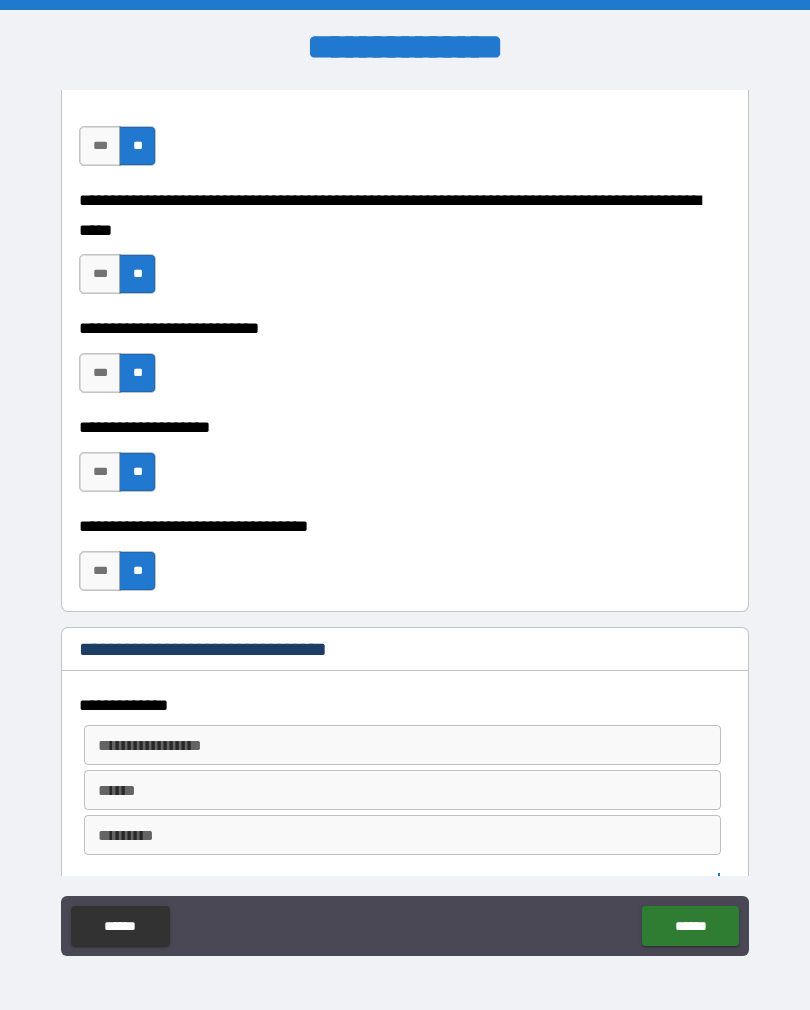 scroll, scrollTop: 732, scrollLeft: 0, axis: vertical 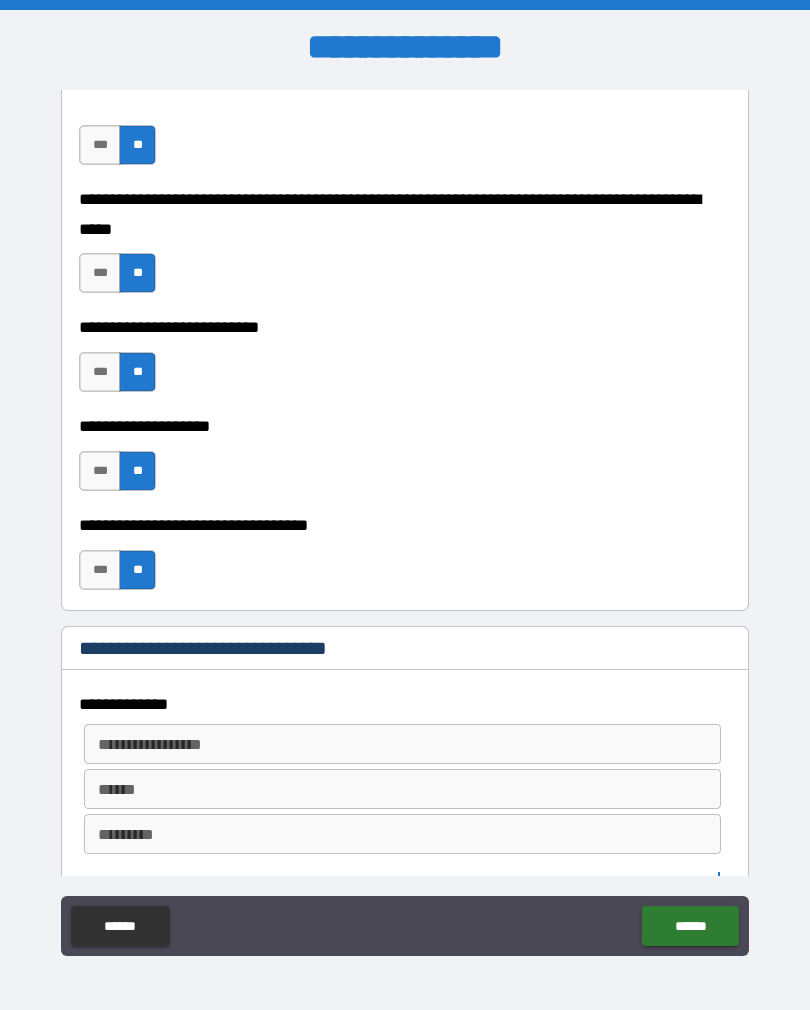 click on "**********" at bounding box center (401, 744) 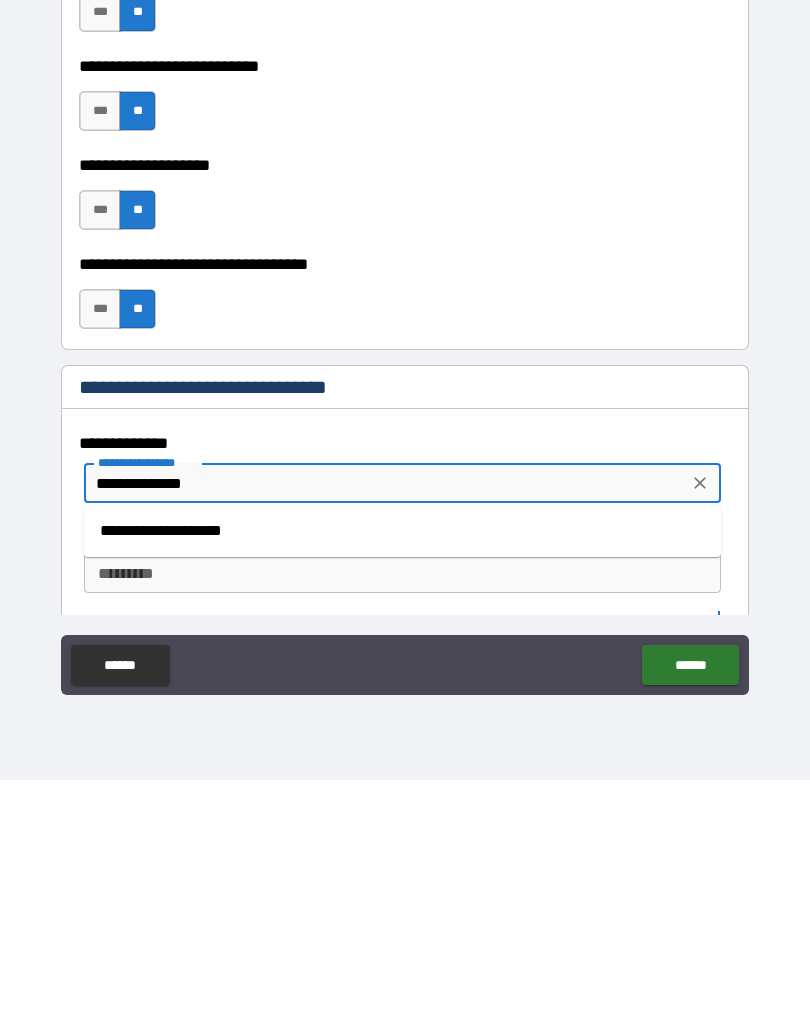 type on "**********" 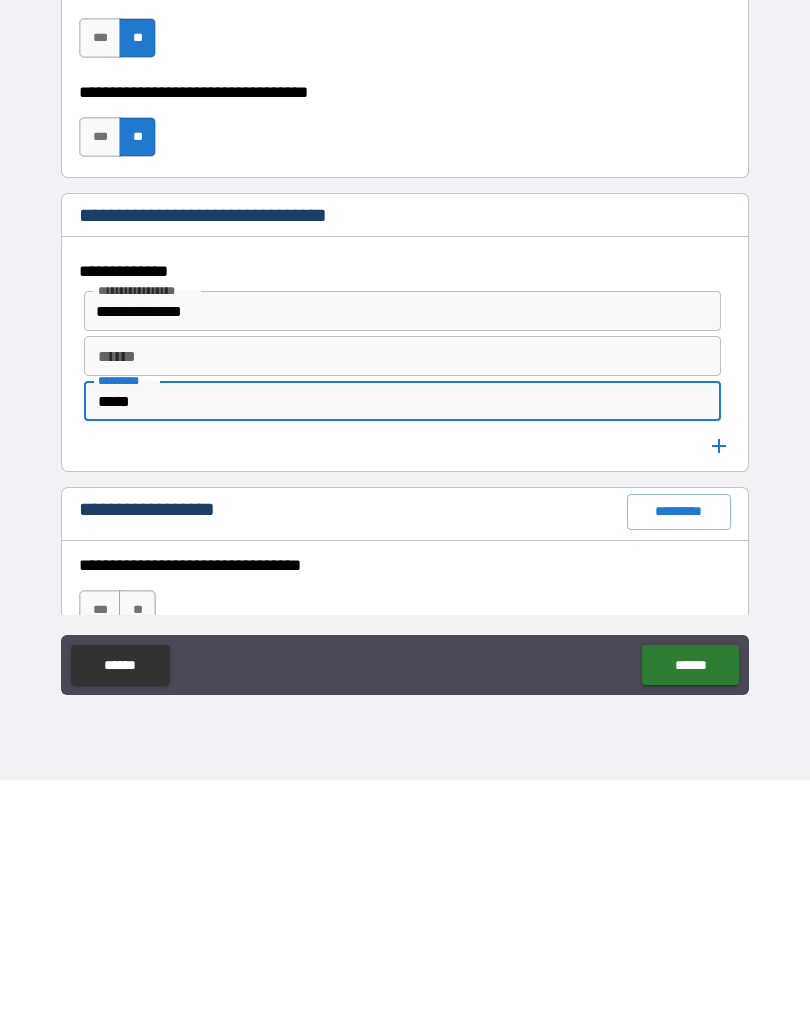 scroll, scrollTop: 917, scrollLeft: 0, axis: vertical 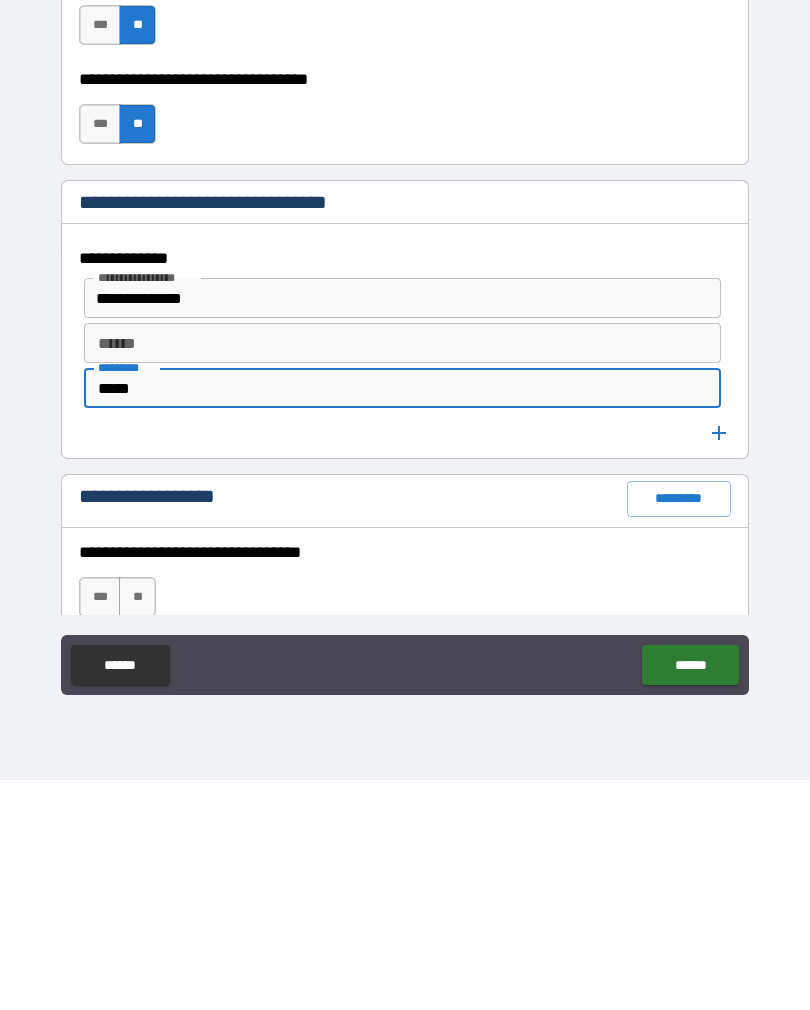 type on "*****" 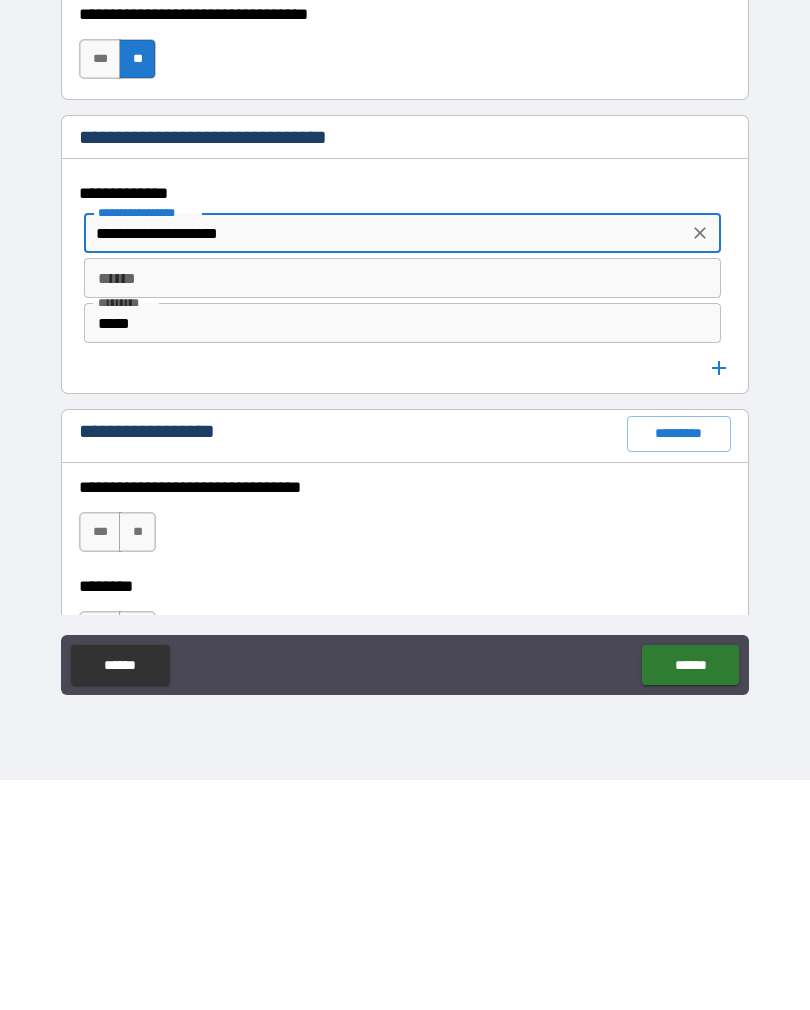scroll, scrollTop: 1012, scrollLeft: 0, axis: vertical 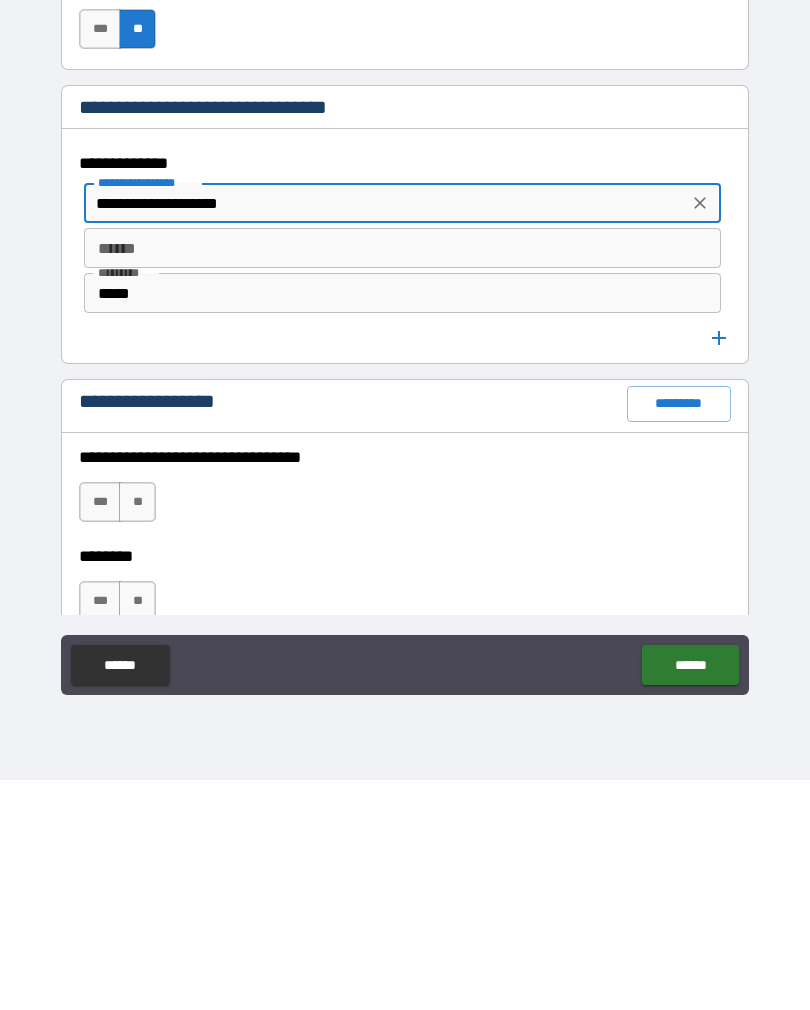 type on "**********" 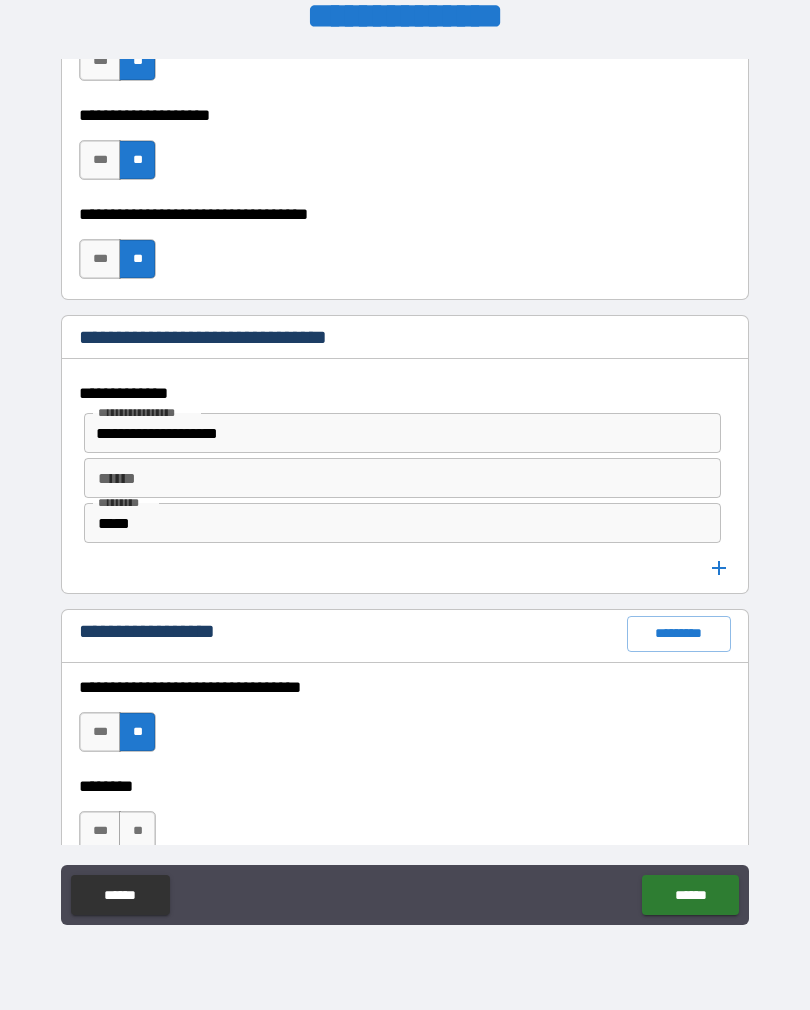 click on "**" at bounding box center [137, 831] 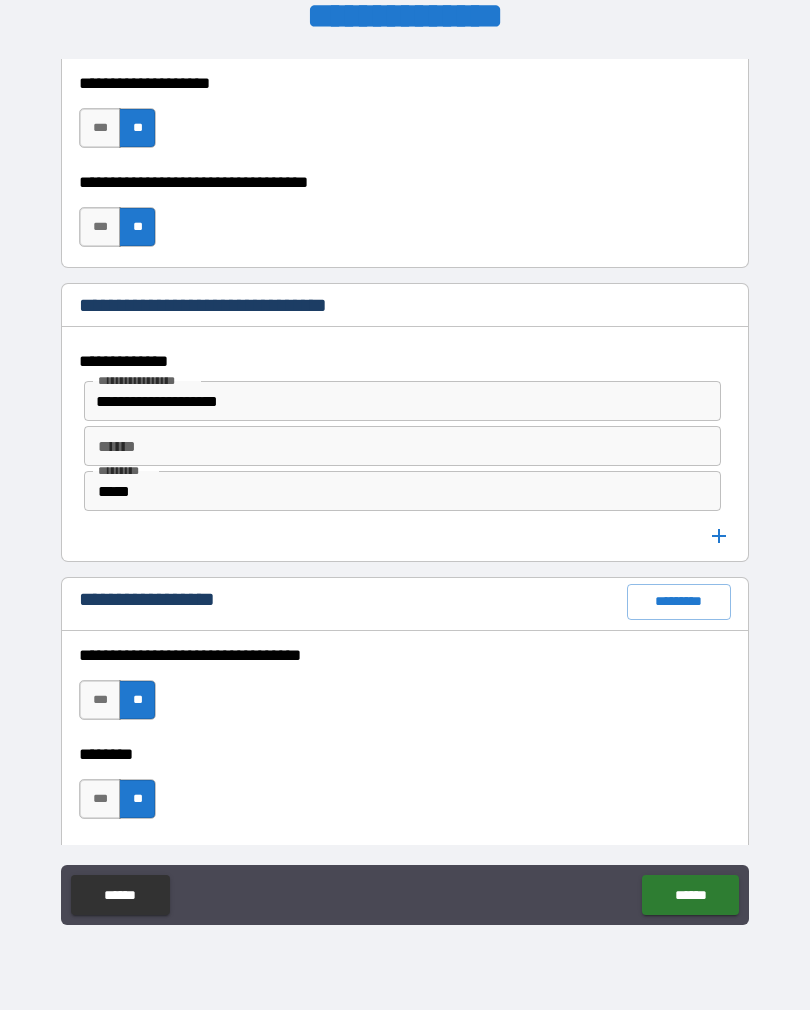 scroll, scrollTop: 1036, scrollLeft: 0, axis: vertical 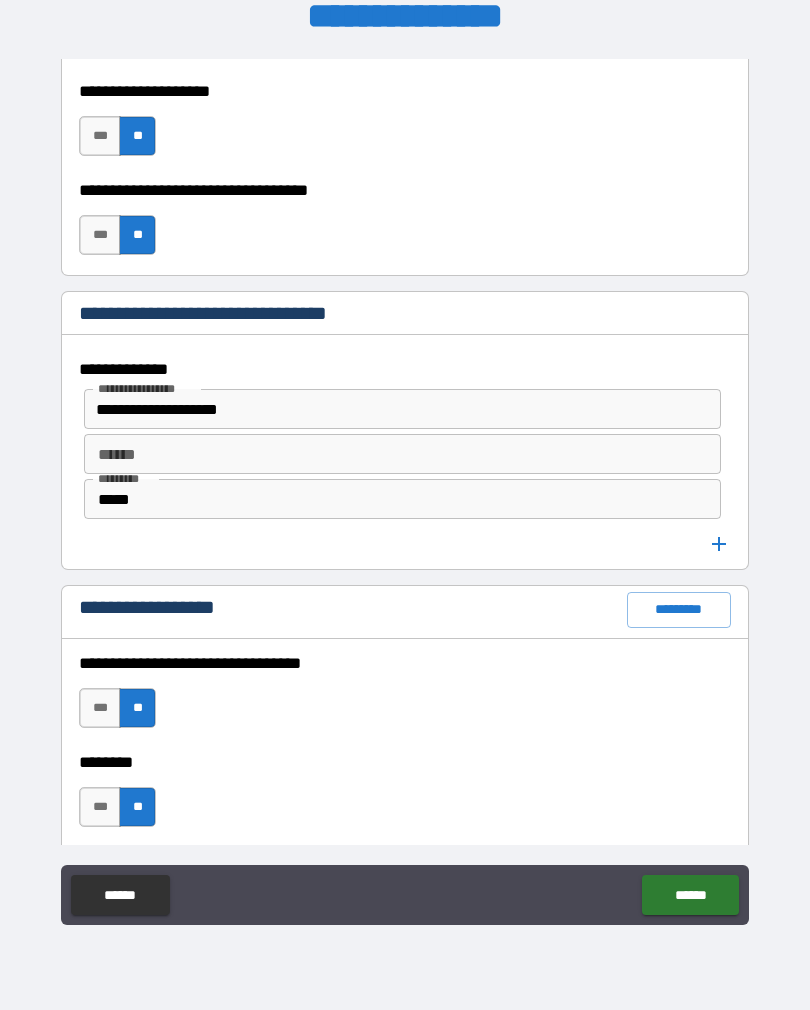 click 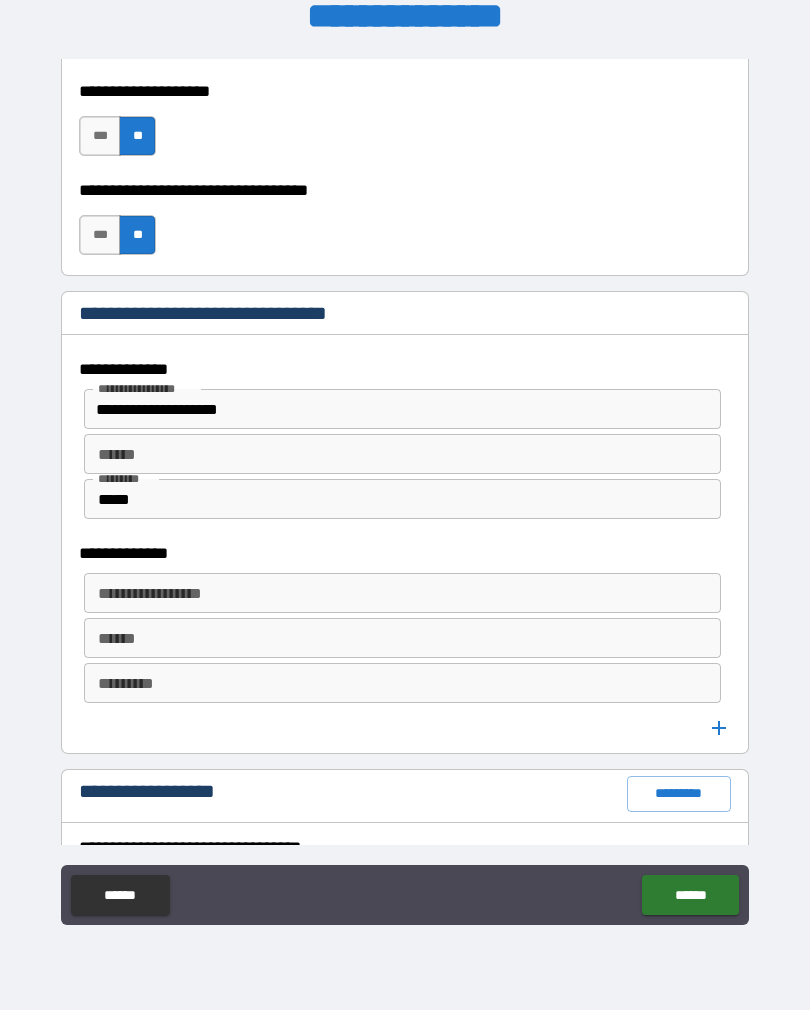 click on "**********" at bounding box center (402, 593) 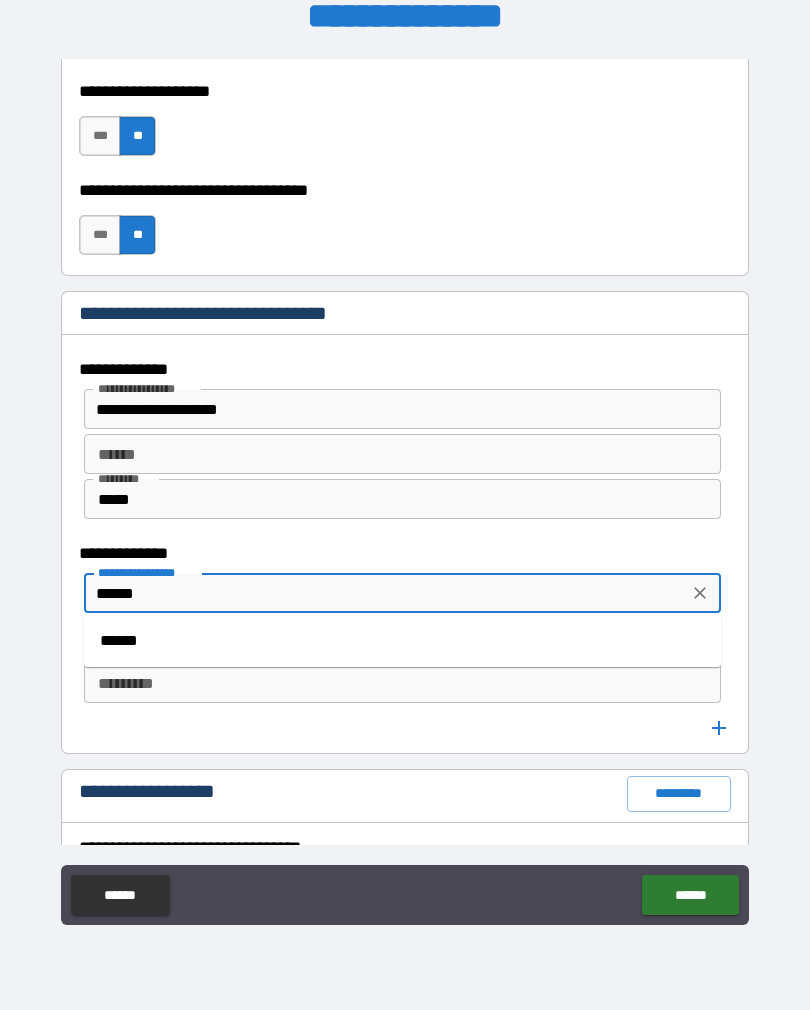 type on "******" 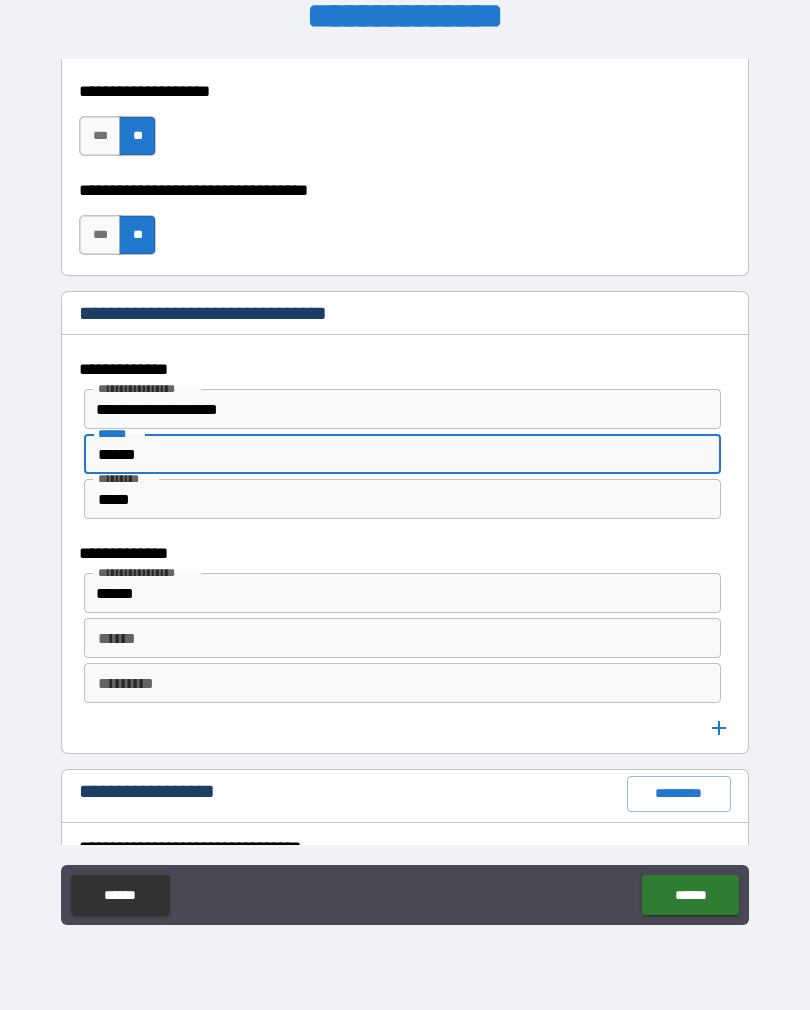 type on "******" 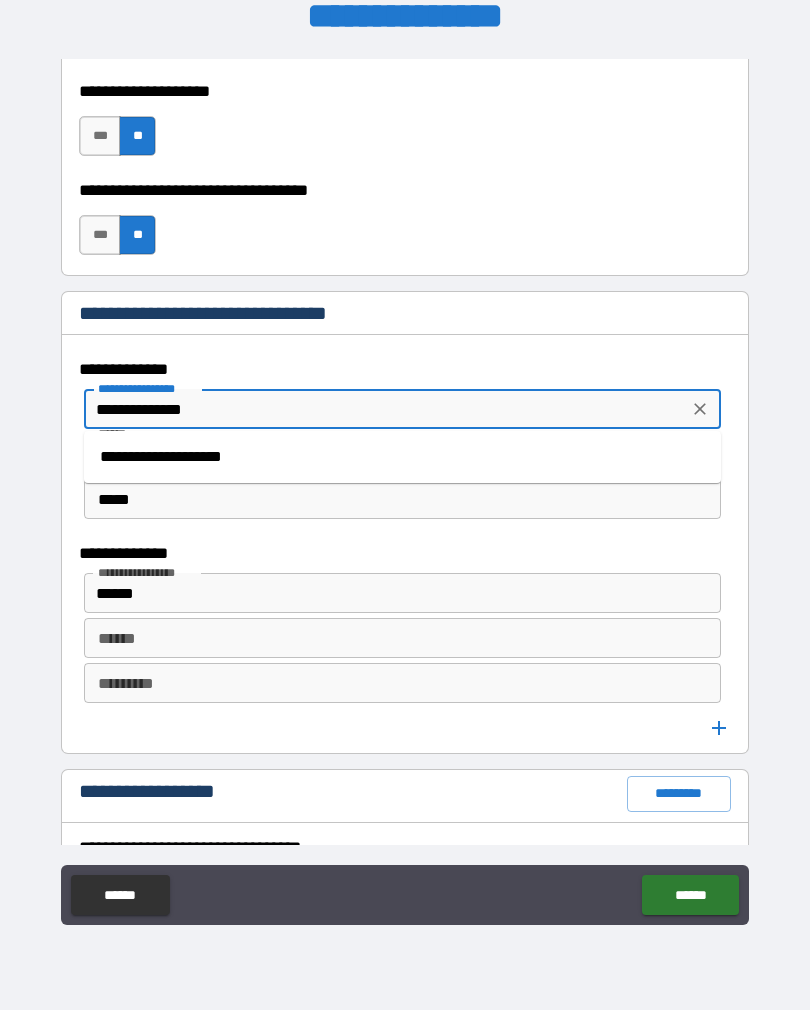 type on "**********" 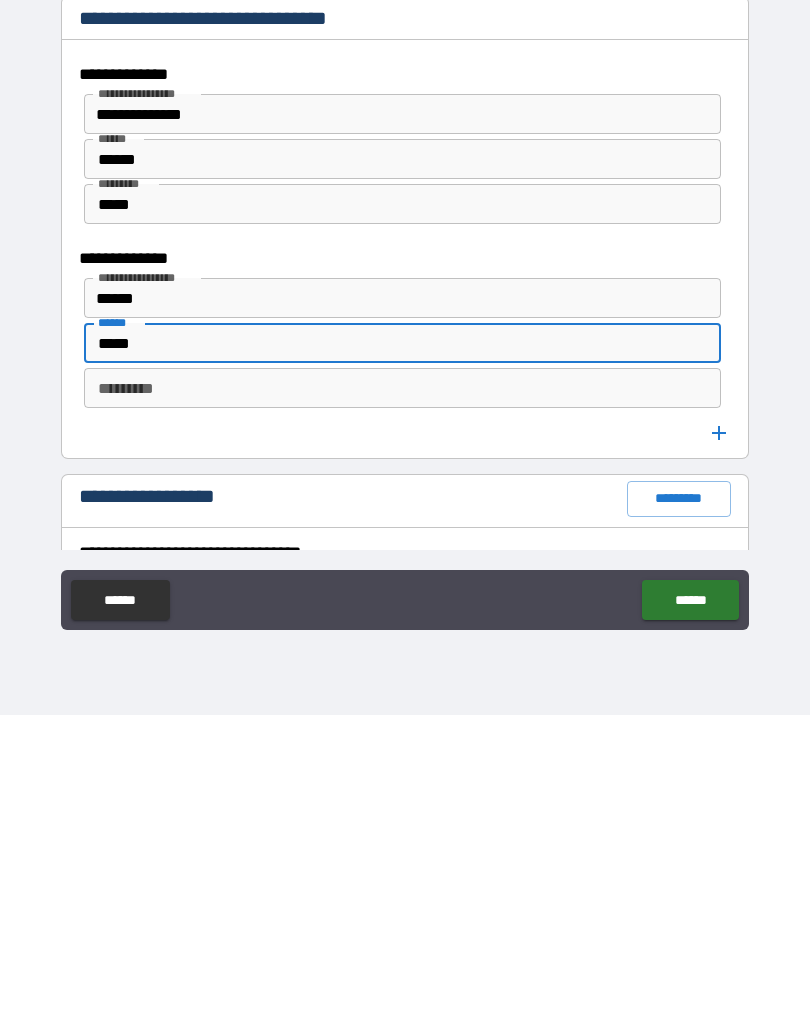 type on "*****" 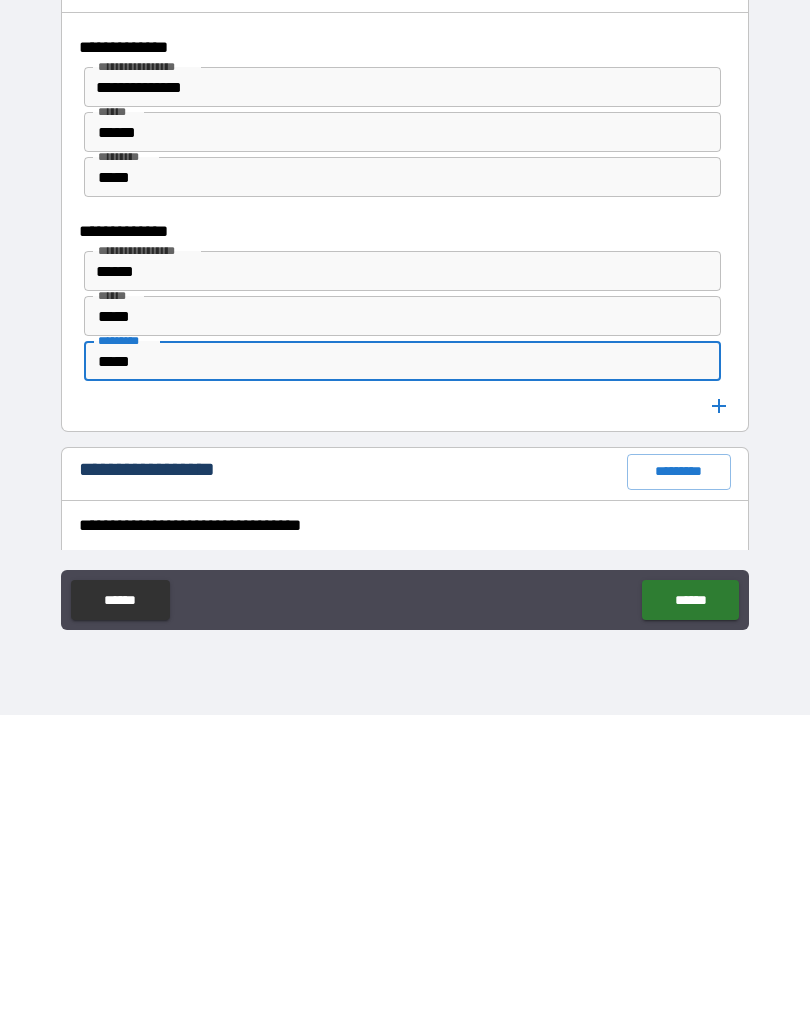scroll, scrollTop: 1054, scrollLeft: 0, axis: vertical 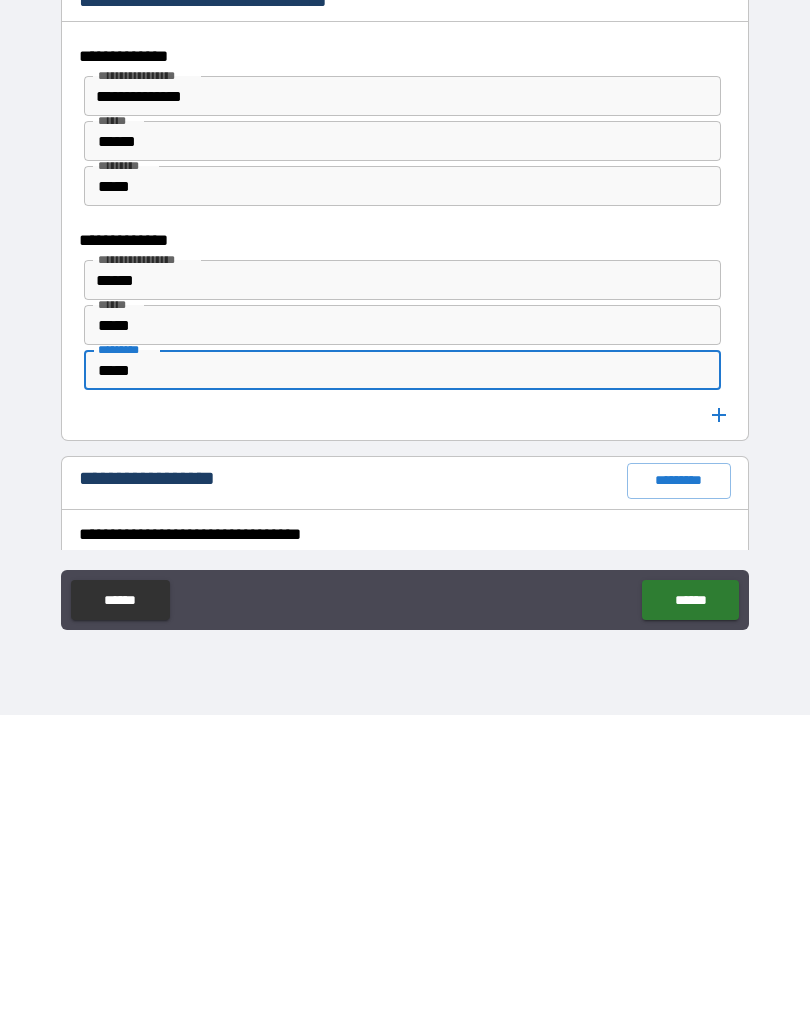 type on "*****" 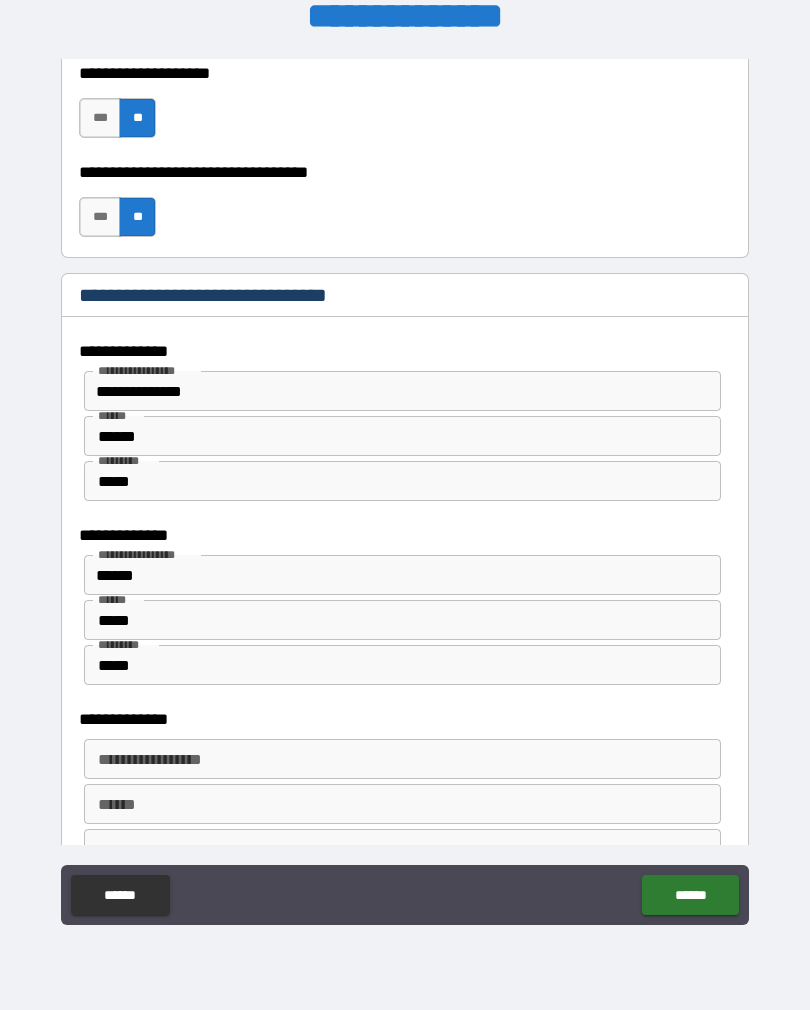 click on "**********" at bounding box center [402, 759] 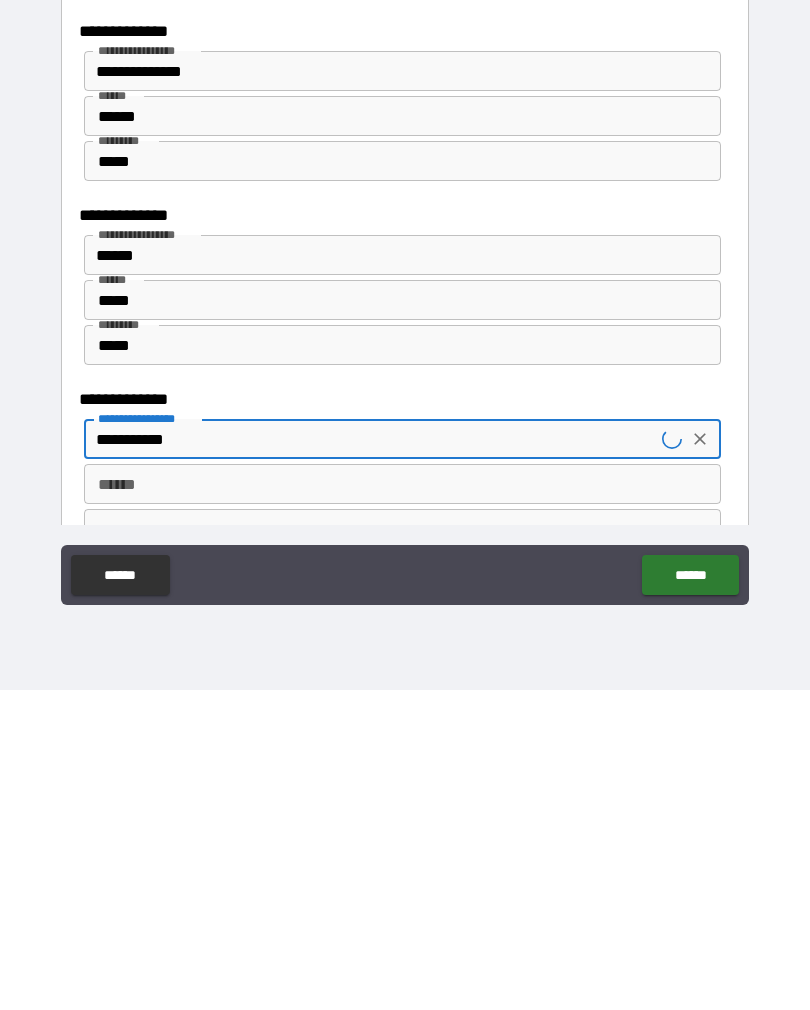 type on "**********" 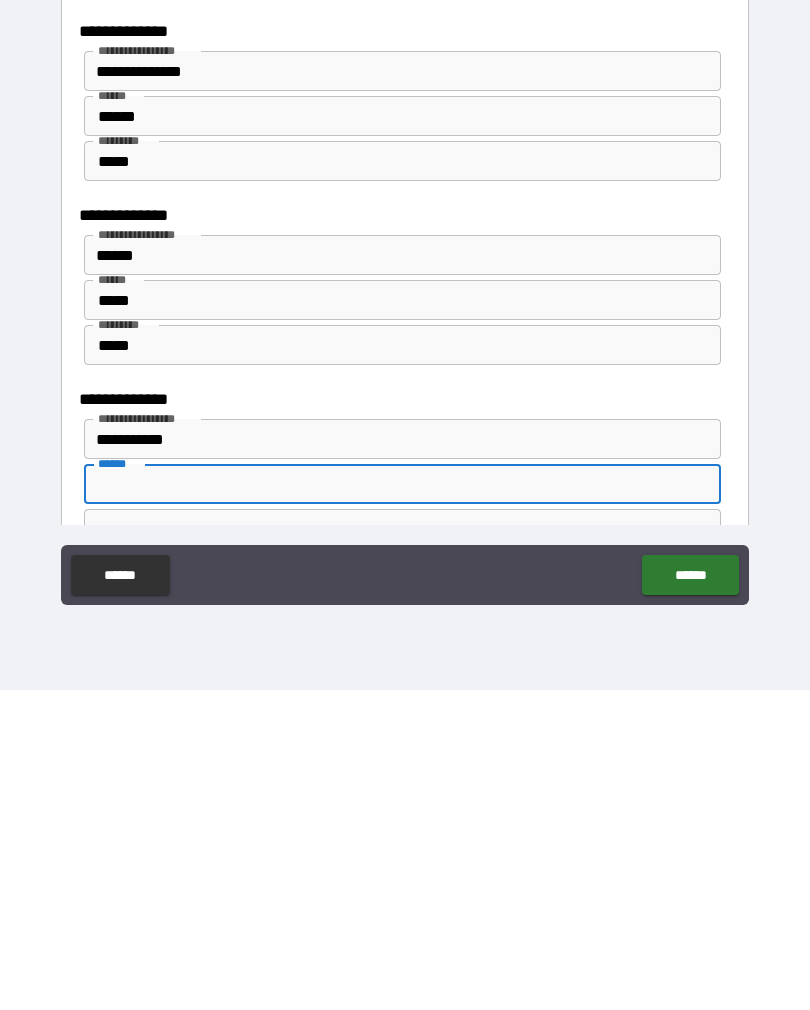 type on "*" 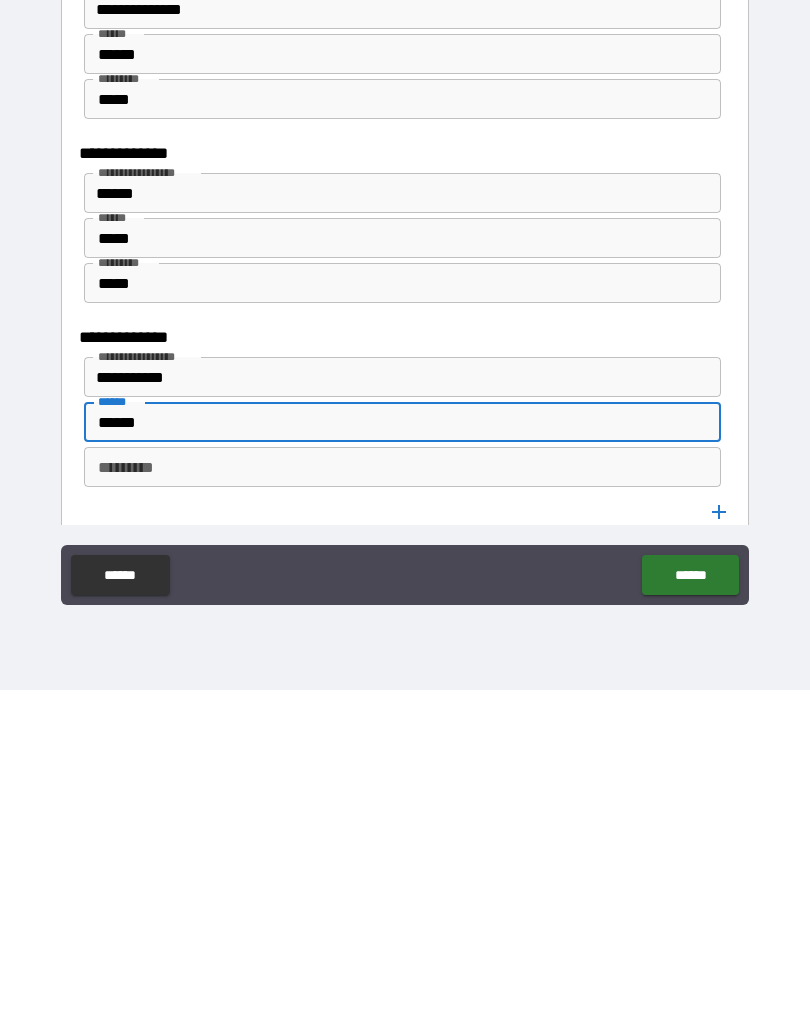 scroll, scrollTop: 1123, scrollLeft: 0, axis: vertical 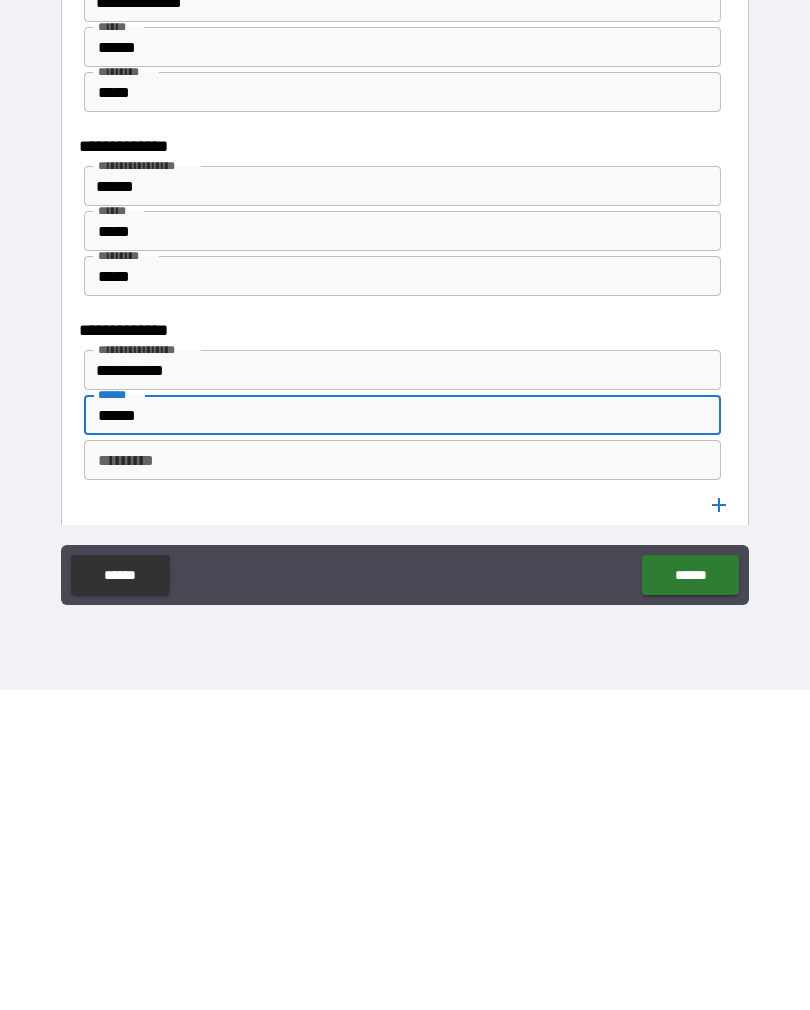 type on "******" 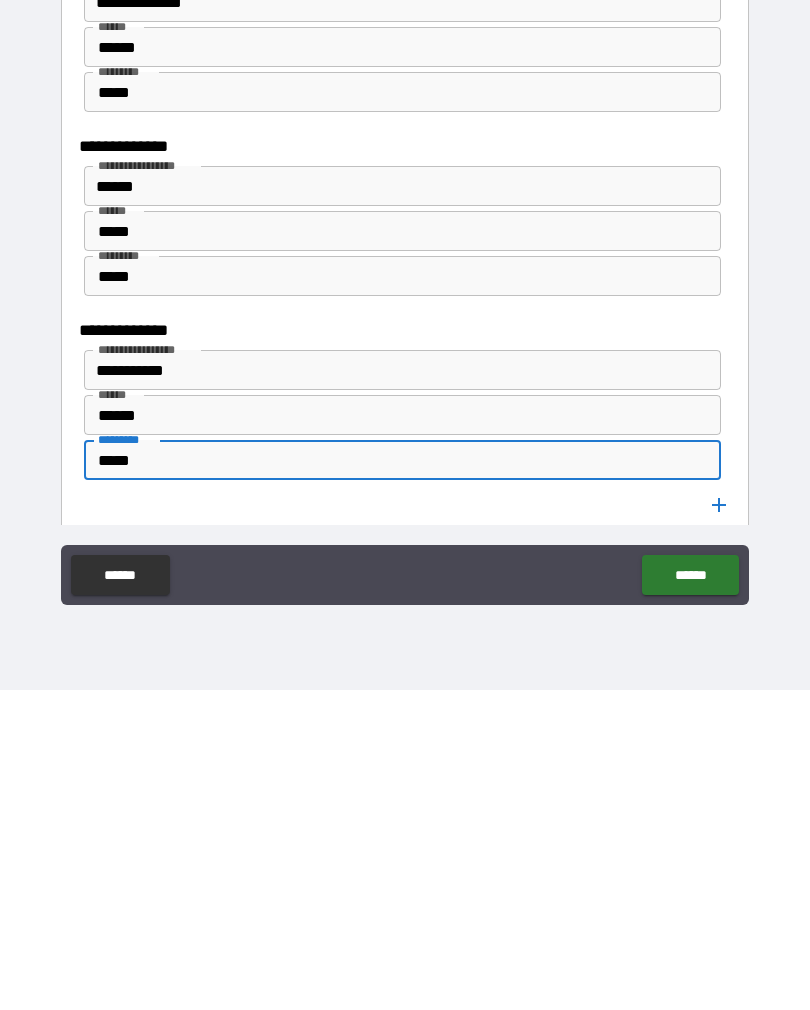 type on "*****" 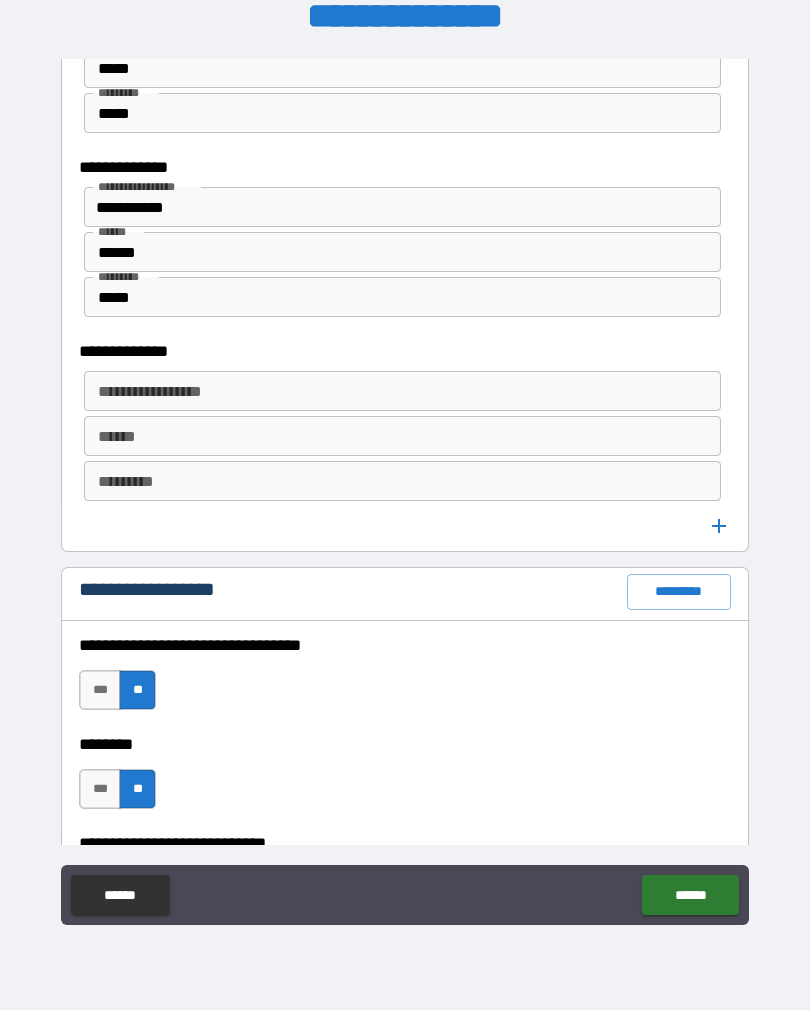 scroll, scrollTop: 1607, scrollLeft: 0, axis: vertical 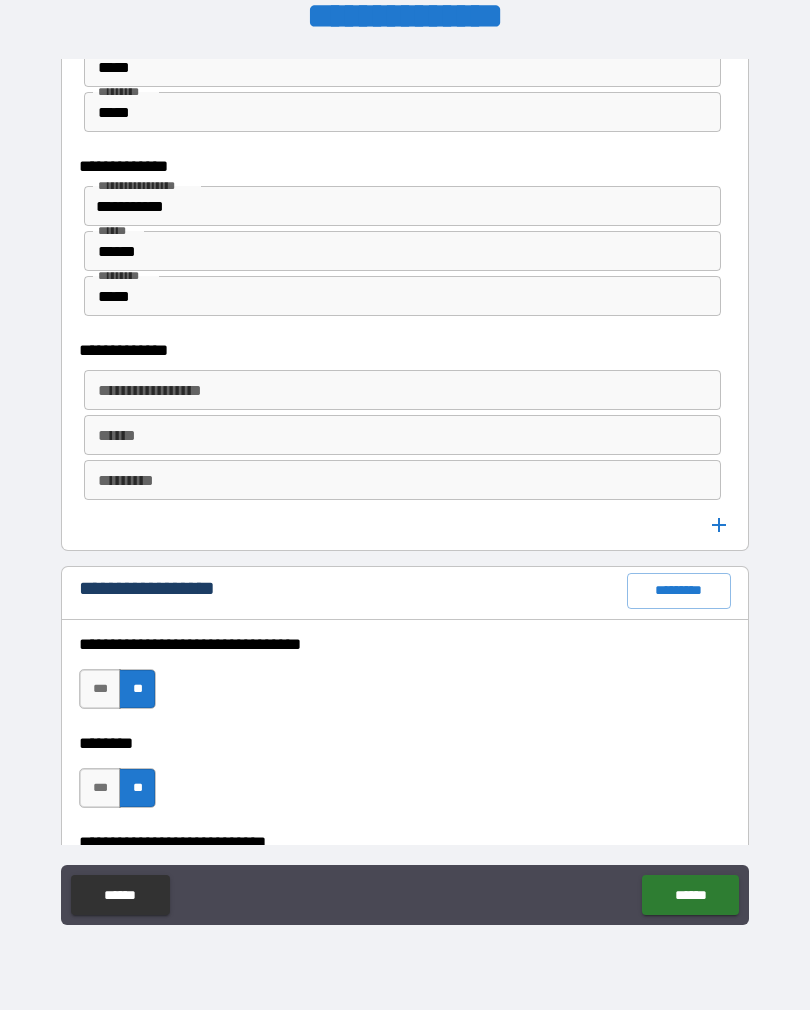 click on "**********" at bounding box center (402, 390) 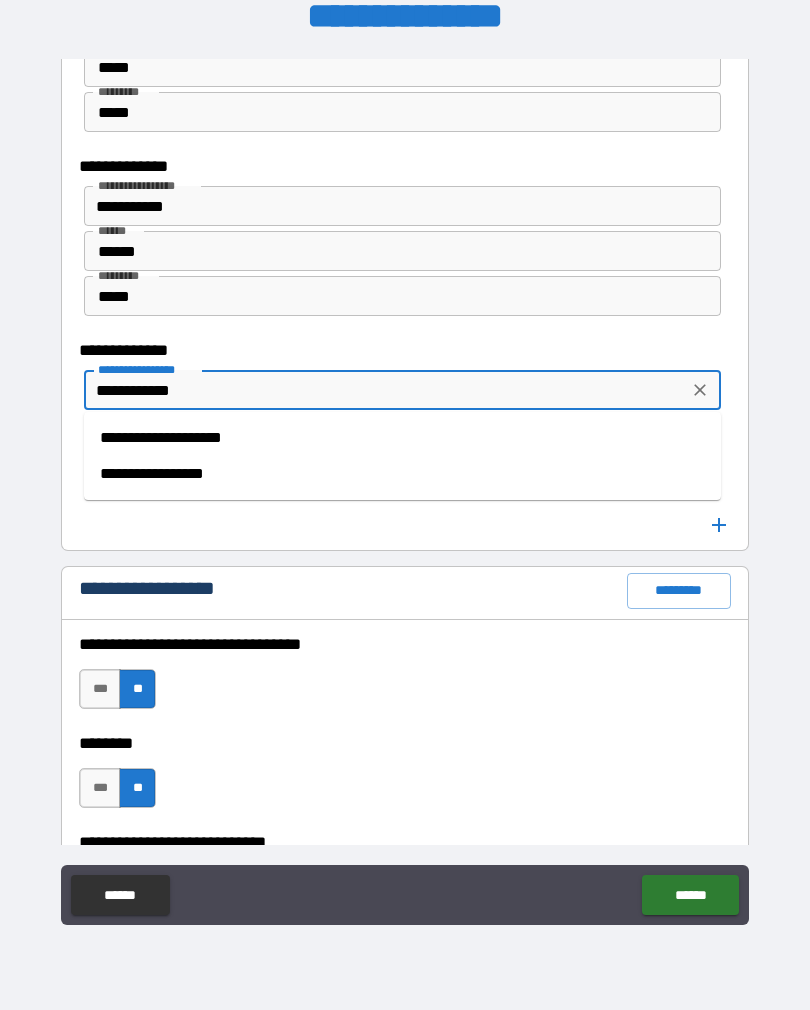 click on "**********" at bounding box center [386, 390] 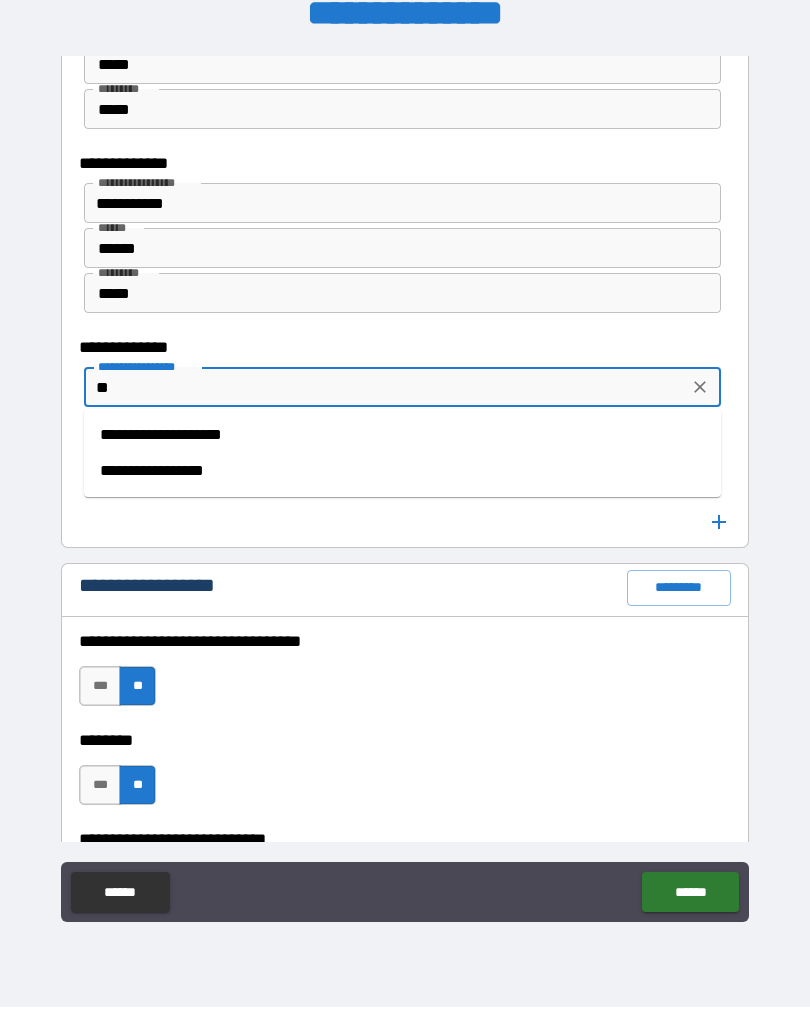 type on "*" 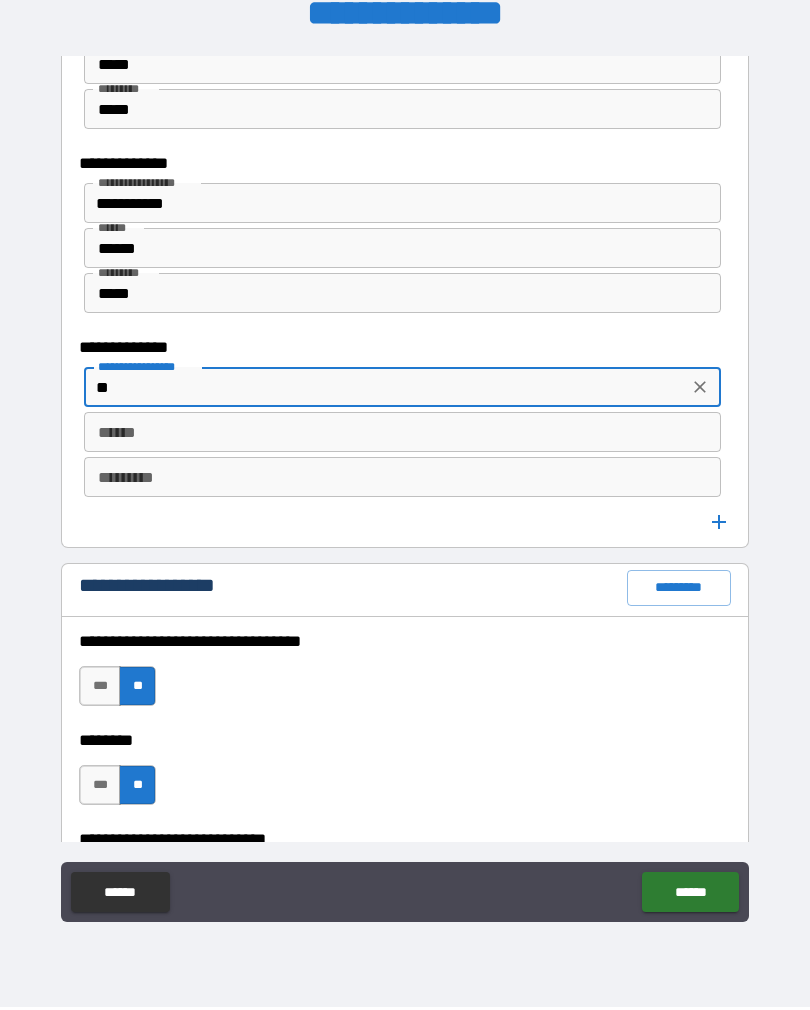 type on "*" 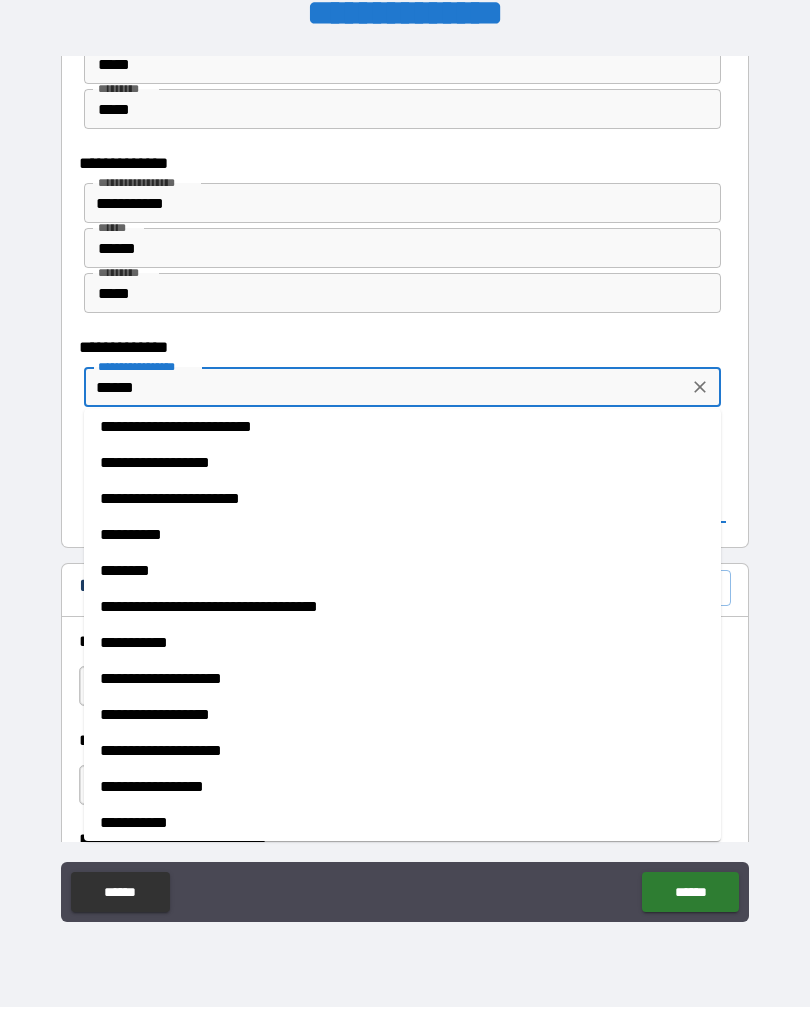 scroll, scrollTop: 89, scrollLeft: 0, axis: vertical 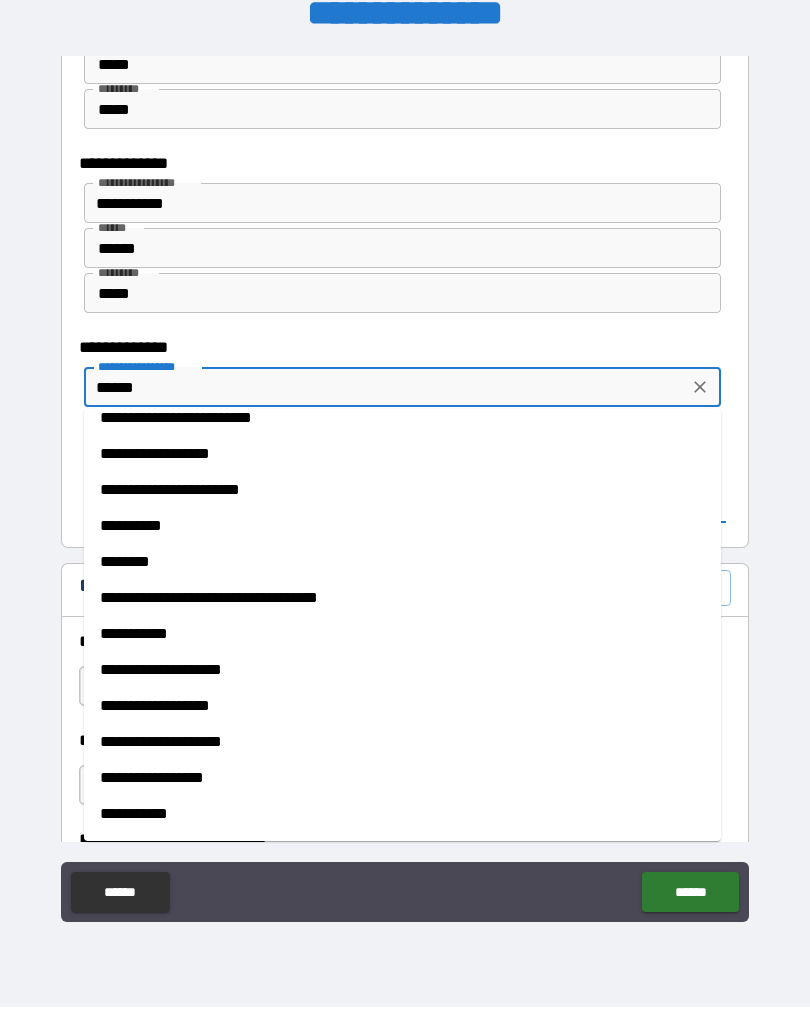 click on "******" at bounding box center (386, 390) 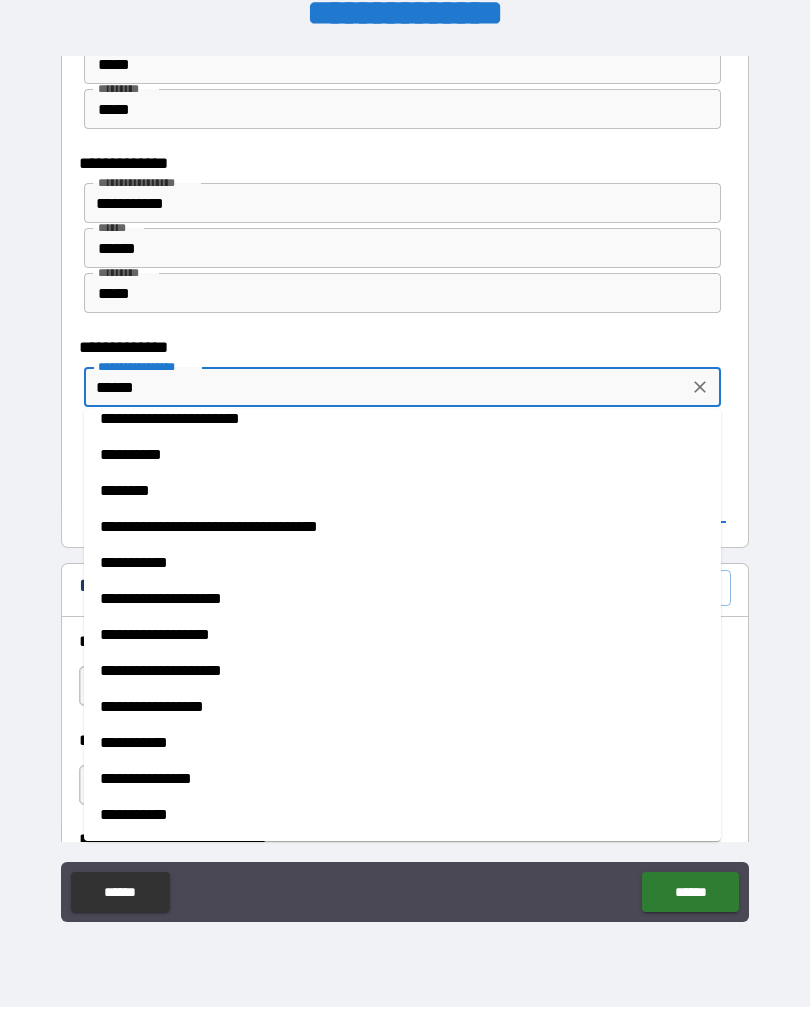 scroll, scrollTop: 160, scrollLeft: 0, axis: vertical 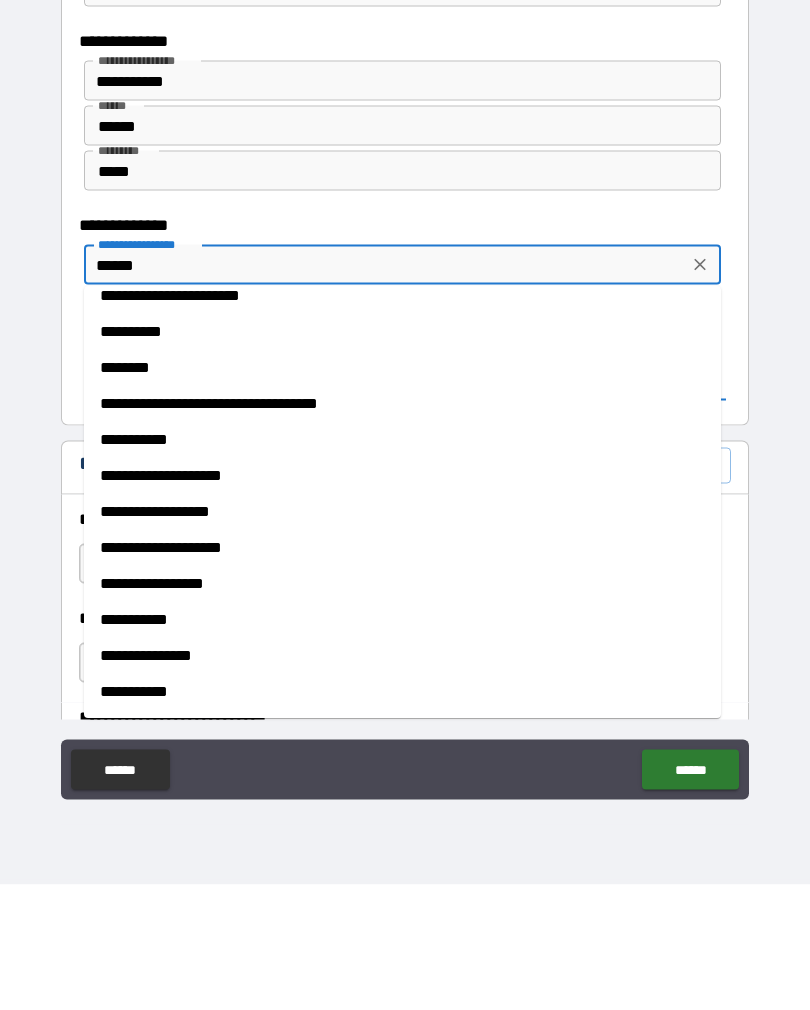 click on "**********" at bounding box center [402, 710] 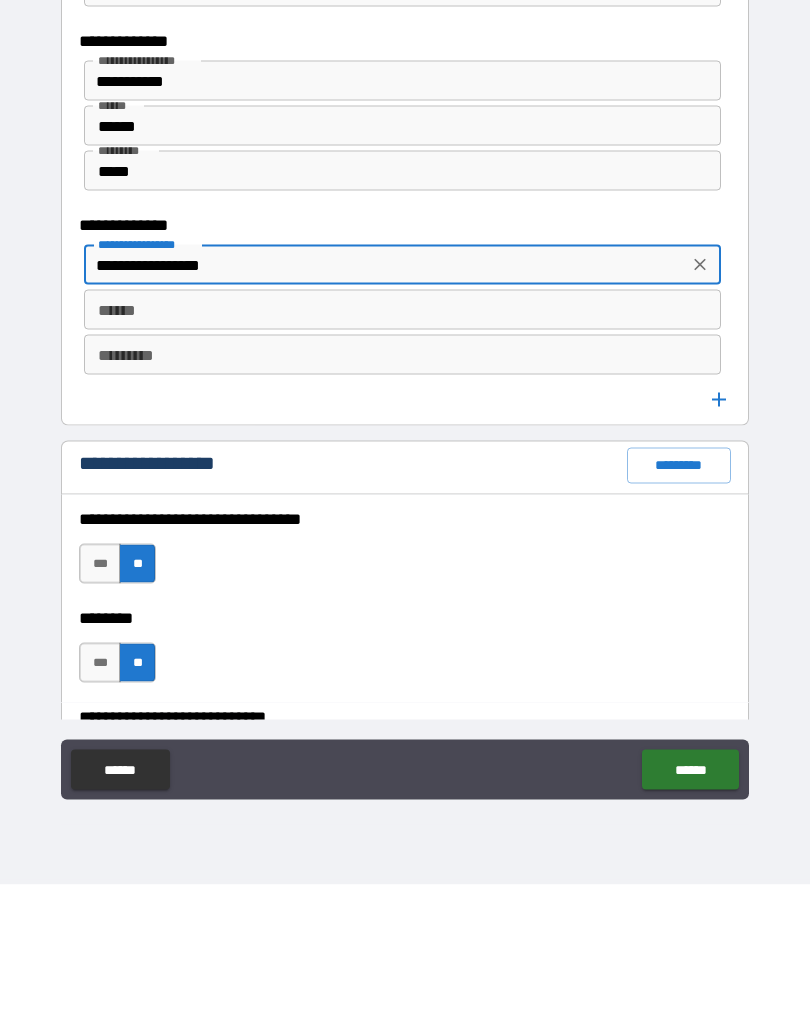 click on "******" at bounding box center (402, 435) 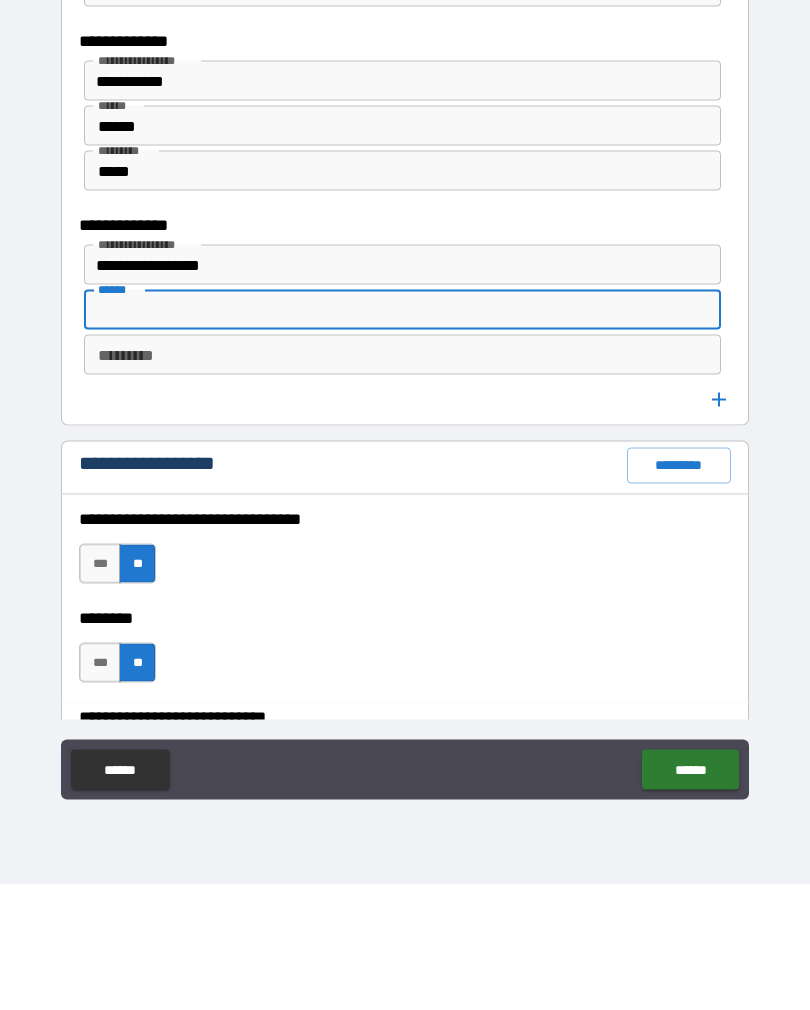 click on "**********" at bounding box center (386, 390) 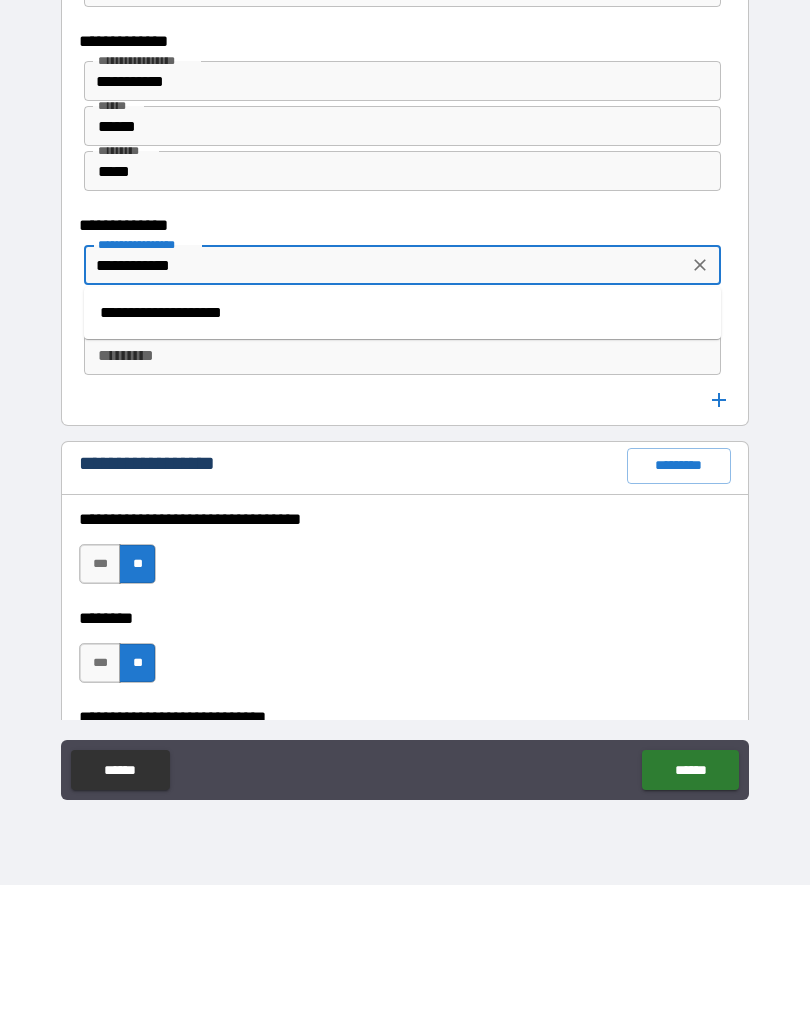 type on "**********" 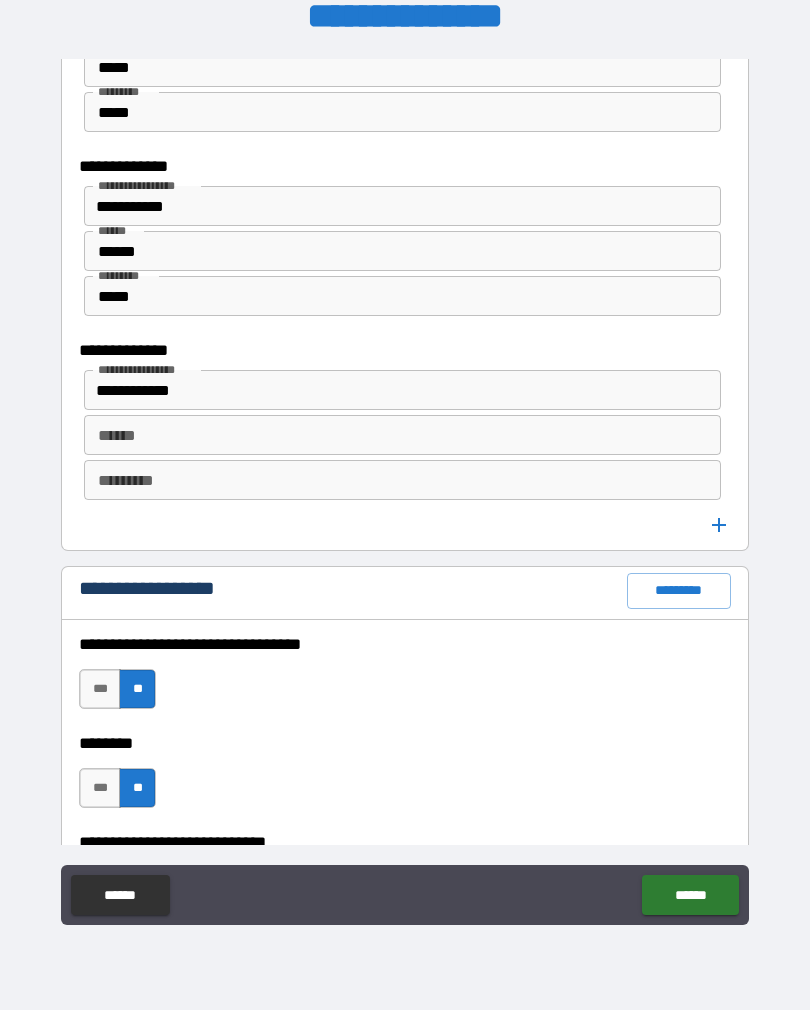 click on "****** ******" at bounding box center (402, 435) 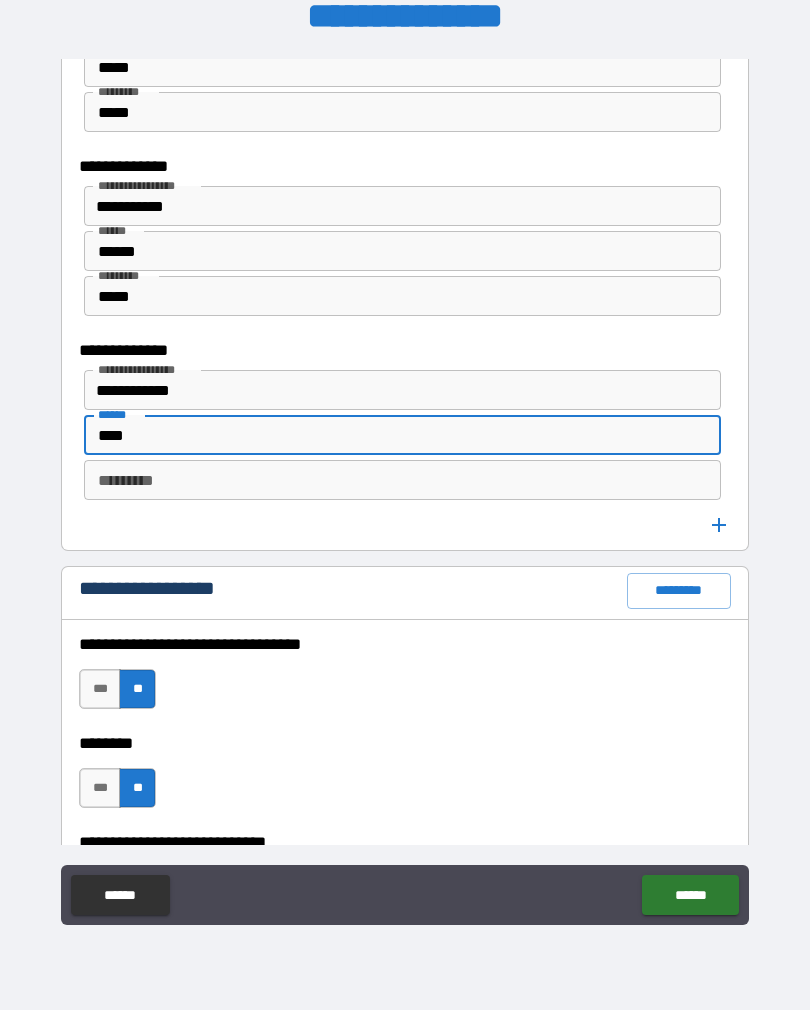 type on "****" 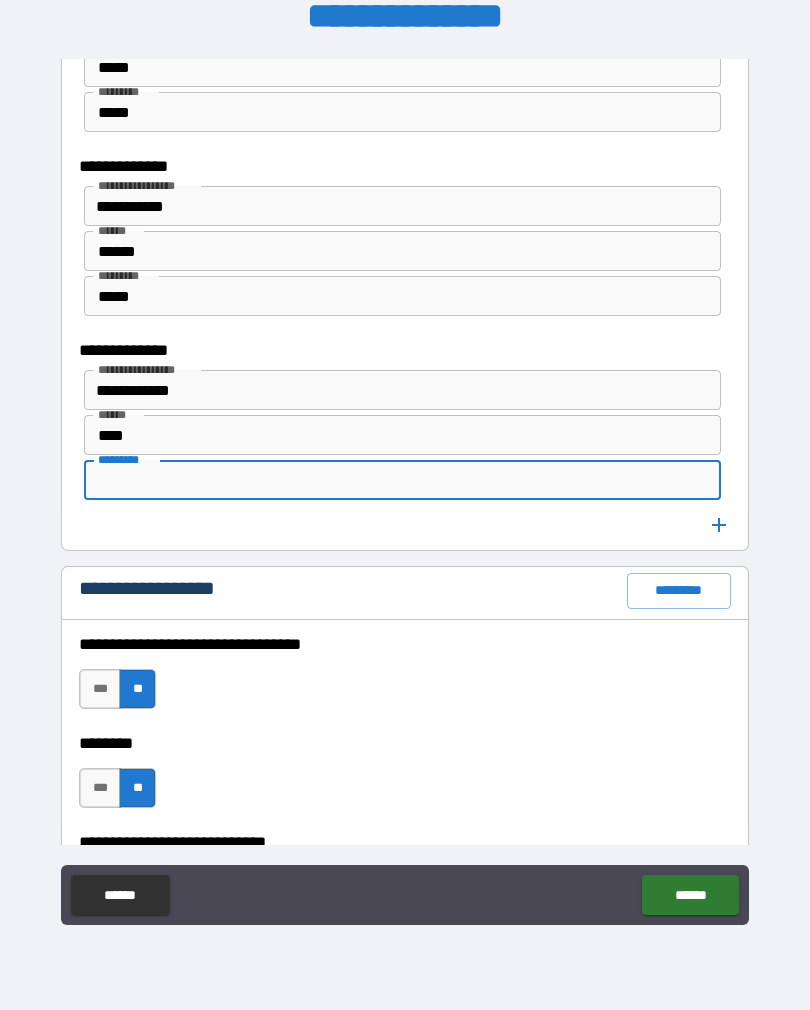 type on "*" 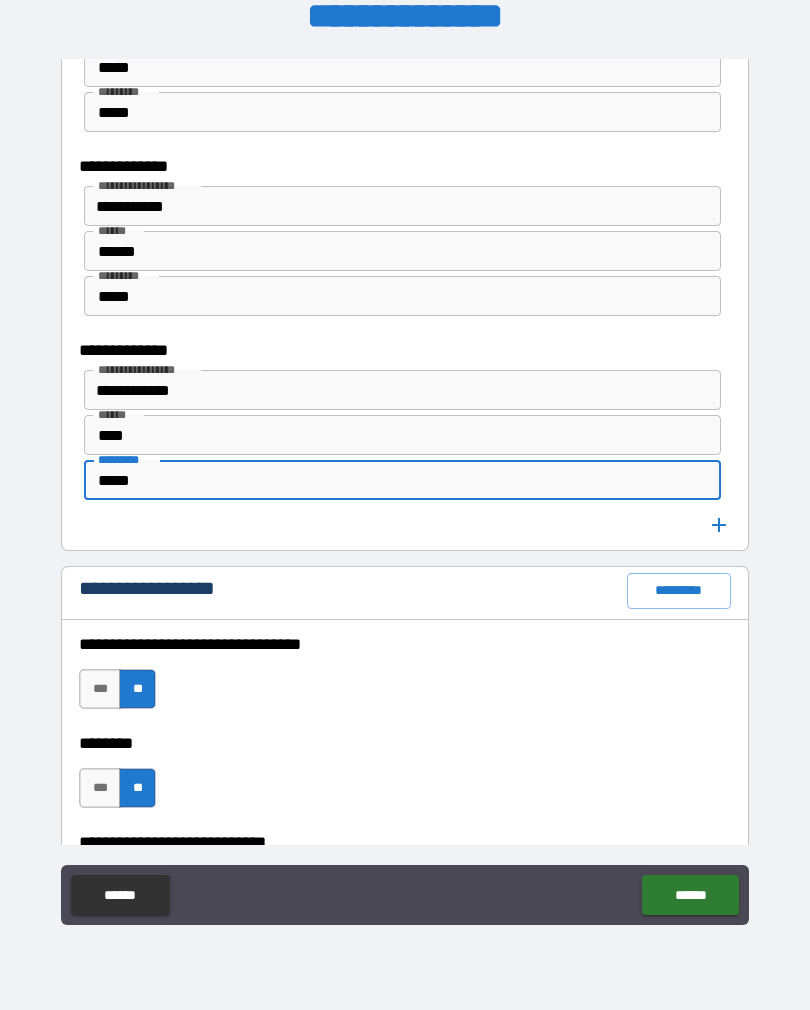 type on "*****" 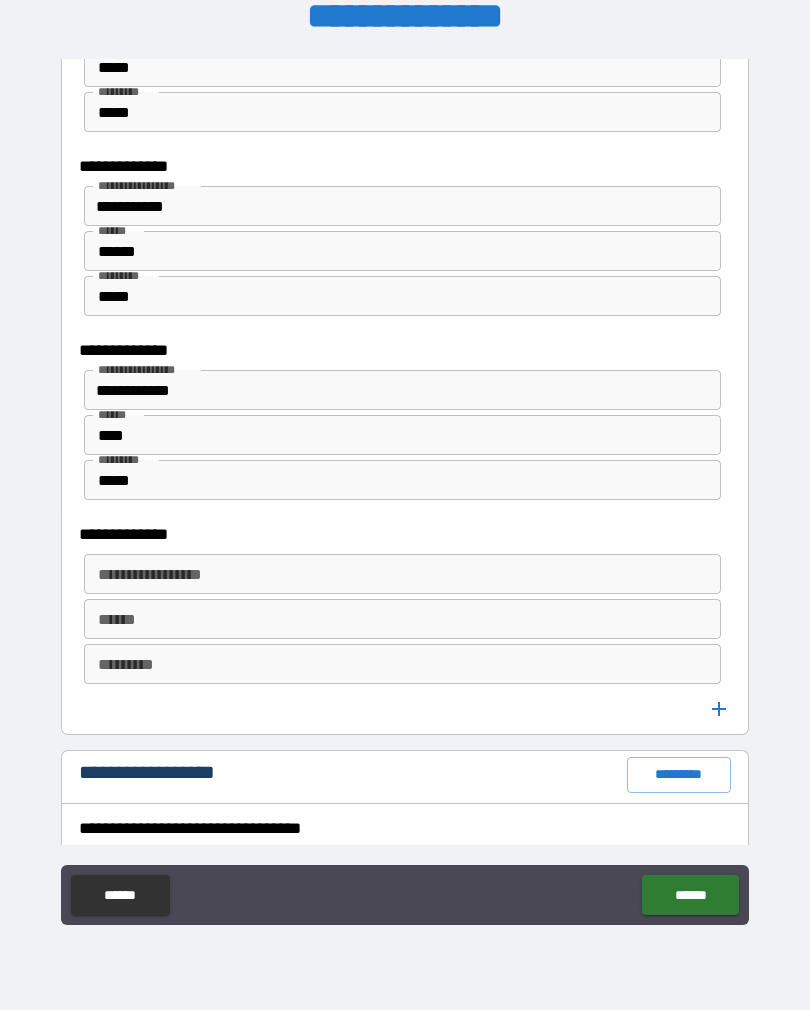 click on "**********" at bounding box center [402, 574] 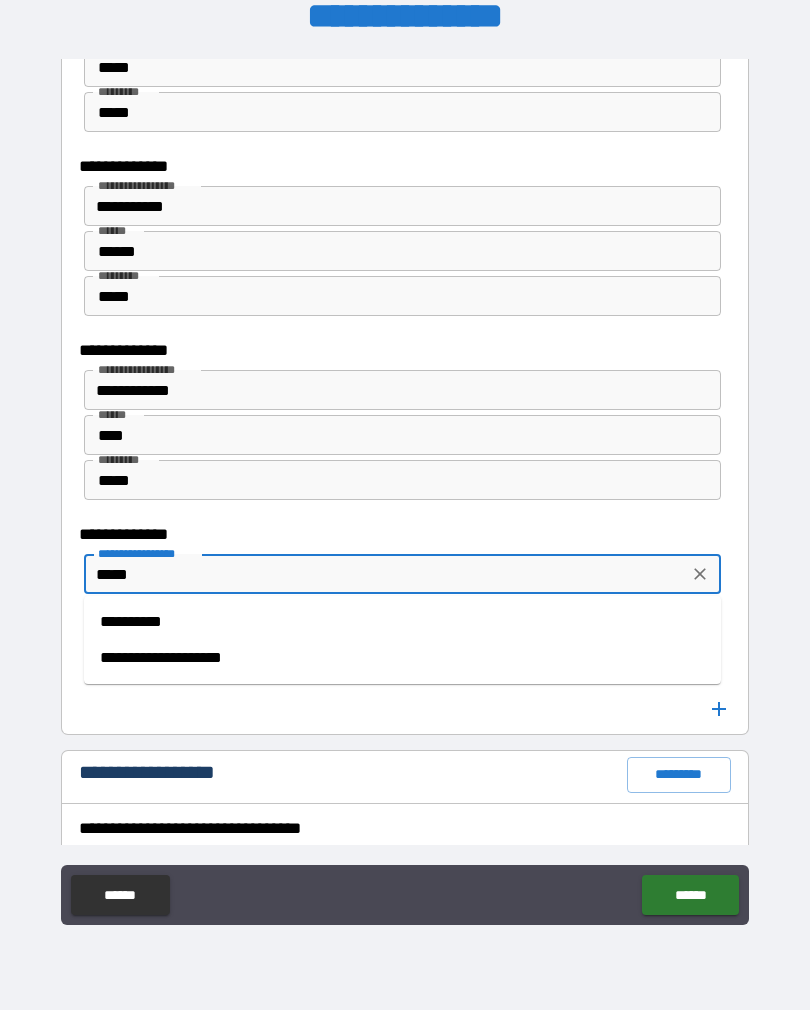 click on "**********" at bounding box center [402, 622] 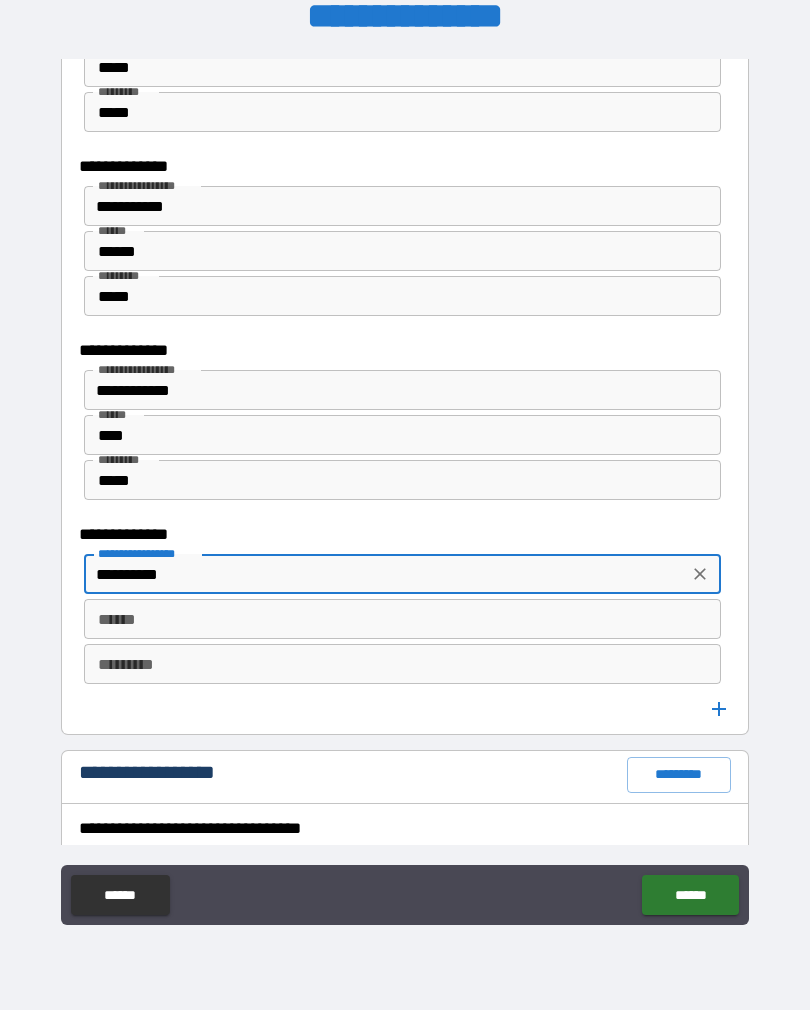 click on "******" at bounding box center (402, 619) 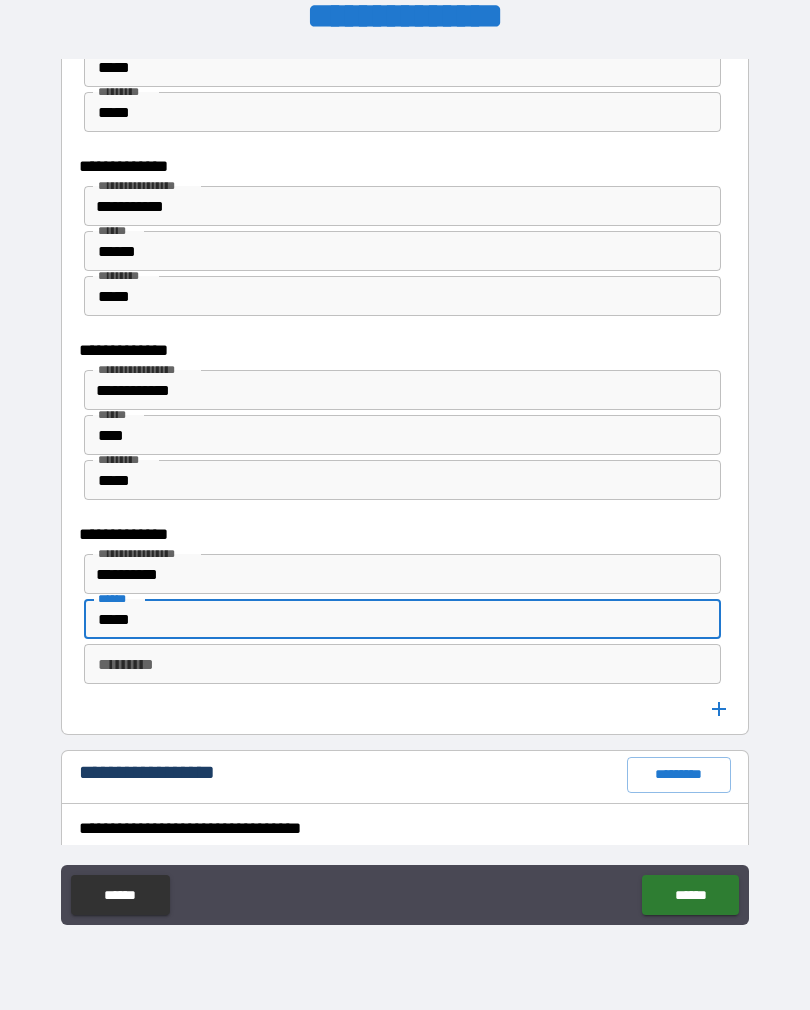 type on "*****" 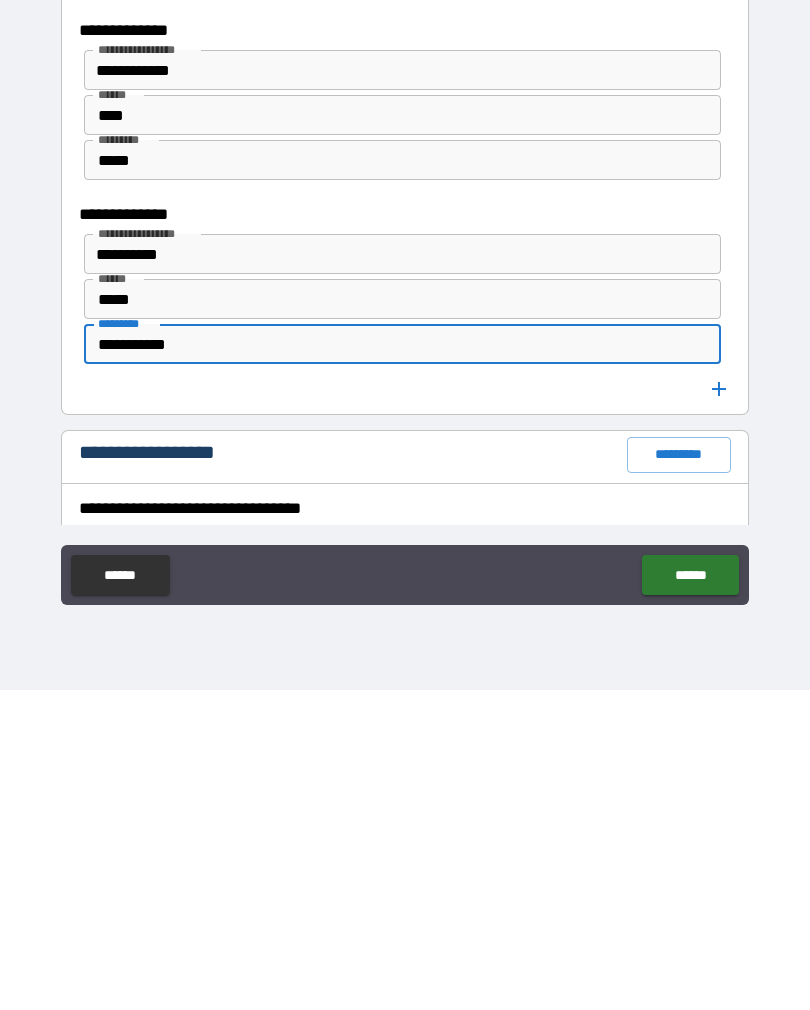 type on "**********" 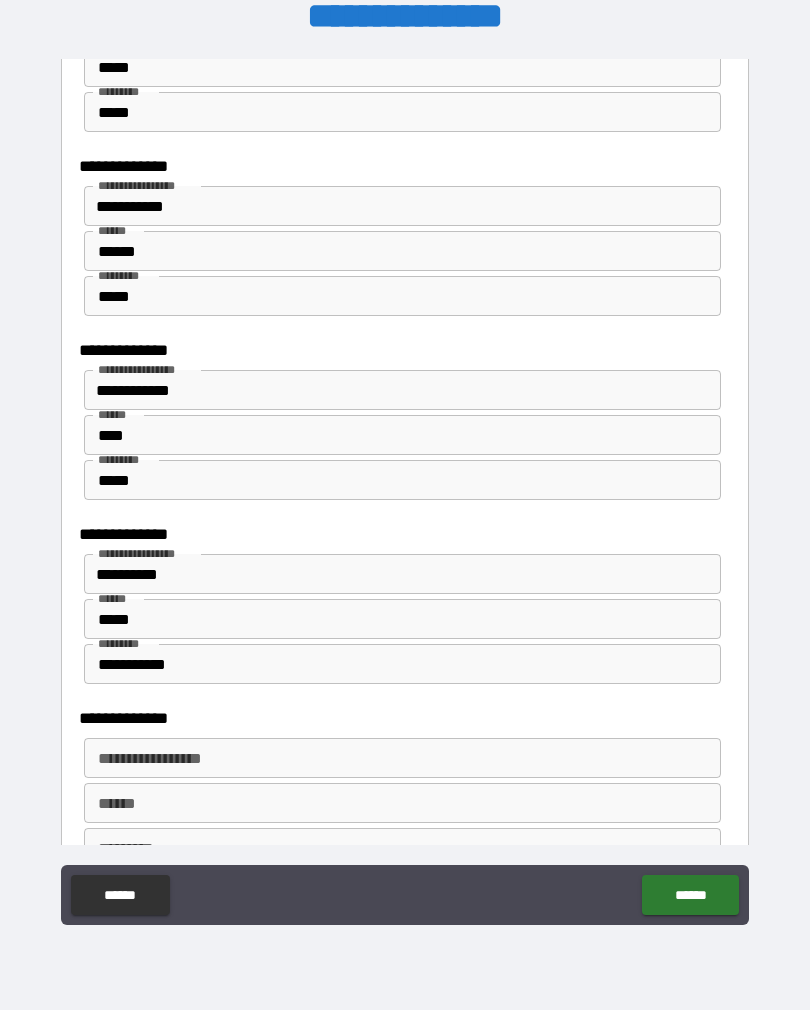 scroll, scrollTop: 1616, scrollLeft: 0, axis: vertical 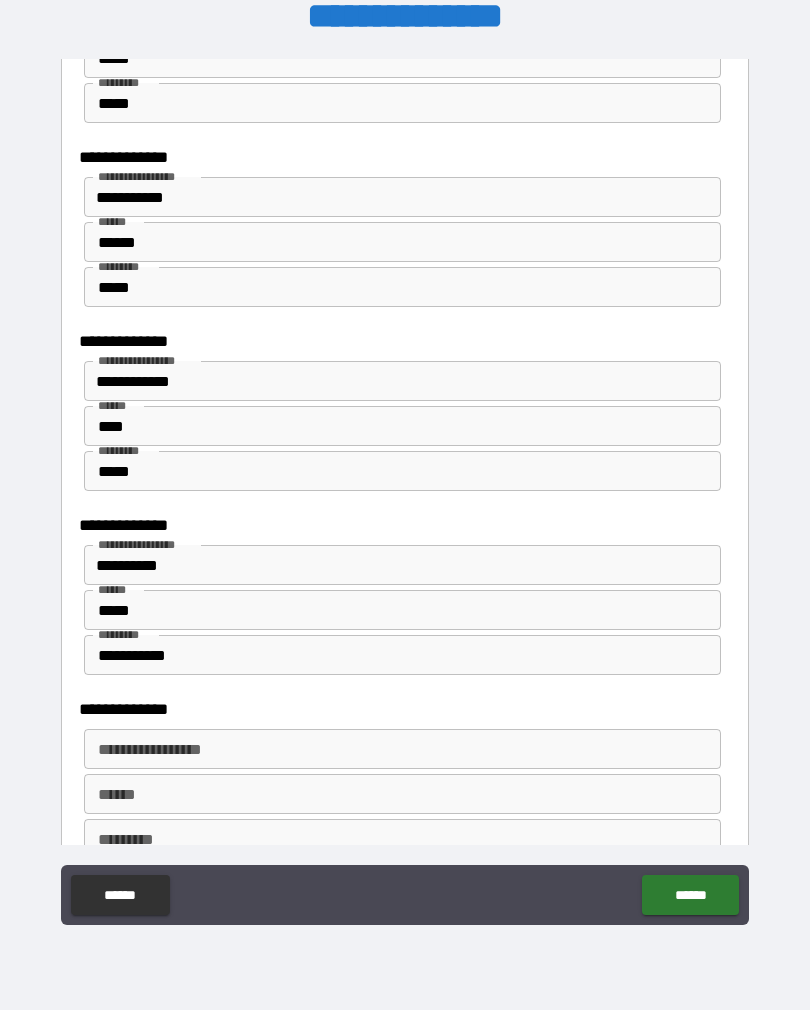 click on "**********" at bounding box center (402, 749) 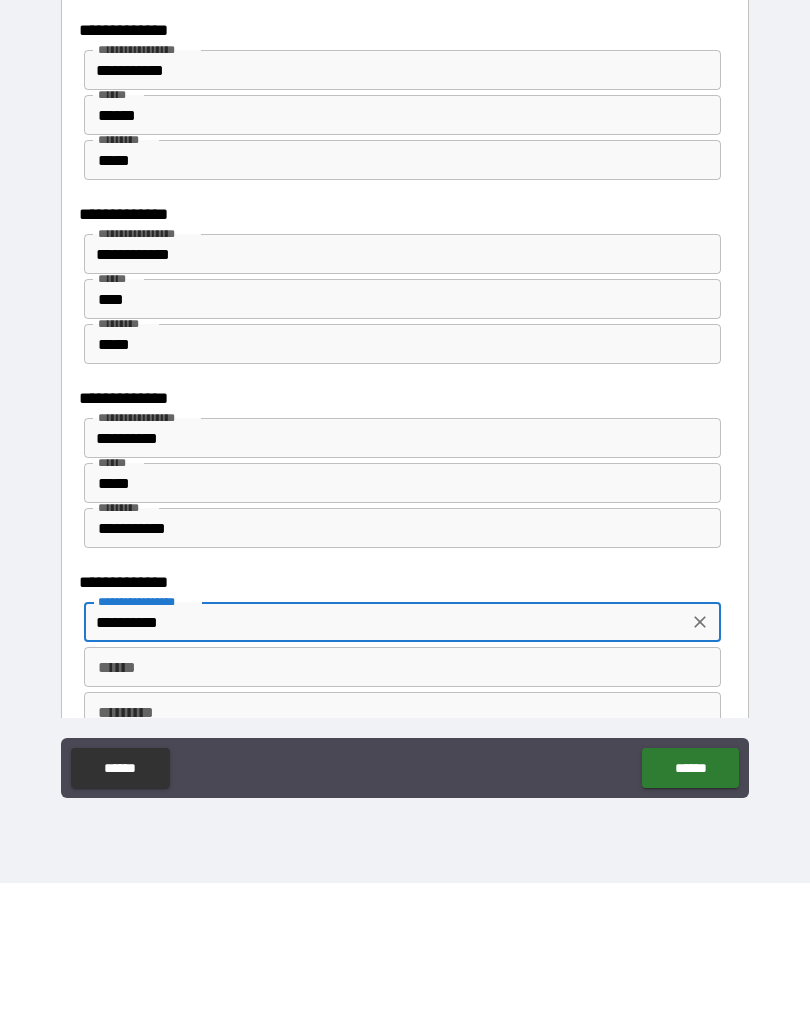 type on "**********" 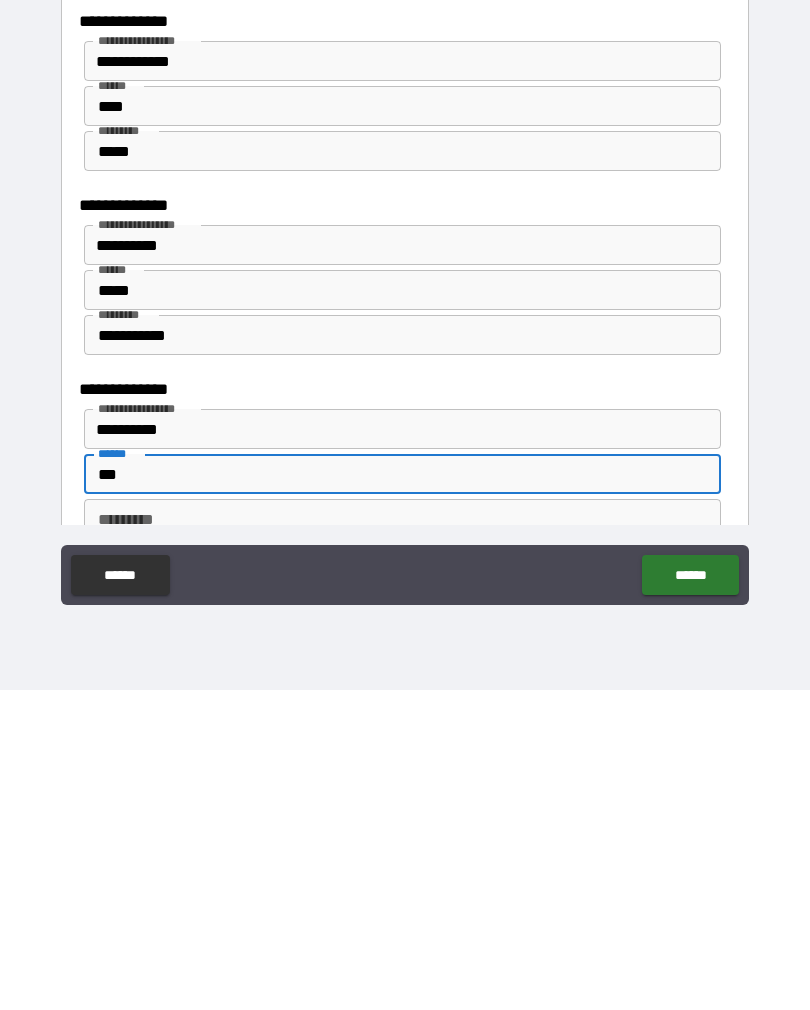 type on "***" 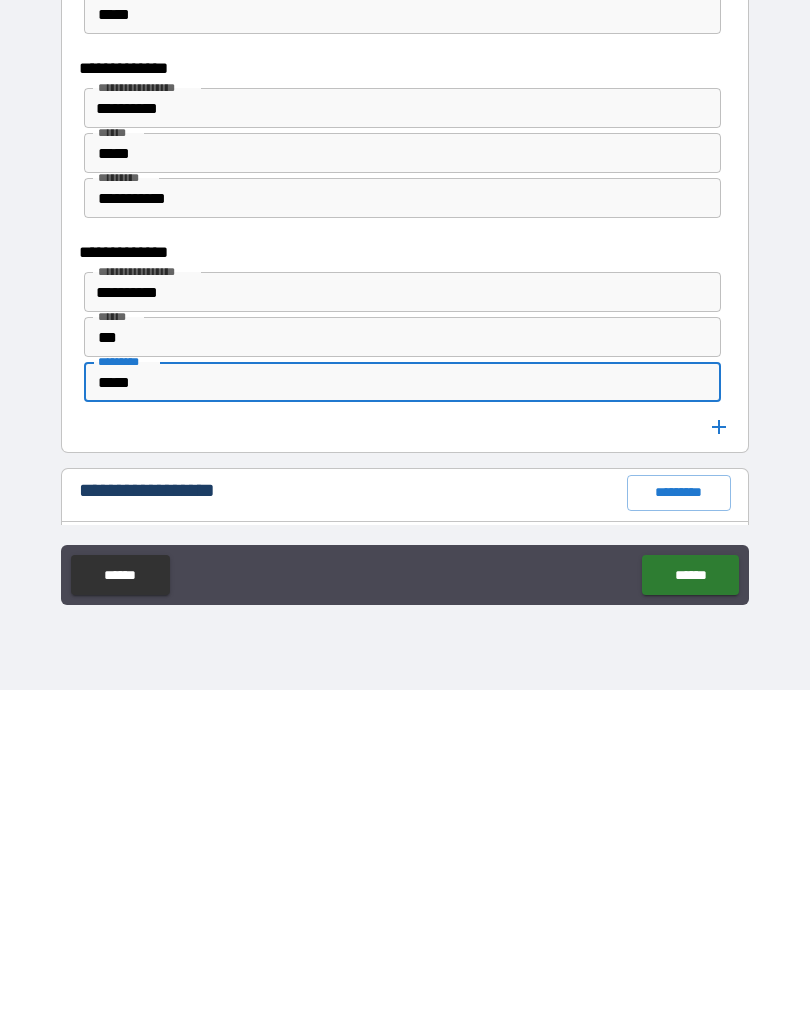 scroll, scrollTop: 1761, scrollLeft: 0, axis: vertical 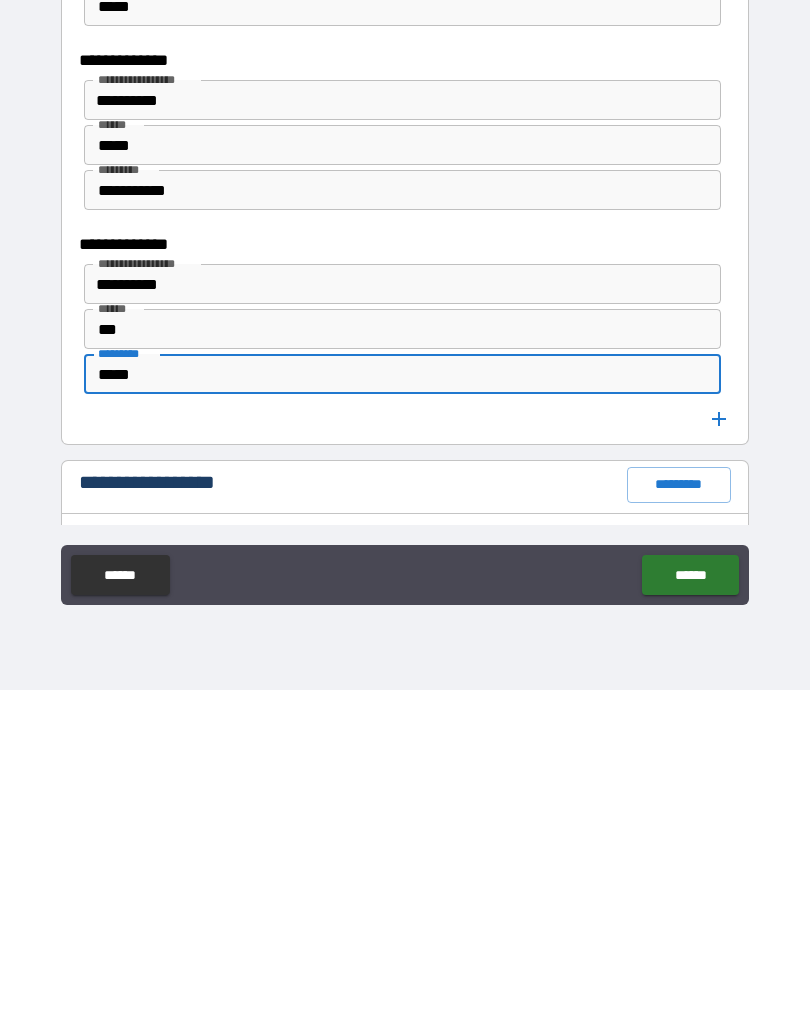 type on "*****" 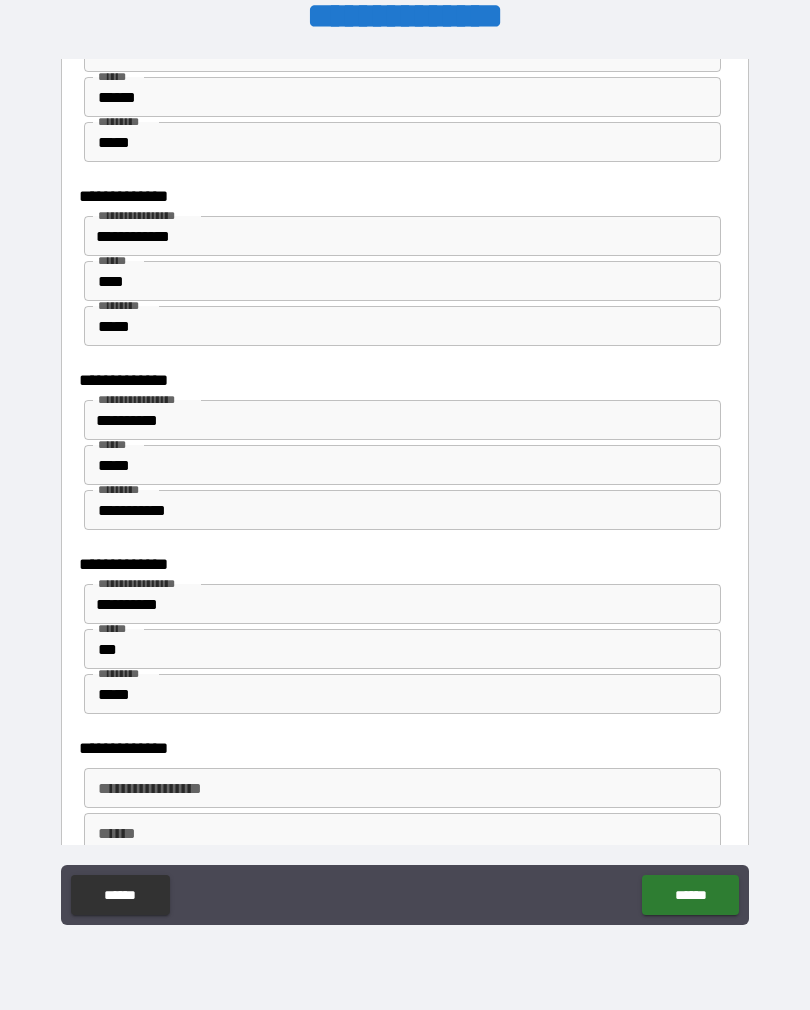 click on "**********" at bounding box center [402, 788] 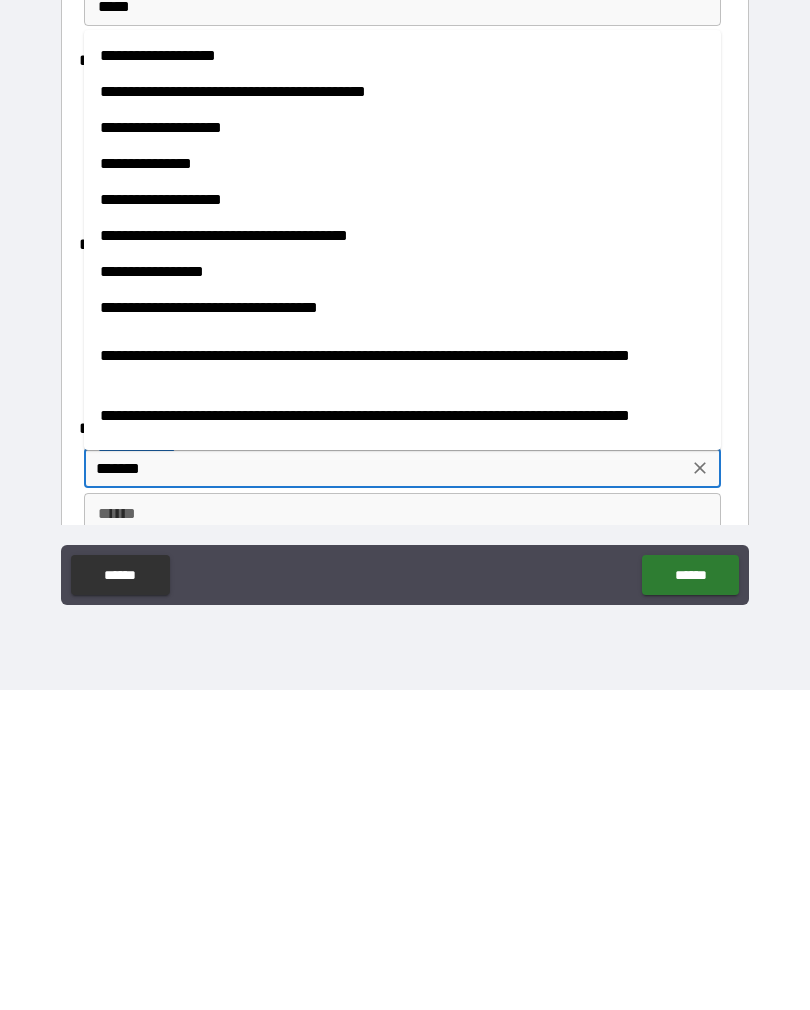 type on "*******" 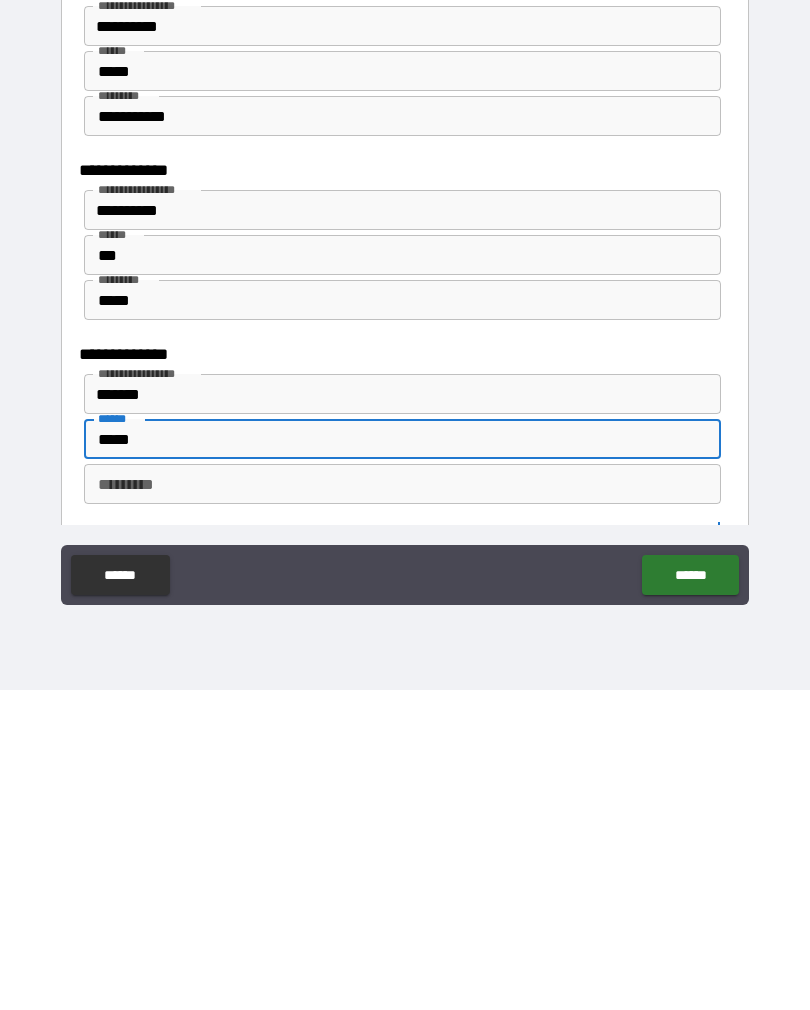 scroll, scrollTop: 1865, scrollLeft: 0, axis: vertical 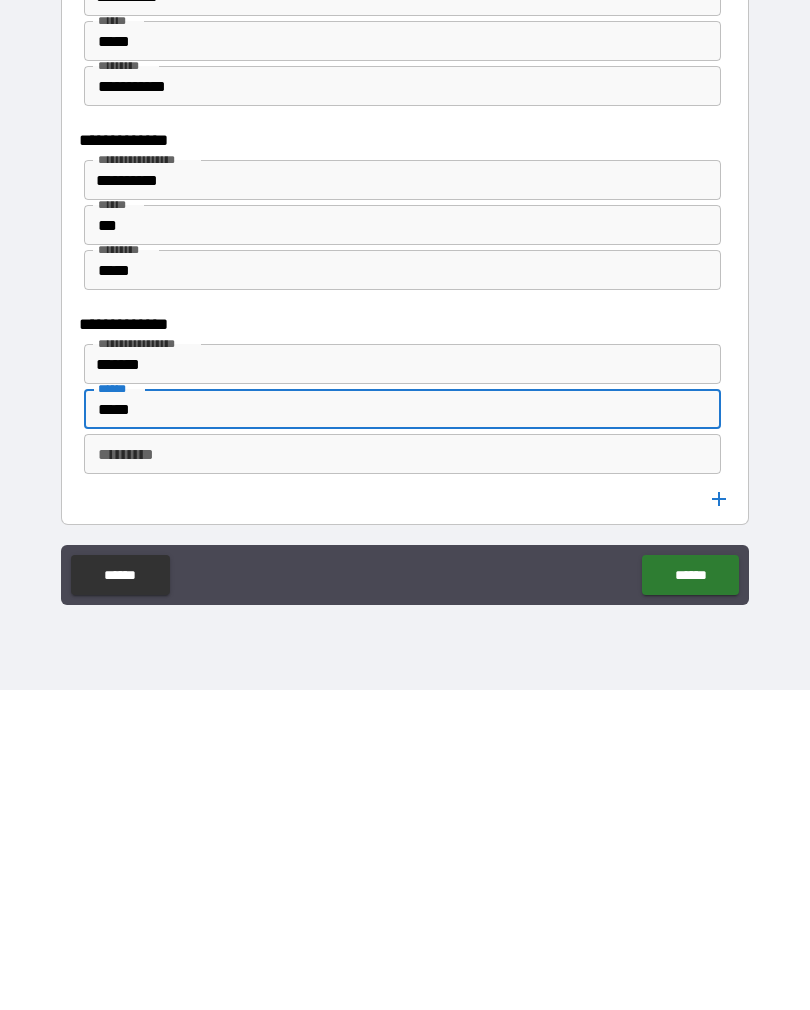 type on "*****" 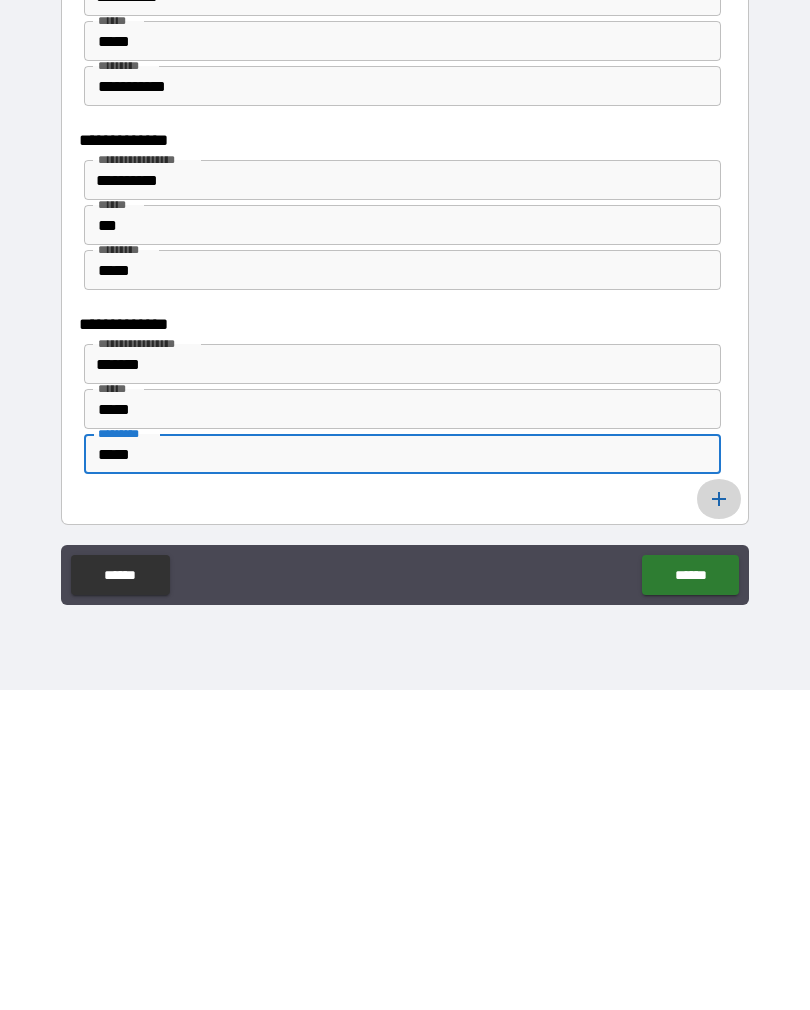 type on "*****" 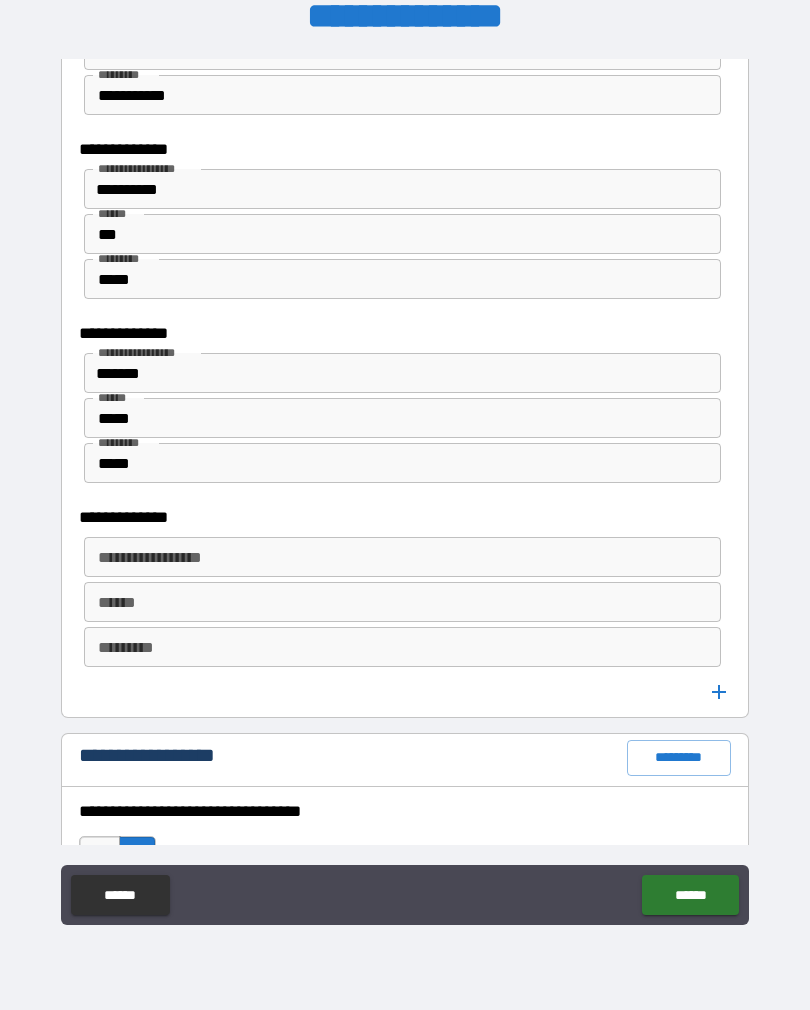 scroll, scrollTop: 2190, scrollLeft: 0, axis: vertical 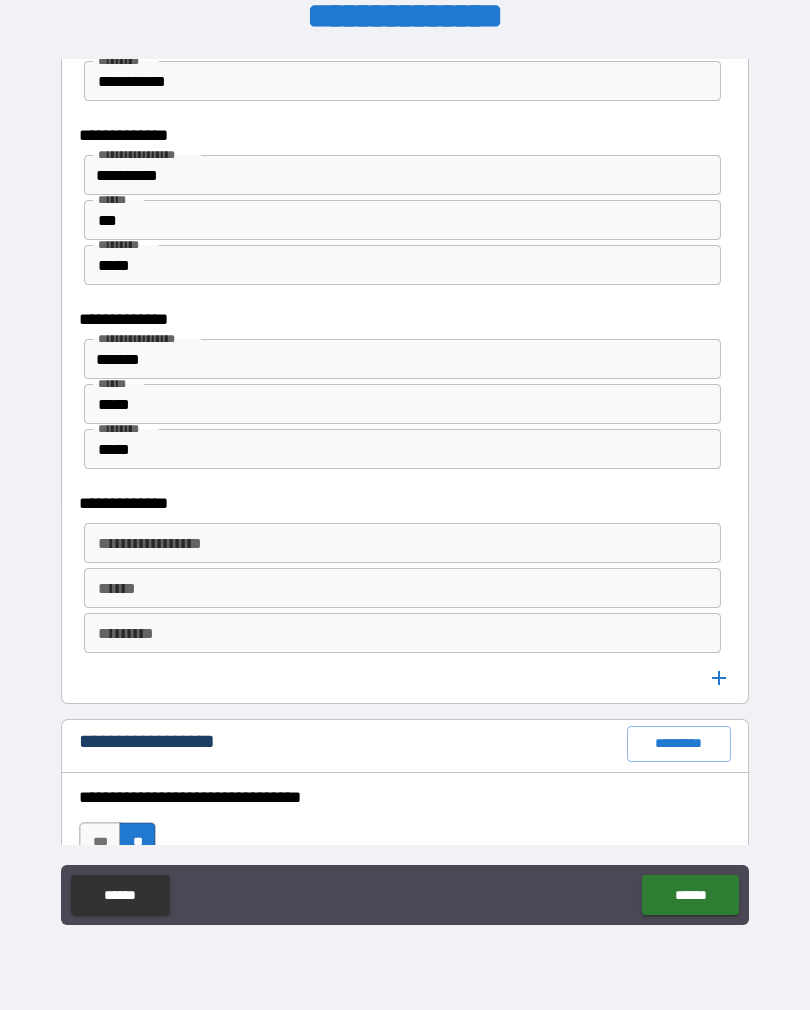 click on "**********" at bounding box center (402, 543) 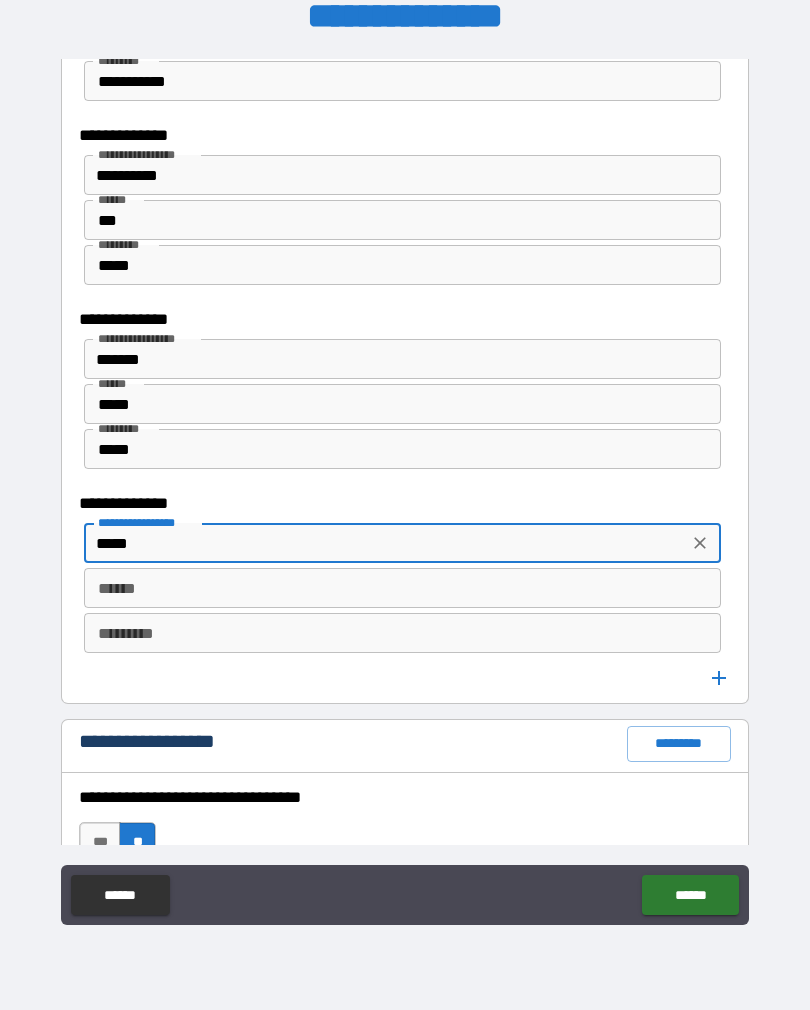 type on "*****" 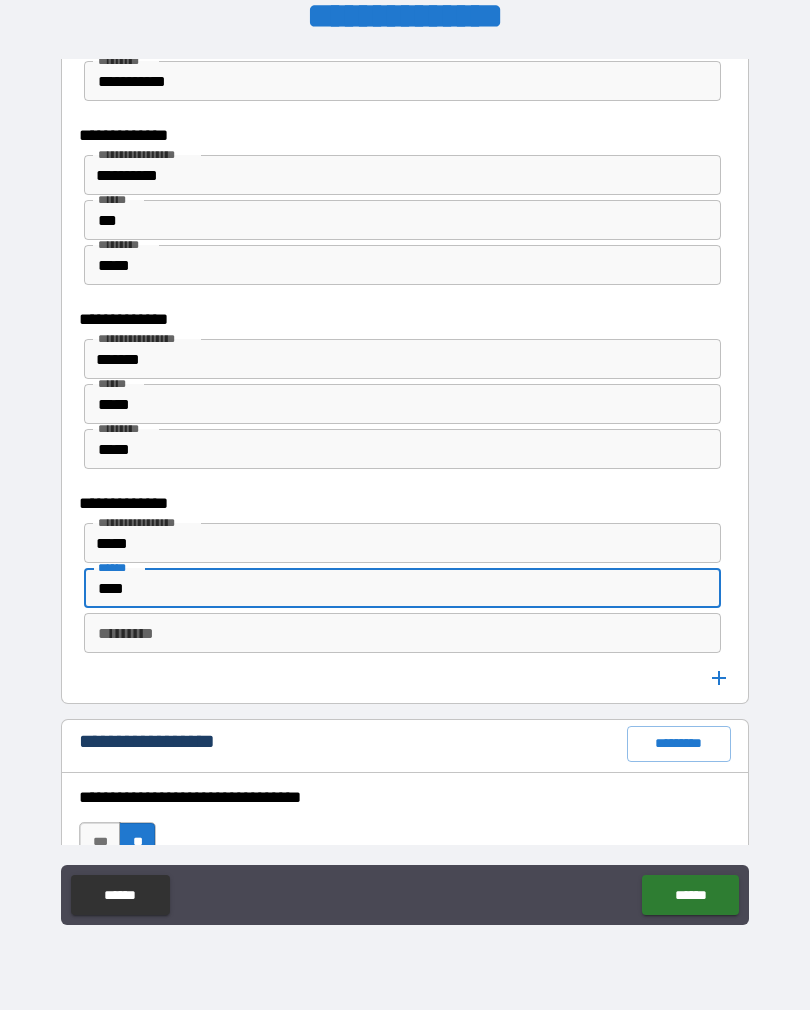 type on "****" 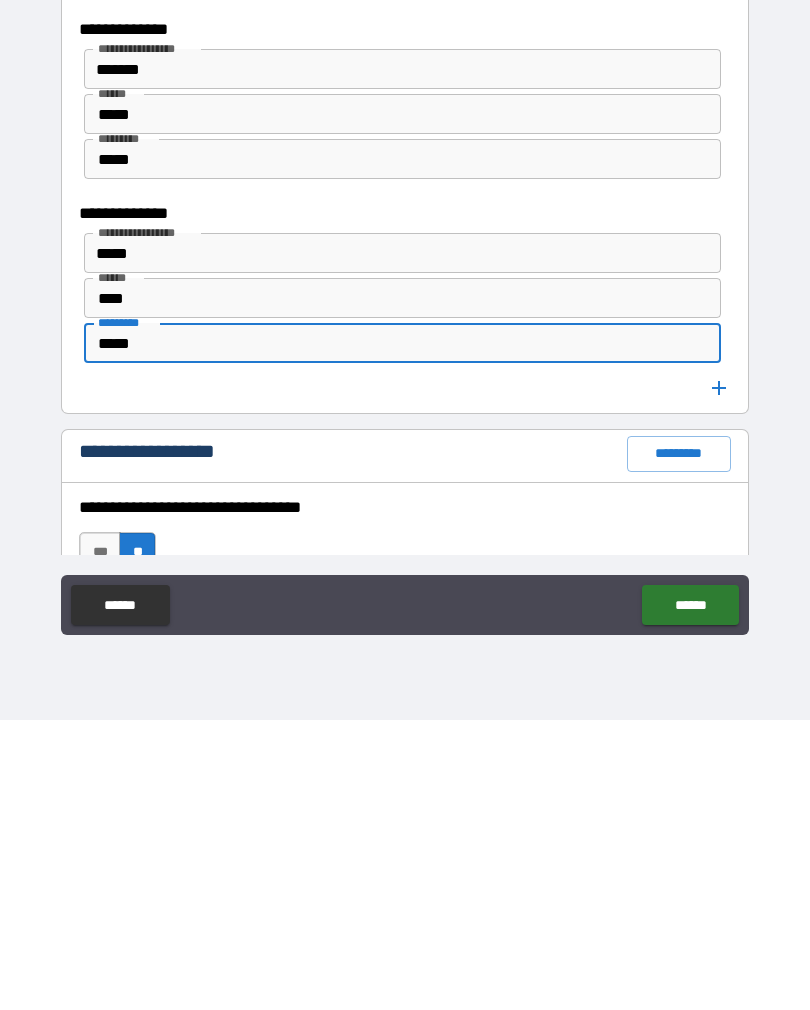 type on "*****" 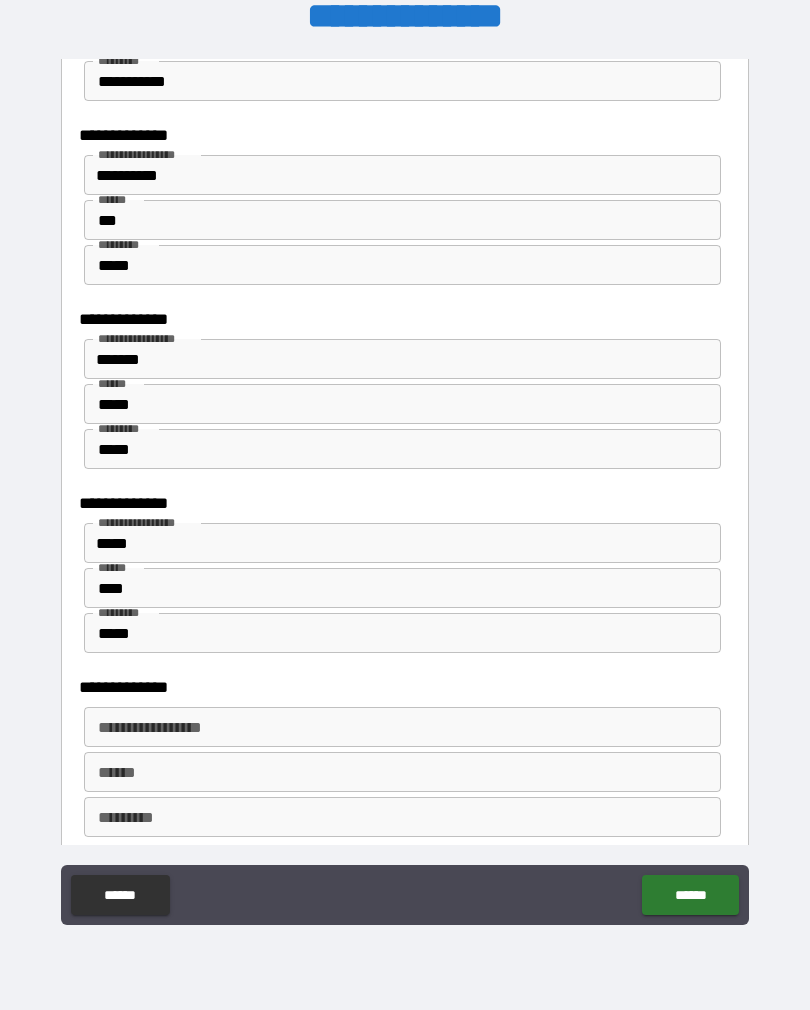click on "**********" at bounding box center [402, 727] 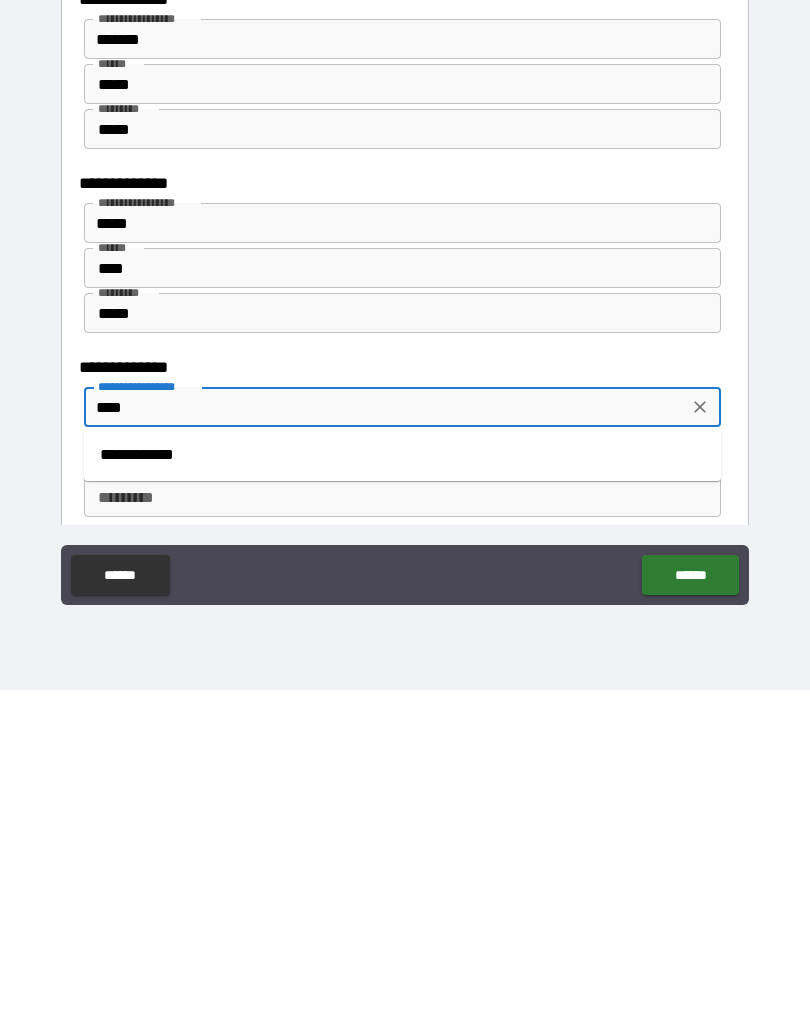 click on "**********" at bounding box center [402, 775] 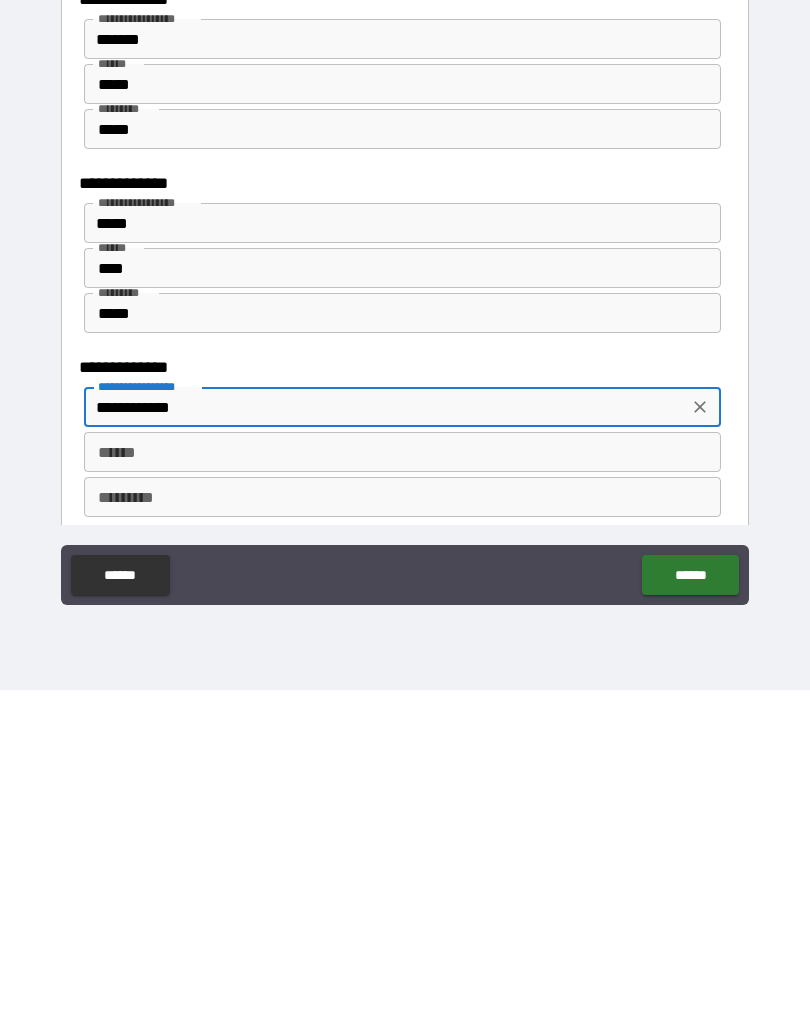 click on "****** ******" at bounding box center (402, 772) 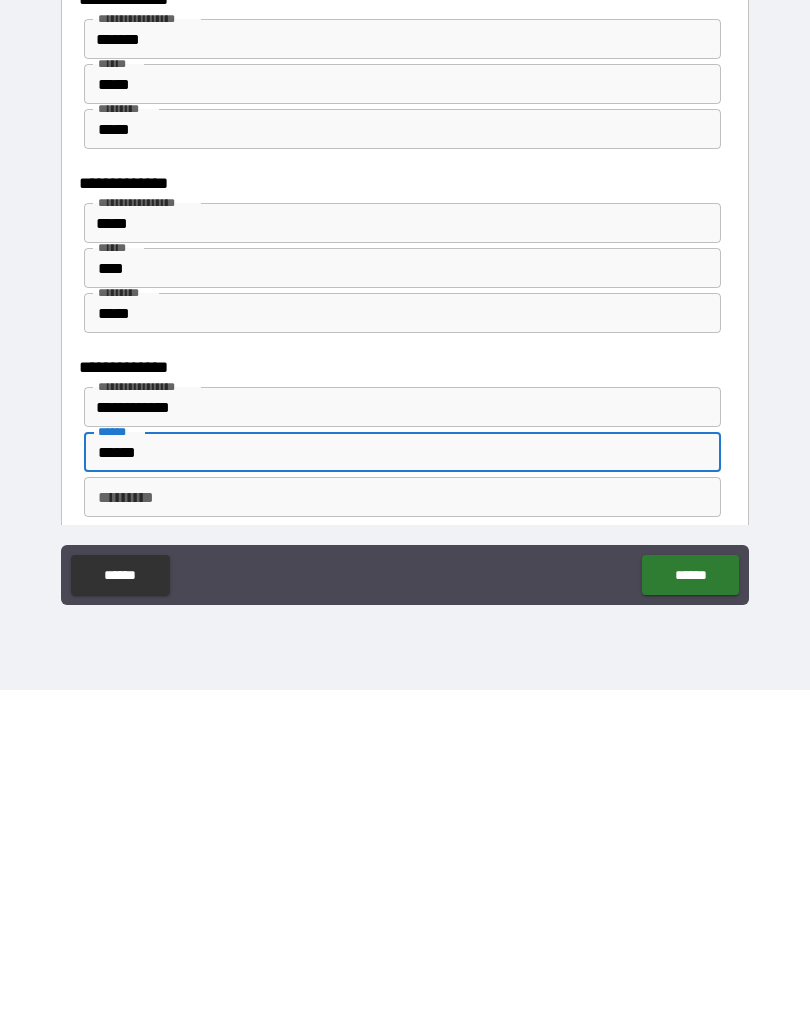 type on "******" 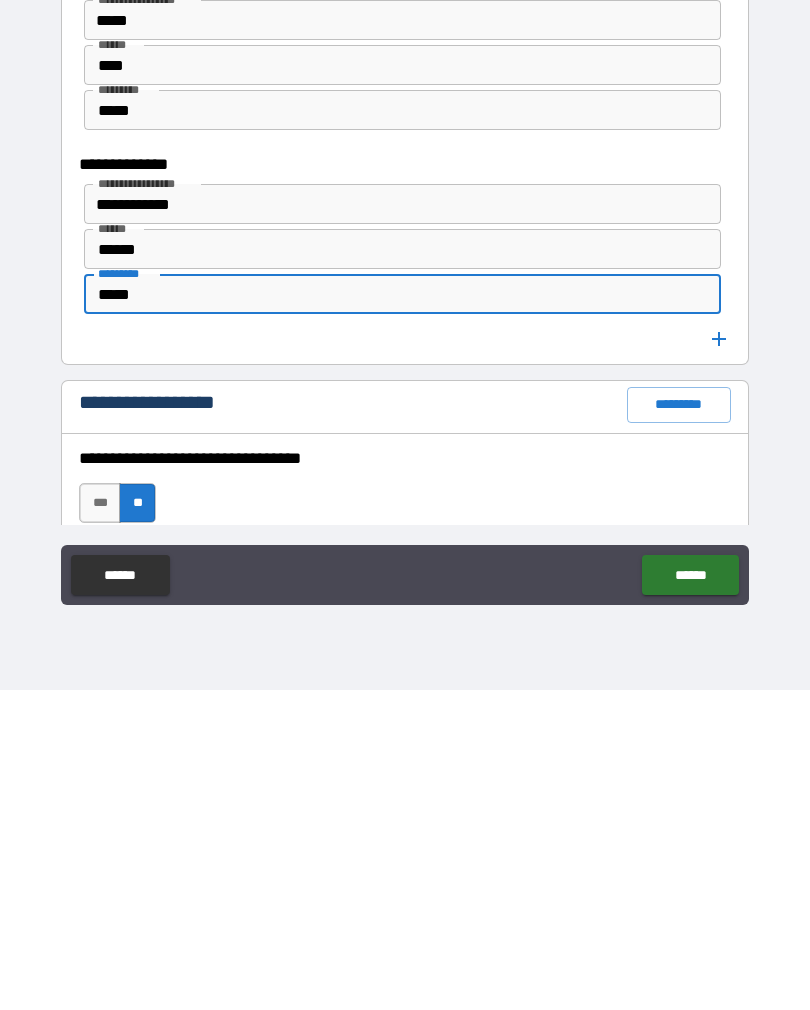 scroll, scrollTop: 2409, scrollLeft: 0, axis: vertical 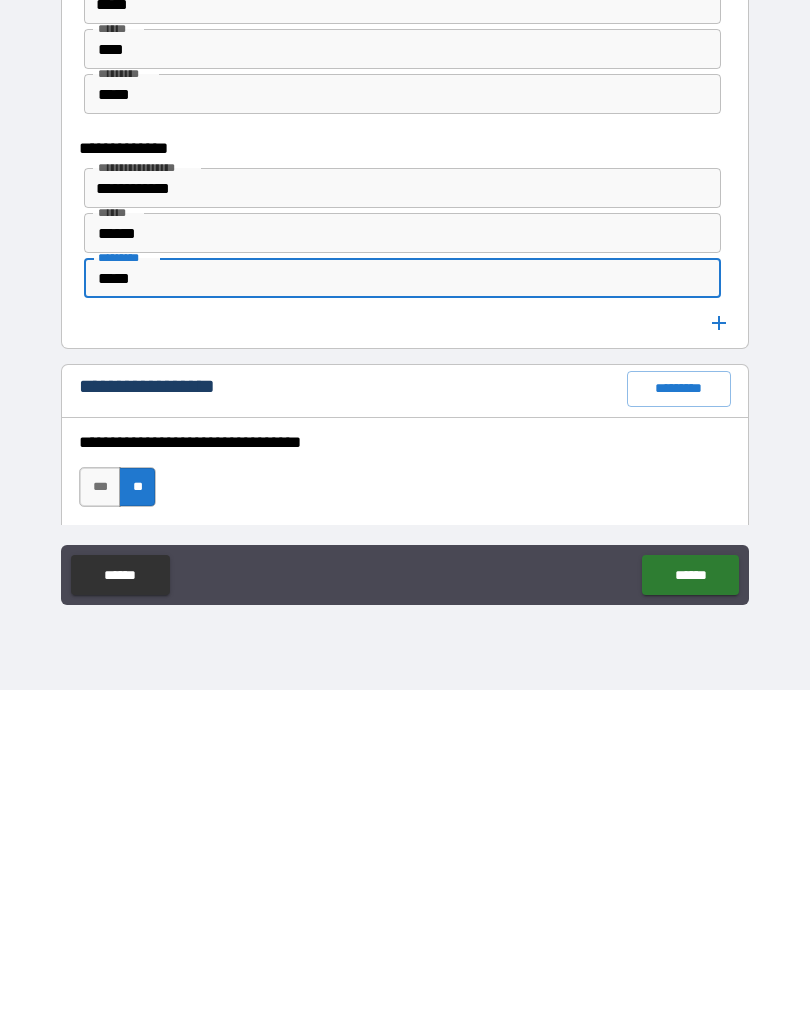 type on "*****" 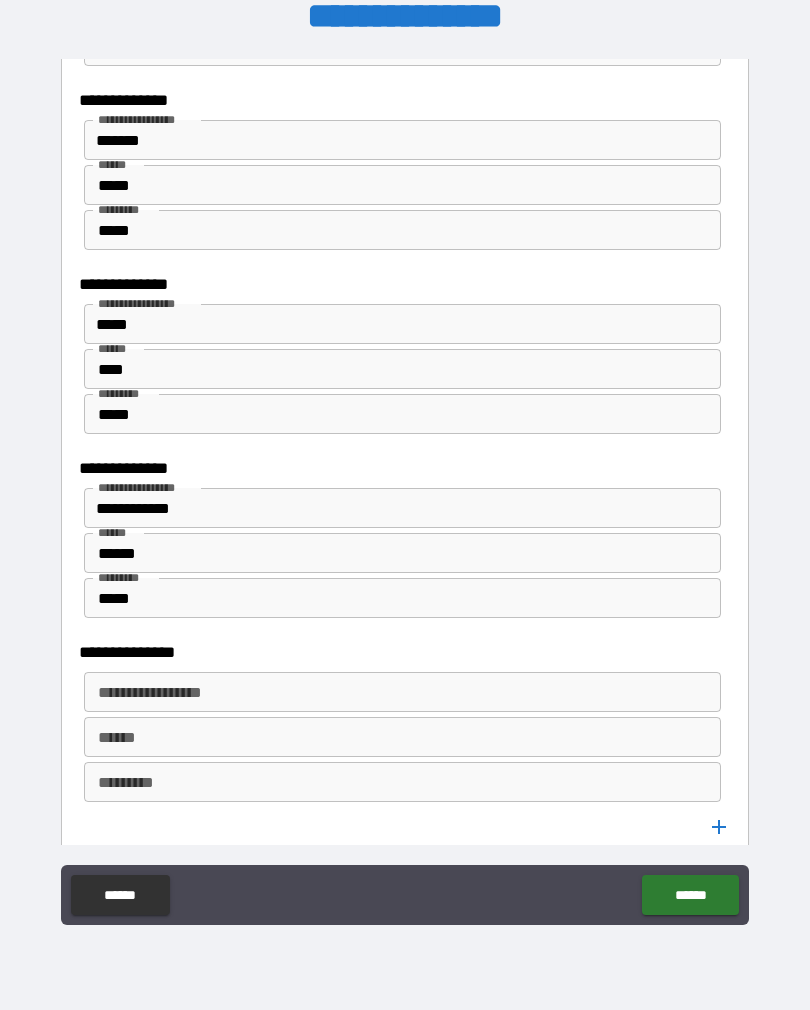 click on "**********" at bounding box center (402, 692) 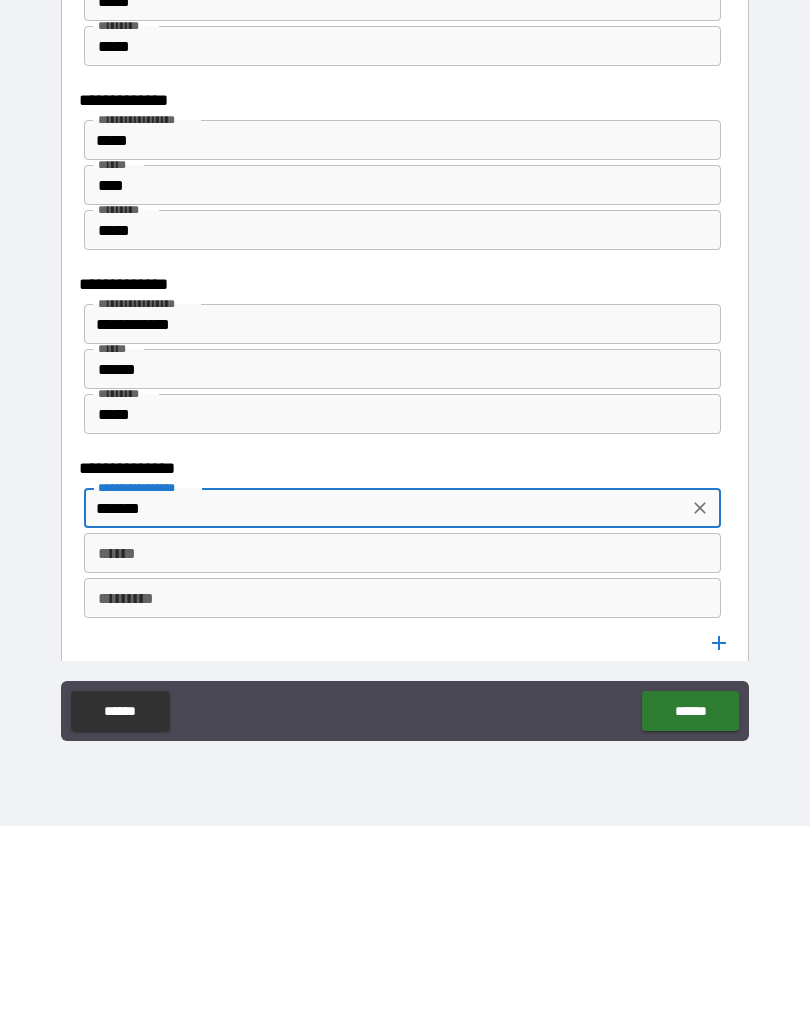 type on "*******" 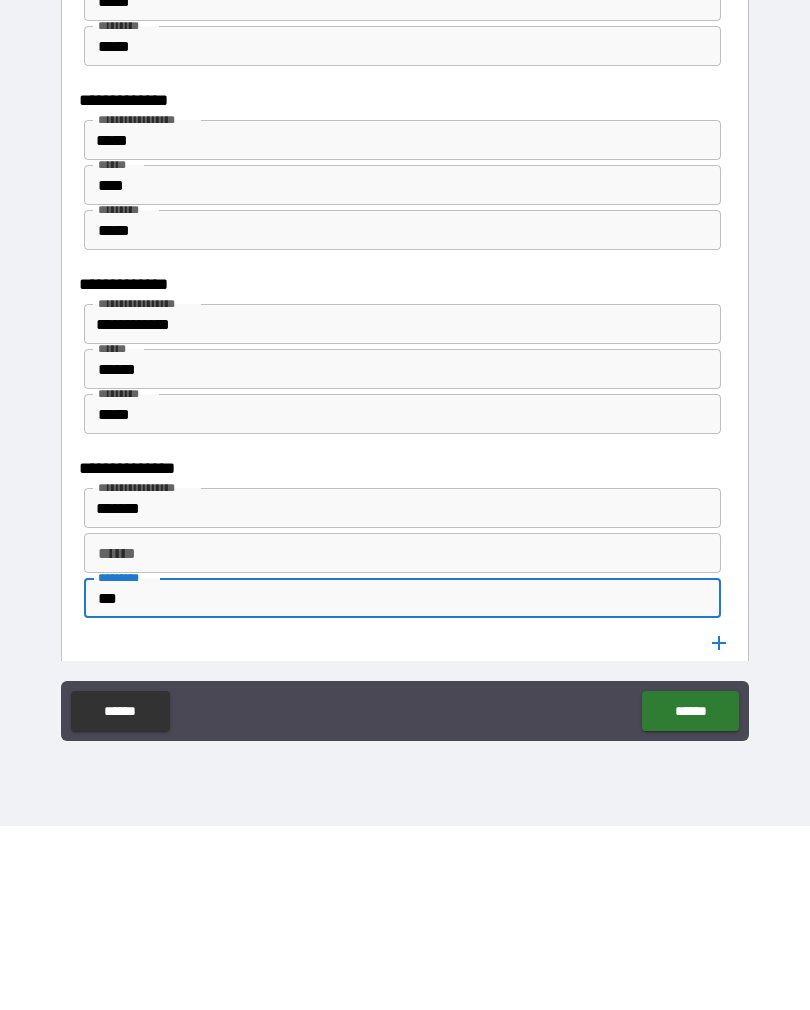 type on "***" 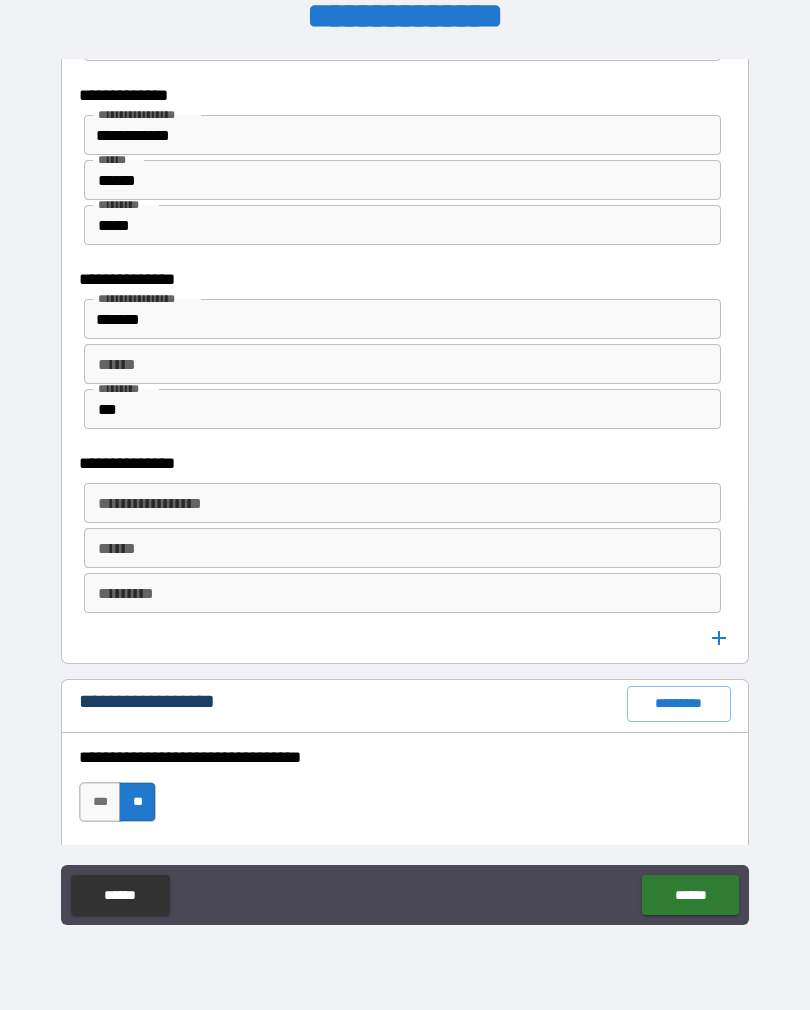 scroll, scrollTop: 2788, scrollLeft: 0, axis: vertical 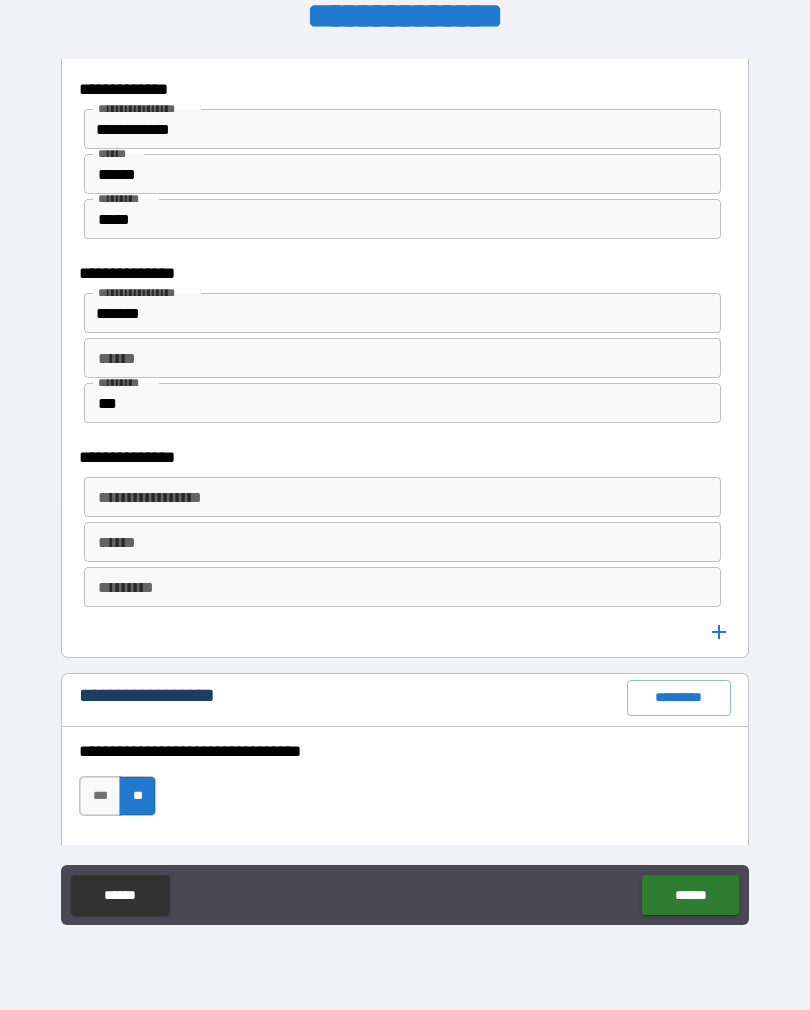 click on "******   ******" at bounding box center (405, 897) 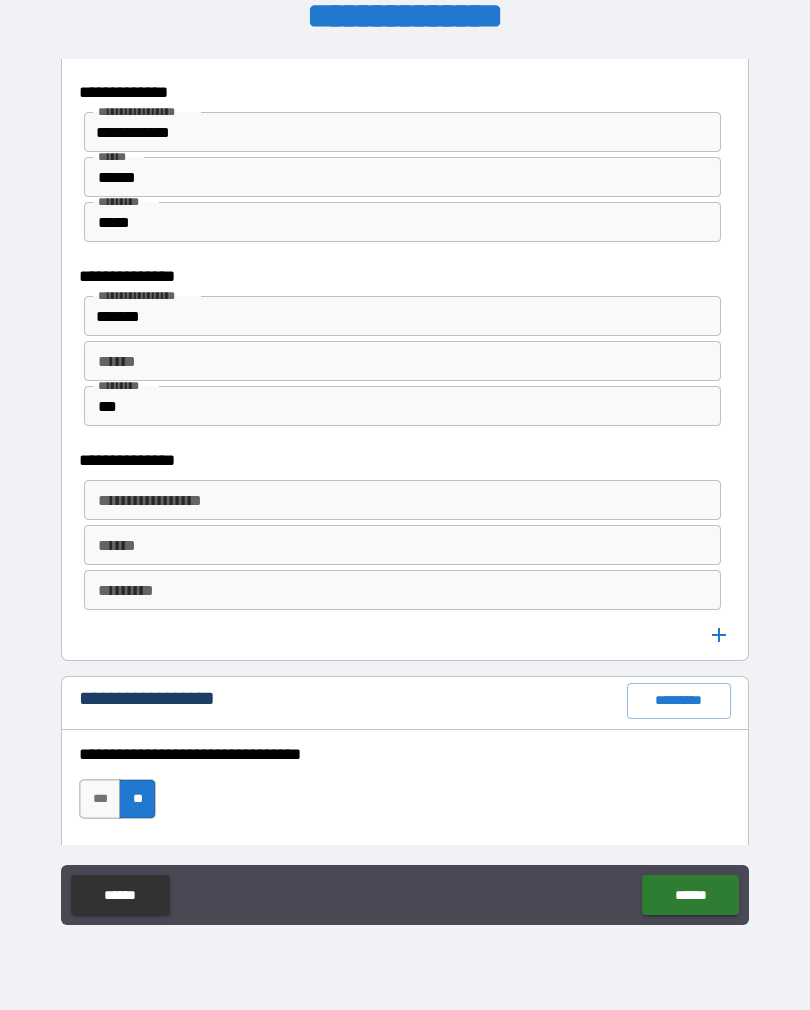 click on "**********" at bounding box center (402, 500) 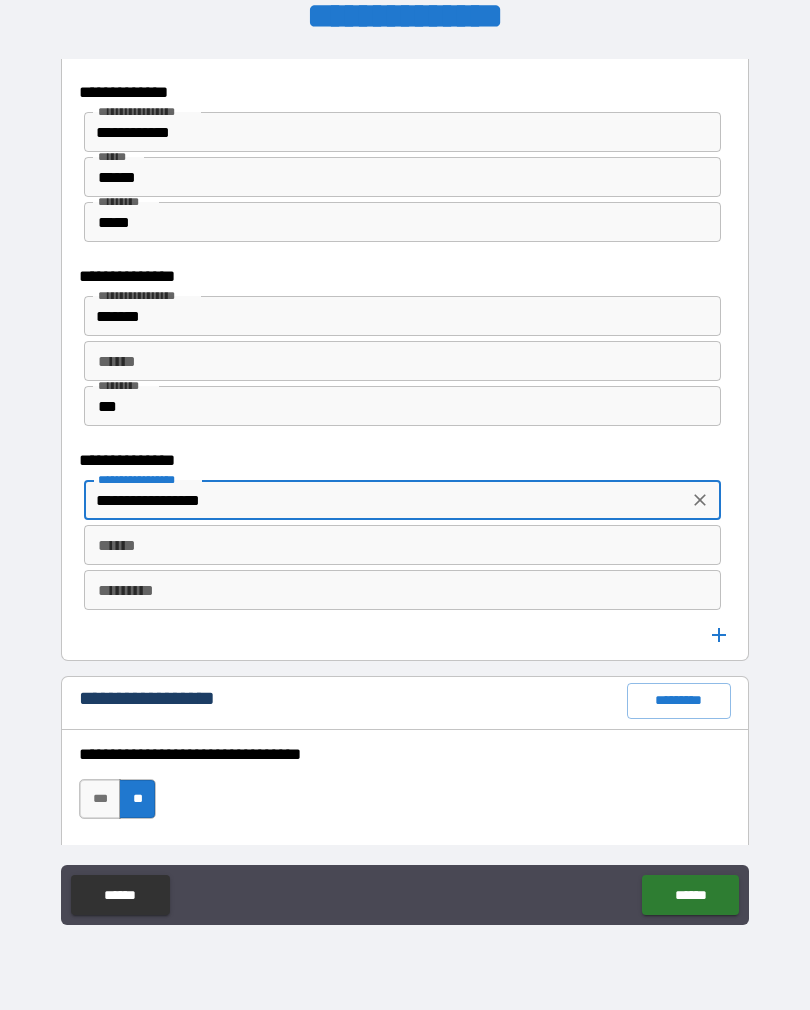 type on "**********" 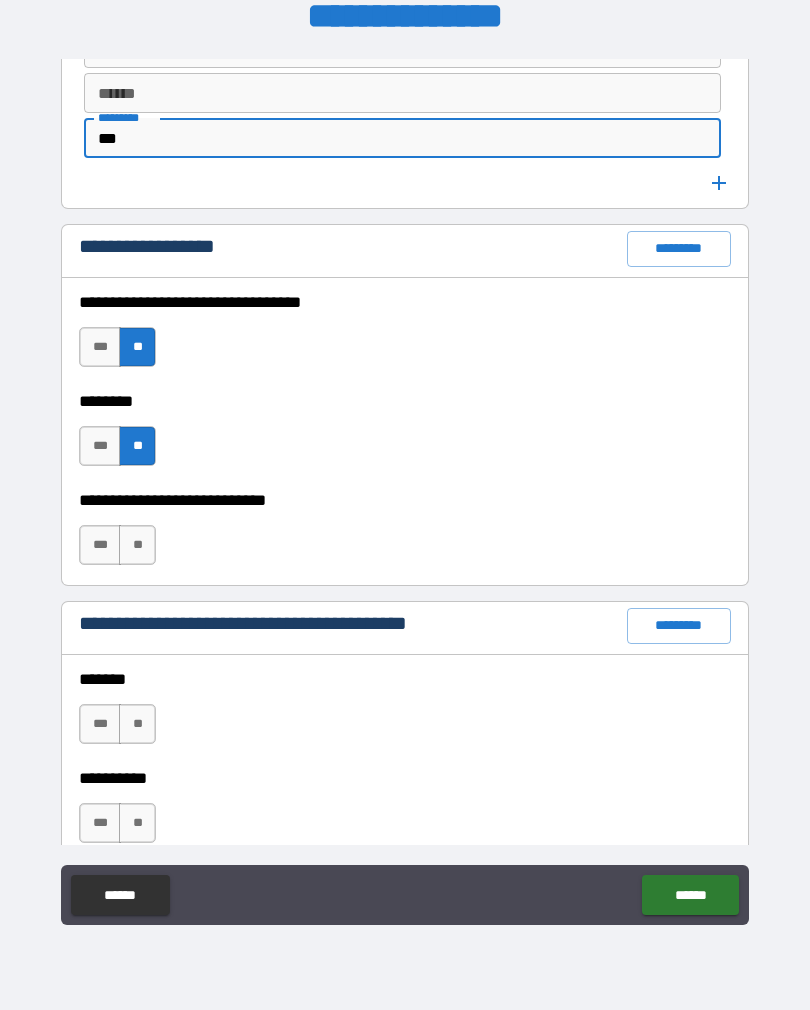 scroll, scrollTop: 3239, scrollLeft: 0, axis: vertical 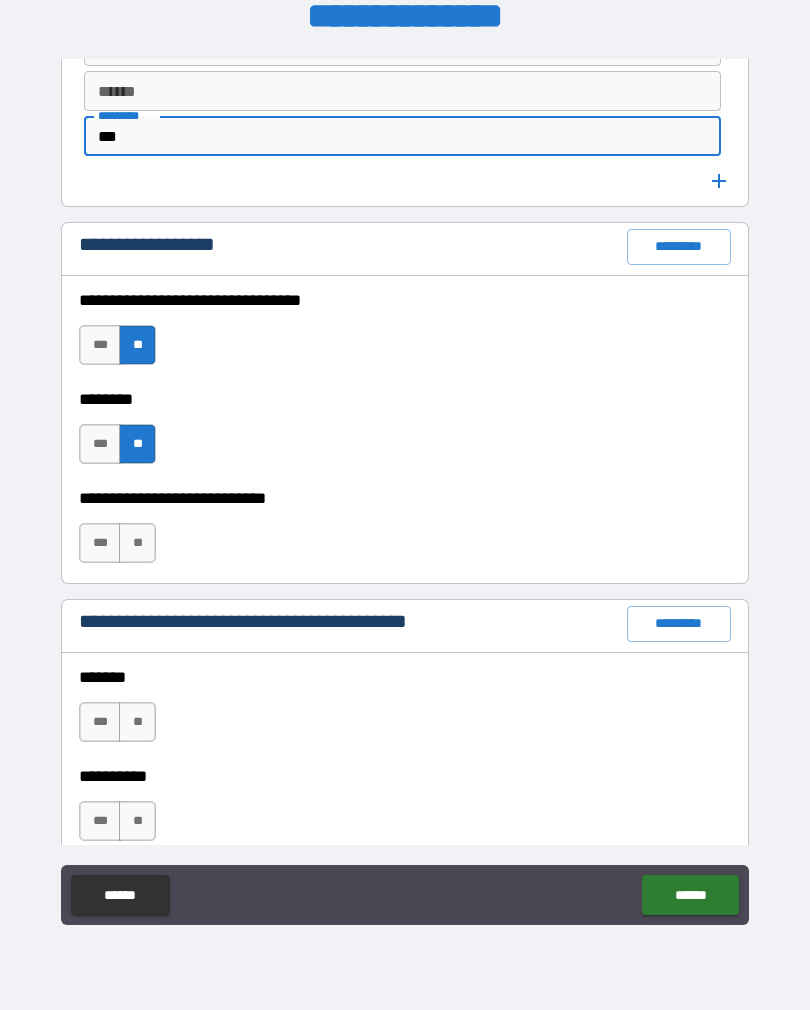 type on "***" 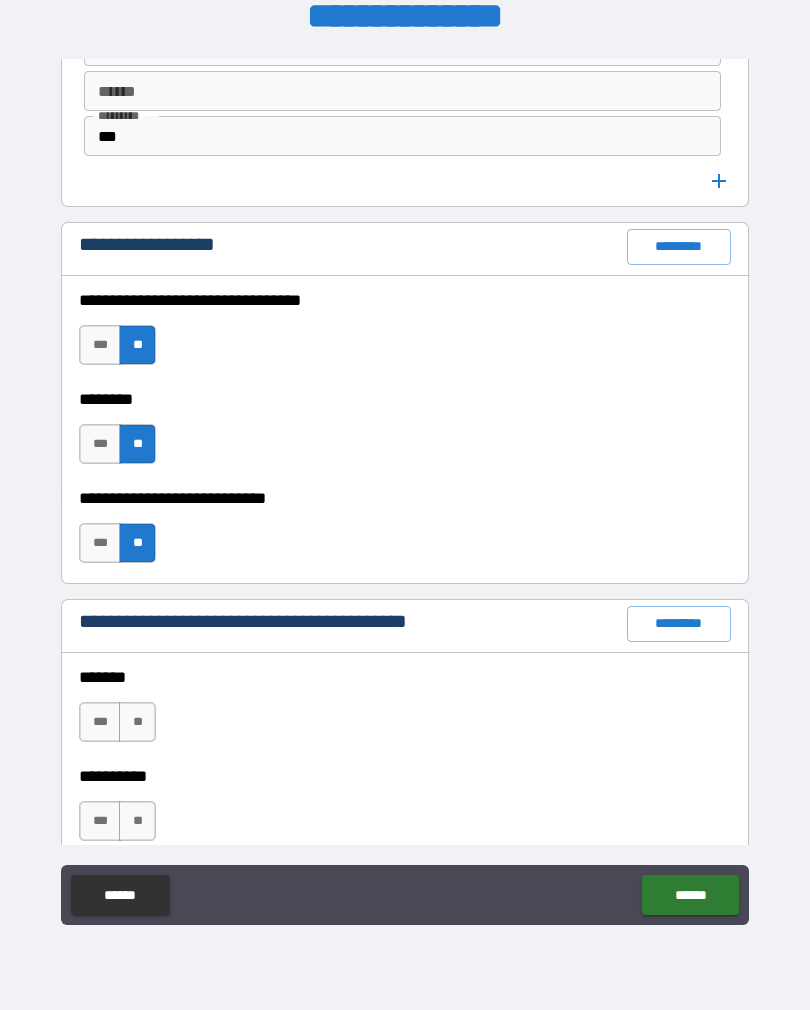 click on "***" at bounding box center [100, 722] 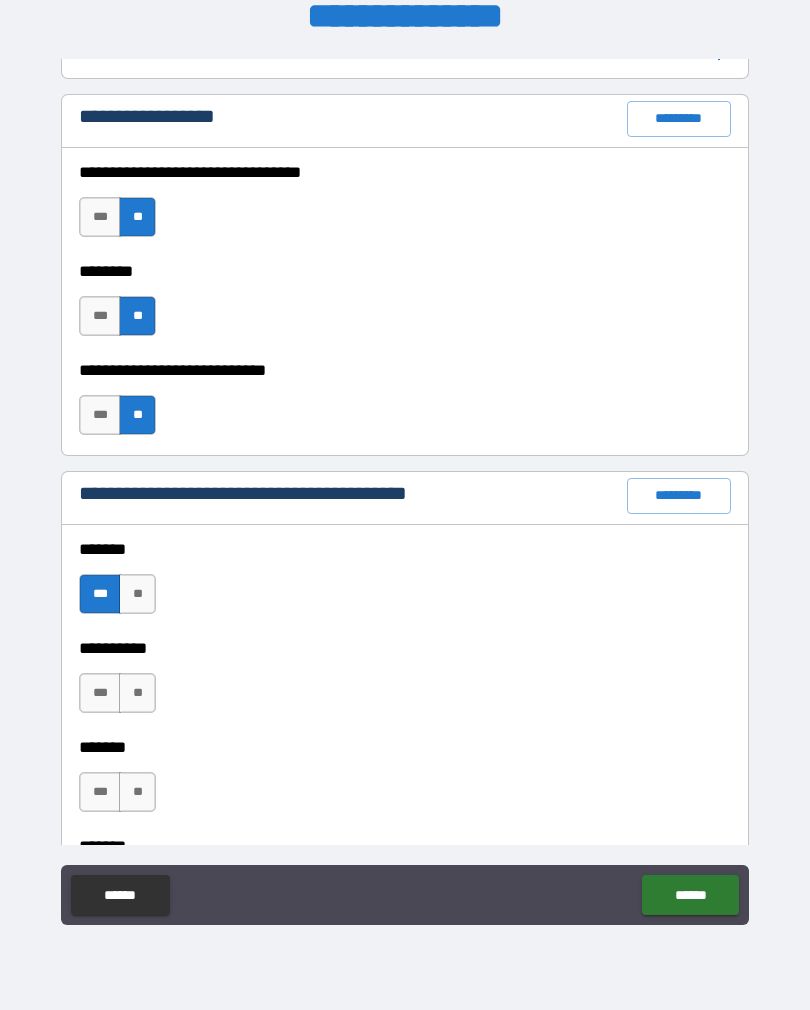 scroll, scrollTop: 3395, scrollLeft: 0, axis: vertical 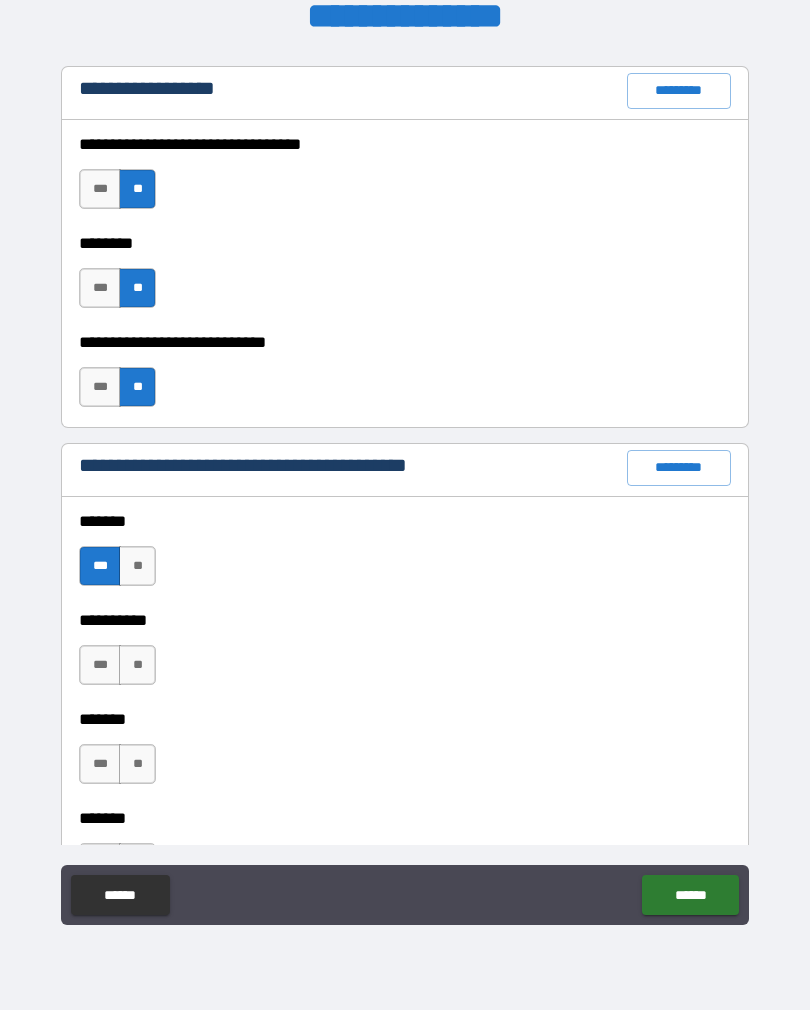 click on "***" at bounding box center (100, 665) 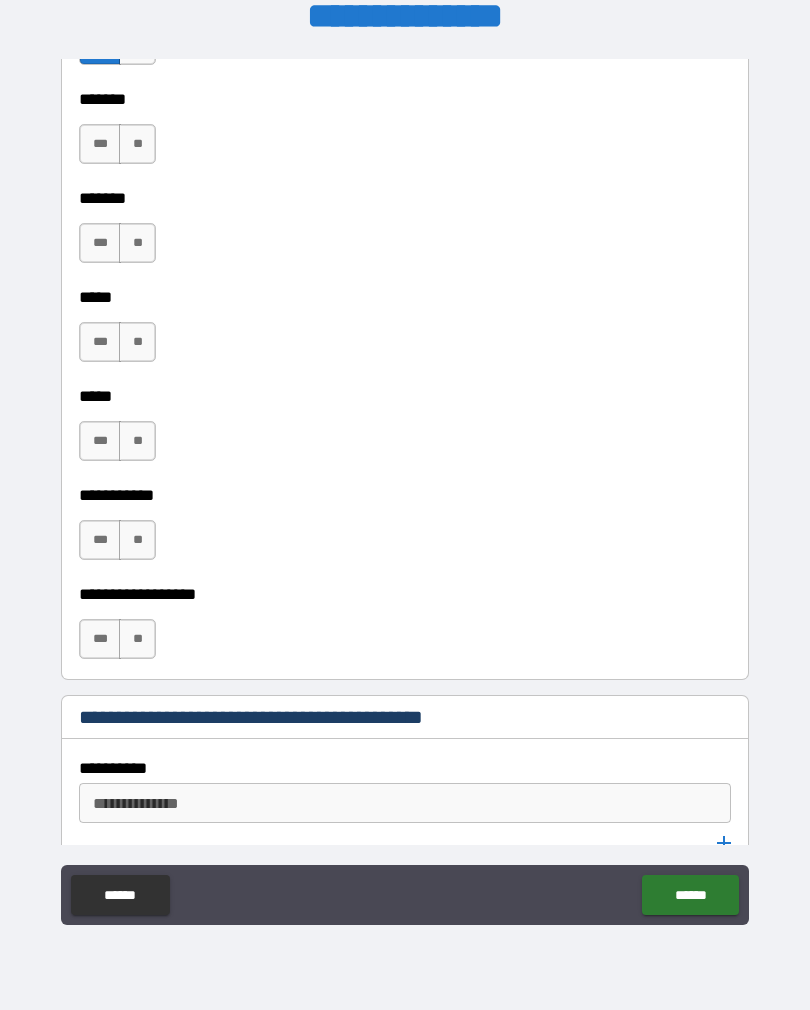 scroll, scrollTop: 4020, scrollLeft: 0, axis: vertical 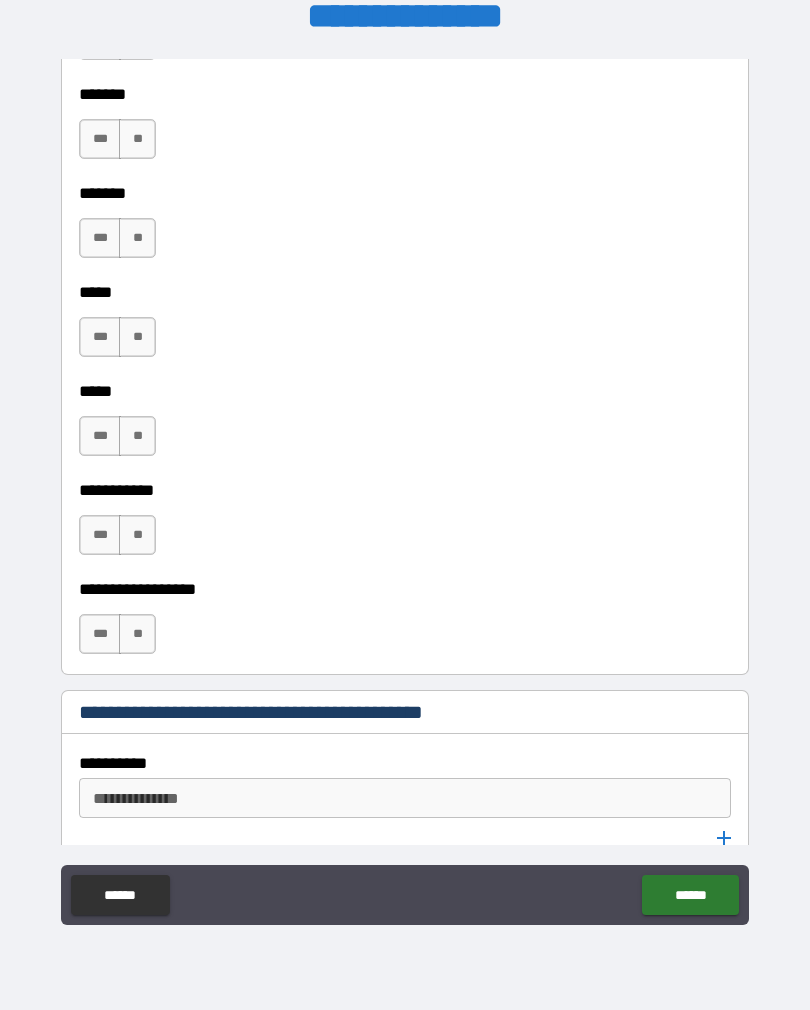 click on "**********" at bounding box center [405, 798] 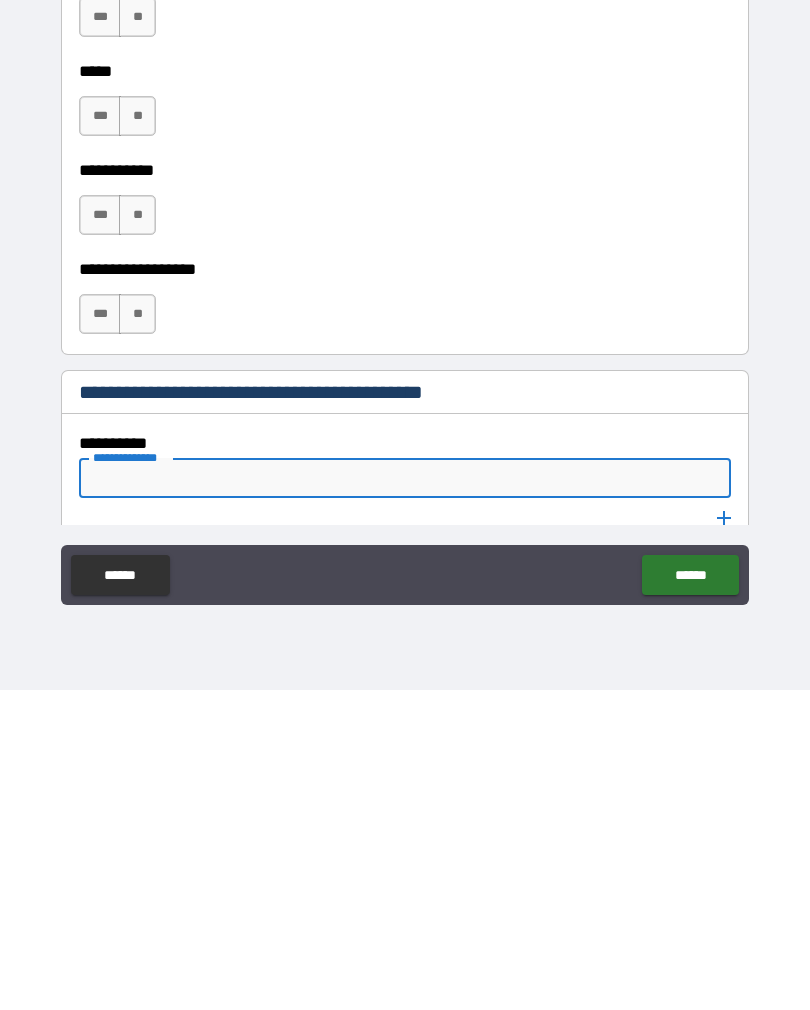 type on "*" 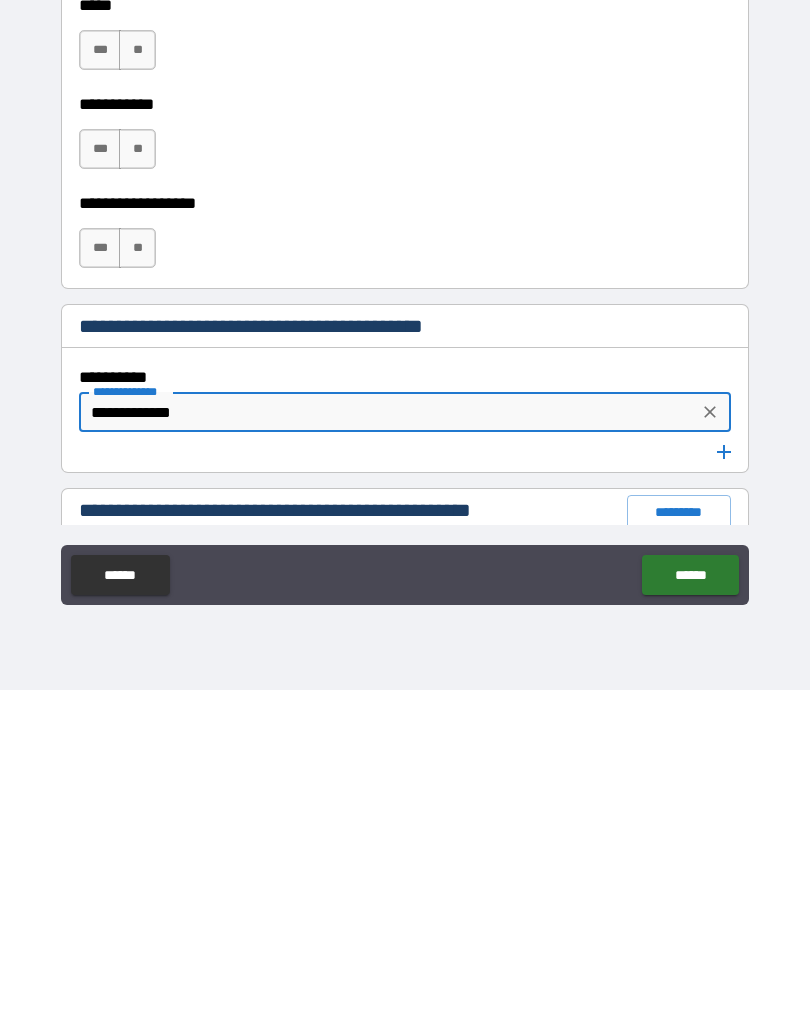 scroll, scrollTop: 4106, scrollLeft: 0, axis: vertical 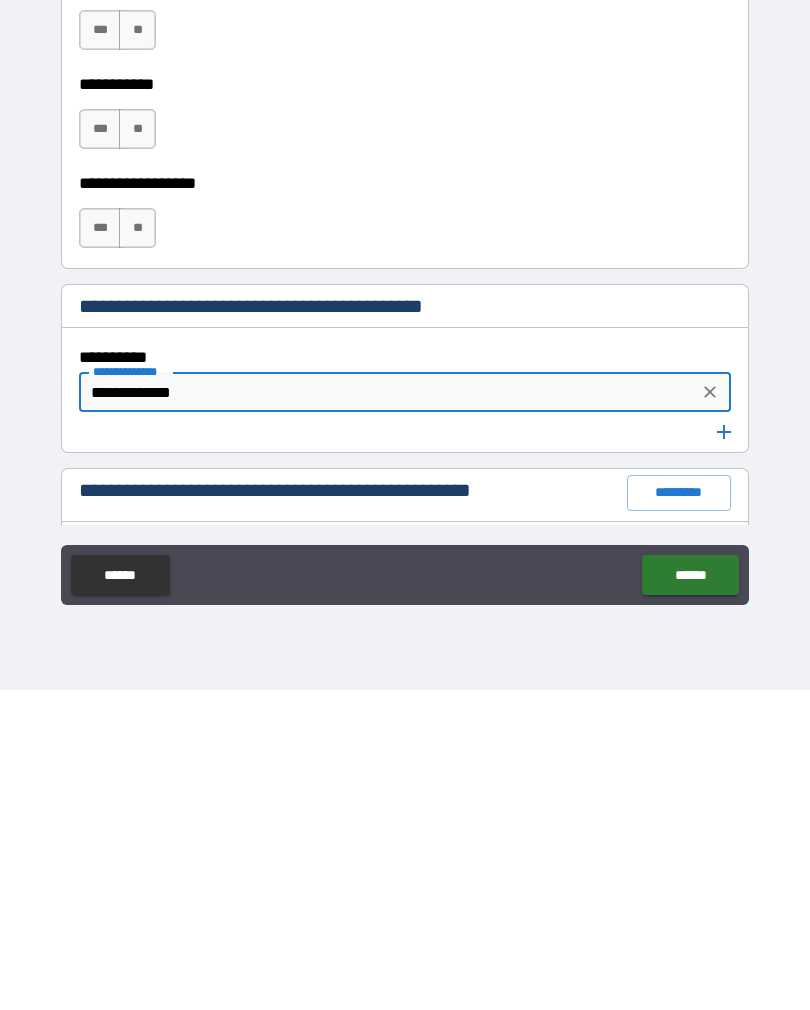 type on "**********" 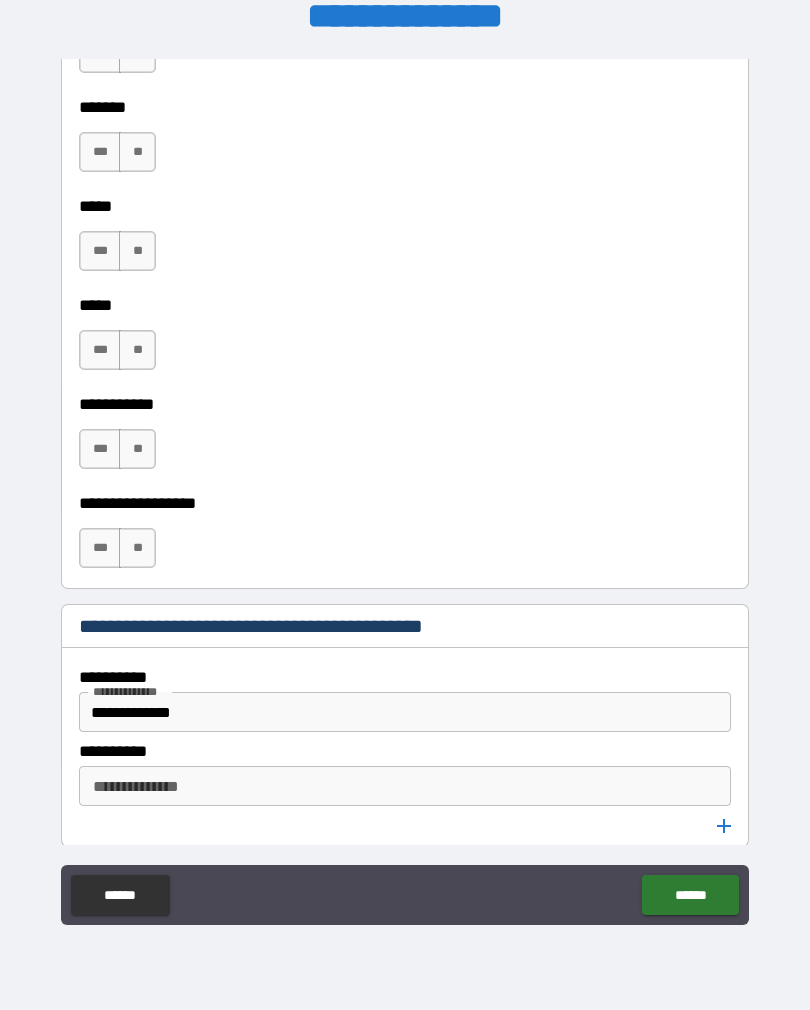 click 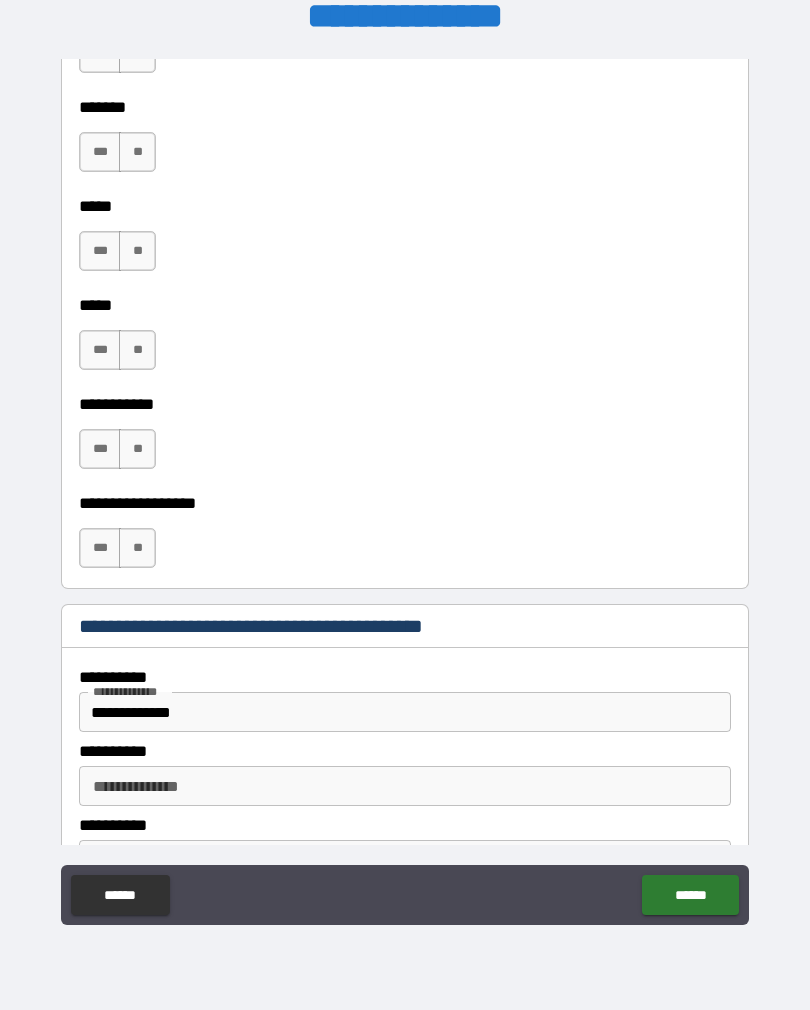 click on "**********" at bounding box center [403, 786] 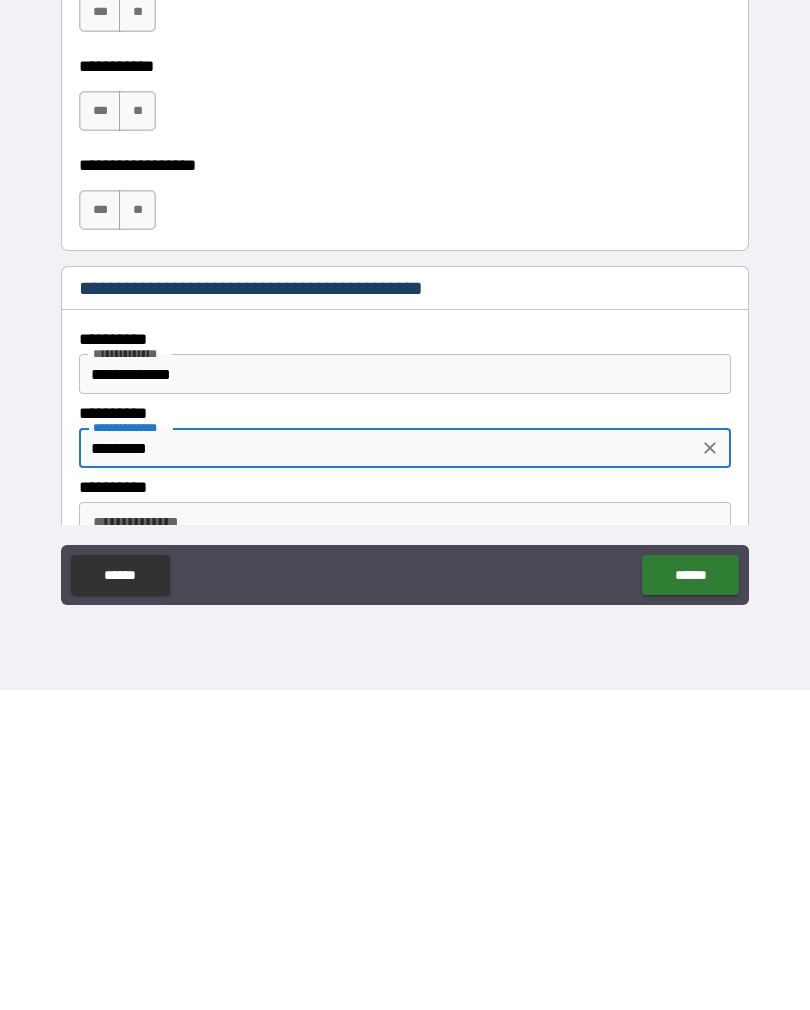 scroll, scrollTop: 4137, scrollLeft: 0, axis: vertical 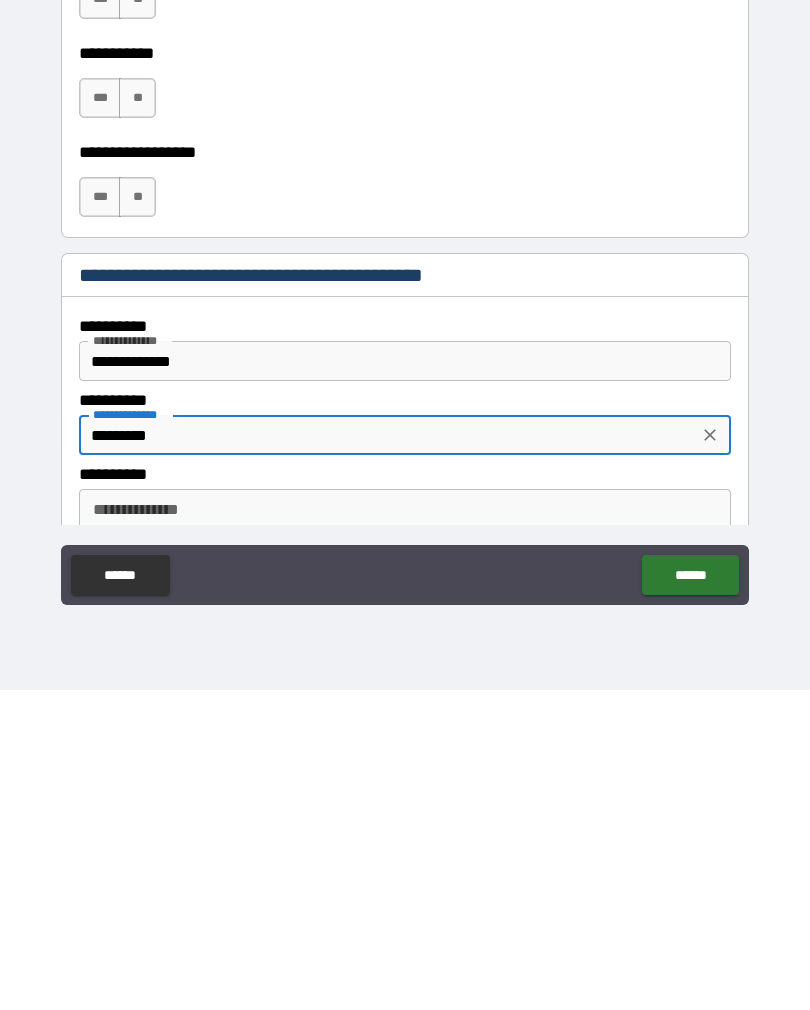 type on "*********" 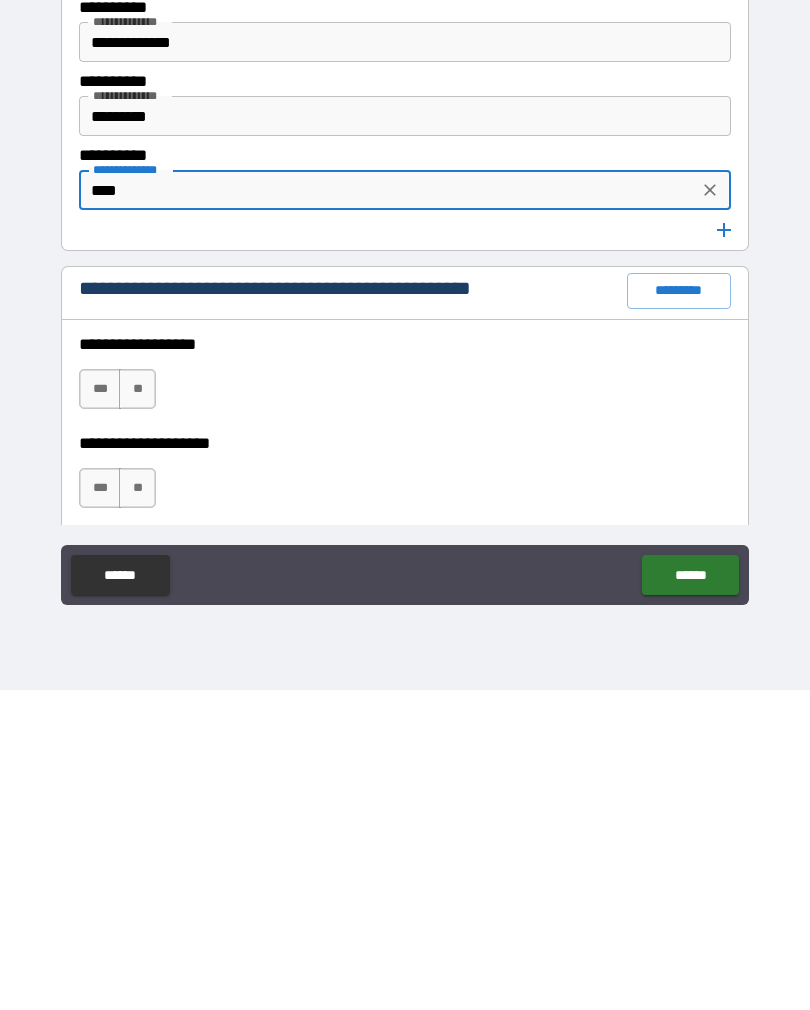 scroll, scrollTop: 4457, scrollLeft: 0, axis: vertical 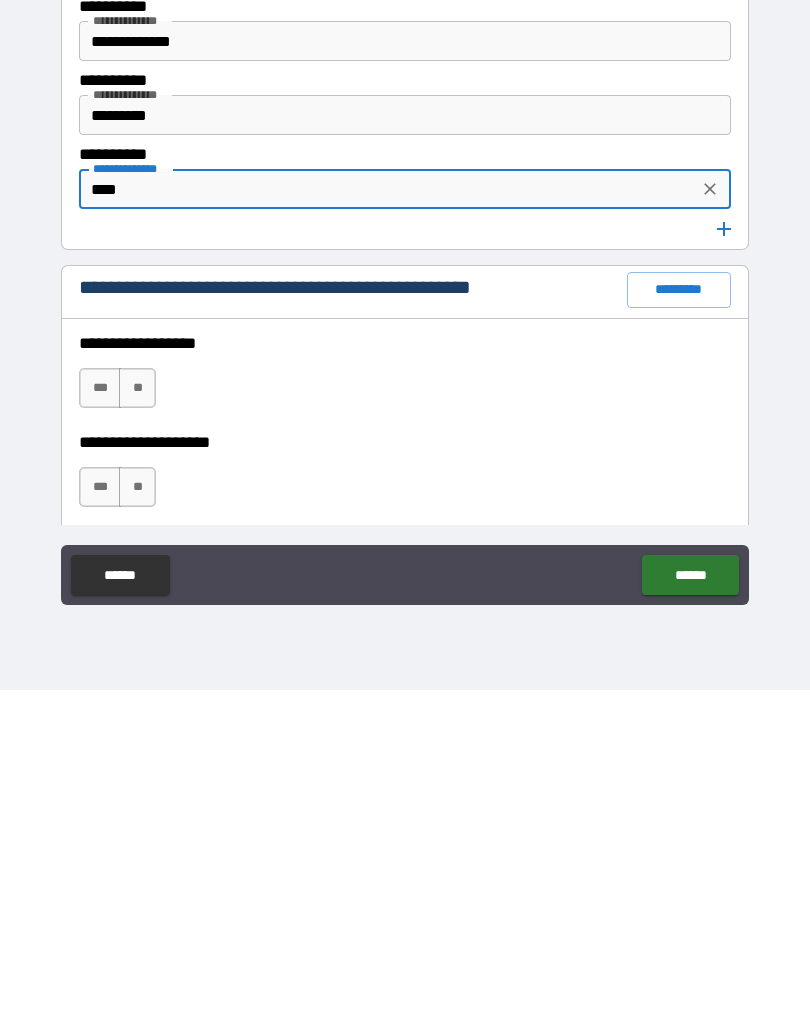 type on "****" 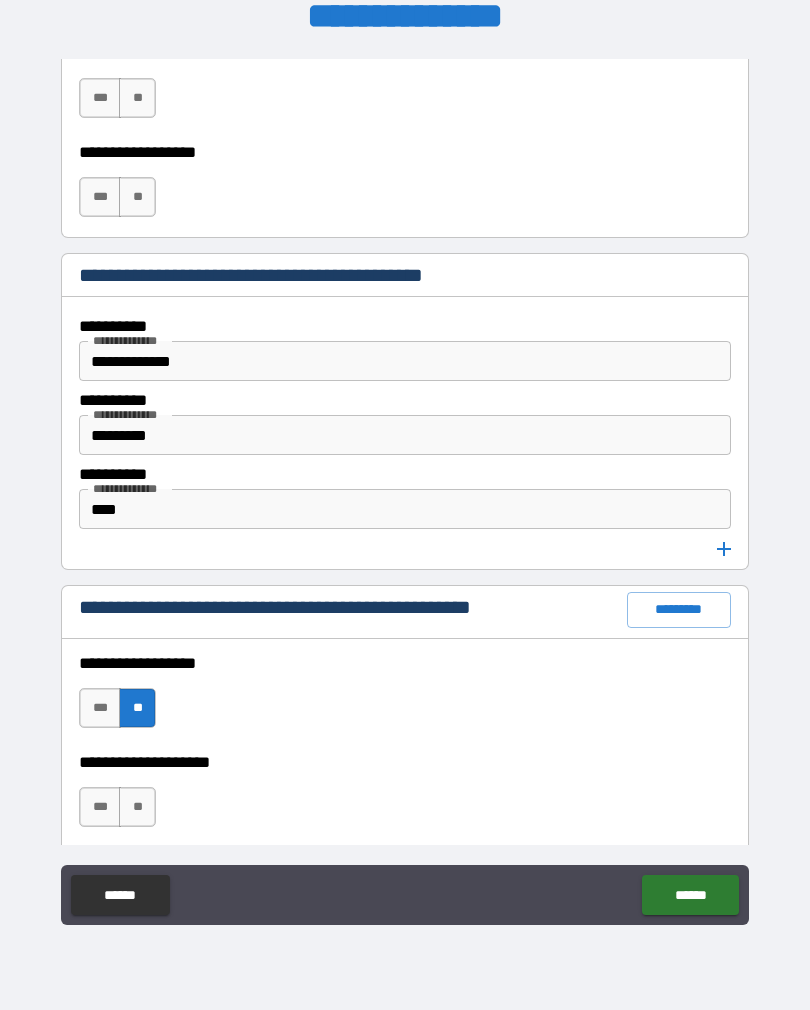 click on "**" at bounding box center [137, 807] 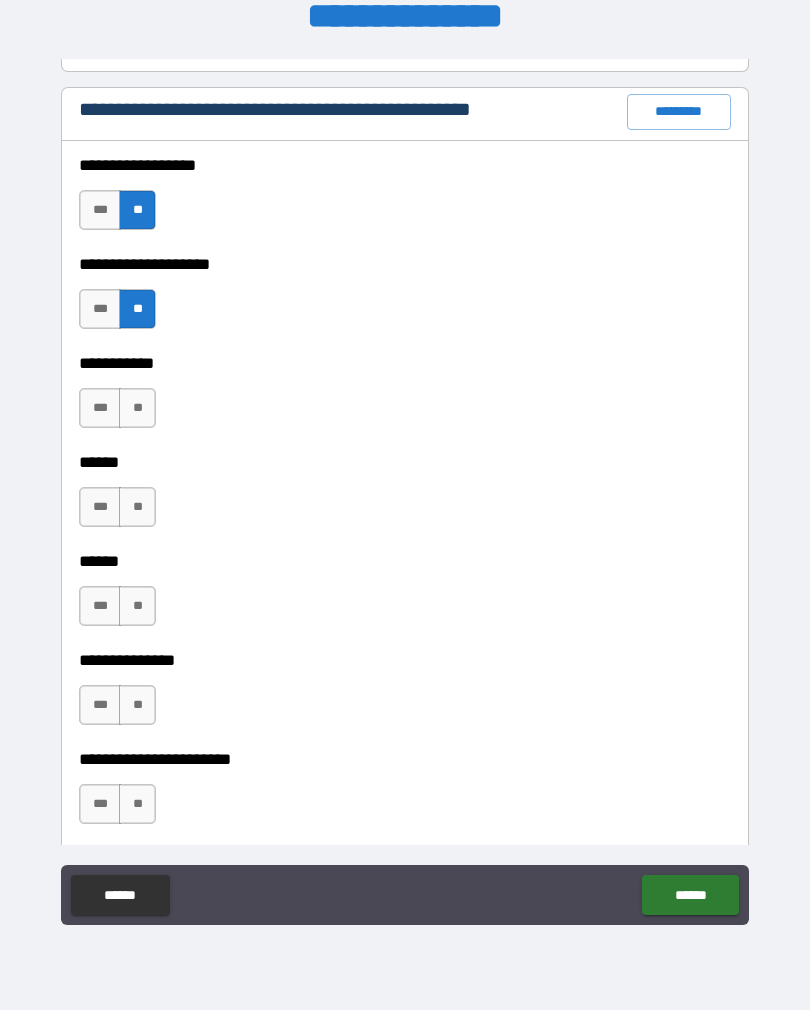 scroll, scrollTop: 4956, scrollLeft: 0, axis: vertical 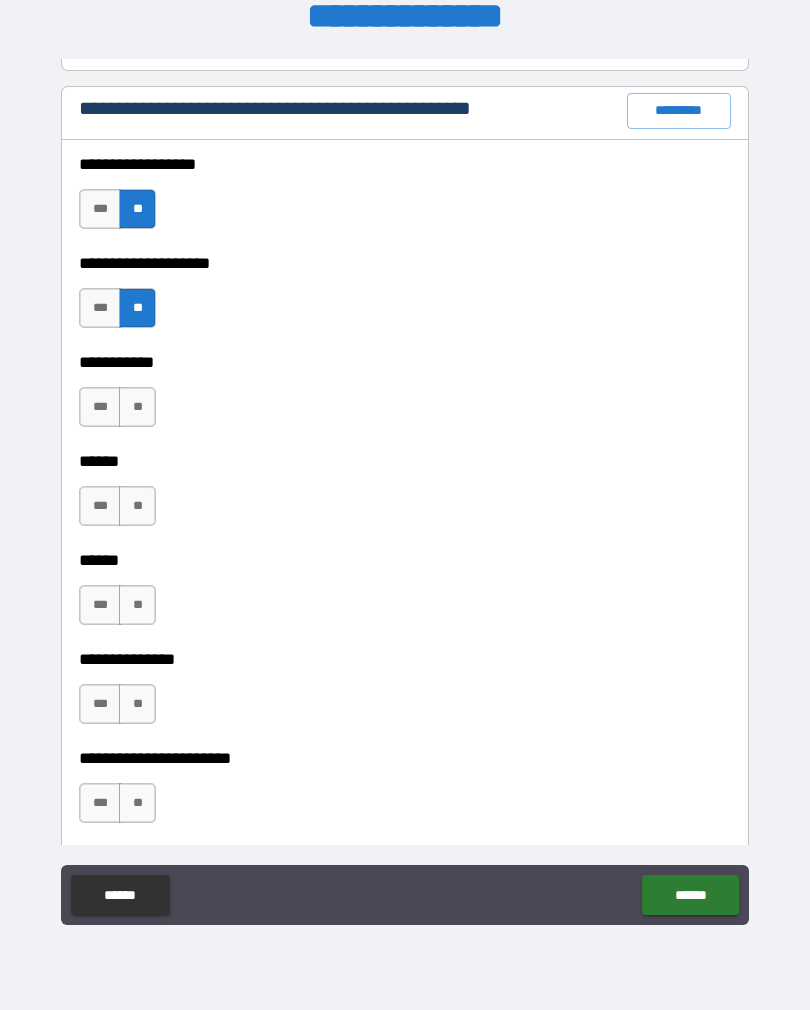 click on "***" at bounding box center (100, 407) 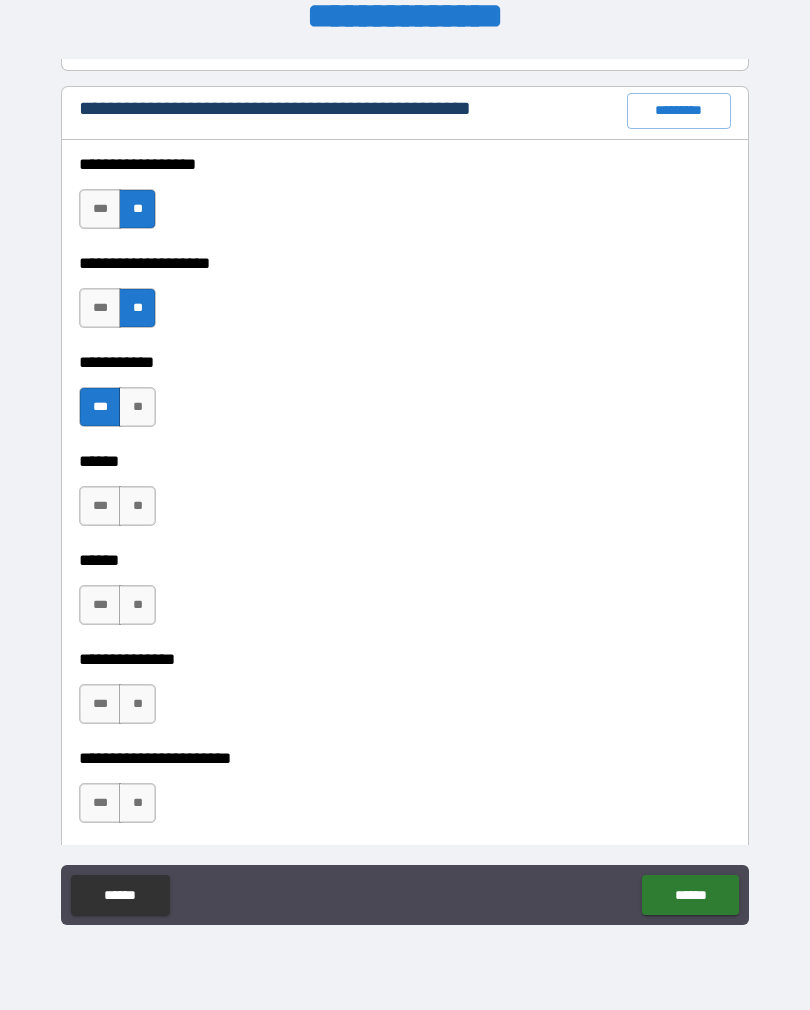 click on "**" at bounding box center [137, 506] 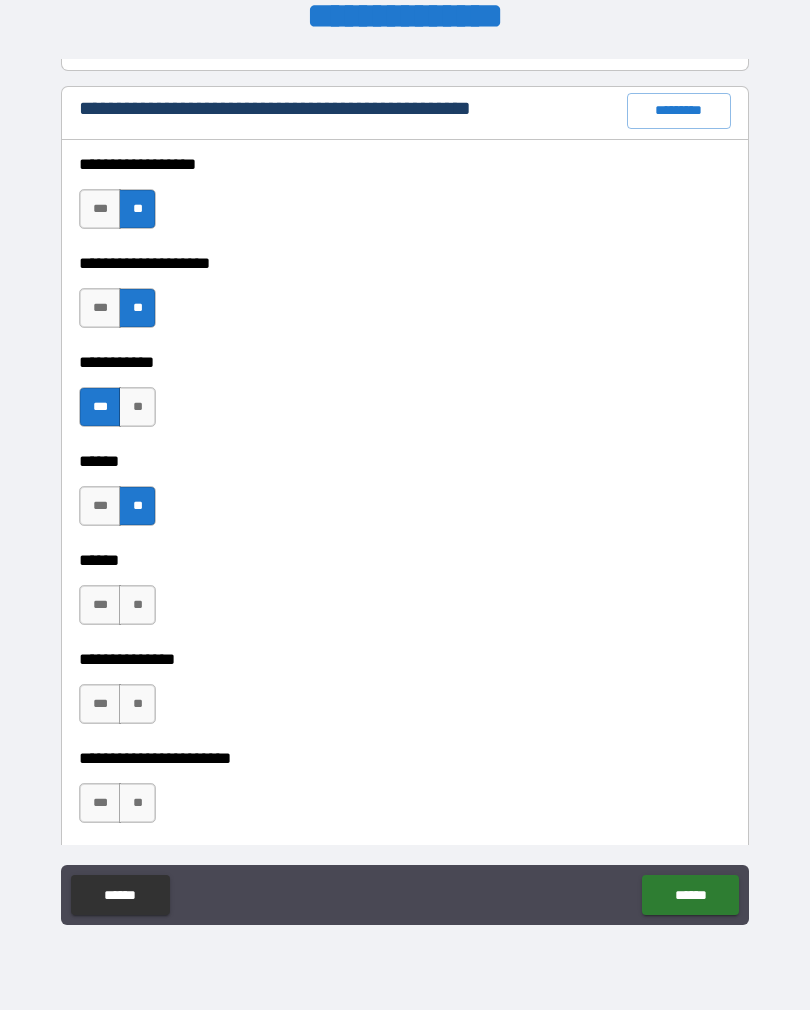 click on "**" at bounding box center [137, 605] 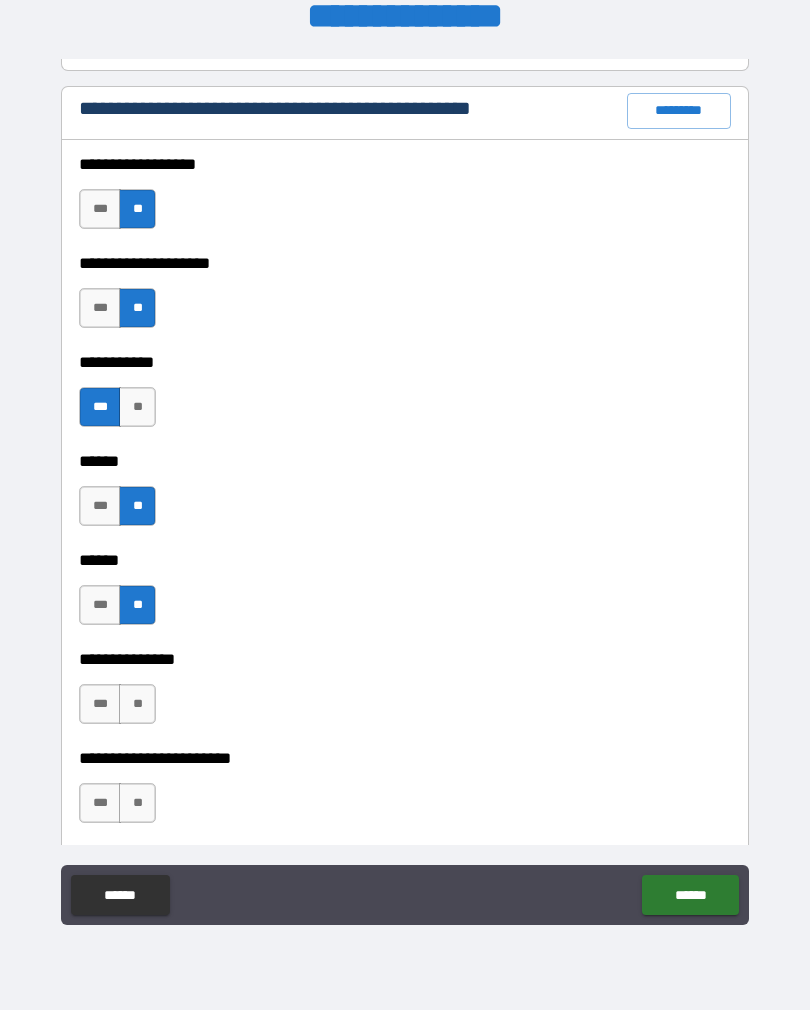 click on "***" at bounding box center (100, 704) 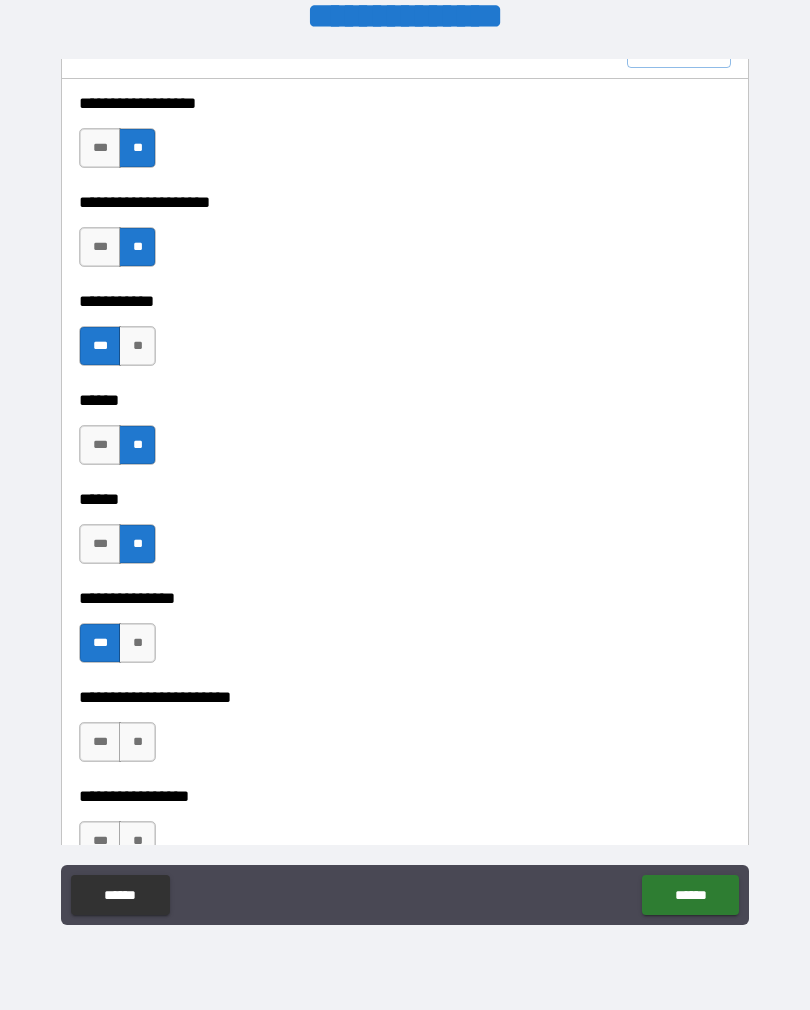 scroll, scrollTop: 5044, scrollLeft: 0, axis: vertical 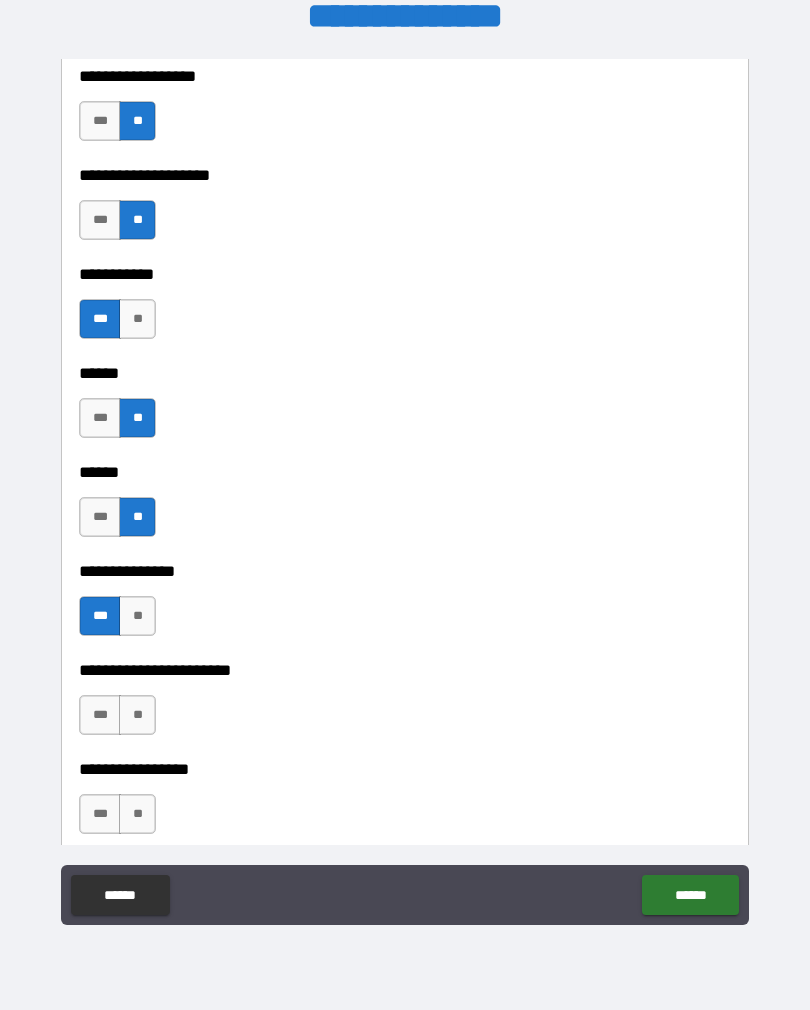 click on "**" at bounding box center (137, 715) 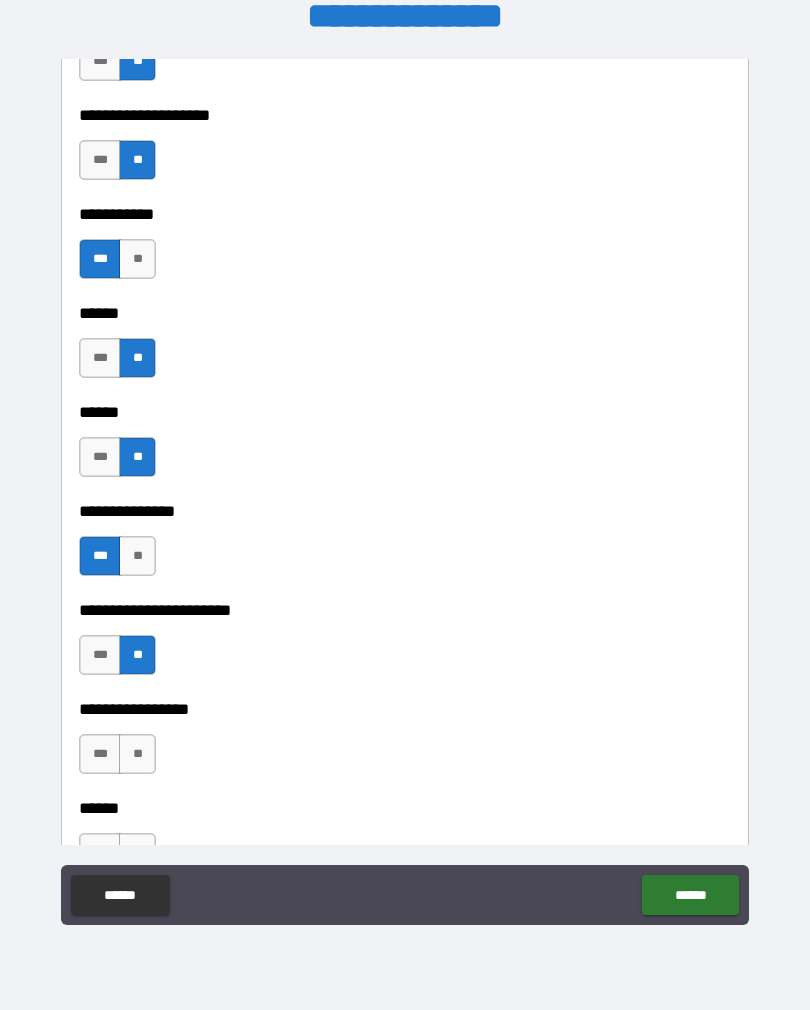 scroll, scrollTop: 5138, scrollLeft: 0, axis: vertical 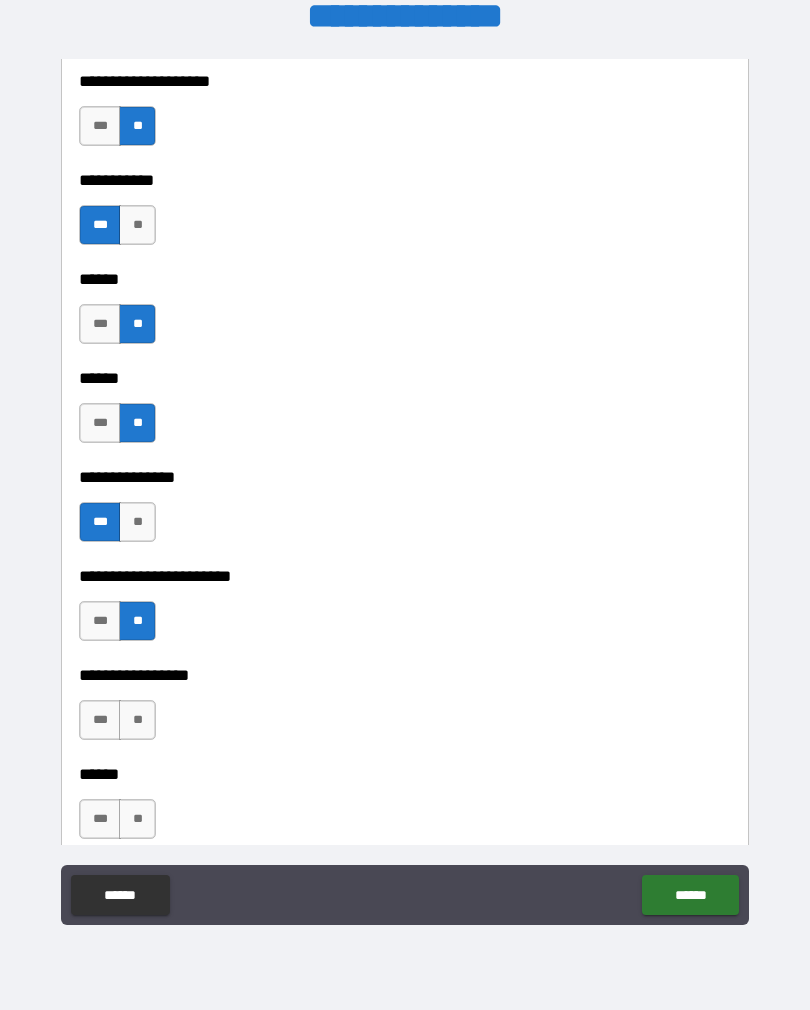 click on "**" at bounding box center [137, 720] 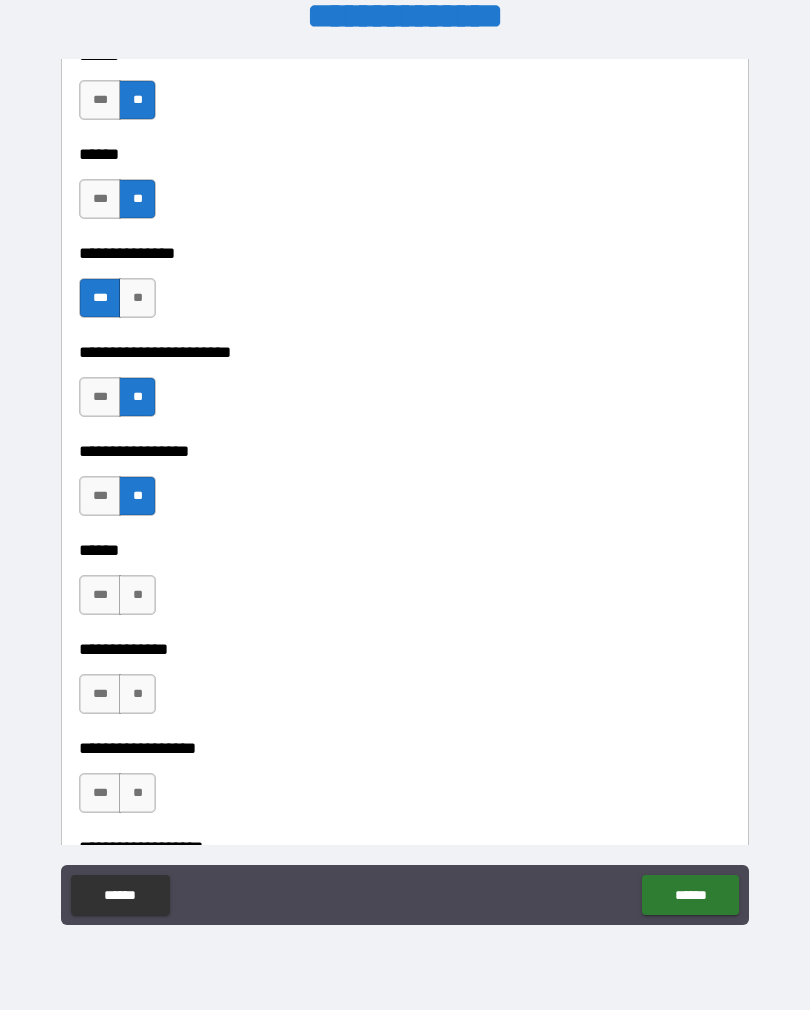 scroll, scrollTop: 5398, scrollLeft: 0, axis: vertical 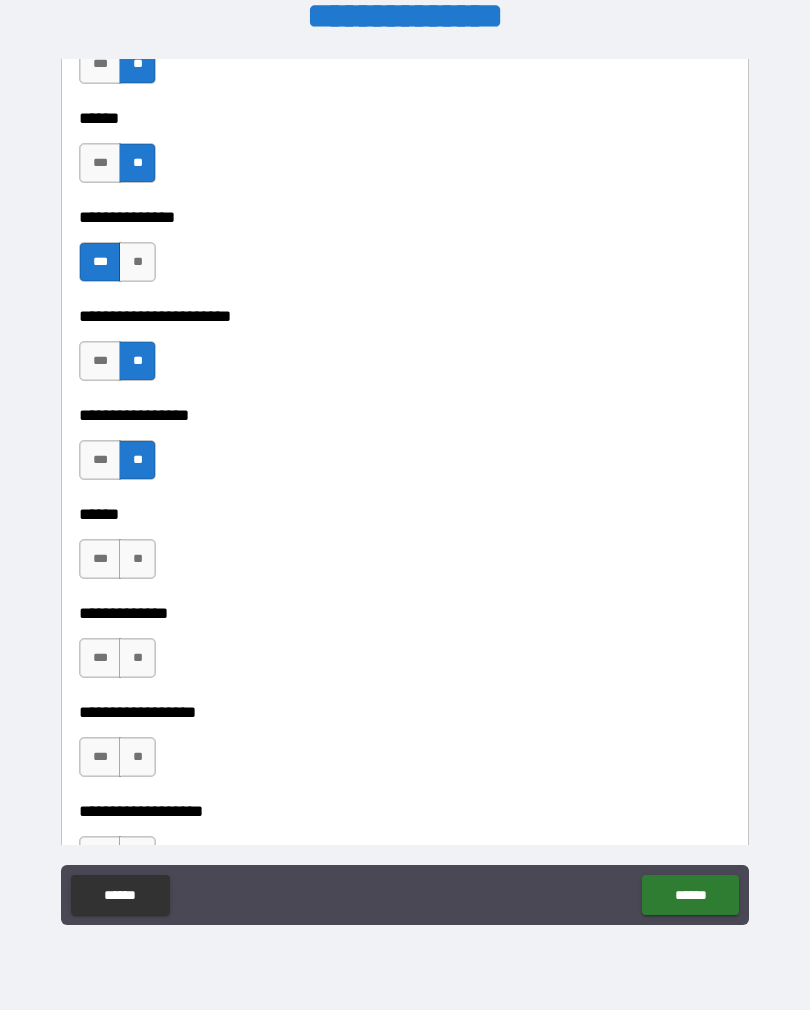 click on "***" at bounding box center (100, 559) 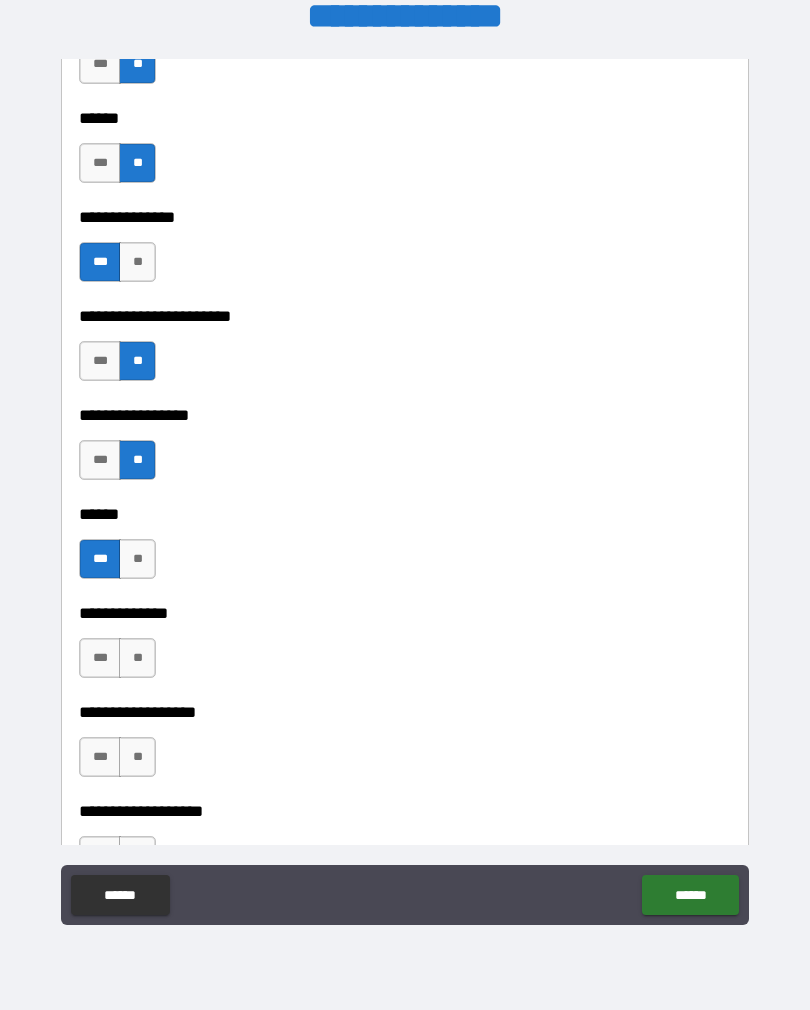 scroll, scrollTop: 5440, scrollLeft: 0, axis: vertical 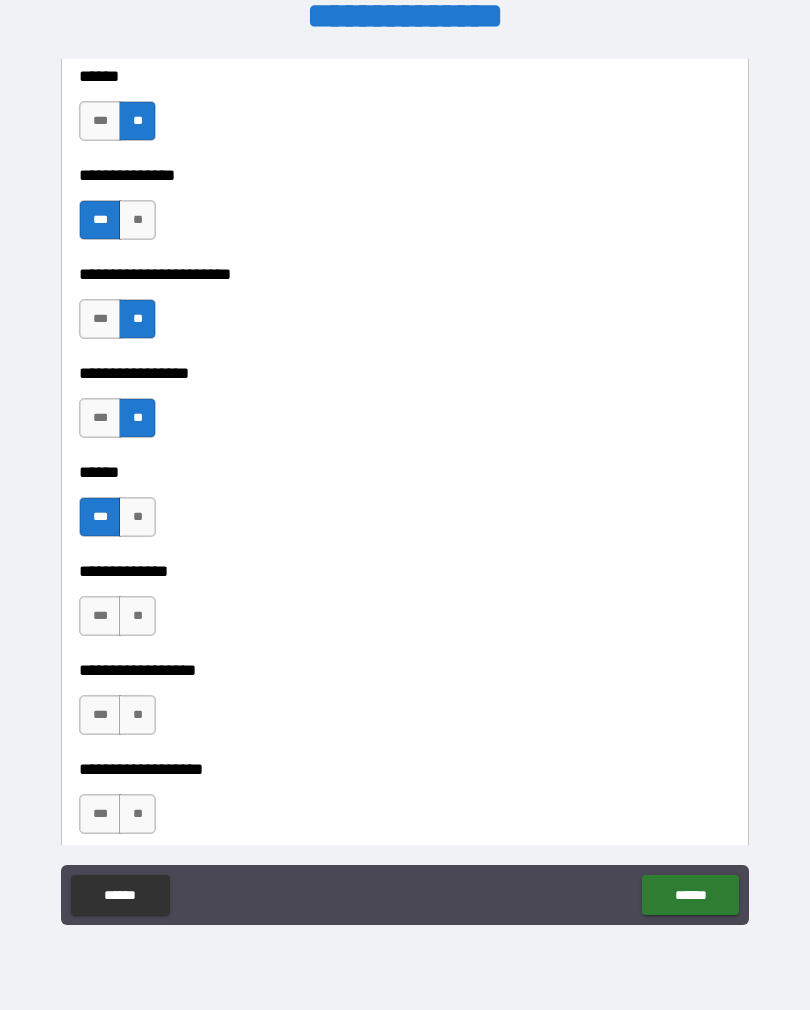 click on "**" at bounding box center [137, 616] 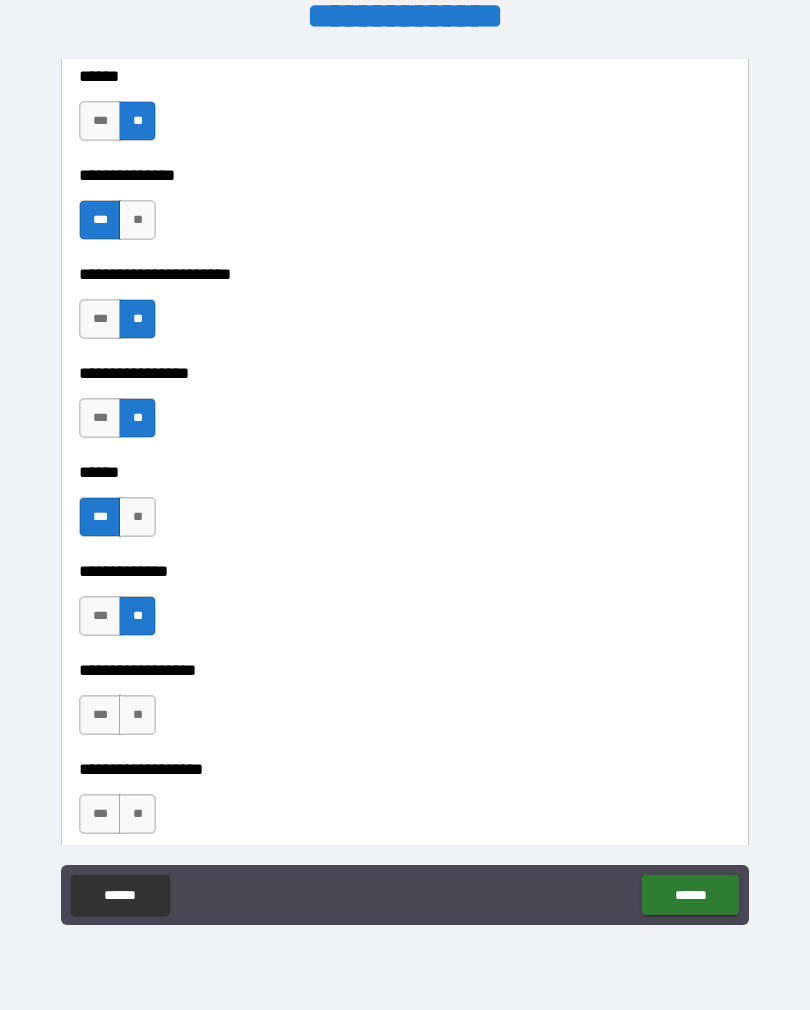 click on "**" at bounding box center [137, 715] 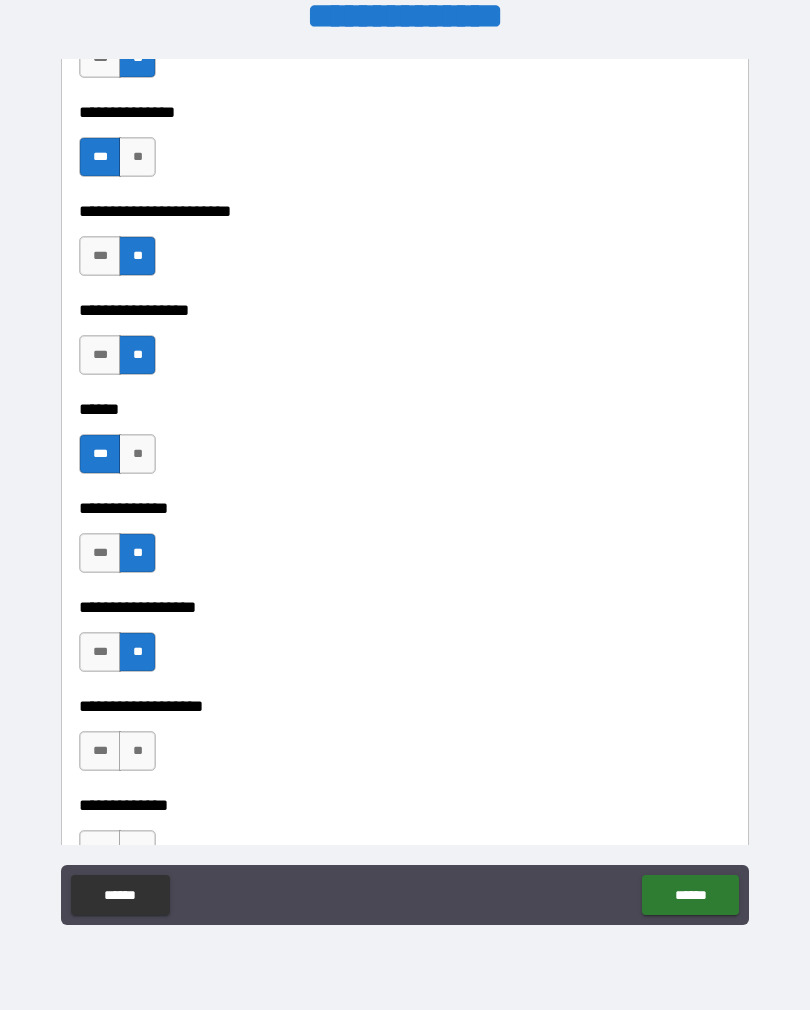 scroll, scrollTop: 5529, scrollLeft: 0, axis: vertical 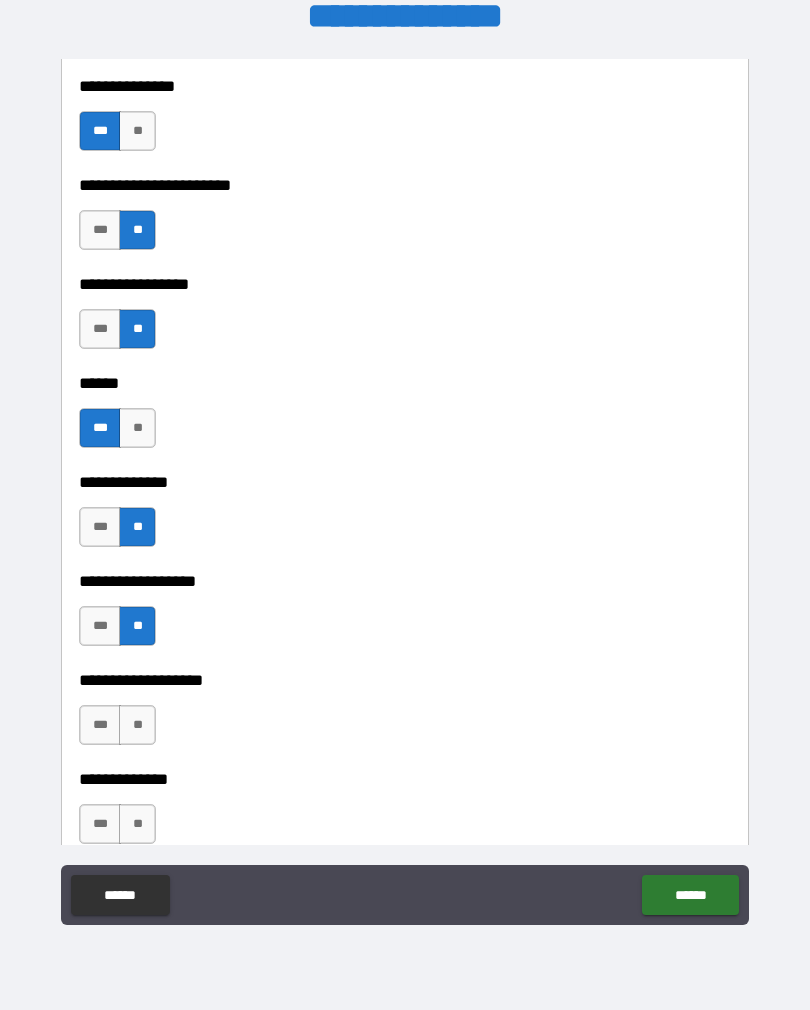 click on "***" at bounding box center (100, 725) 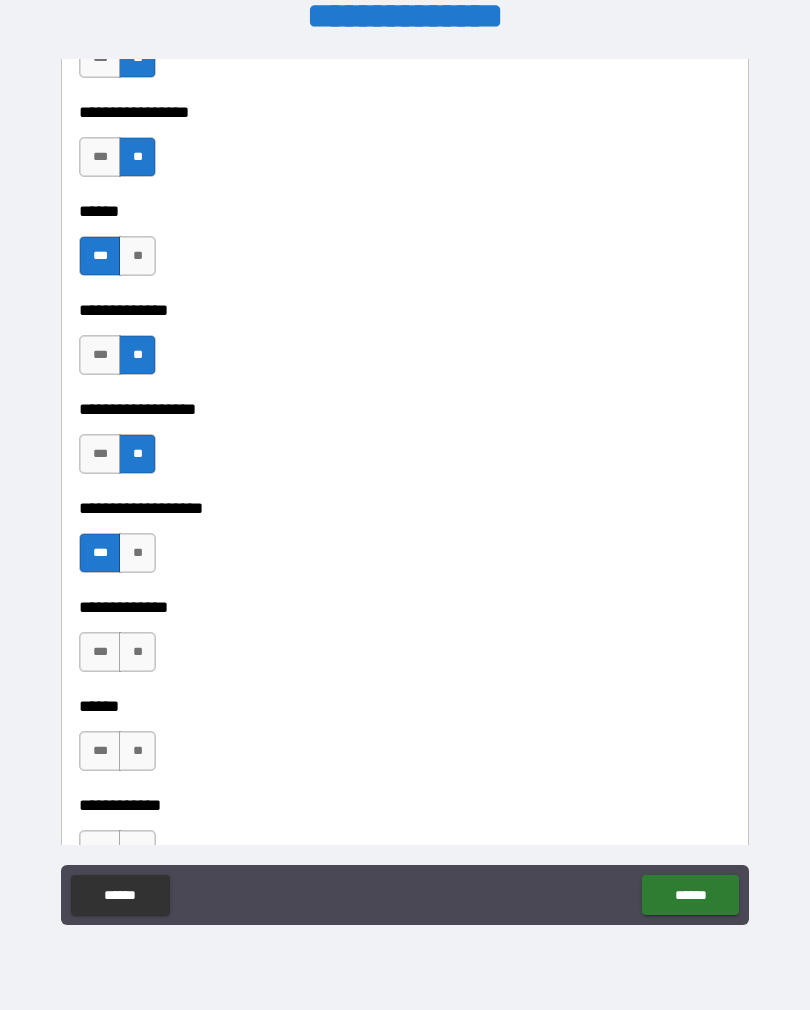 scroll, scrollTop: 5717, scrollLeft: 0, axis: vertical 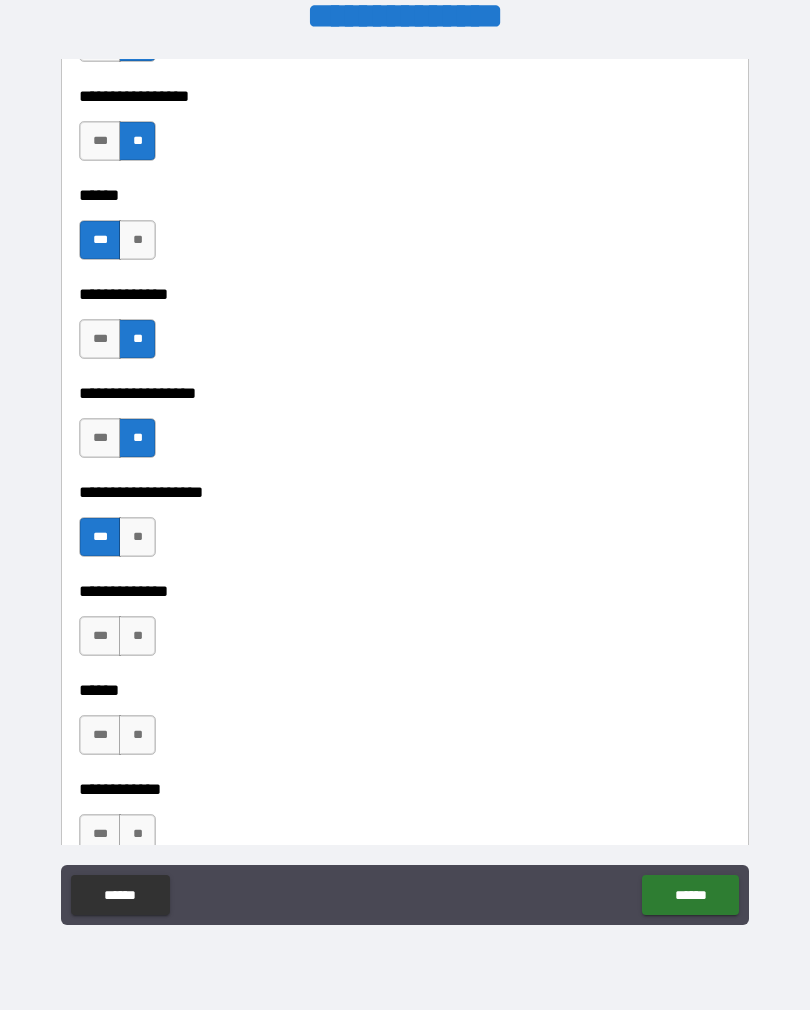 click on "***" at bounding box center (100, 636) 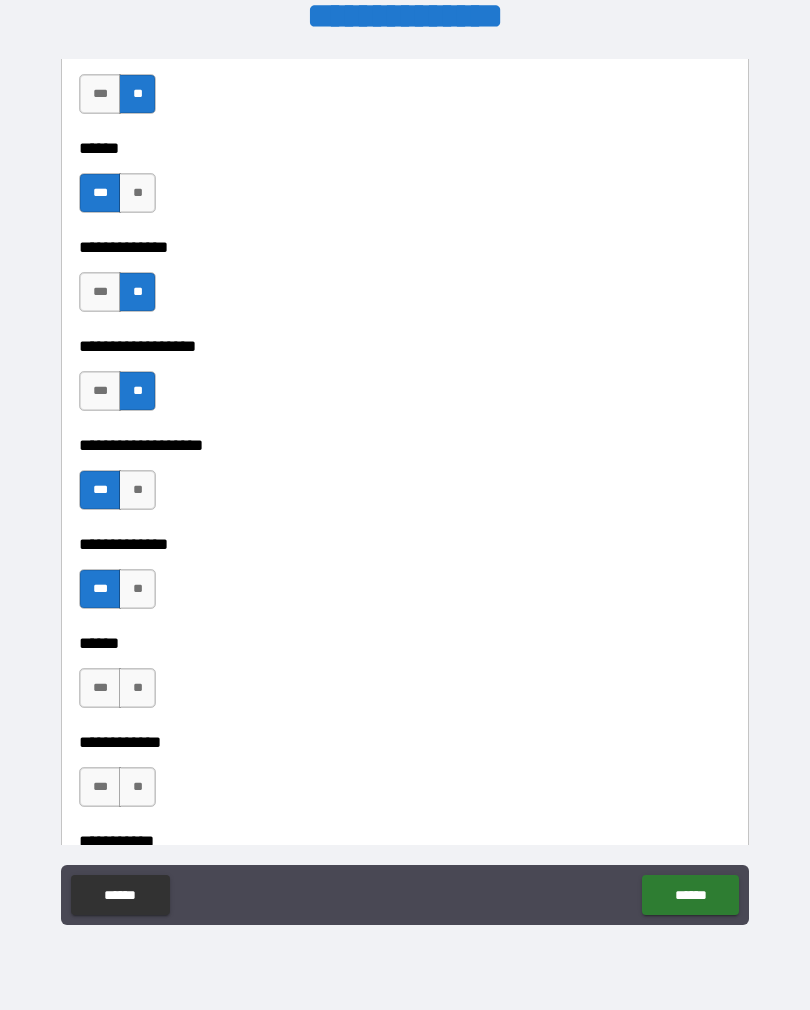 click on "**" at bounding box center [137, 688] 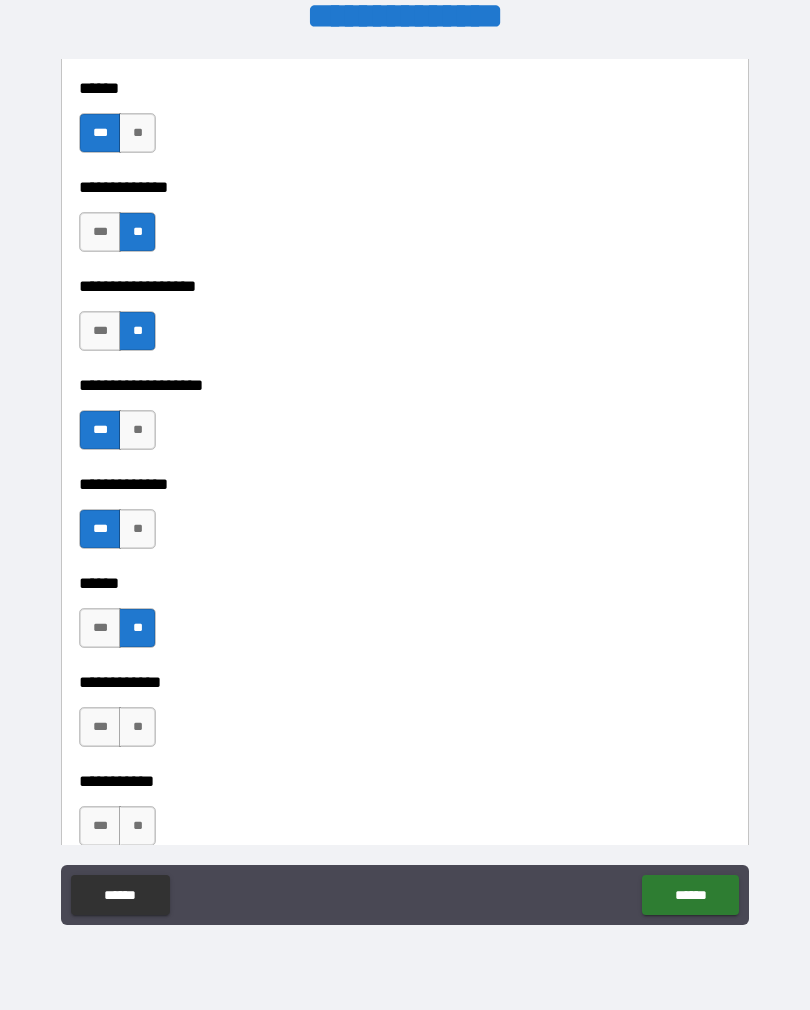 scroll, scrollTop: 5848, scrollLeft: 0, axis: vertical 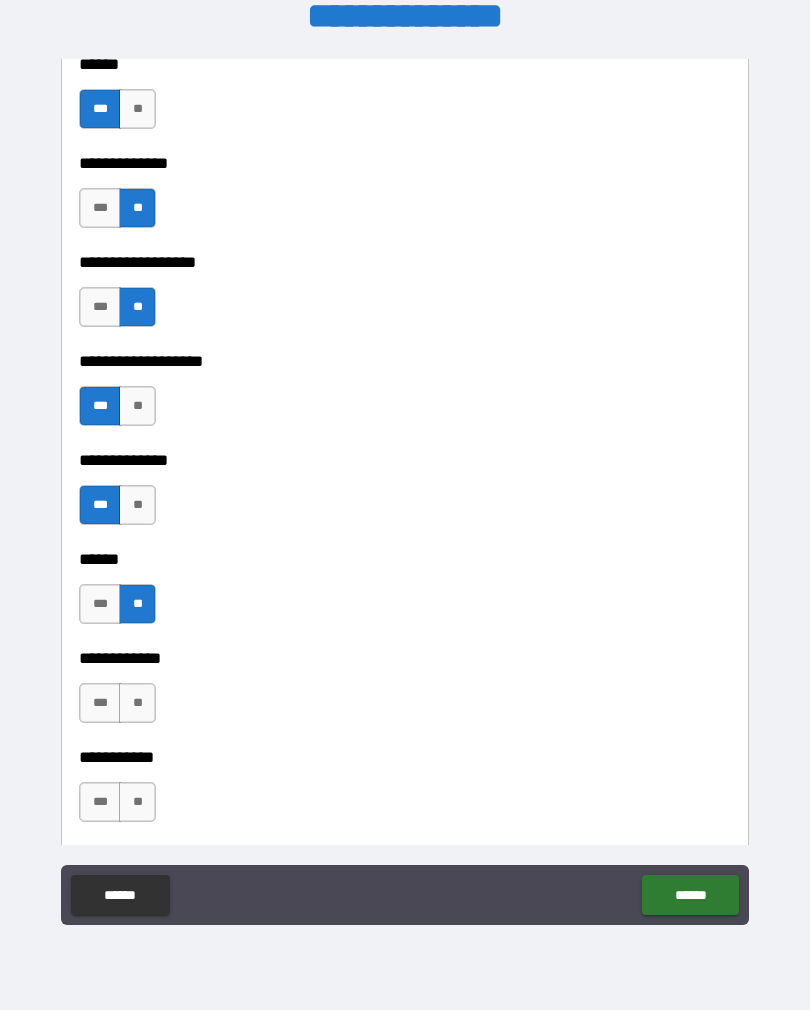 click on "**" at bounding box center (137, 703) 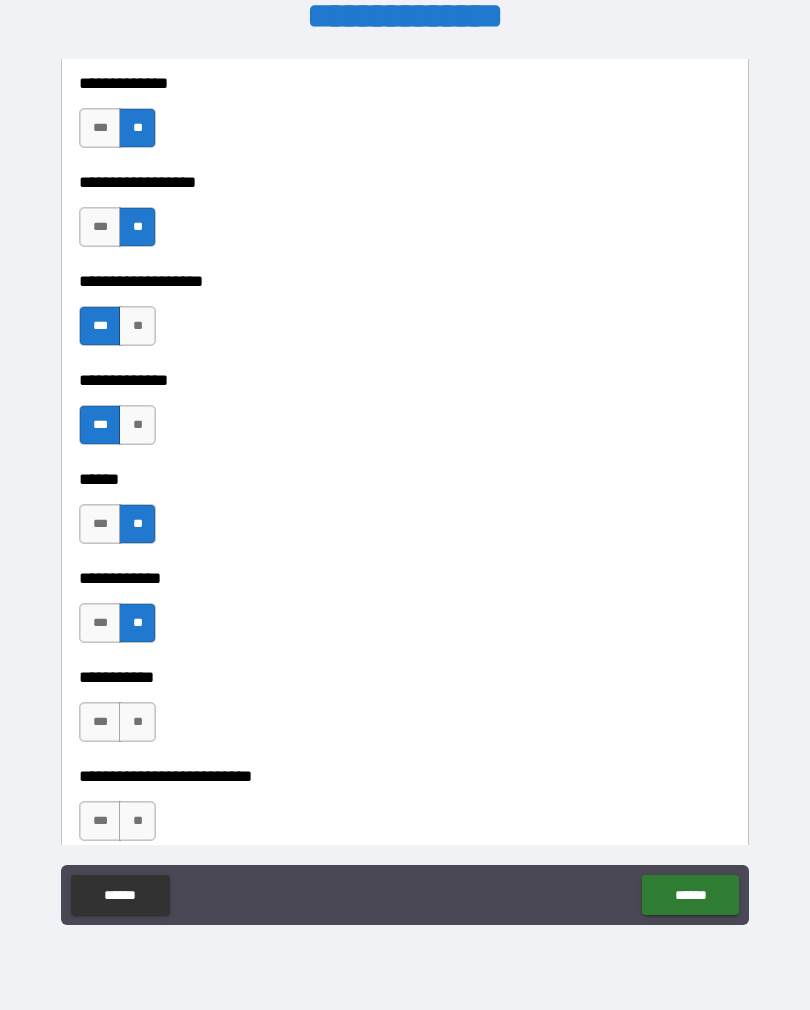 click on "**" at bounding box center [137, 722] 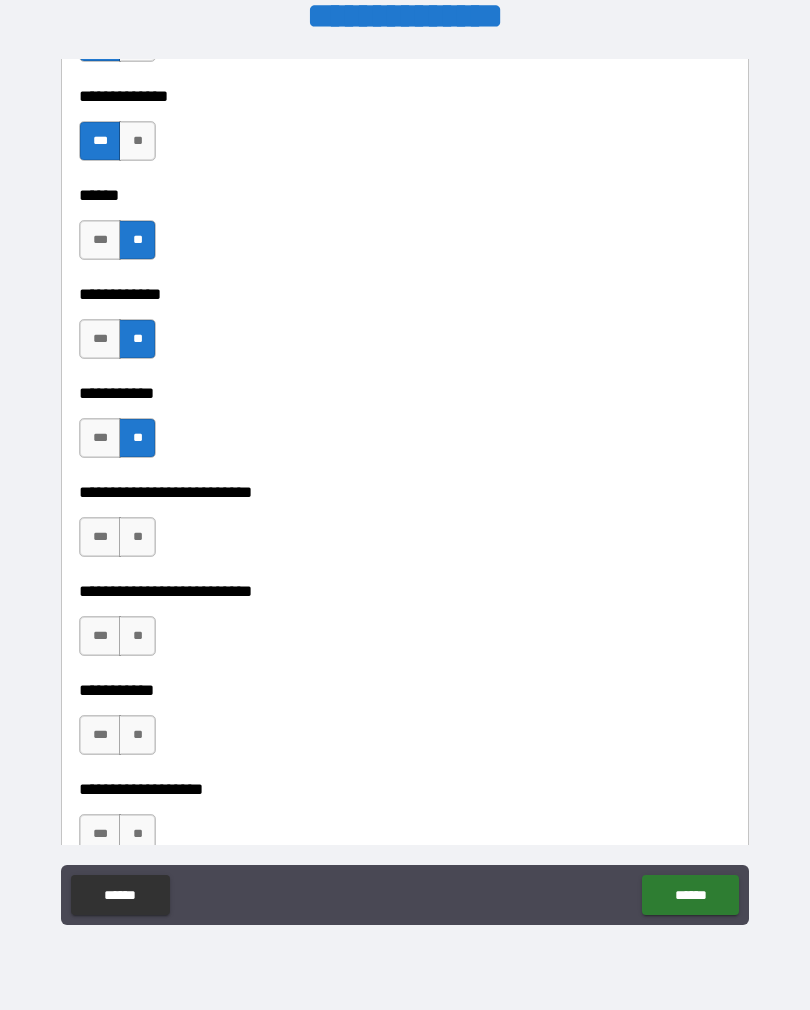 scroll, scrollTop: 6212, scrollLeft: 0, axis: vertical 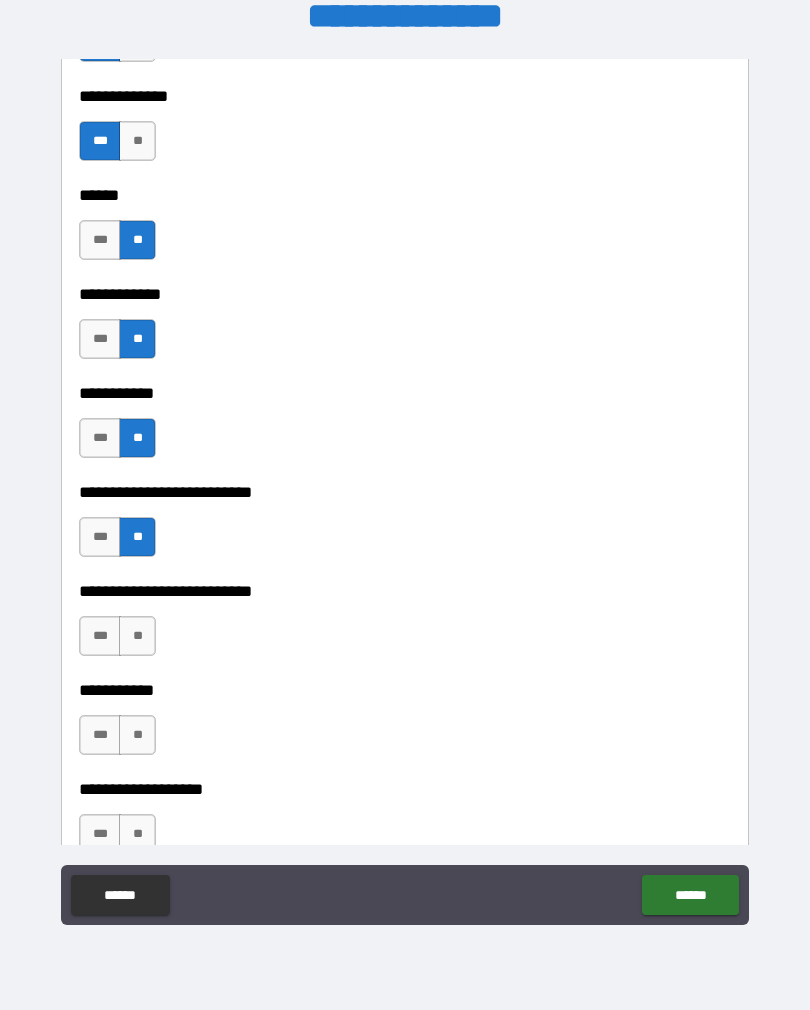 click on "**" at bounding box center (137, 636) 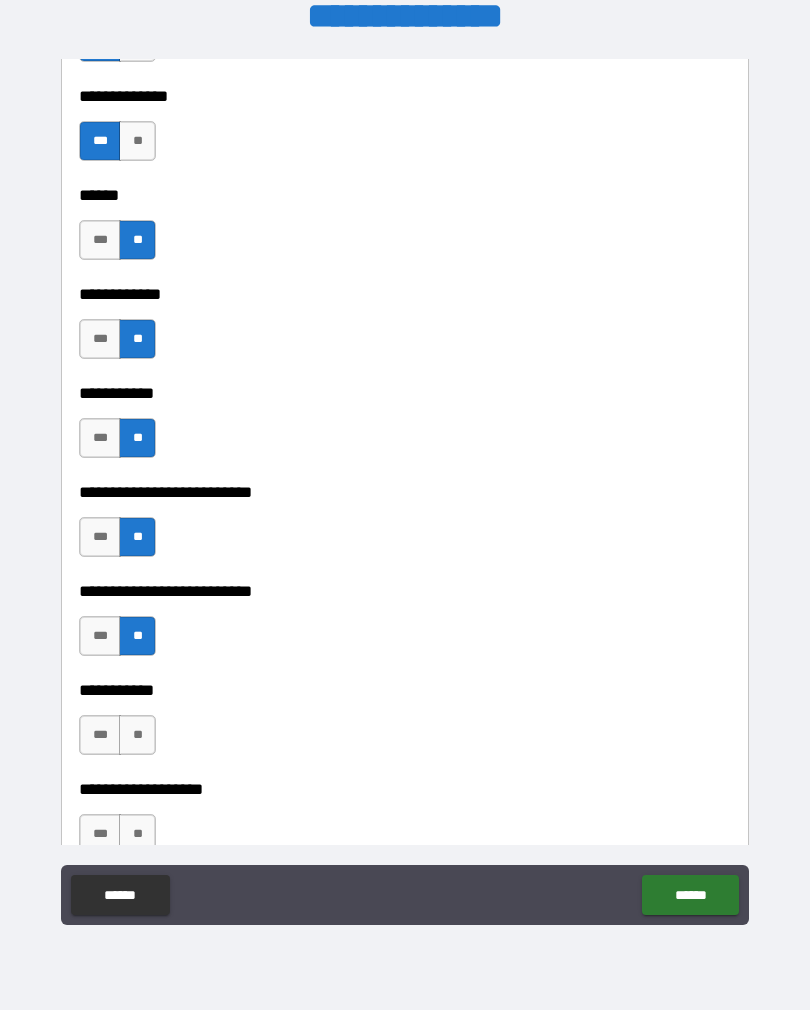 click on "**" at bounding box center [137, 735] 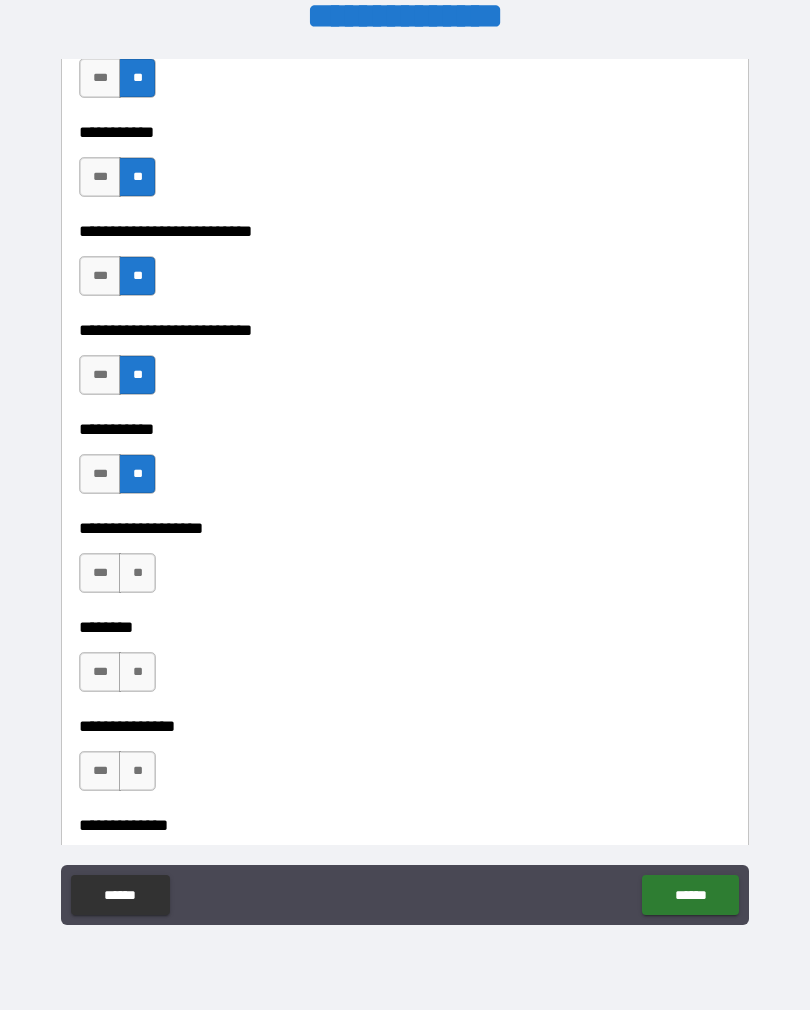 scroll, scrollTop: 6485, scrollLeft: 0, axis: vertical 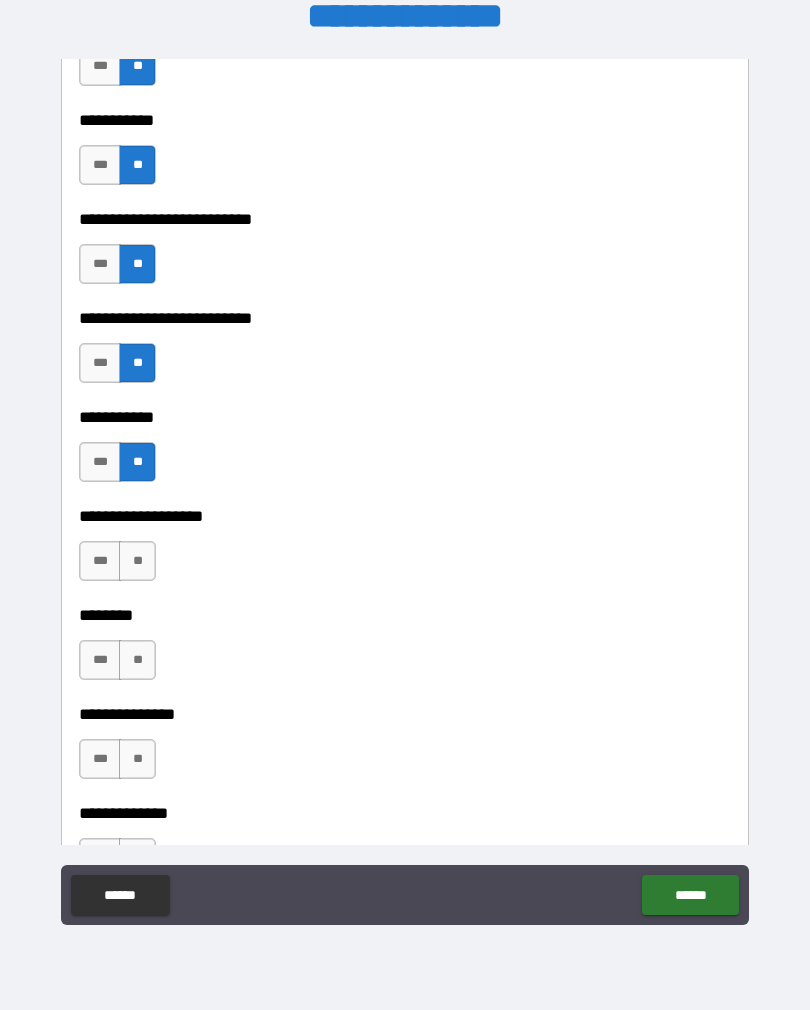click on "**" at bounding box center (137, 561) 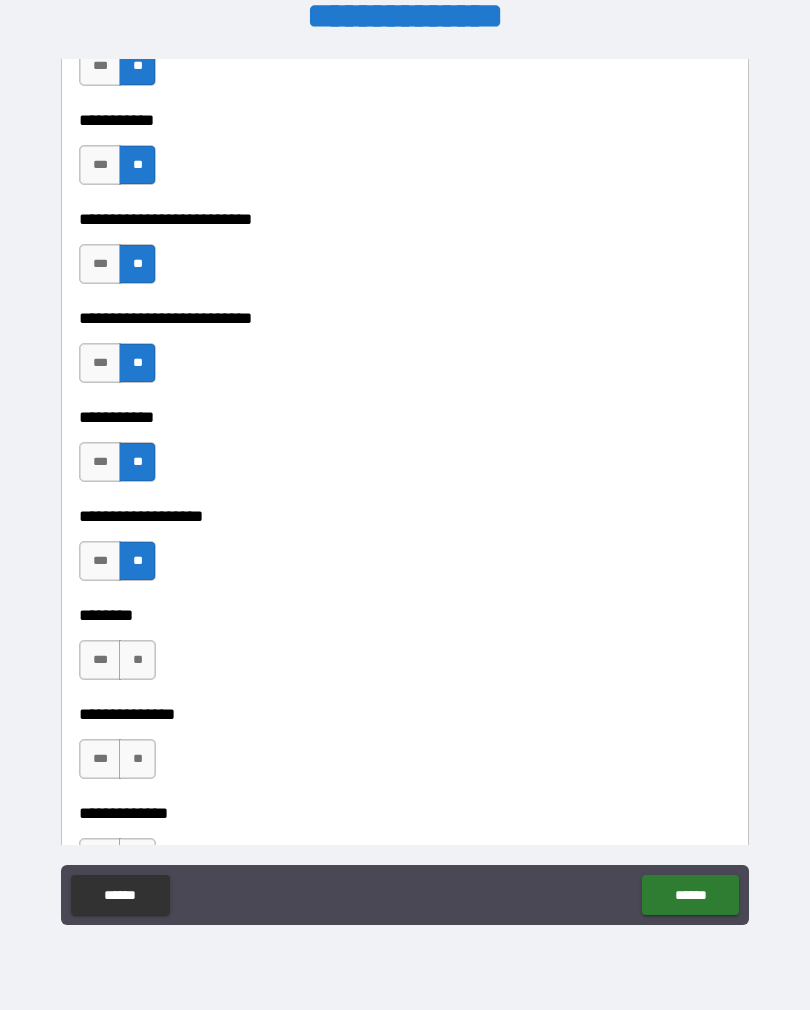 click on "**" at bounding box center (137, 660) 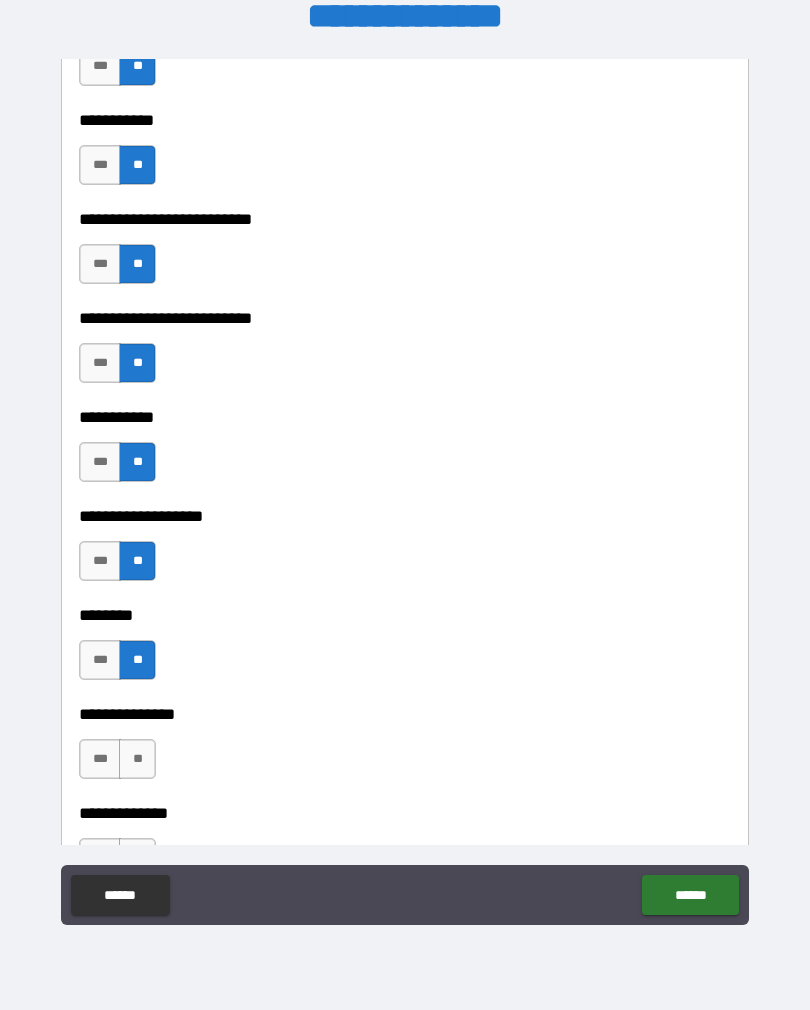click on "**" at bounding box center [137, 759] 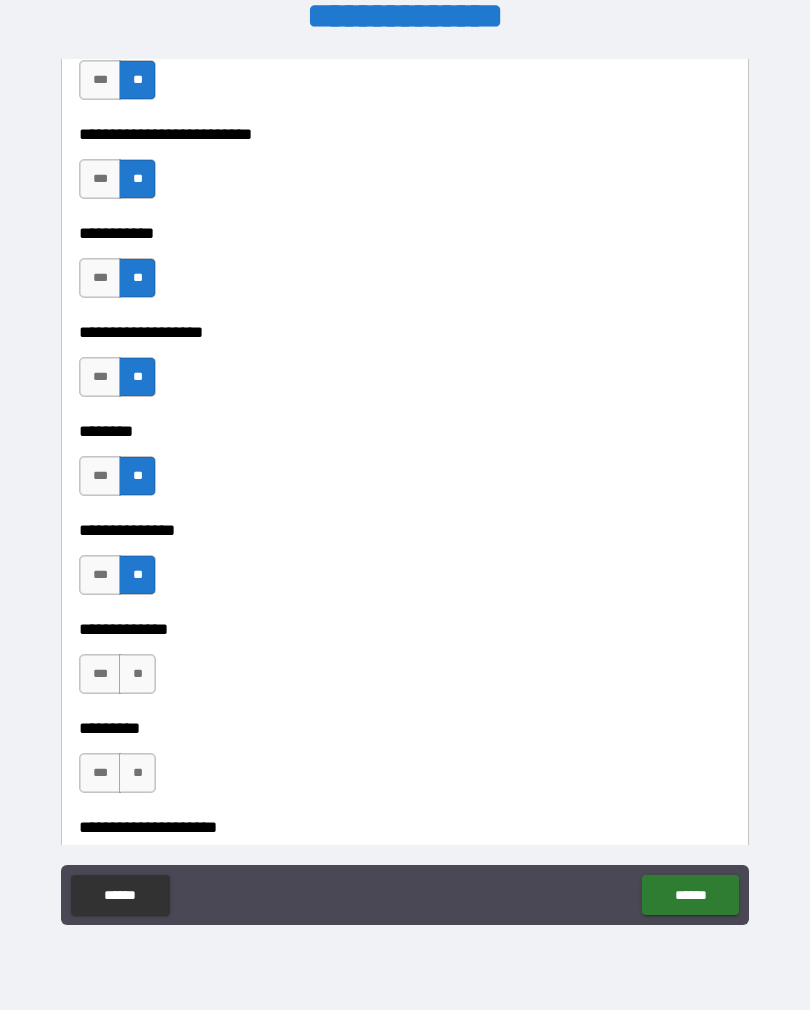 scroll, scrollTop: 6670, scrollLeft: 0, axis: vertical 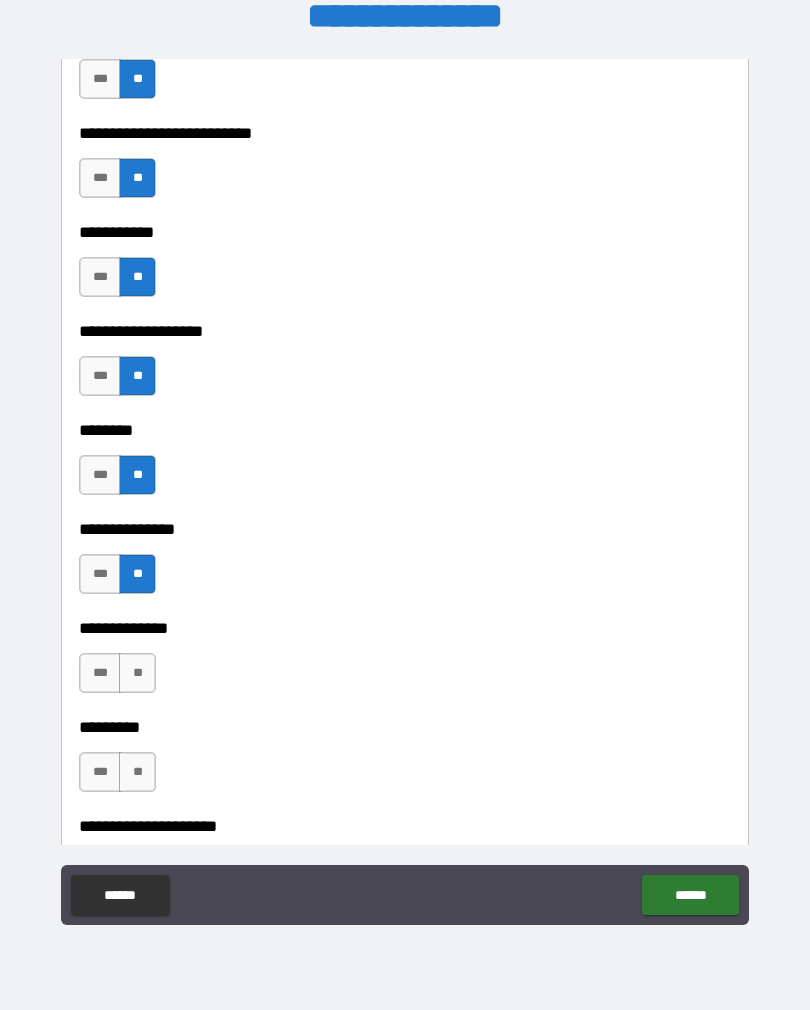 click on "**" at bounding box center [137, 673] 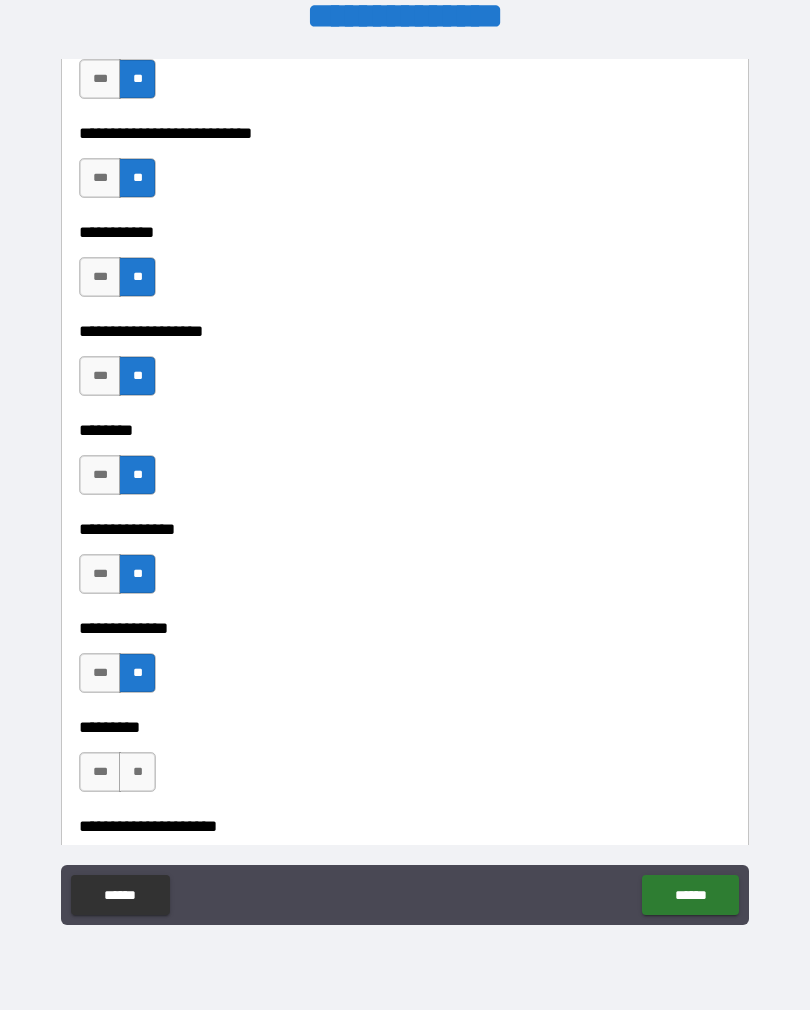 scroll, scrollTop: 6737, scrollLeft: 0, axis: vertical 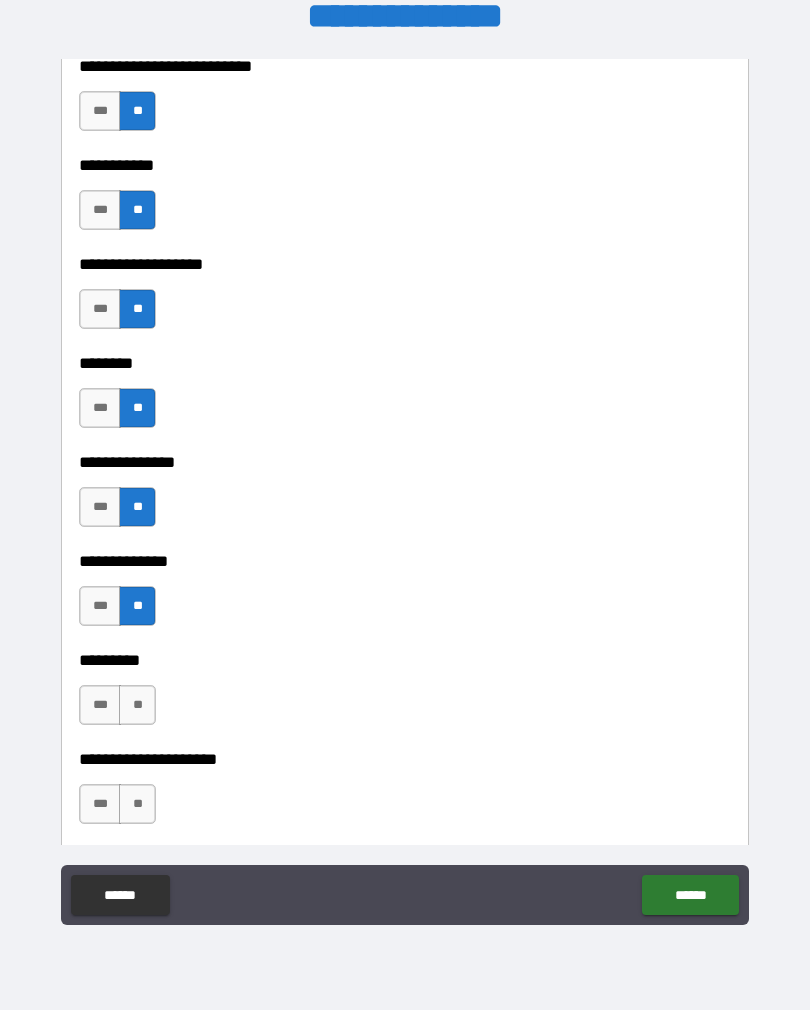 click on "***" at bounding box center (100, 705) 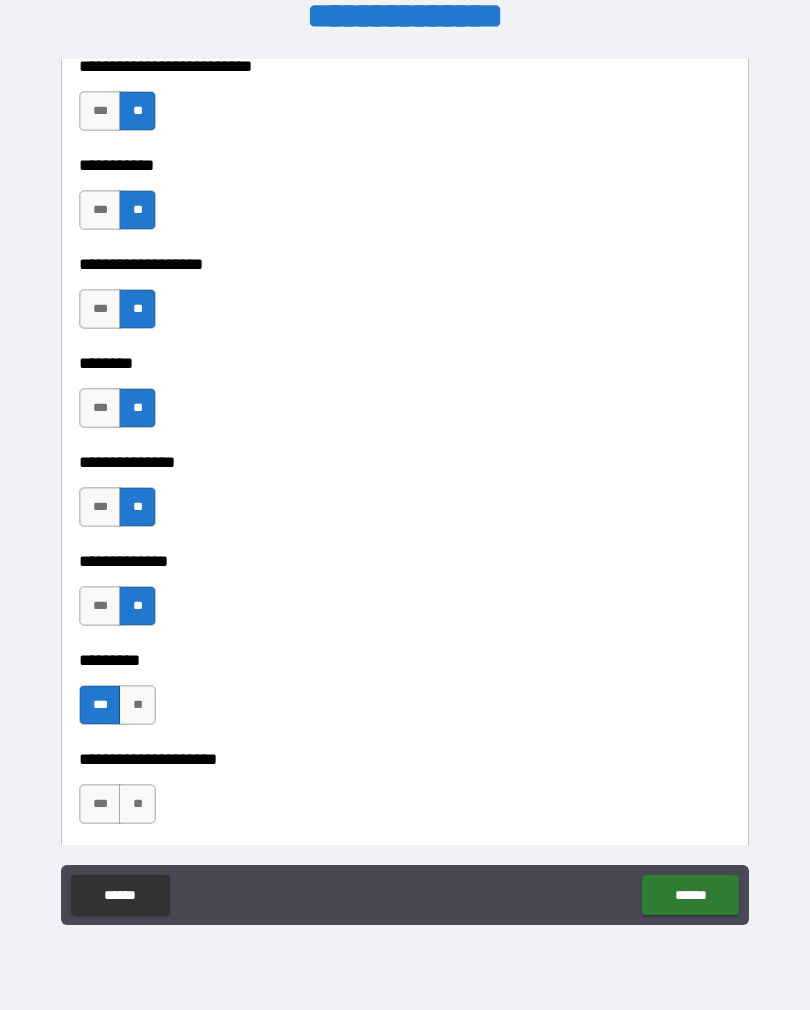 scroll, scrollTop: 6821, scrollLeft: 0, axis: vertical 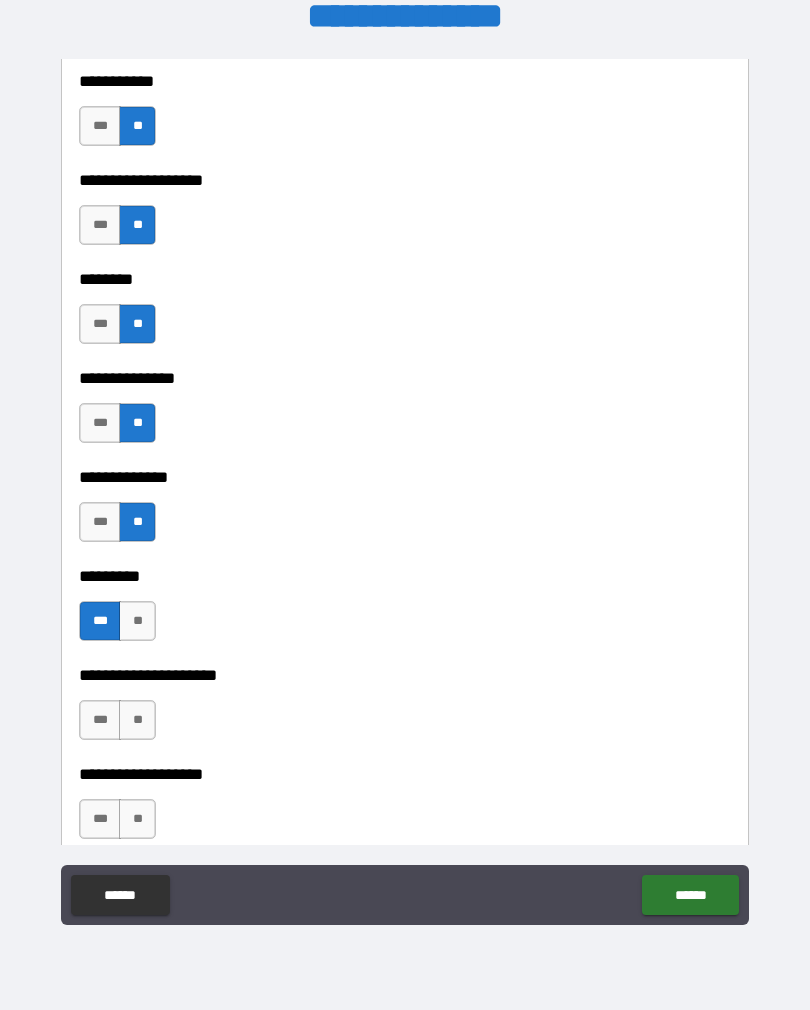 click on "**" at bounding box center [137, 720] 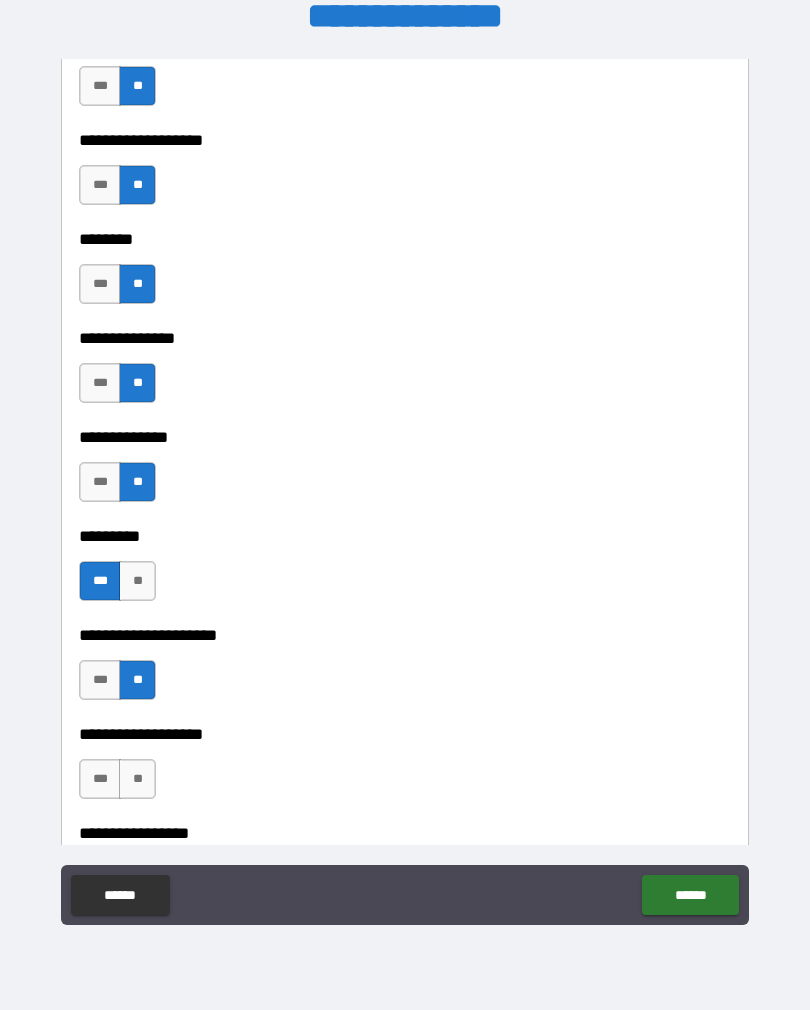 scroll, scrollTop: 6923, scrollLeft: 0, axis: vertical 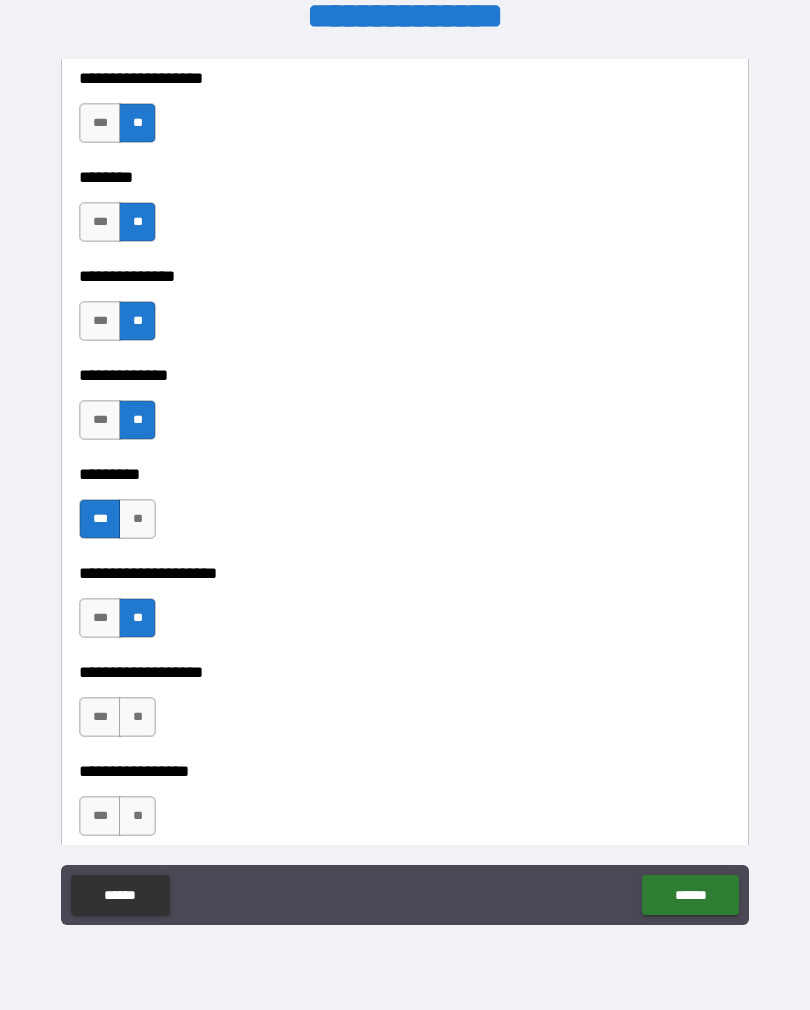 click on "**" at bounding box center (137, 717) 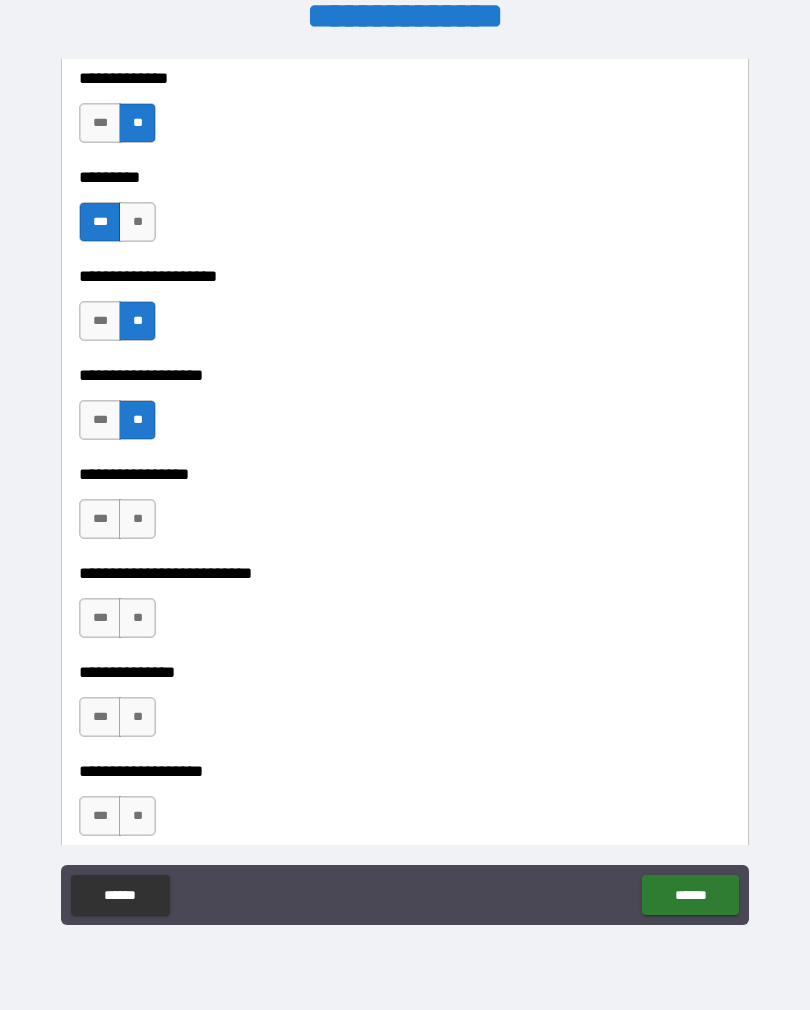 scroll, scrollTop: 7231, scrollLeft: 0, axis: vertical 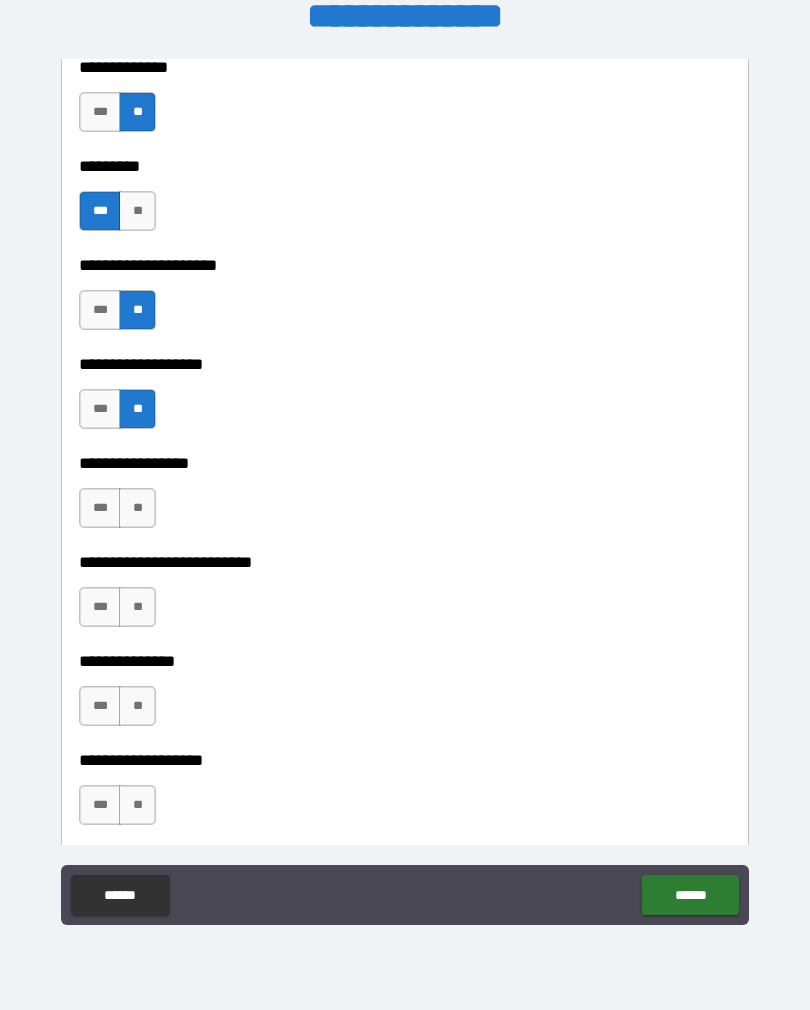 click on "**" at bounding box center (137, 508) 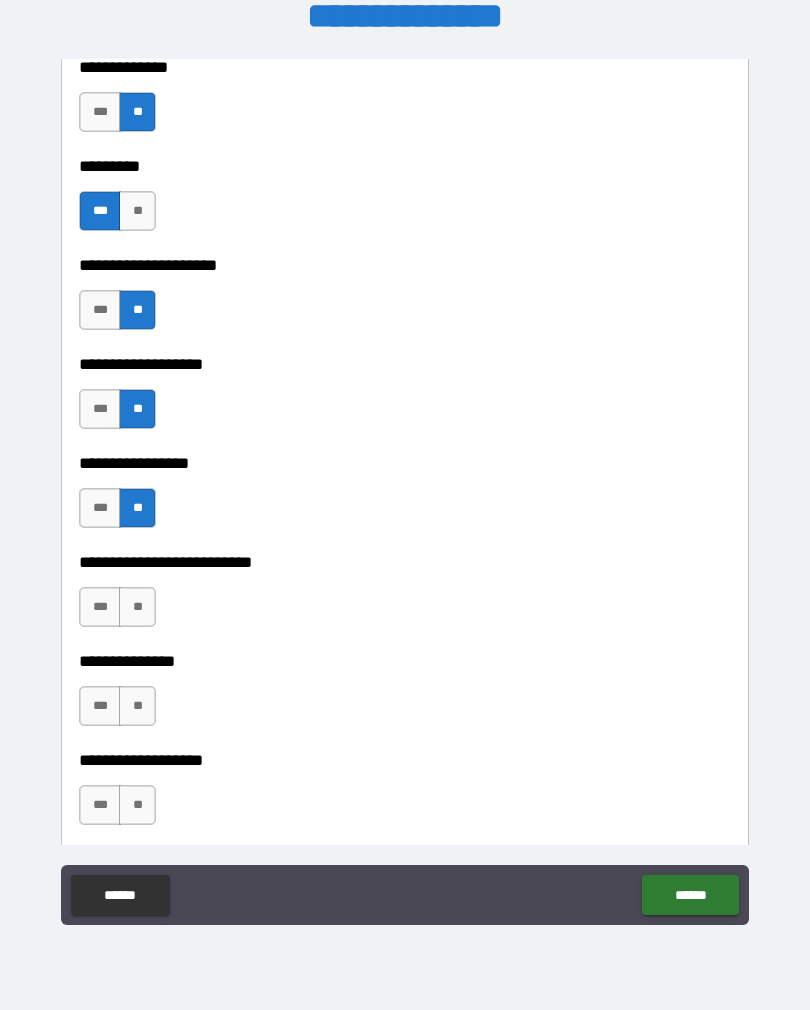 click on "**" at bounding box center [137, 607] 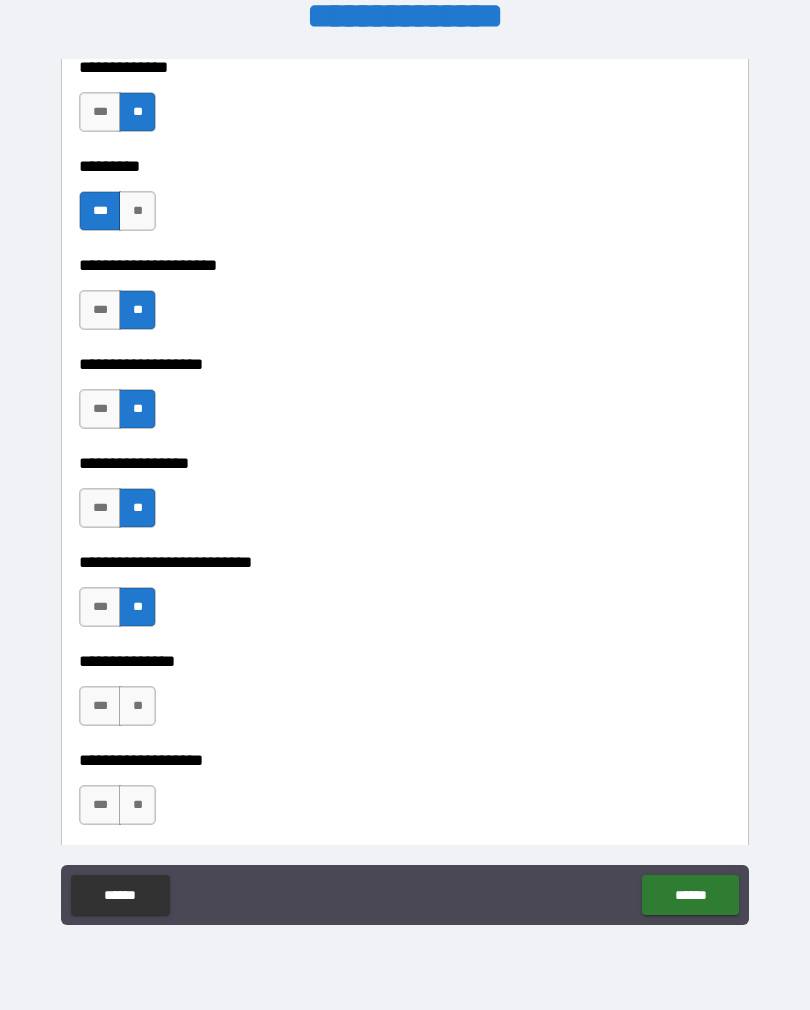 click on "**" at bounding box center [137, 706] 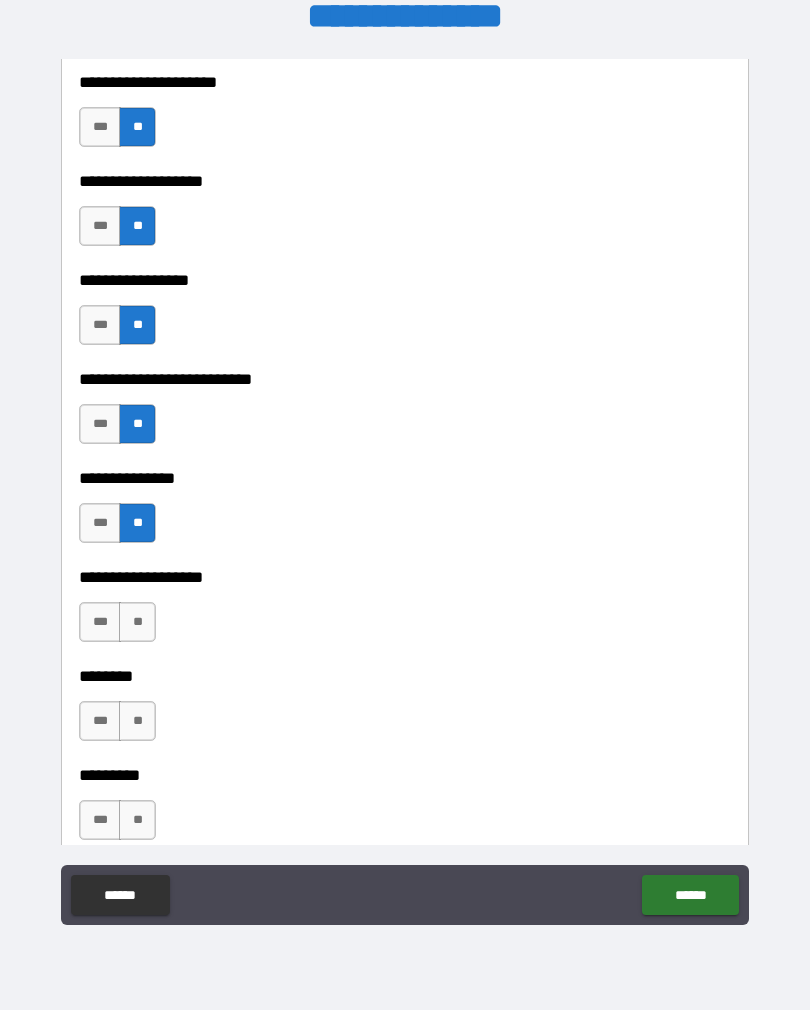 scroll, scrollTop: 7424, scrollLeft: 0, axis: vertical 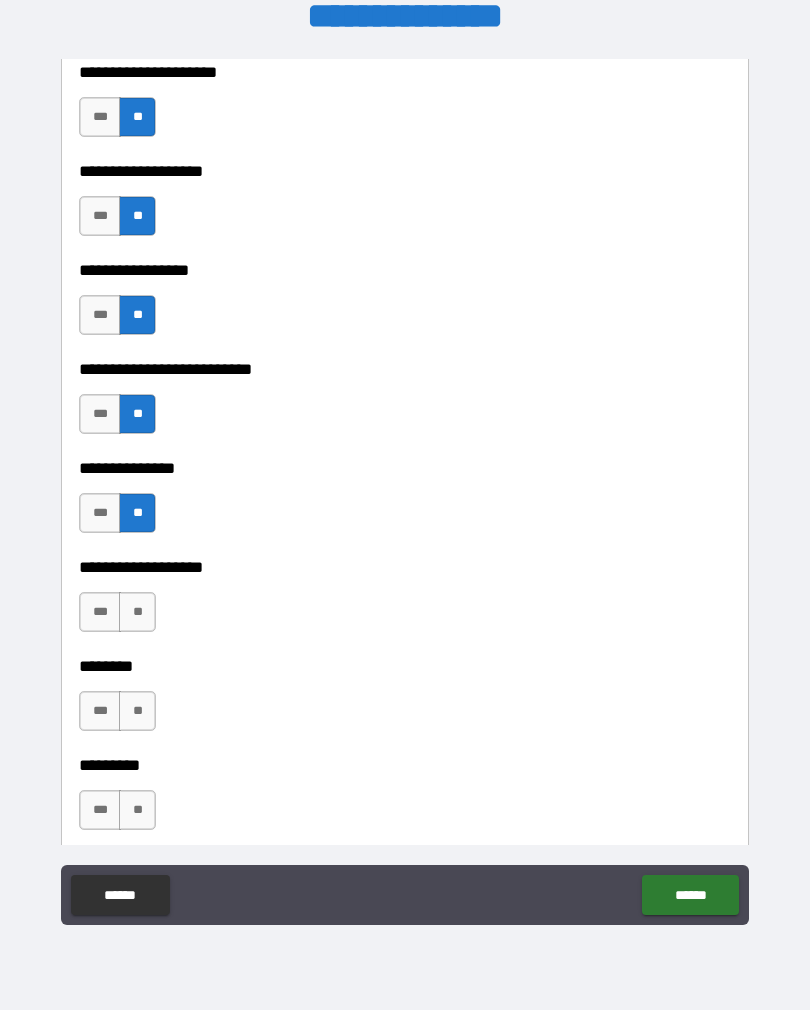 click on "***" at bounding box center (100, 612) 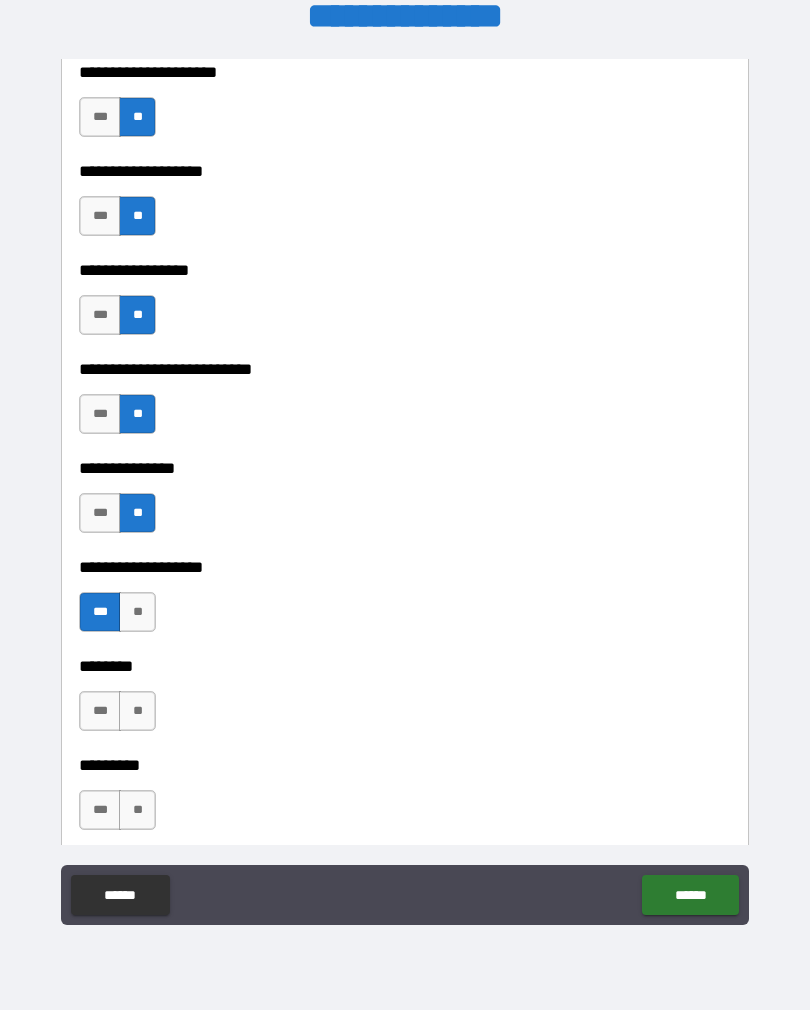 click on "**" at bounding box center (137, 711) 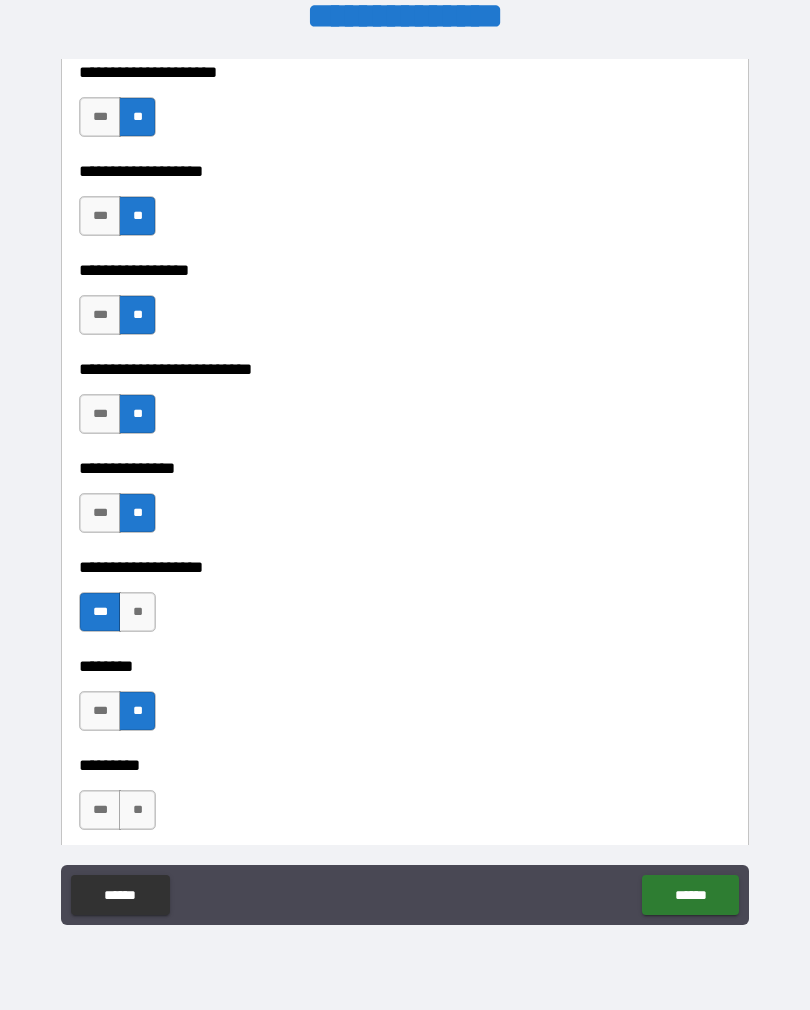click on "**" at bounding box center (137, 810) 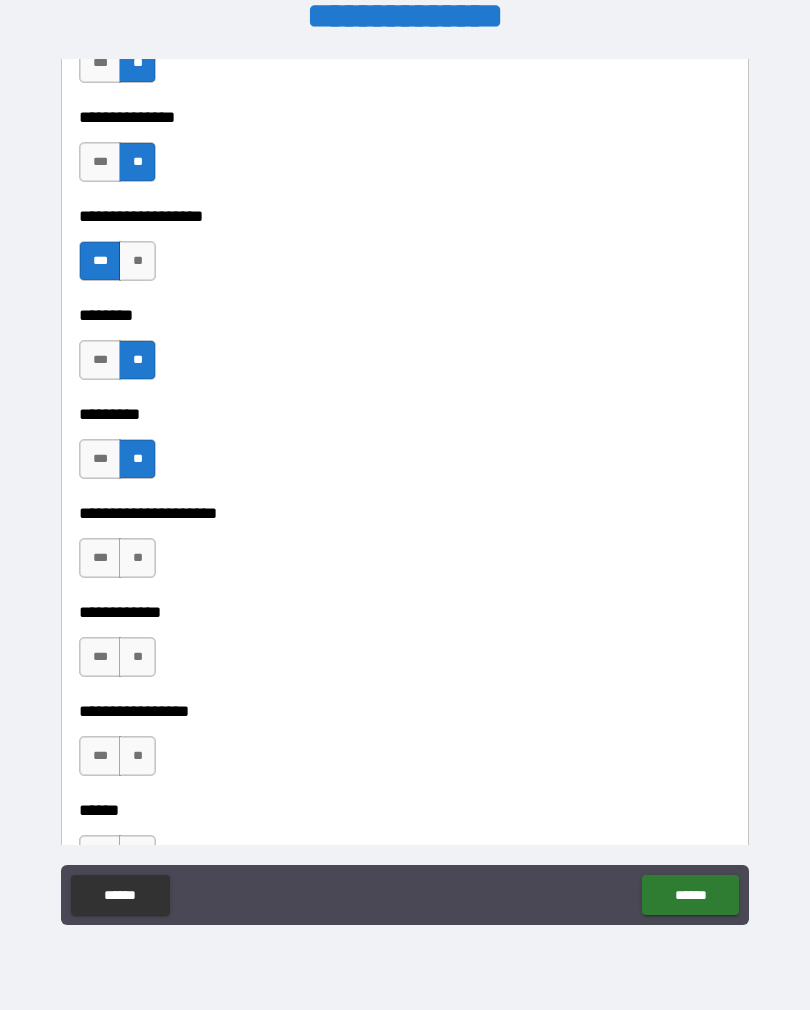 scroll, scrollTop: 7779, scrollLeft: 0, axis: vertical 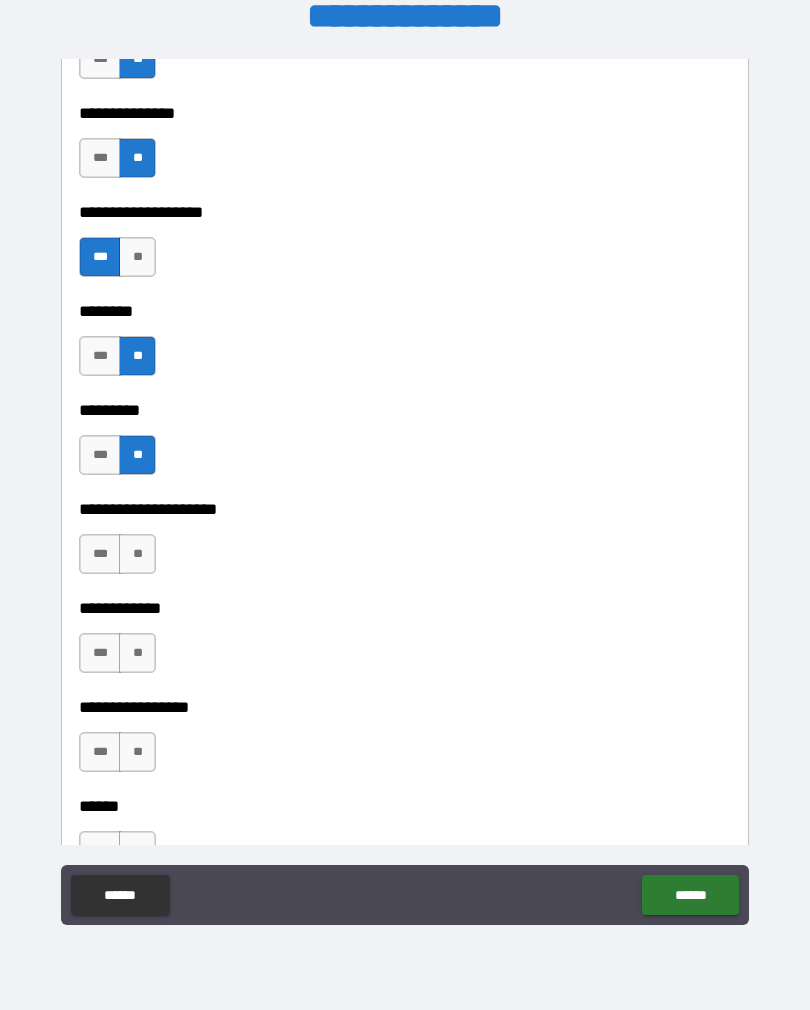 click on "**" at bounding box center [137, 554] 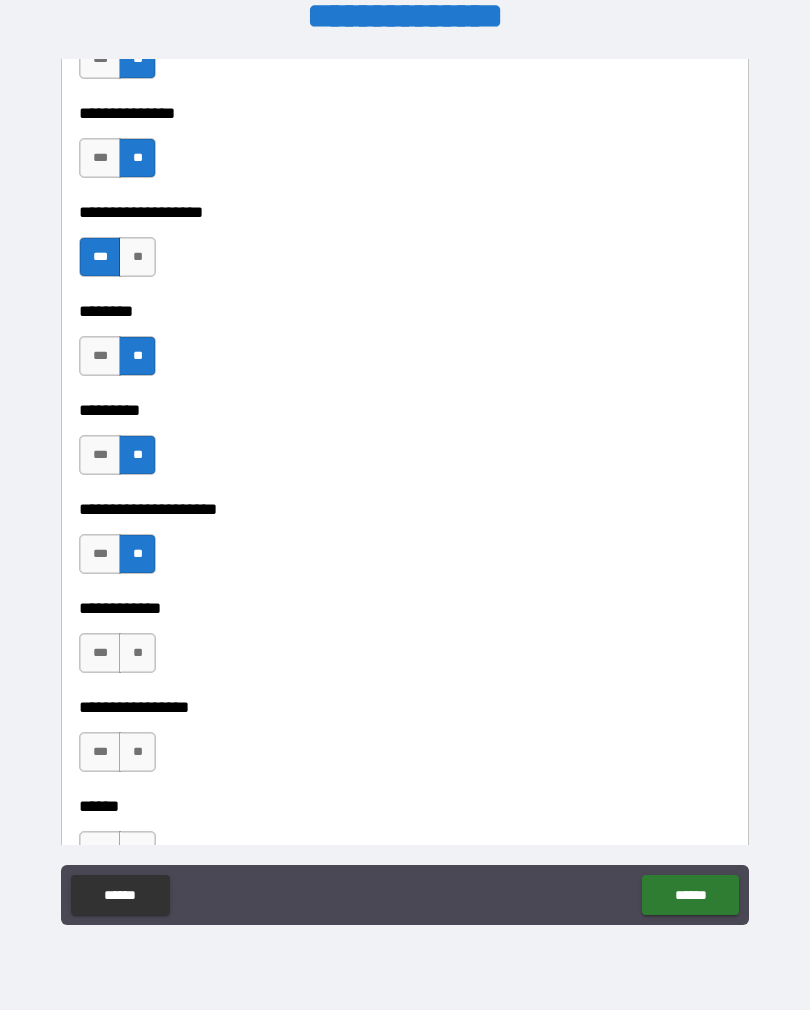 click on "**" at bounding box center [137, 653] 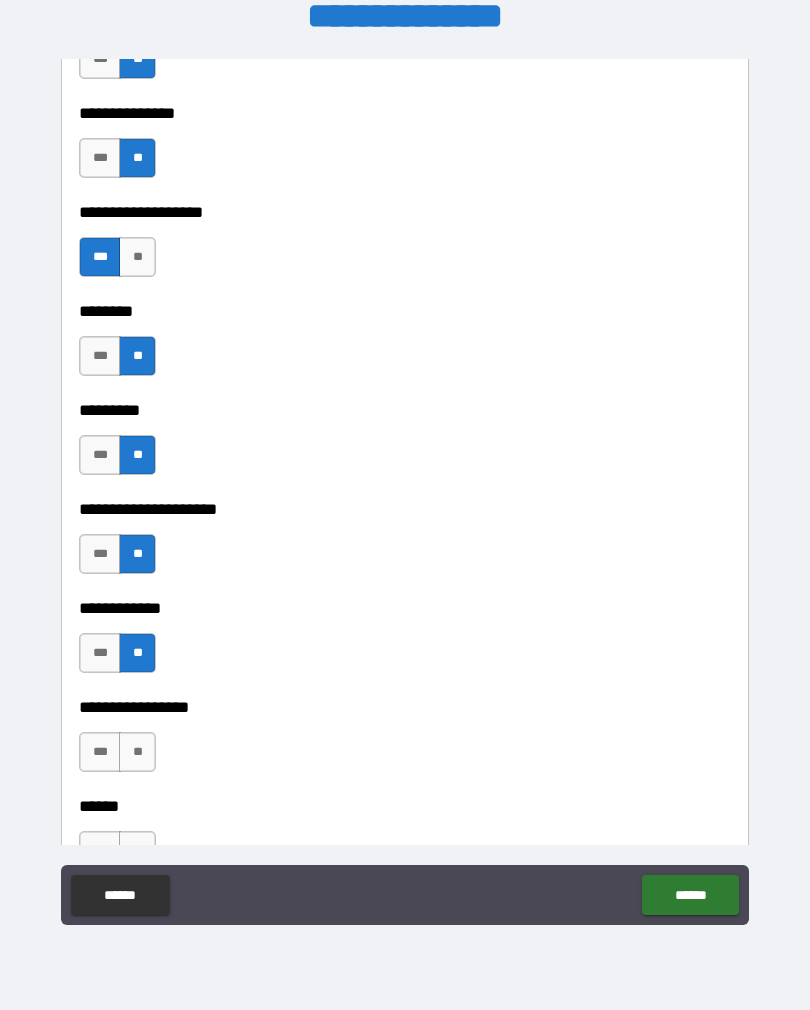 click on "**" at bounding box center [137, 752] 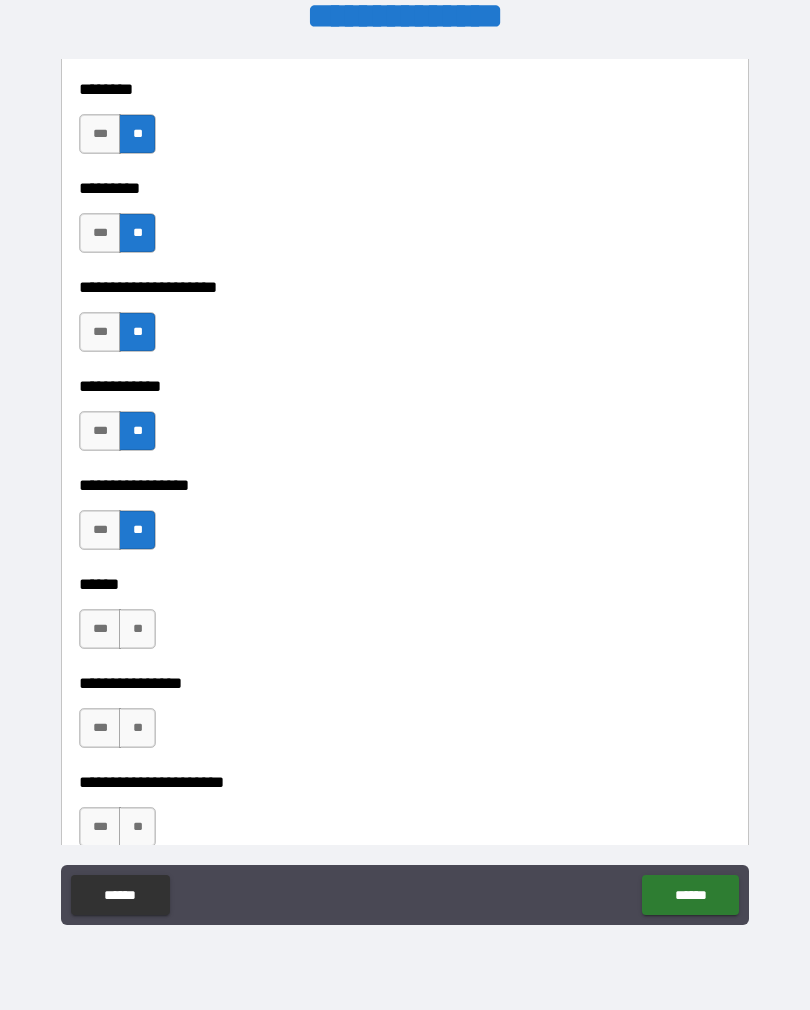 scroll, scrollTop: 8051, scrollLeft: 0, axis: vertical 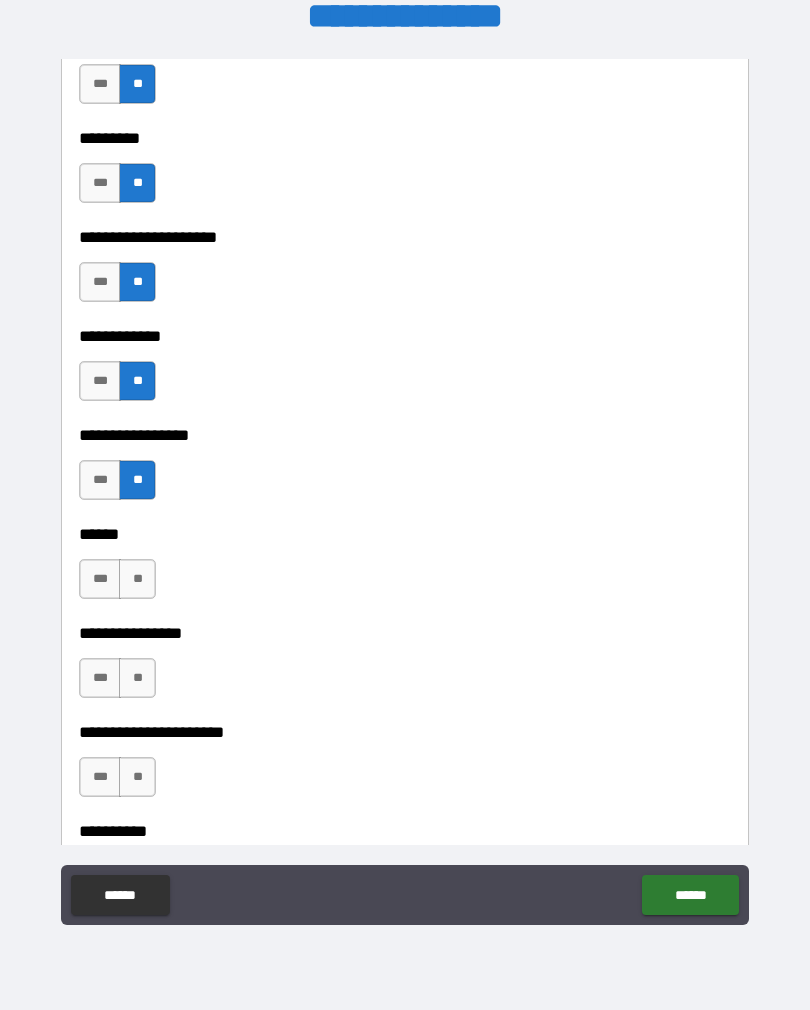 click on "**" at bounding box center (137, 579) 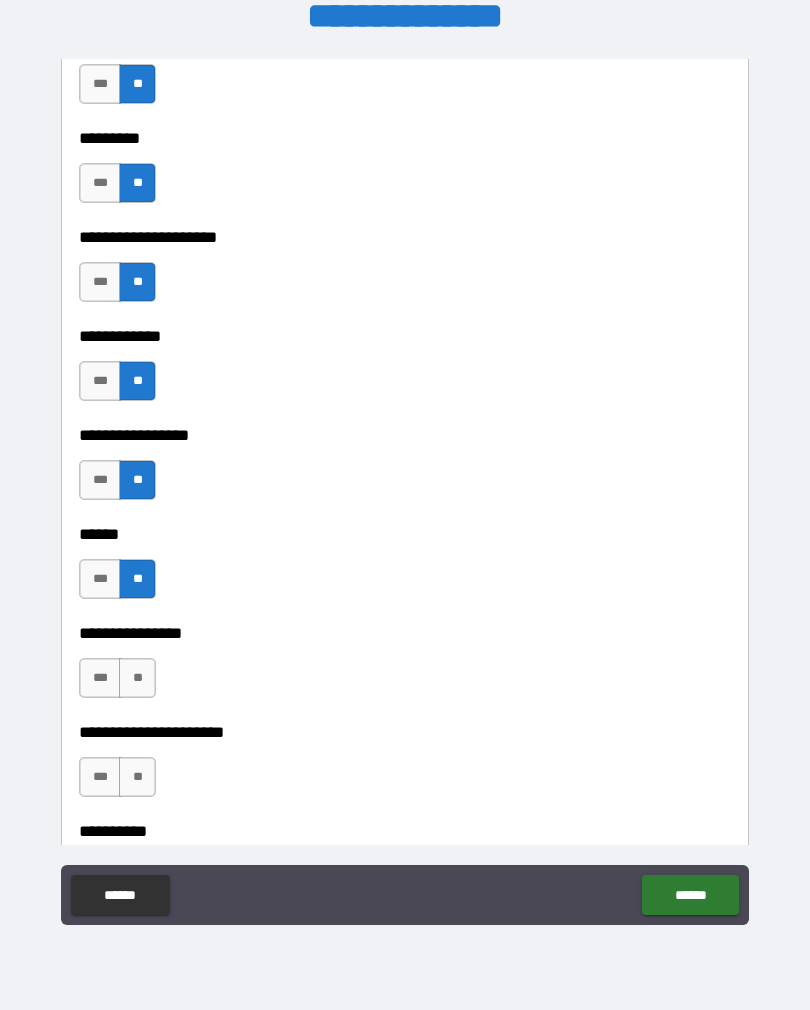 click on "**" at bounding box center [137, 678] 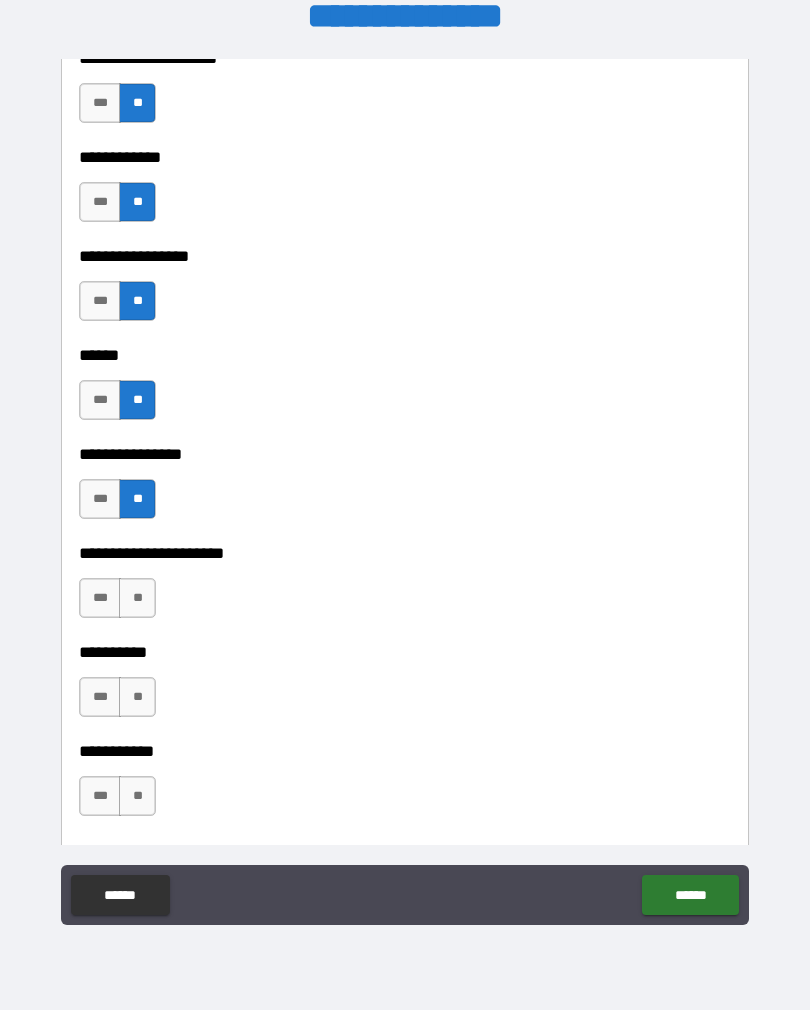 scroll, scrollTop: 8232, scrollLeft: 0, axis: vertical 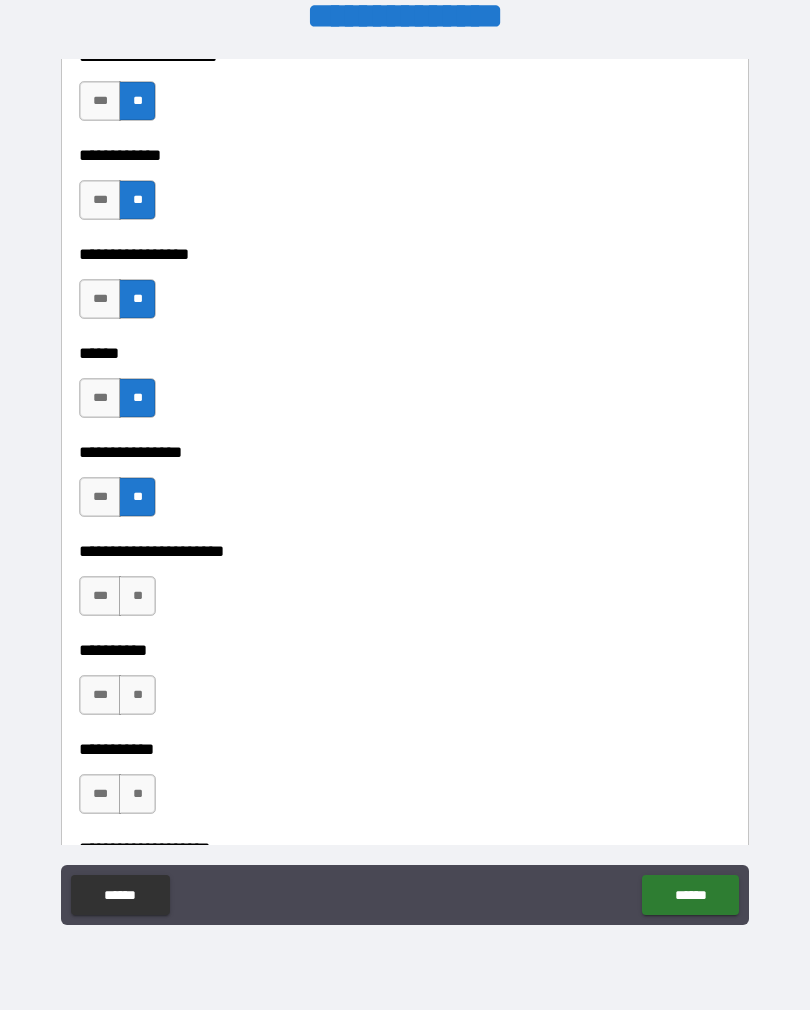 click on "**" at bounding box center [137, 596] 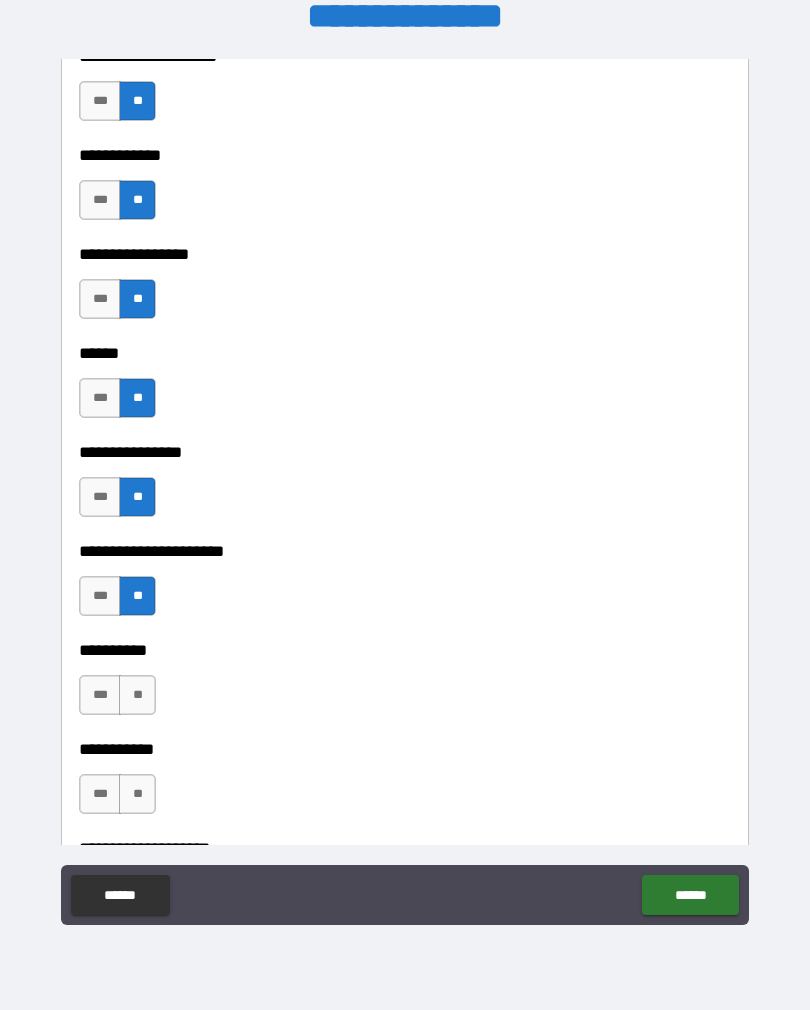 click on "**" at bounding box center (137, 695) 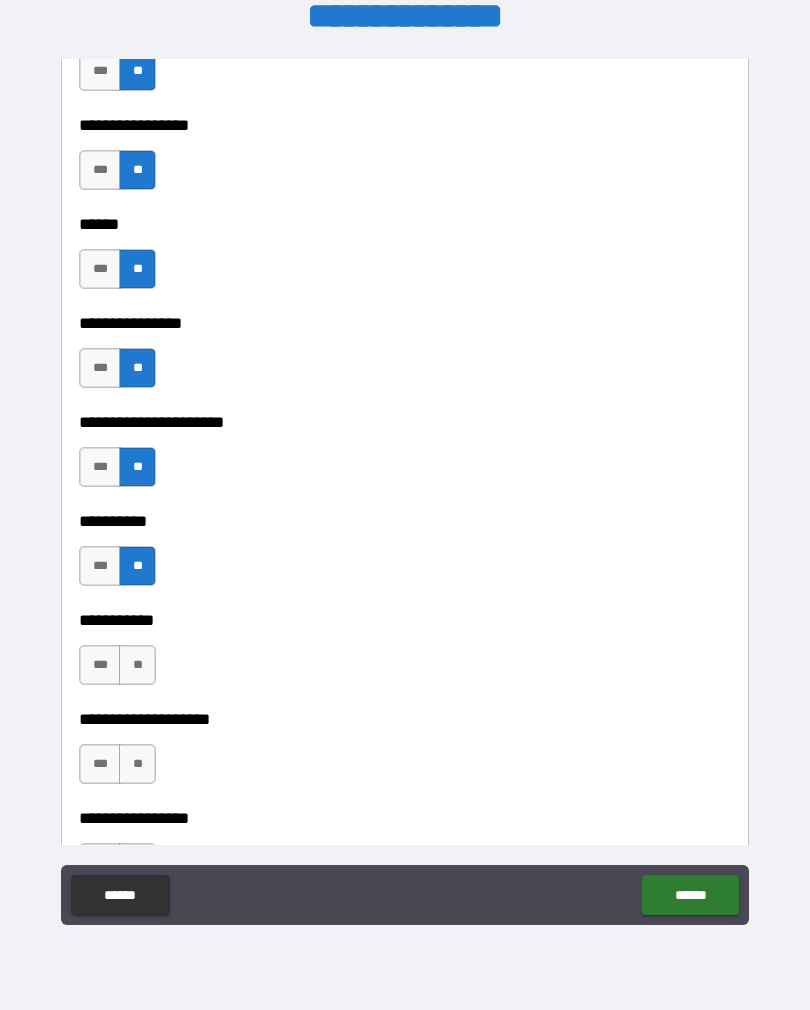 scroll, scrollTop: 8426, scrollLeft: 0, axis: vertical 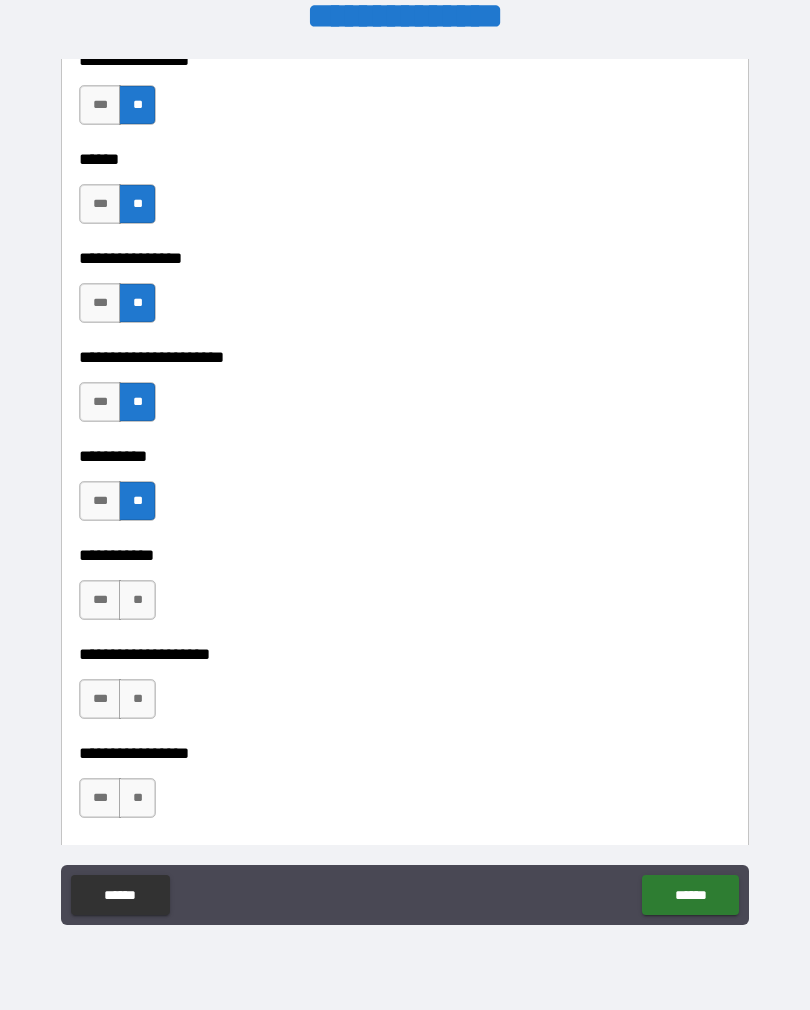 click on "**" at bounding box center (137, 600) 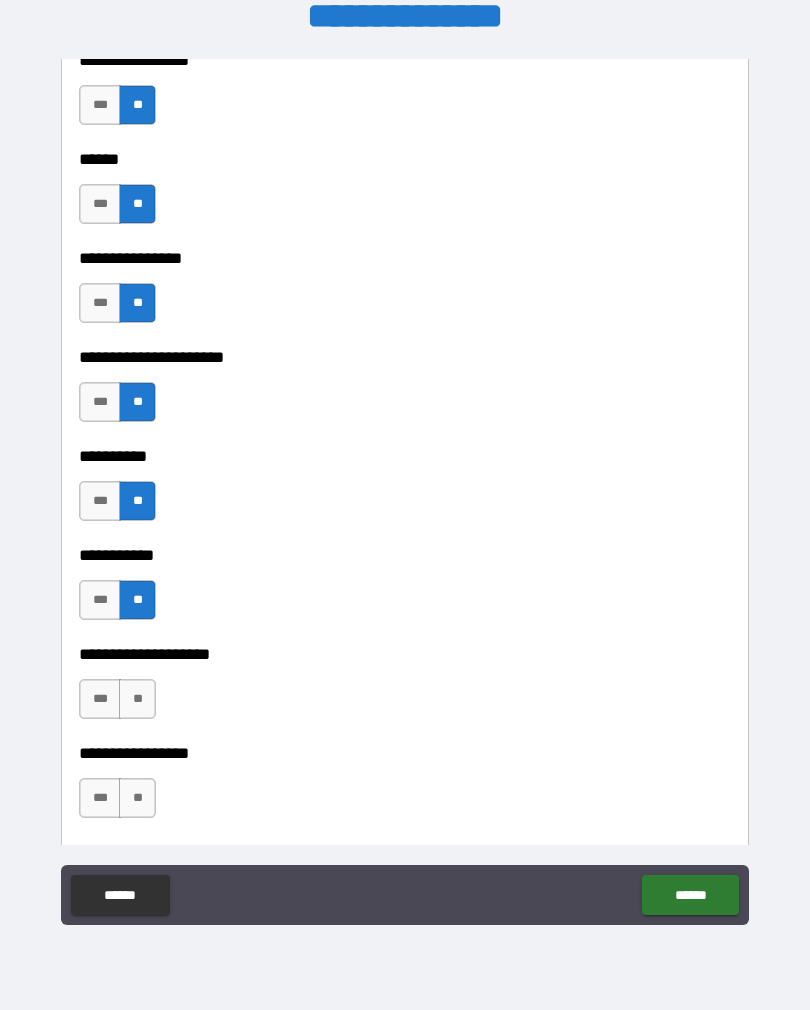 click on "***" at bounding box center [100, 699] 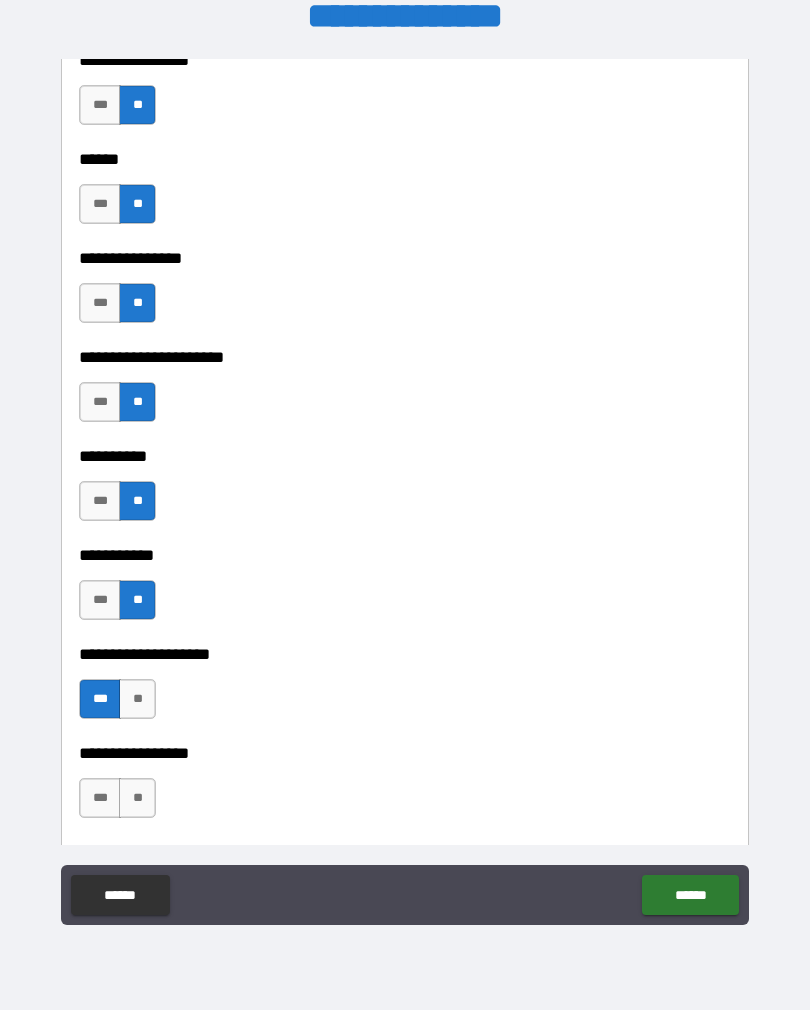 click on "**" at bounding box center [137, 798] 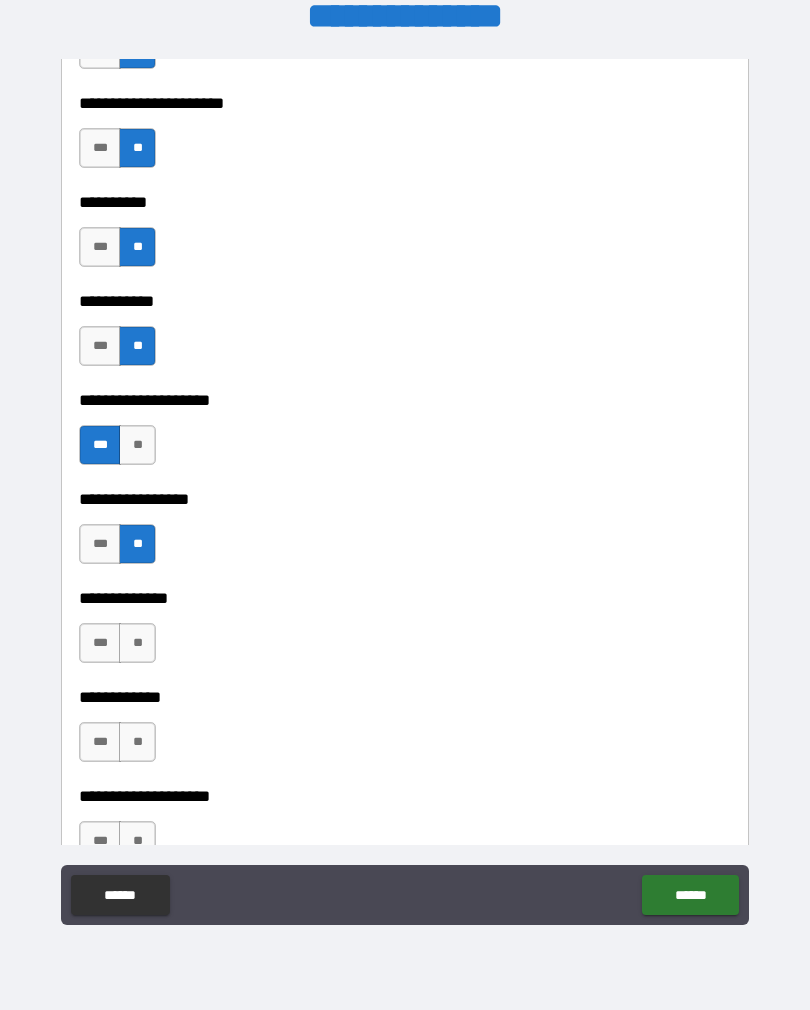 scroll, scrollTop: 8699, scrollLeft: 0, axis: vertical 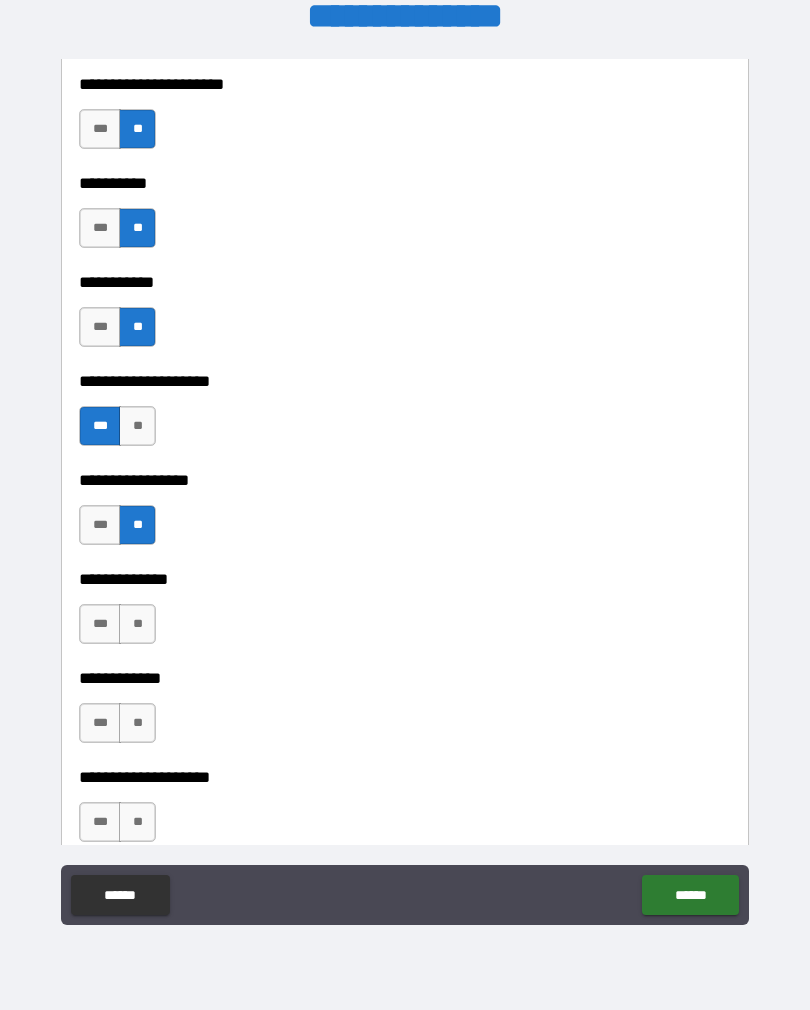 click on "**" at bounding box center [137, 624] 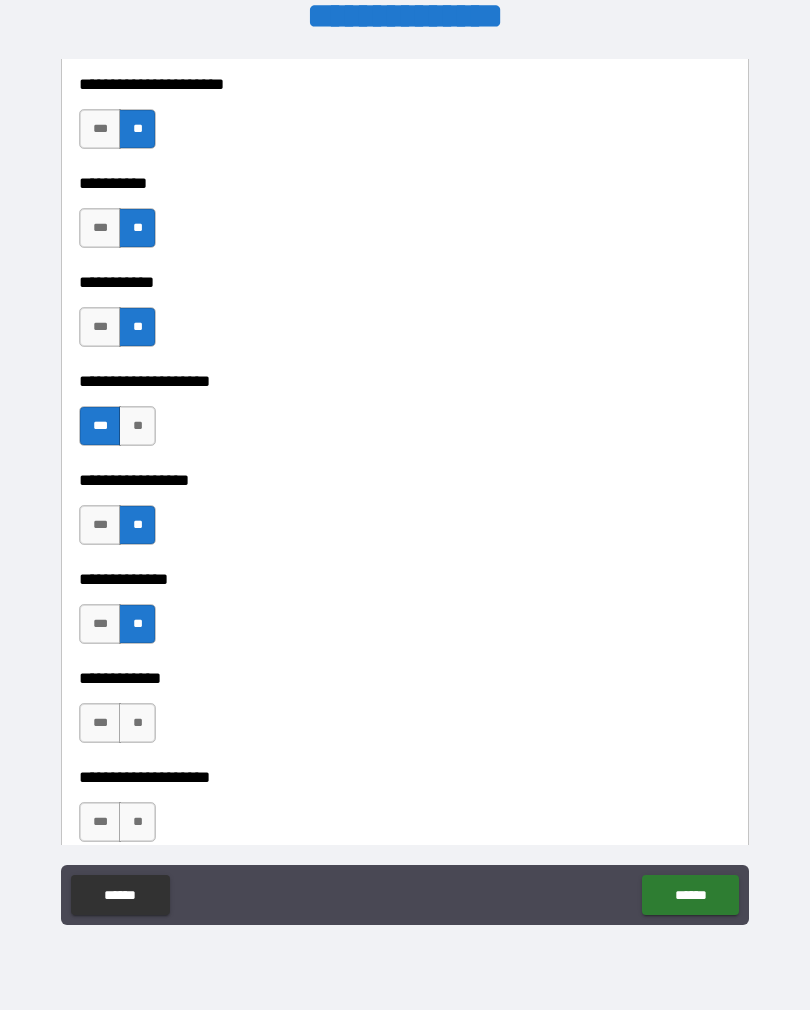 click on "**" at bounding box center [137, 723] 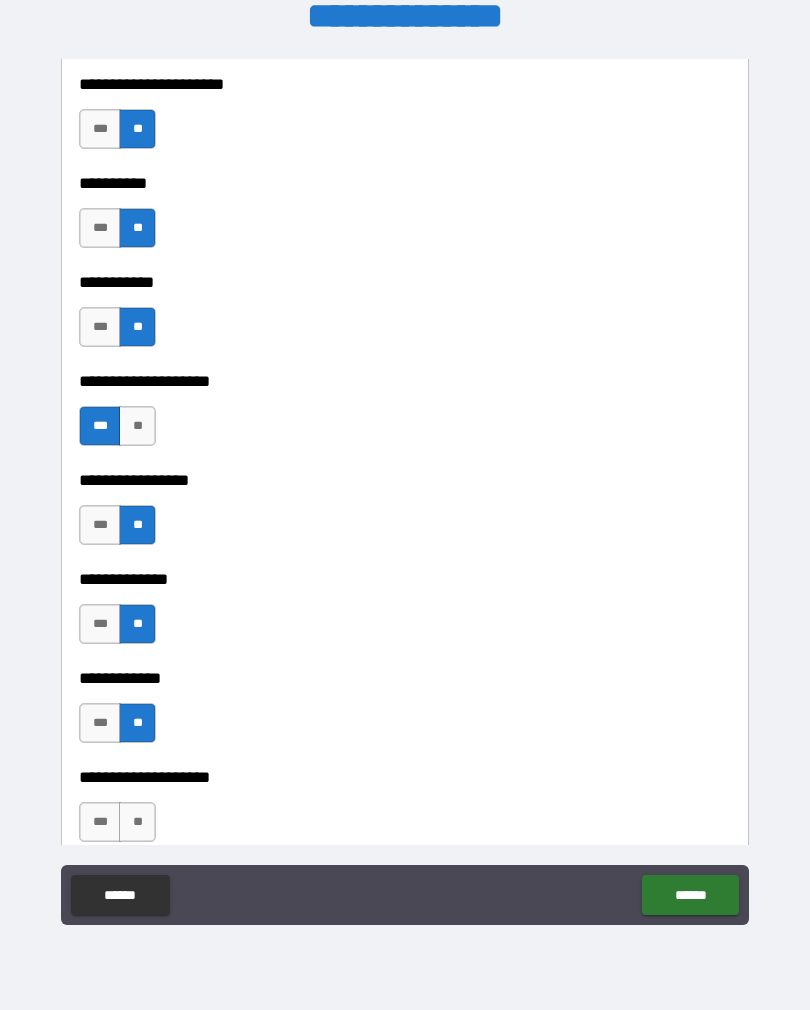 click on "**" at bounding box center [137, 822] 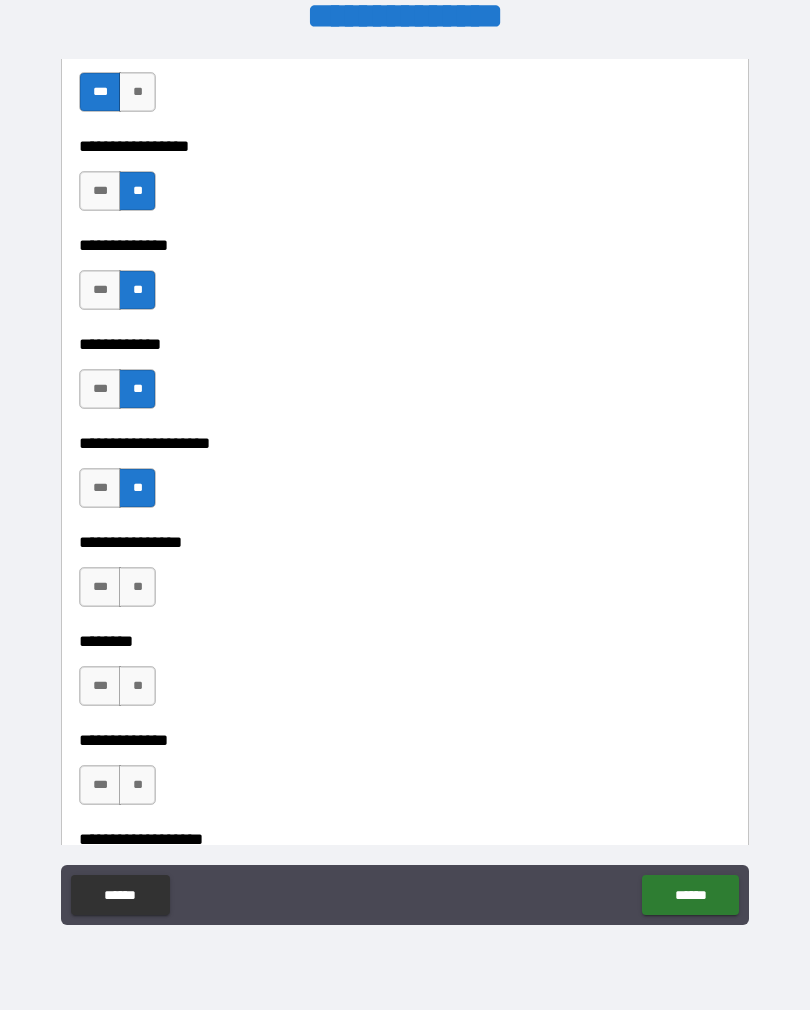scroll, scrollTop: 9037, scrollLeft: 0, axis: vertical 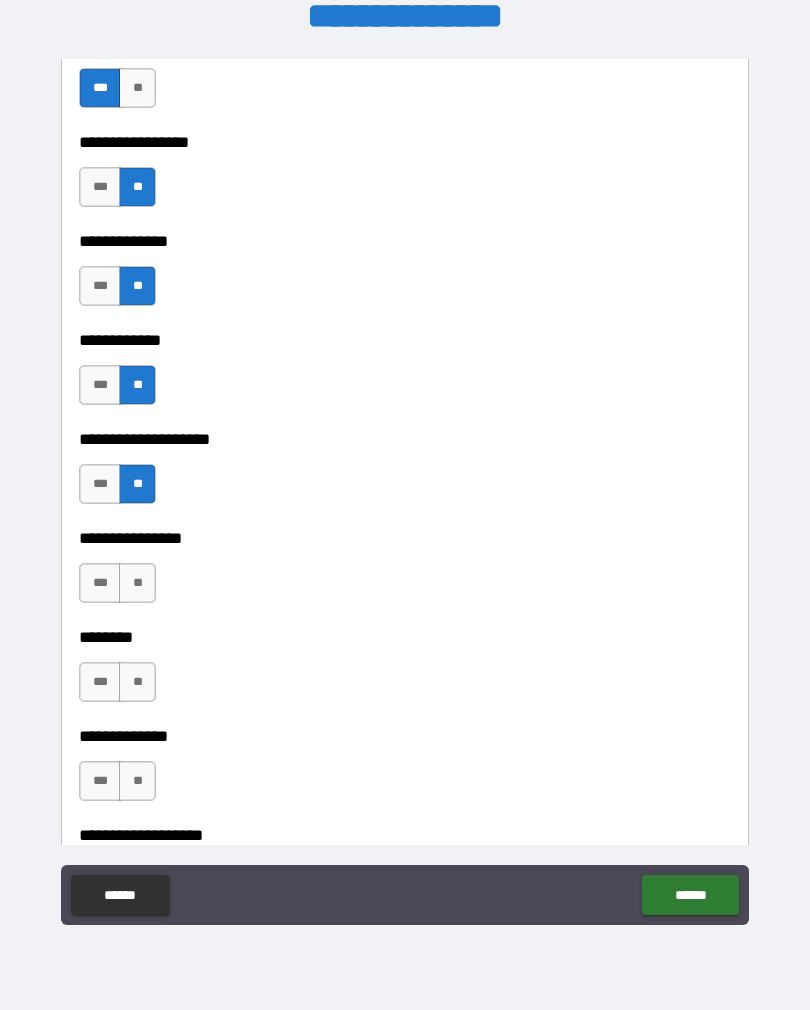 click on "**" at bounding box center [137, 583] 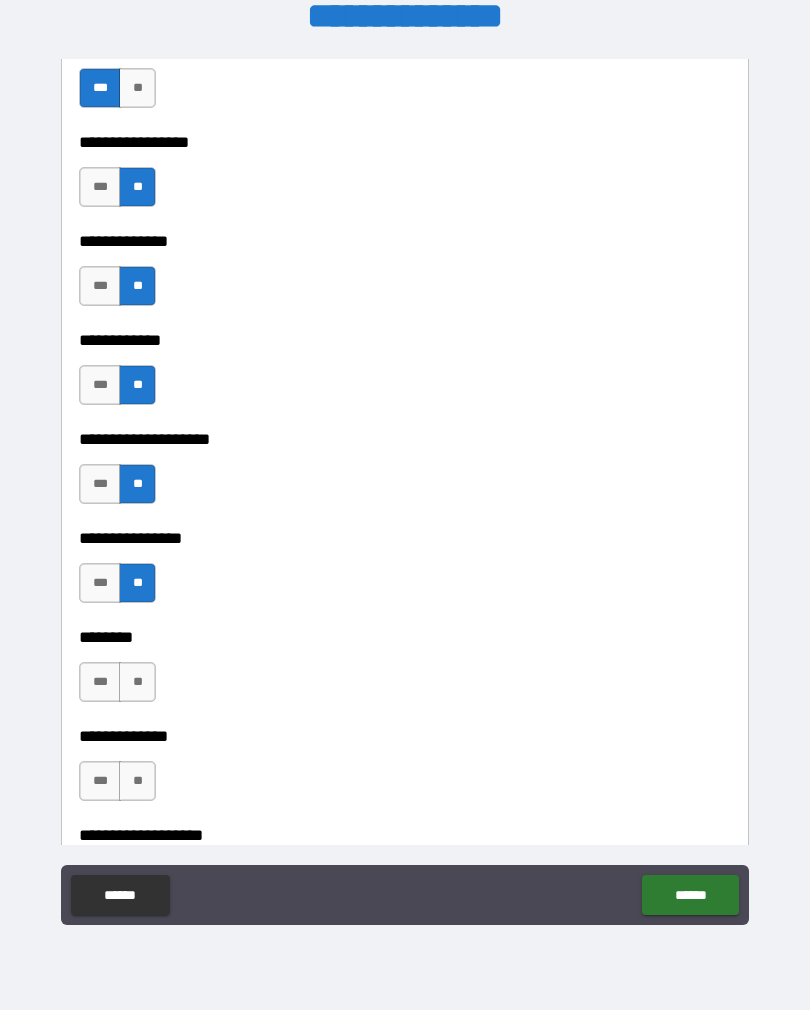 click on "**" at bounding box center (137, 682) 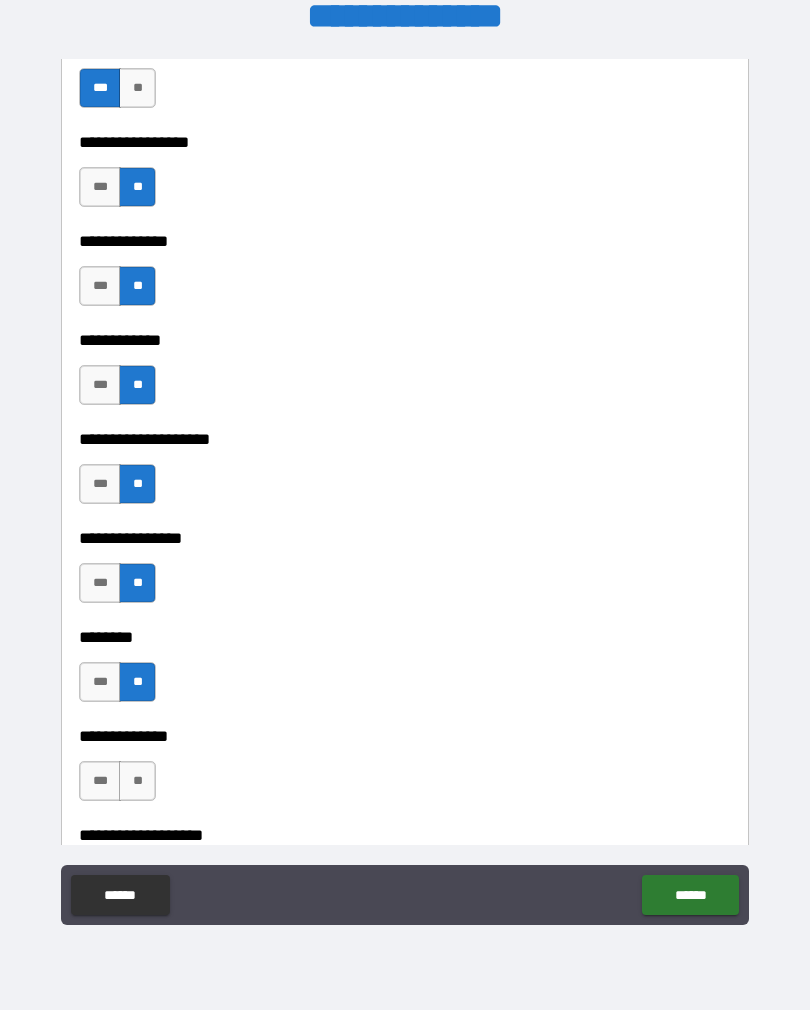 click on "**" at bounding box center [137, 781] 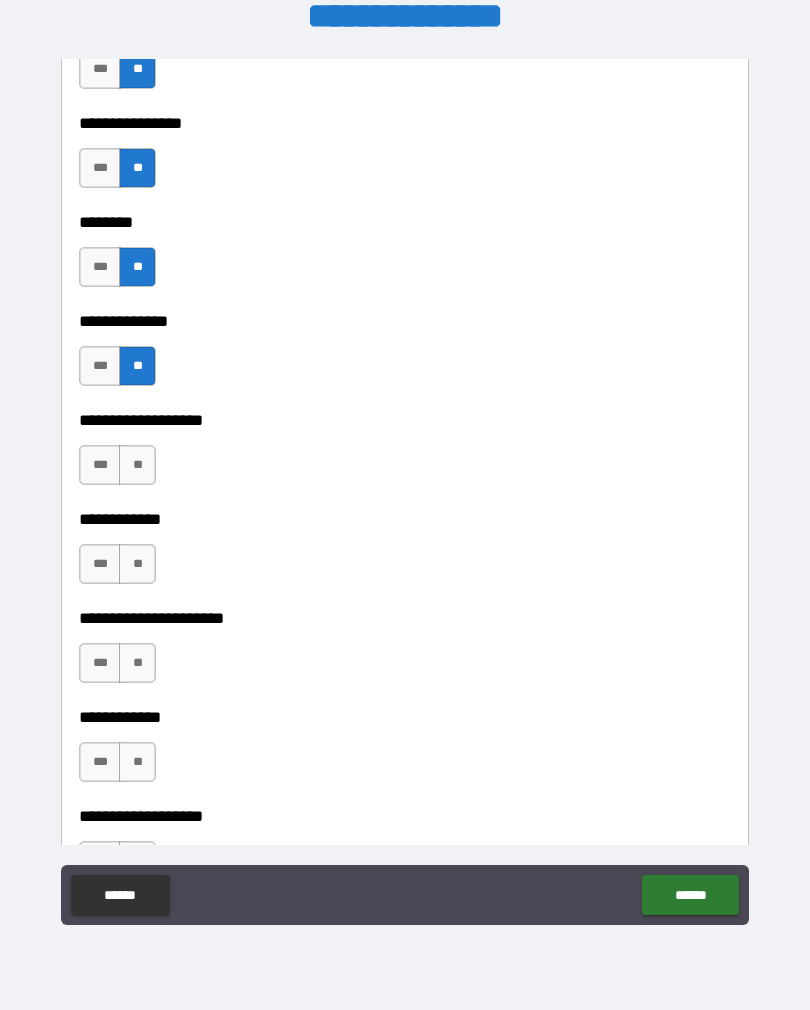 scroll, scrollTop: 9452, scrollLeft: 0, axis: vertical 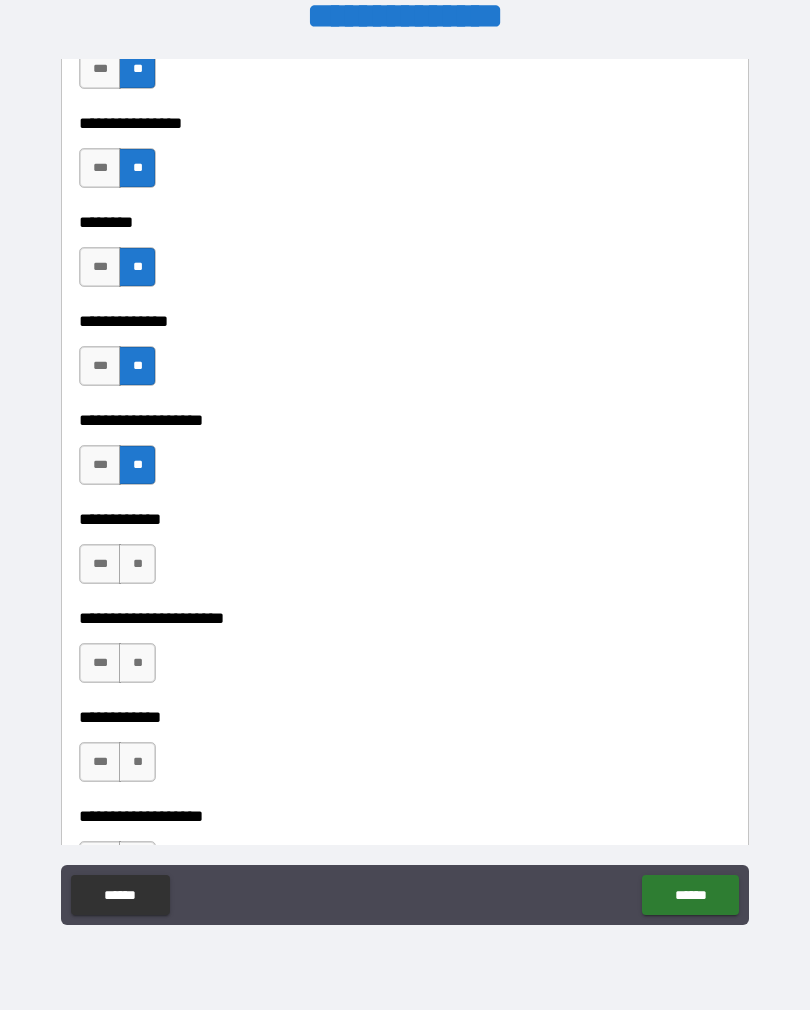 click on "***" at bounding box center [100, 564] 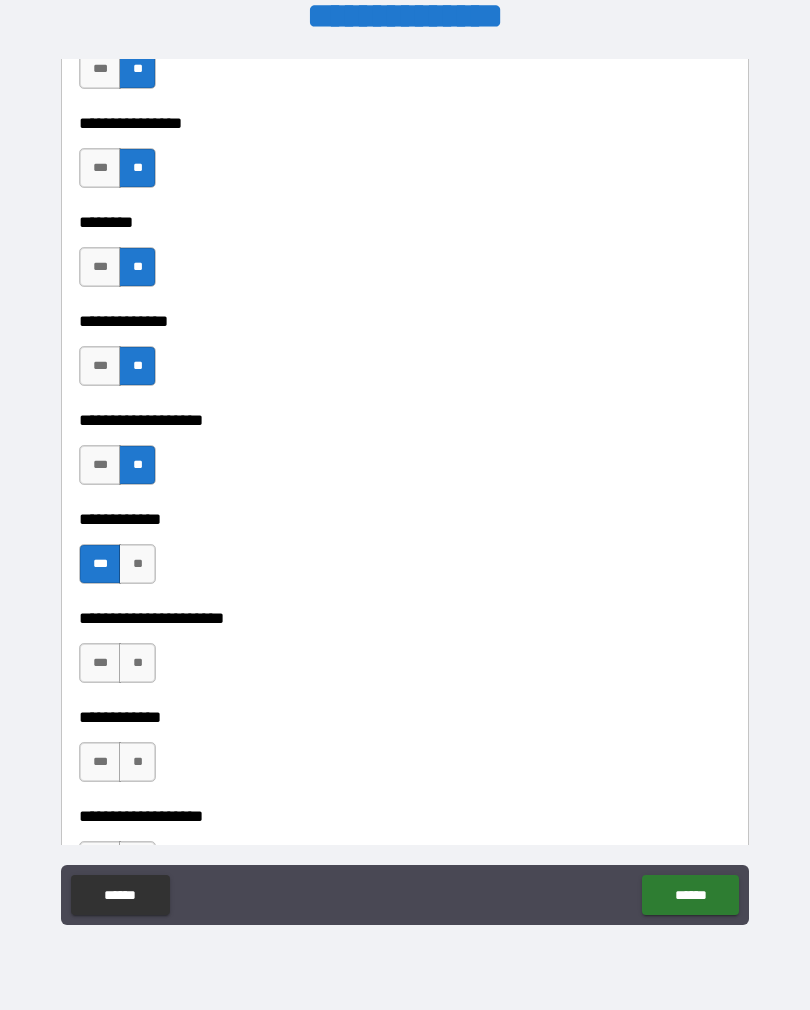 click on "**" at bounding box center (137, 663) 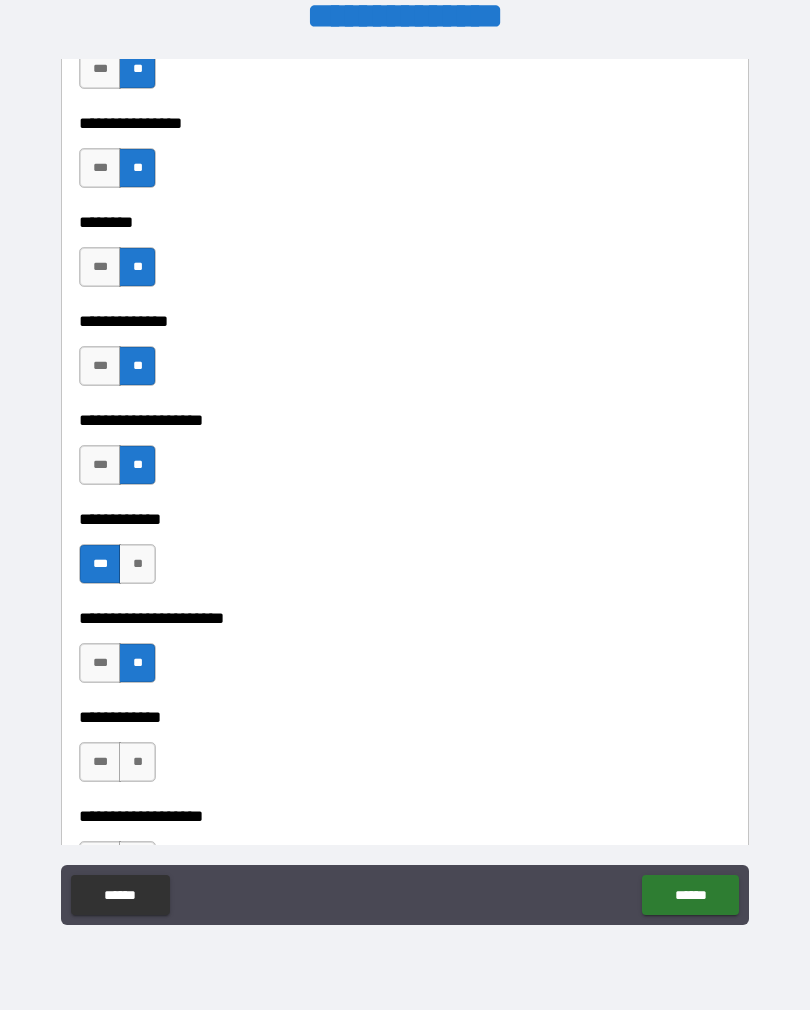 click on "**" at bounding box center [137, 762] 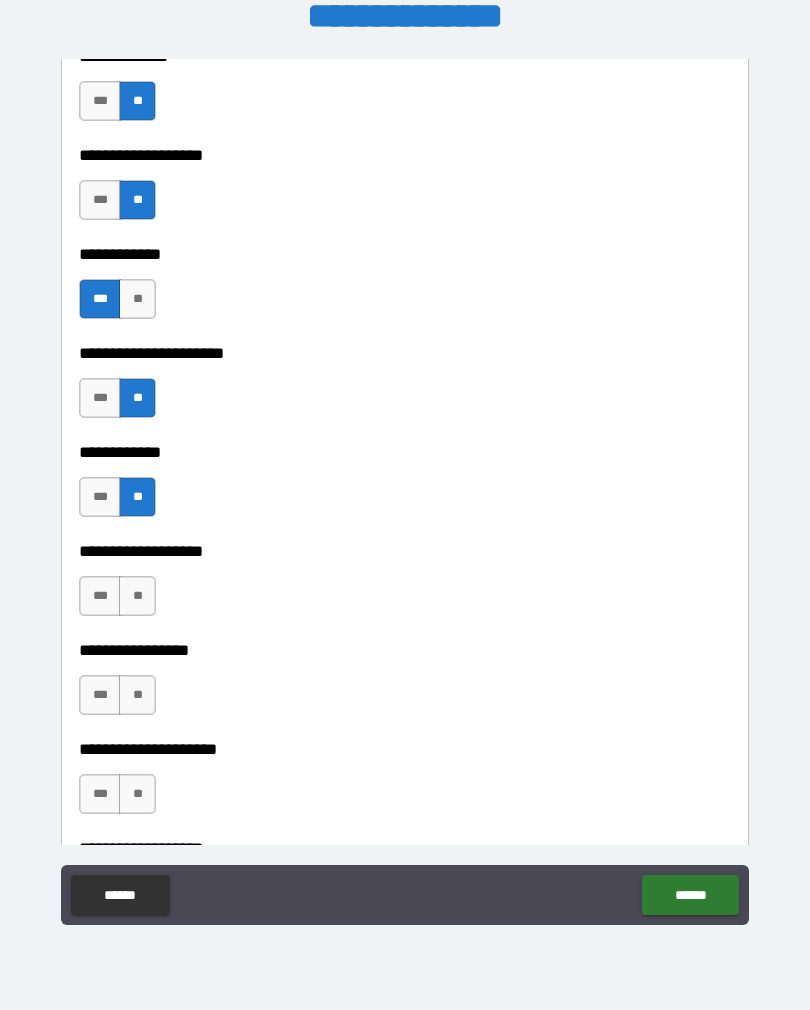 scroll, scrollTop: 9766, scrollLeft: 0, axis: vertical 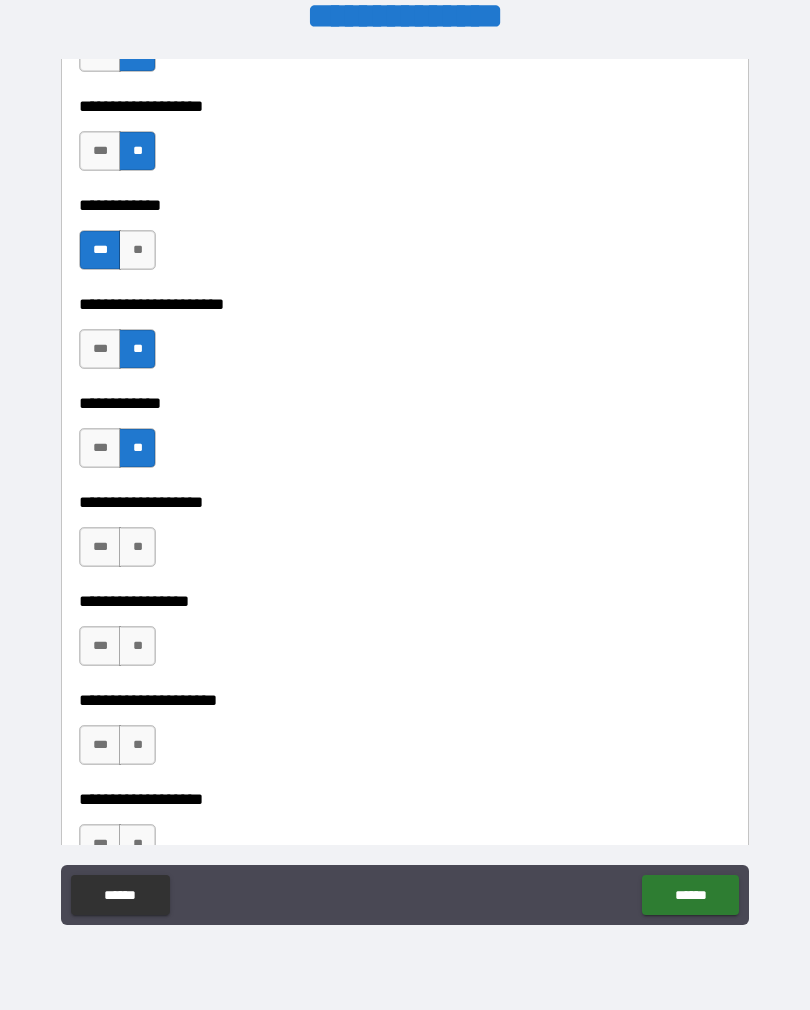 click on "**" at bounding box center (137, 547) 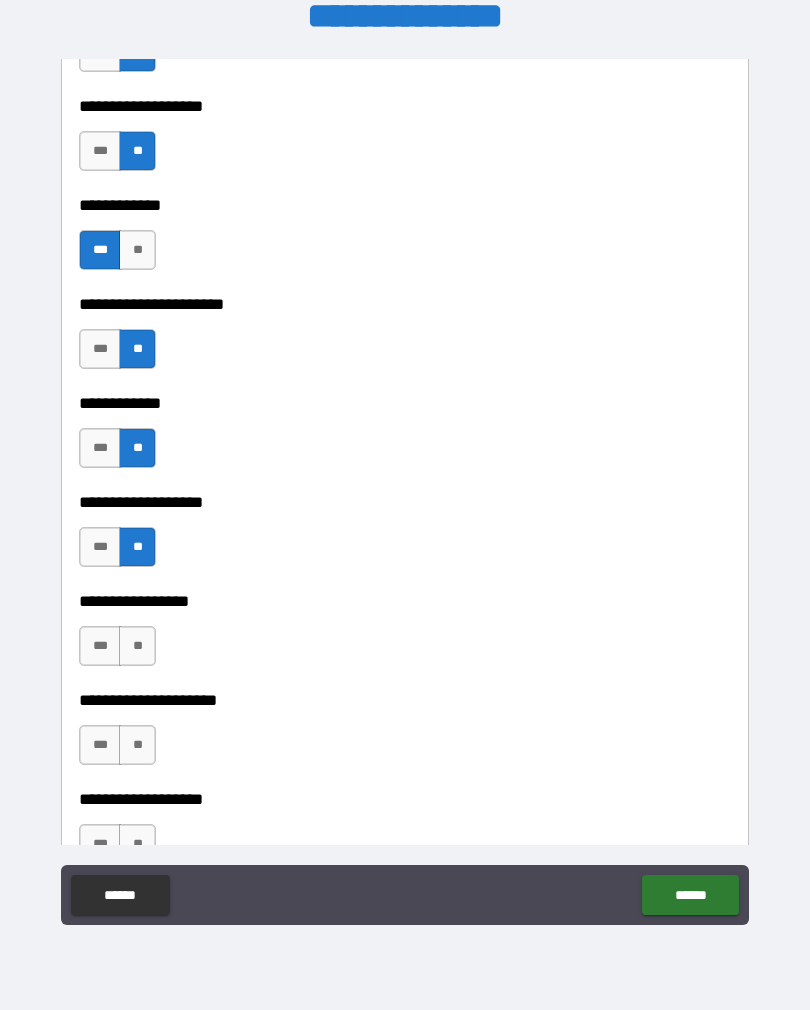 click on "**" at bounding box center [137, 646] 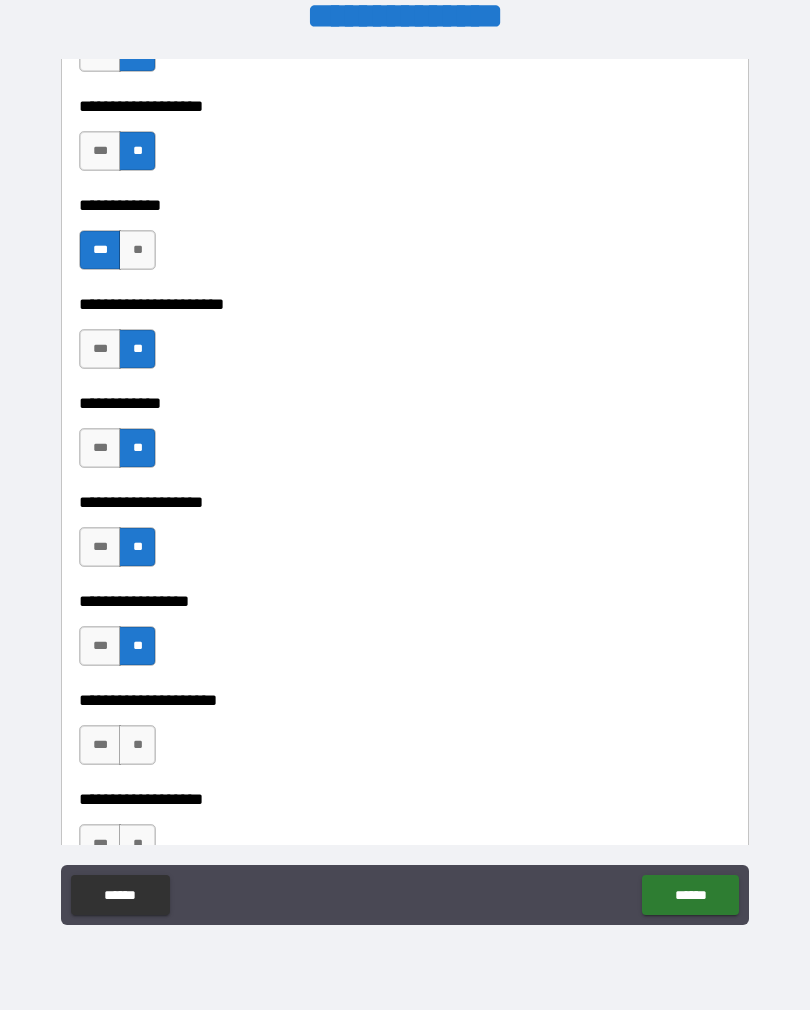 click on "**" at bounding box center (137, 745) 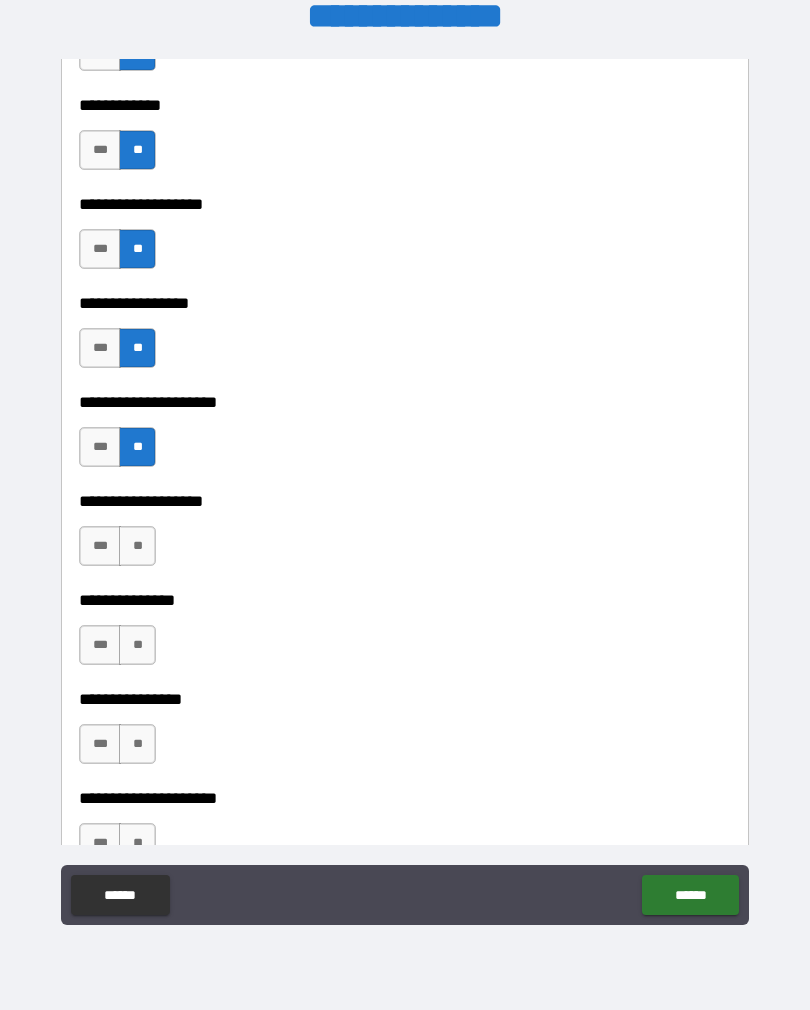 scroll, scrollTop: 10083, scrollLeft: 0, axis: vertical 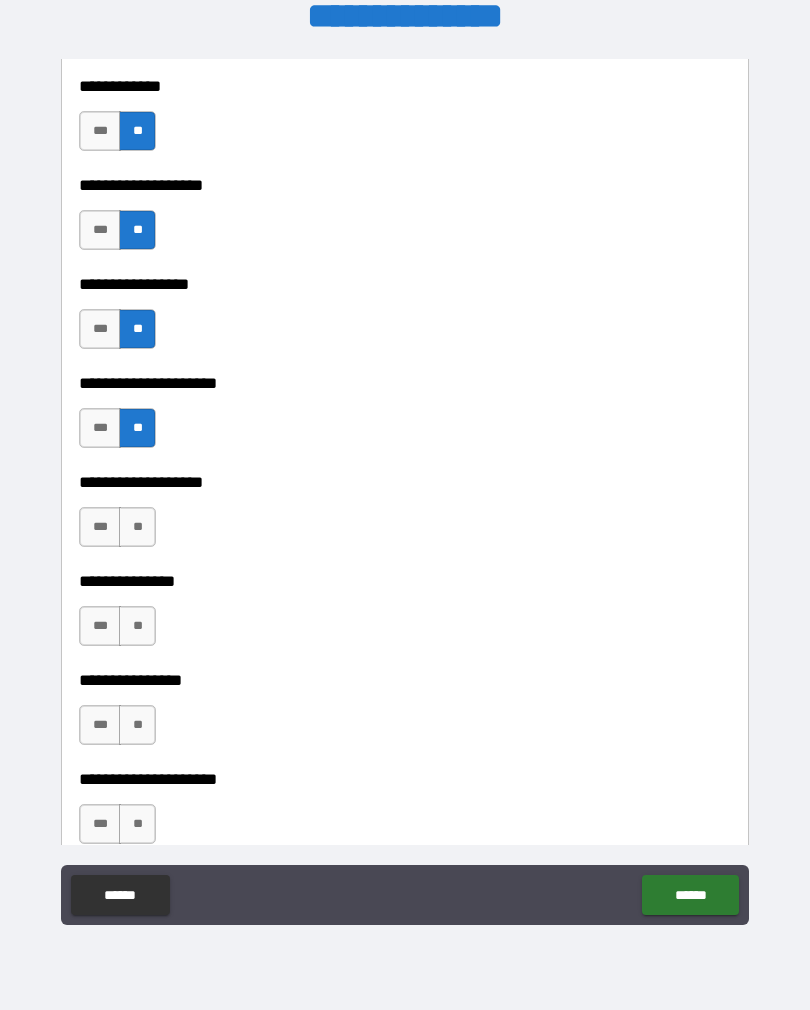 click on "**" at bounding box center [137, 527] 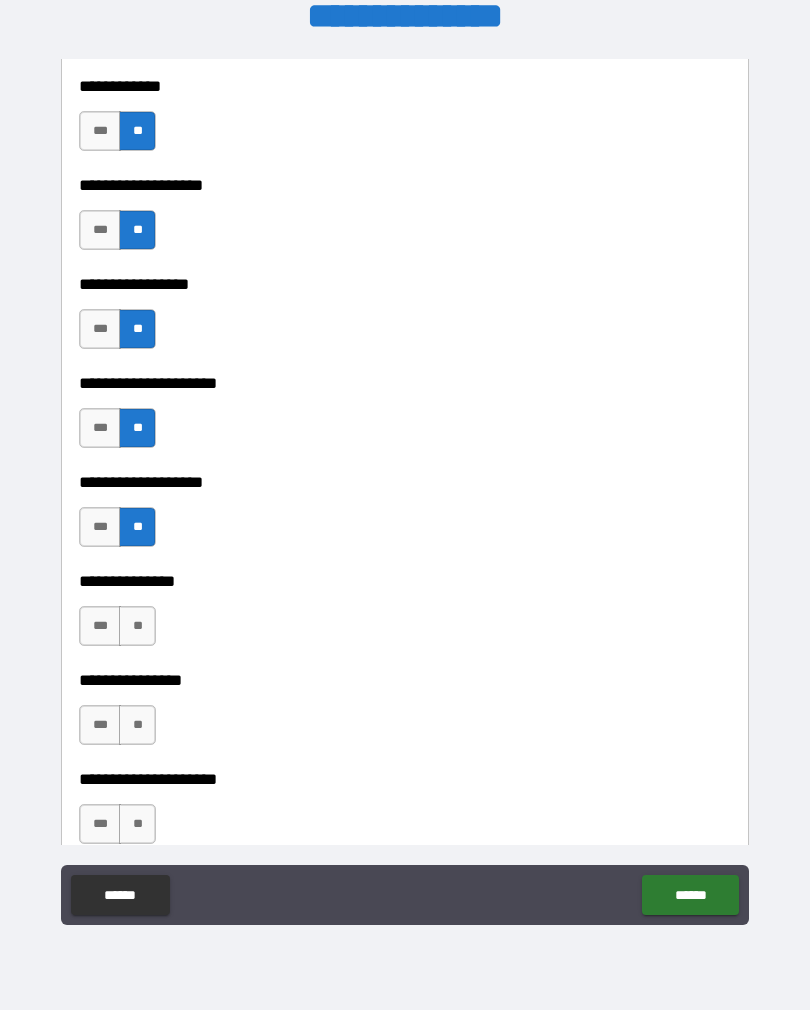 click on "**" at bounding box center [137, 626] 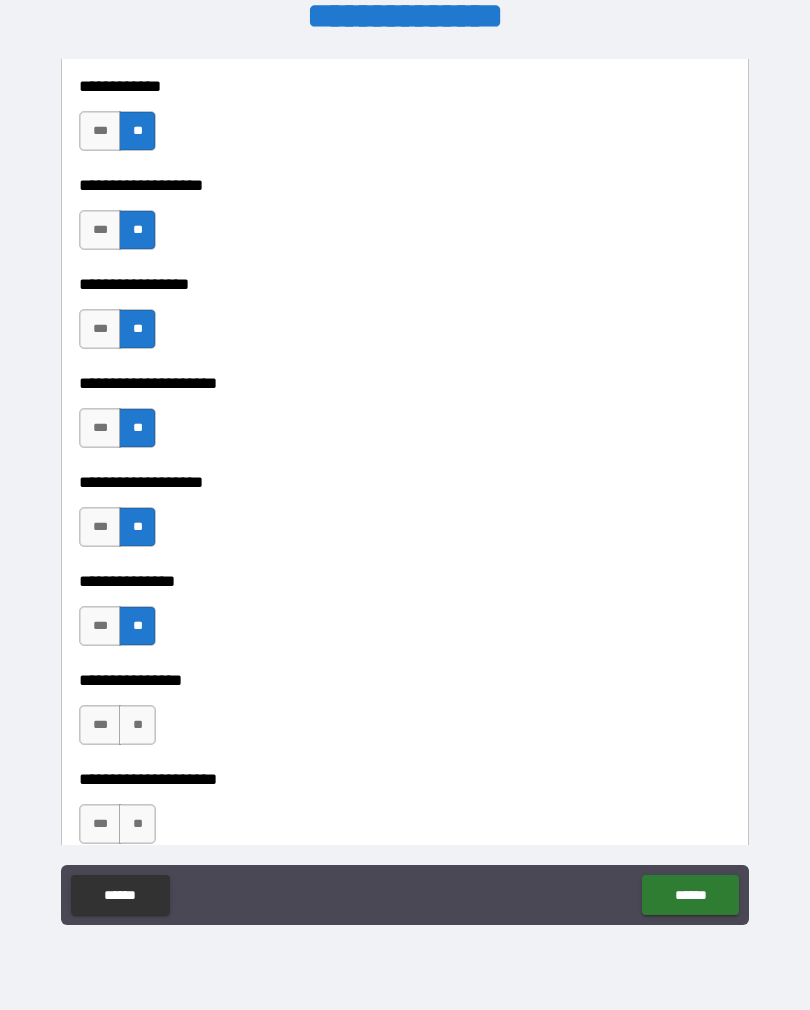 click on "**" at bounding box center [137, 725] 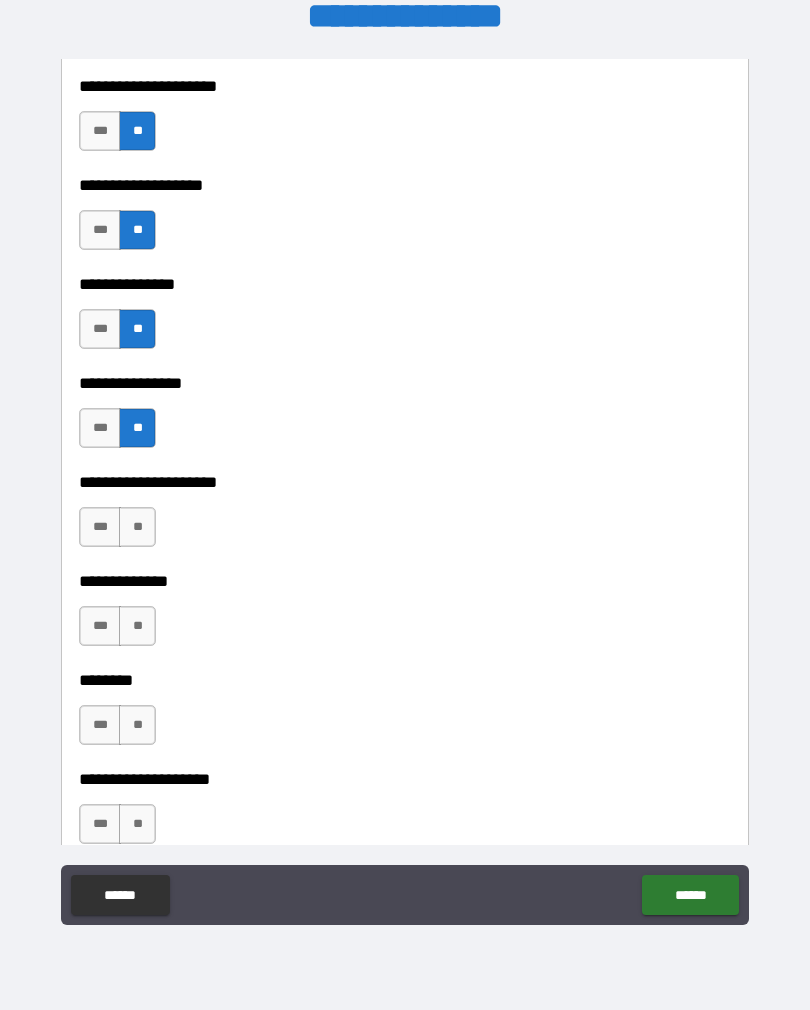 scroll, scrollTop: 10379, scrollLeft: 0, axis: vertical 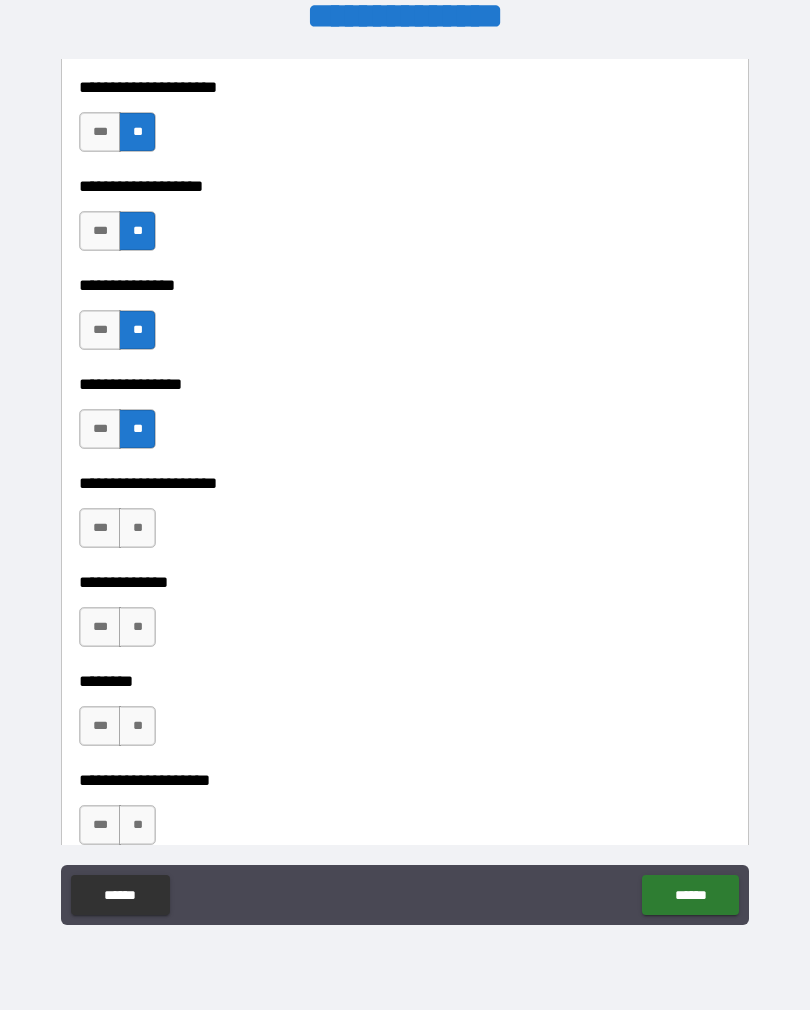 click on "***" at bounding box center (100, 528) 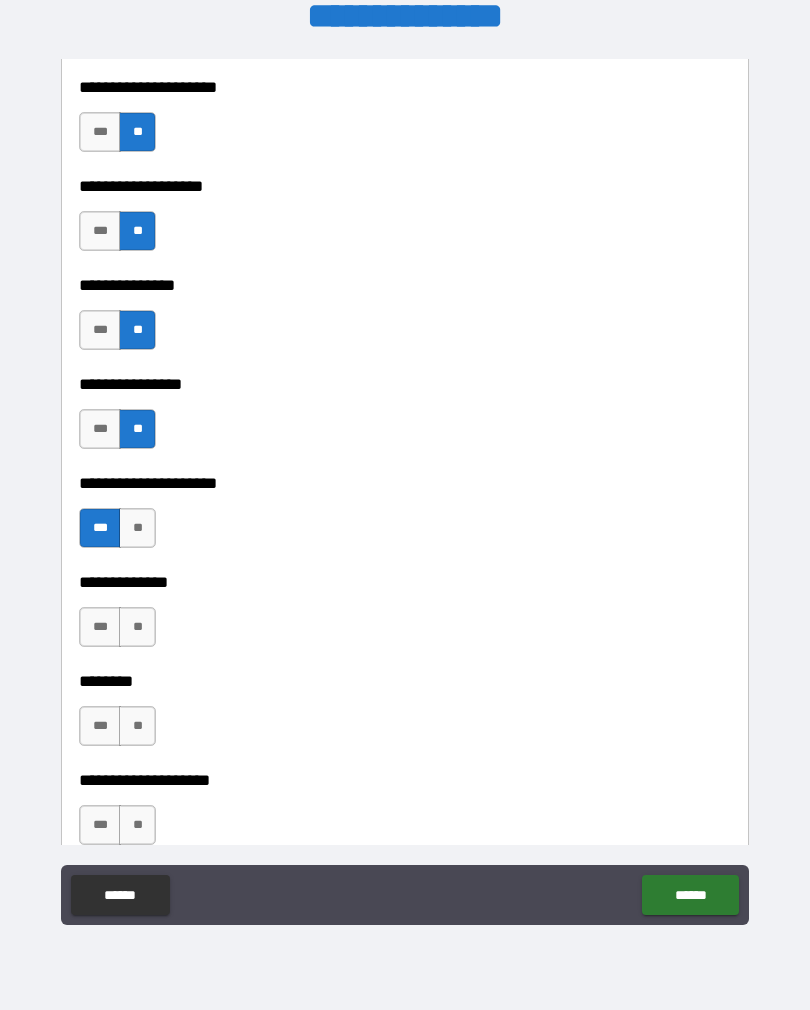 click on "**" at bounding box center [137, 627] 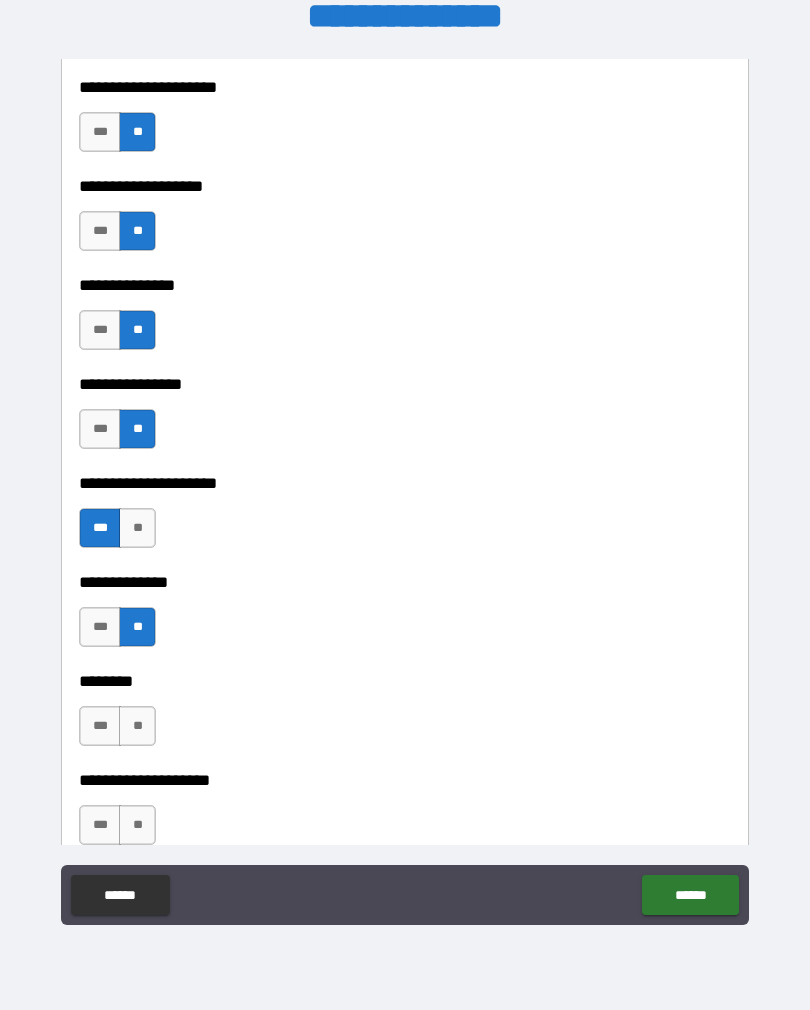 click on "**" at bounding box center [137, 726] 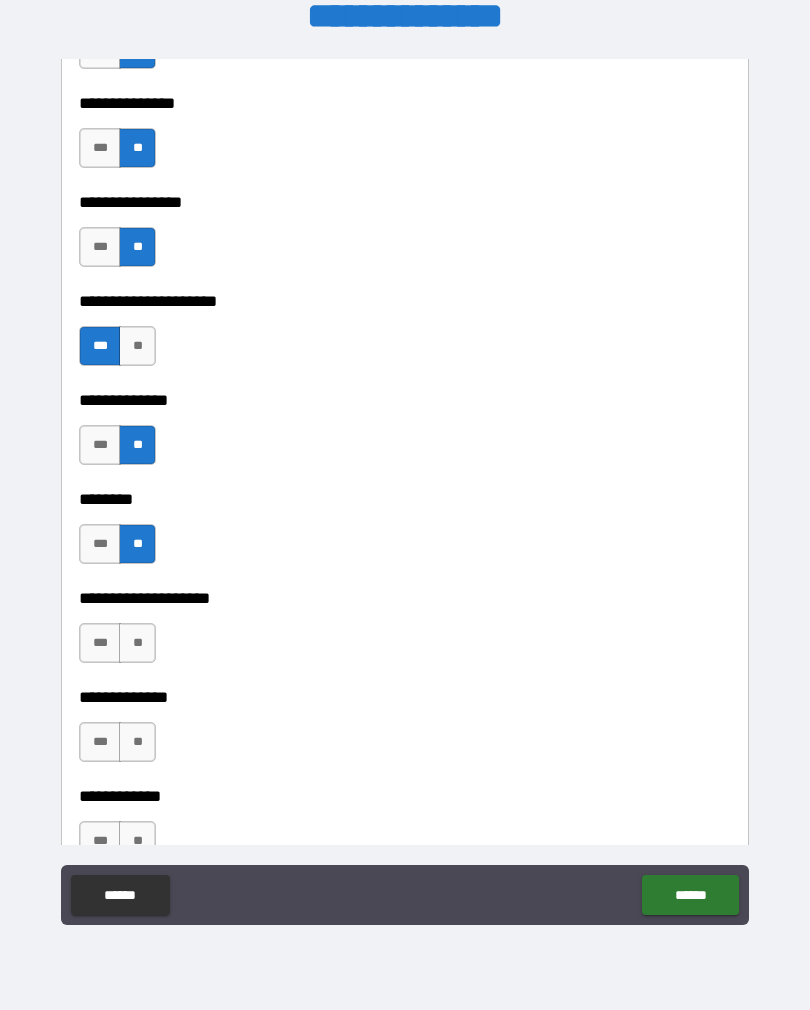 scroll, scrollTop: 10612, scrollLeft: 0, axis: vertical 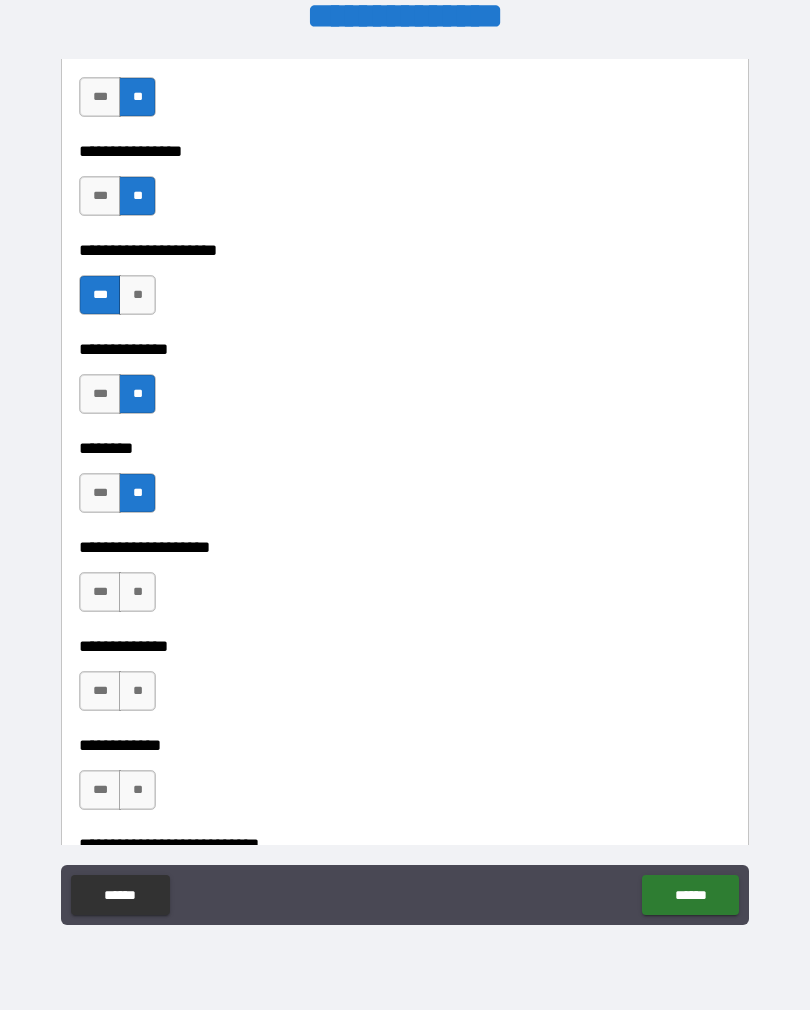 click on "**" at bounding box center [137, 592] 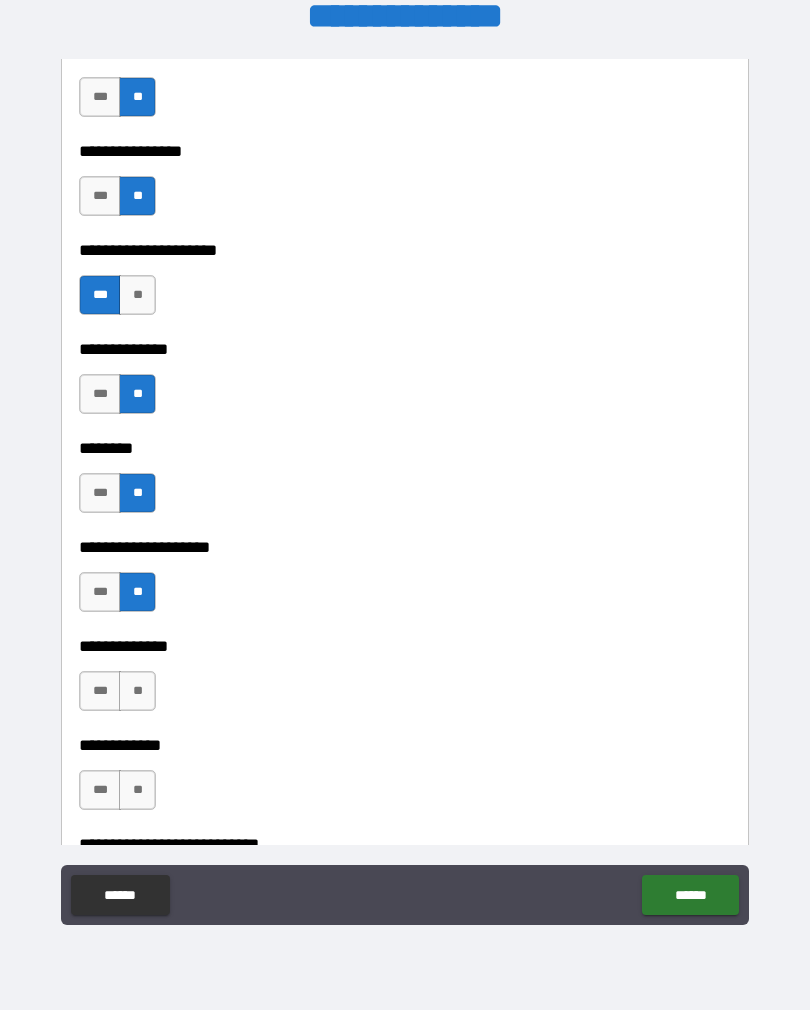 click on "**" at bounding box center (137, 691) 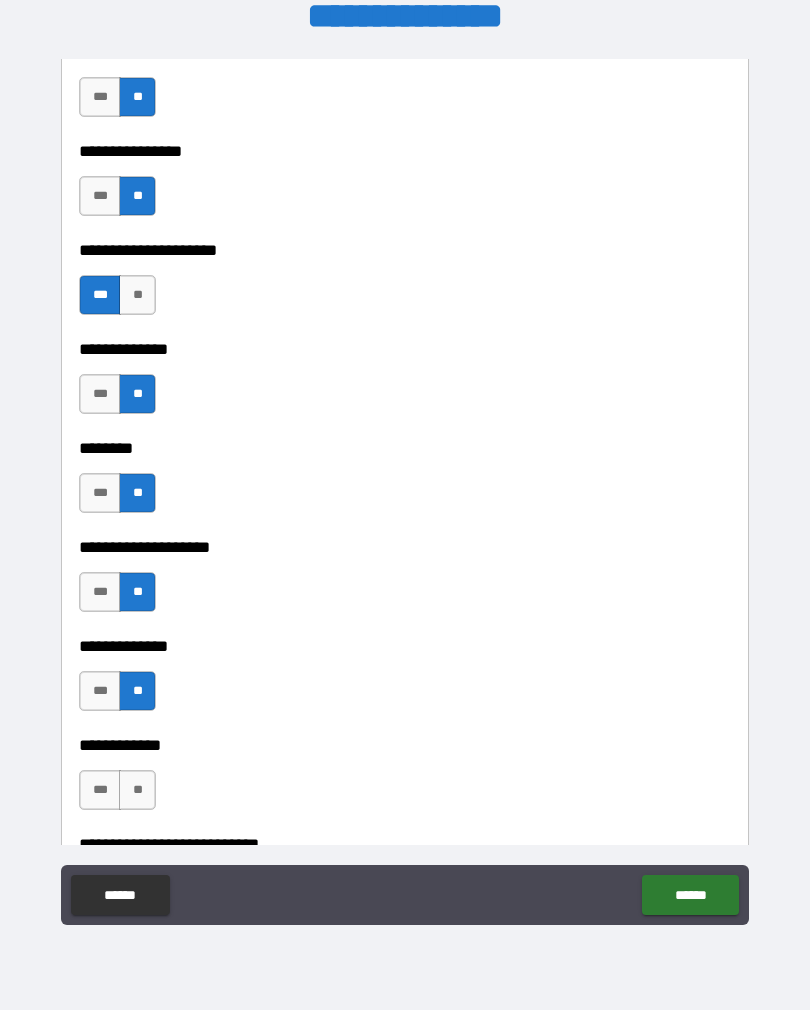 click on "**" at bounding box center (137, 790) 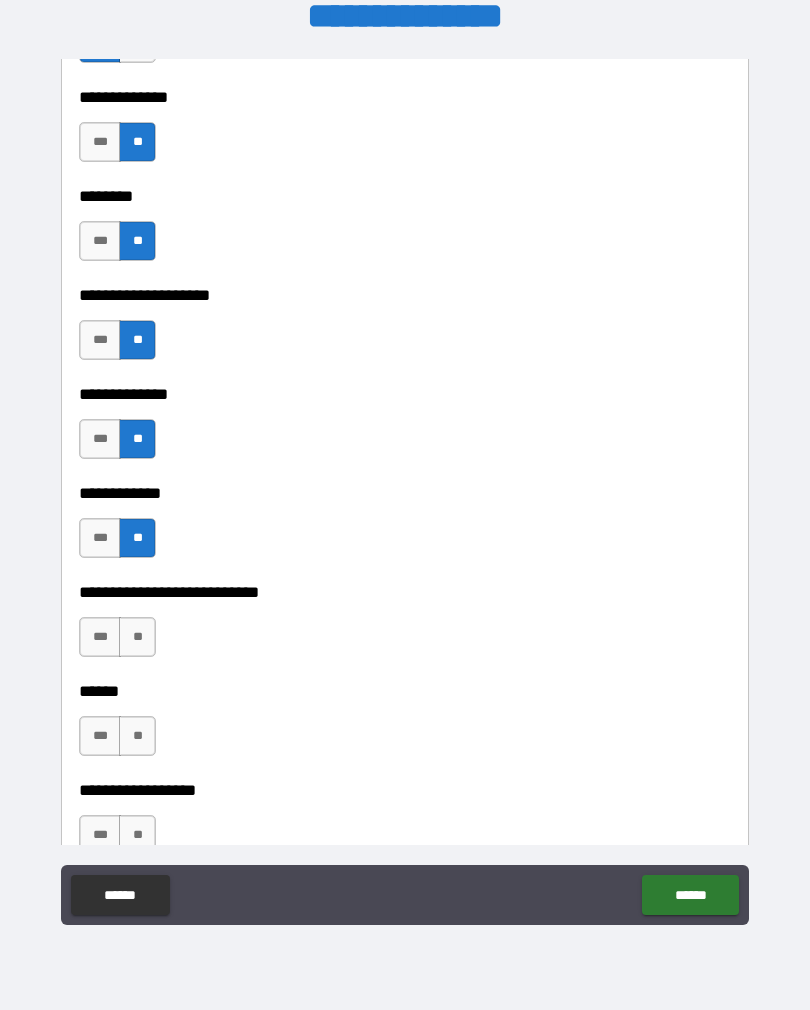 scroll, scrollTop: 10892, scrollLeft: 0, axis: vertical 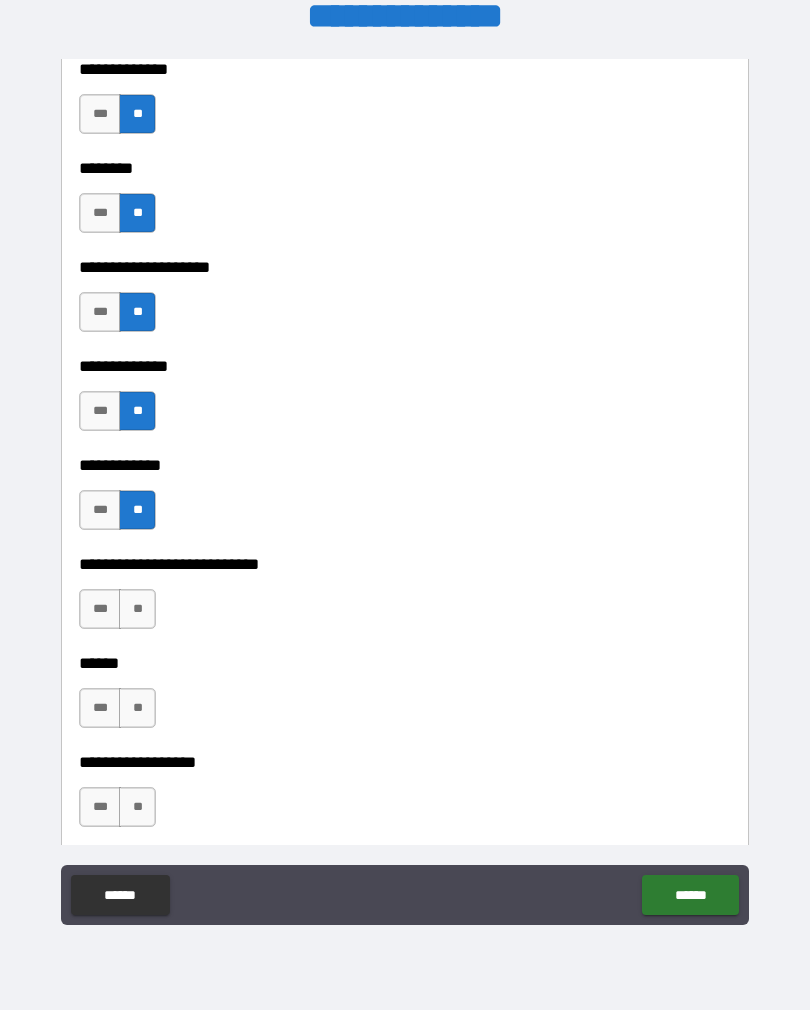 click on "**" at bounding box center [137, 609] 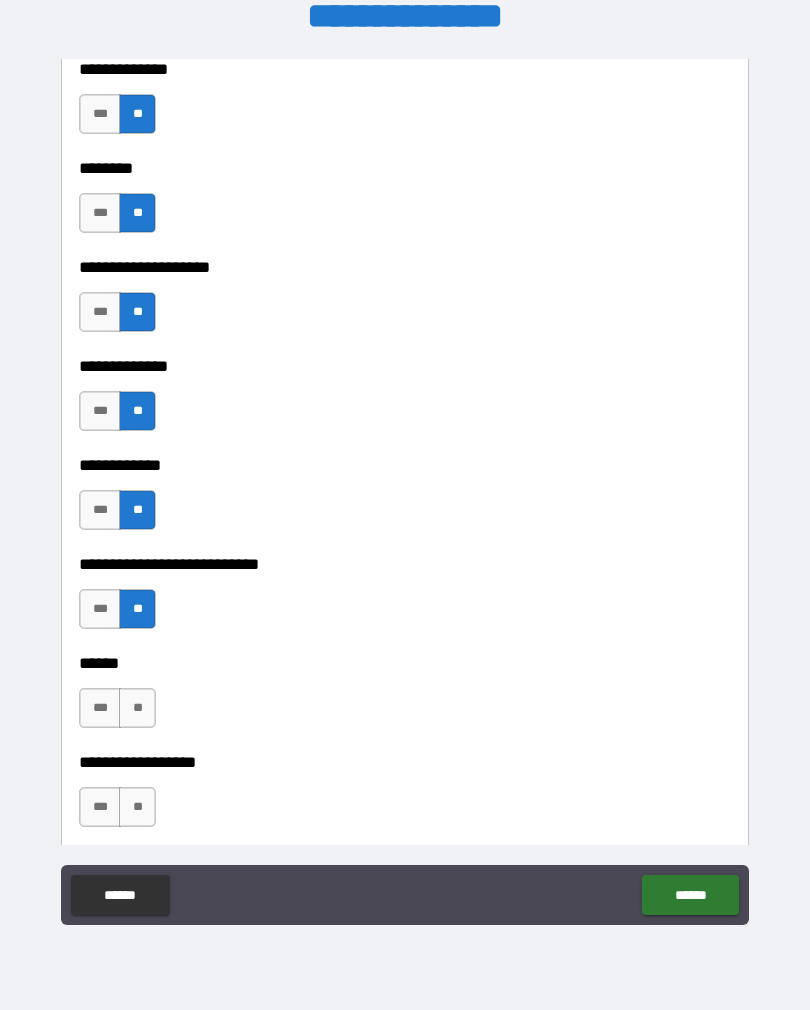 click on "**" at bounding box center (137, 708) 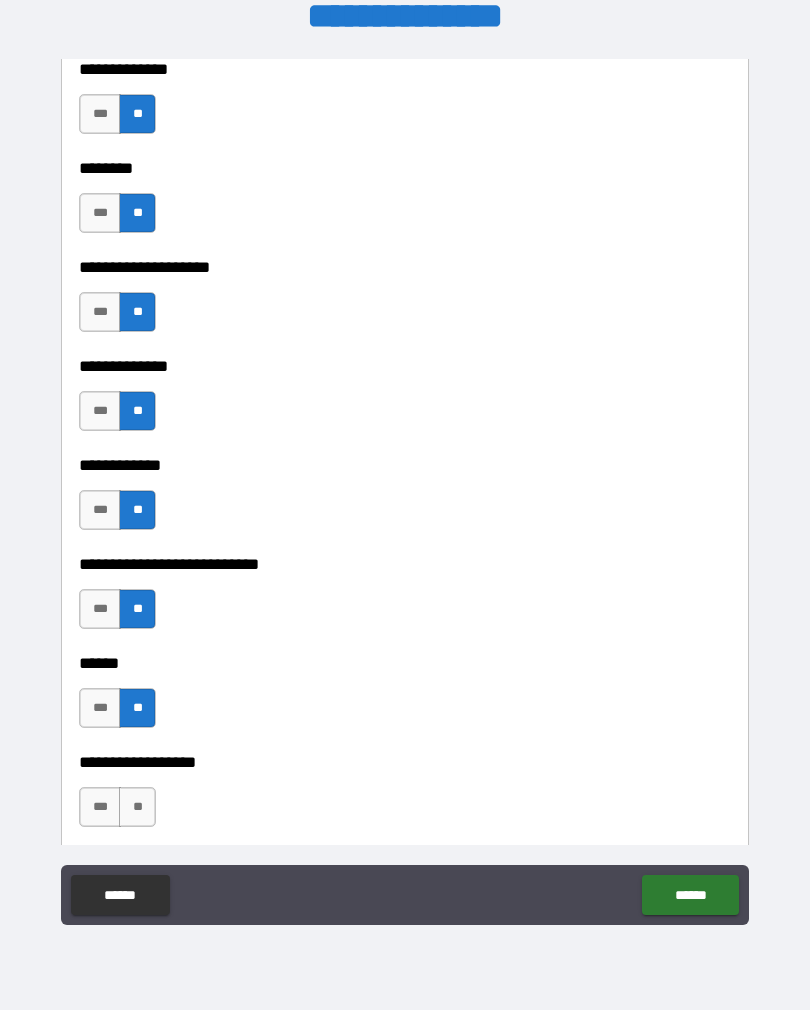 click on "**" at bounding box center (137, 807) 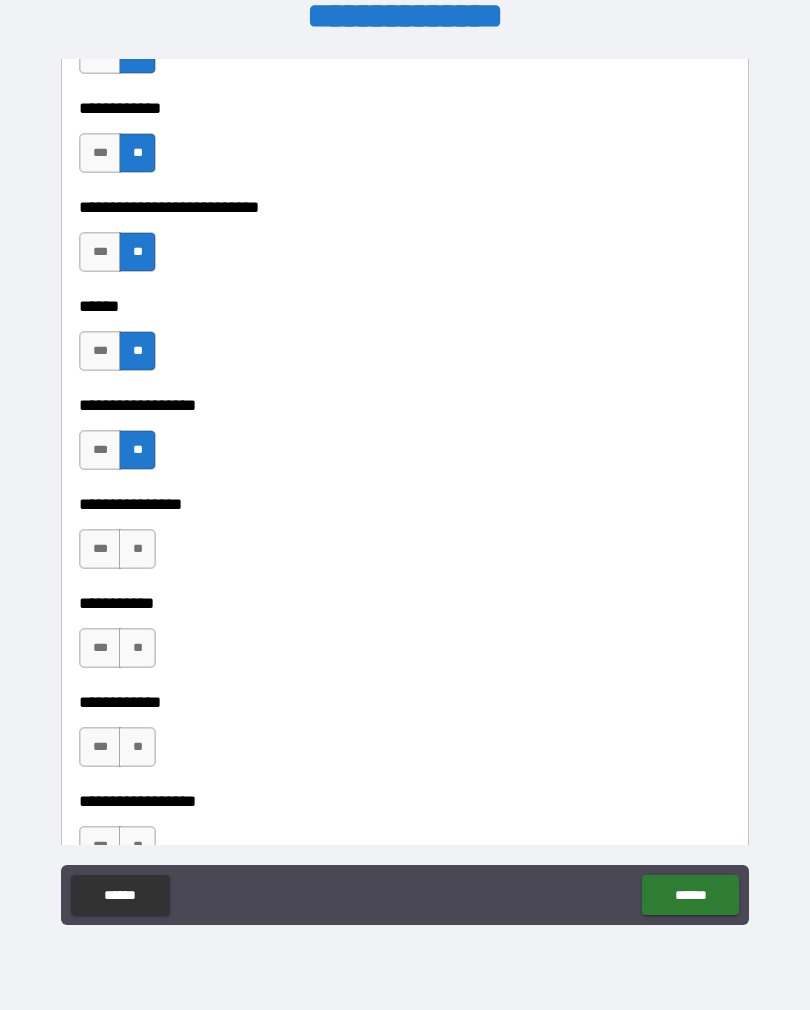 scroll, scrollTop: 11271, scrollLeft: 0, axis: vertical 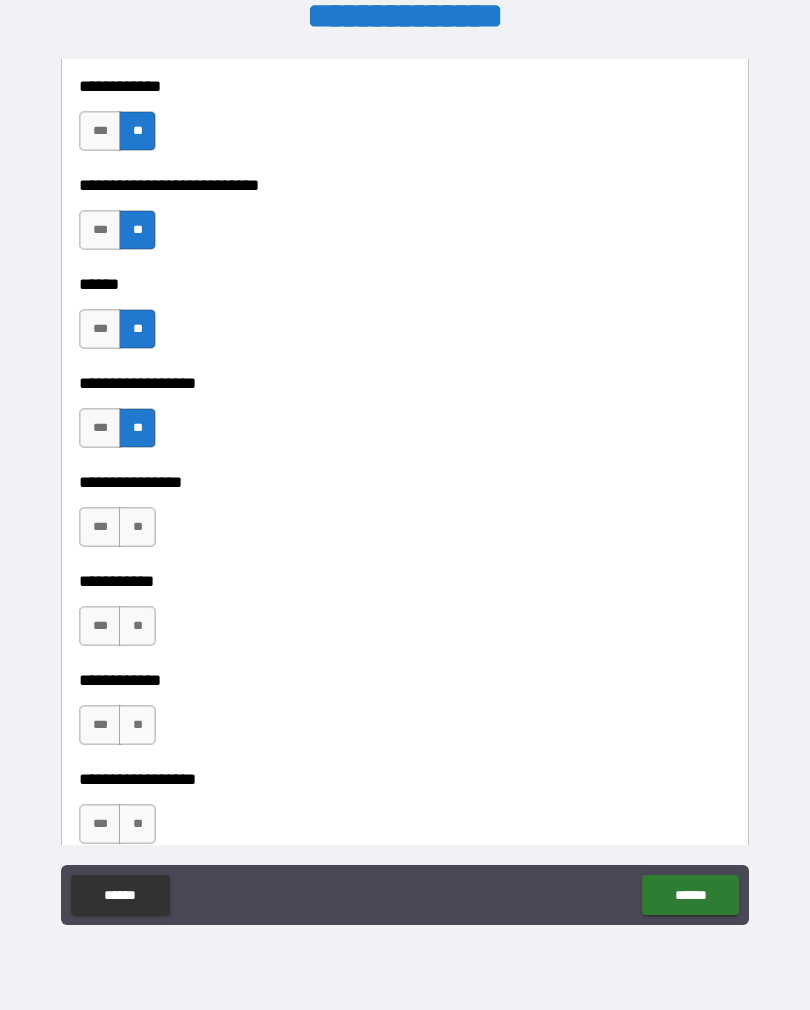 click on "***" at bounding box center [100, 527] 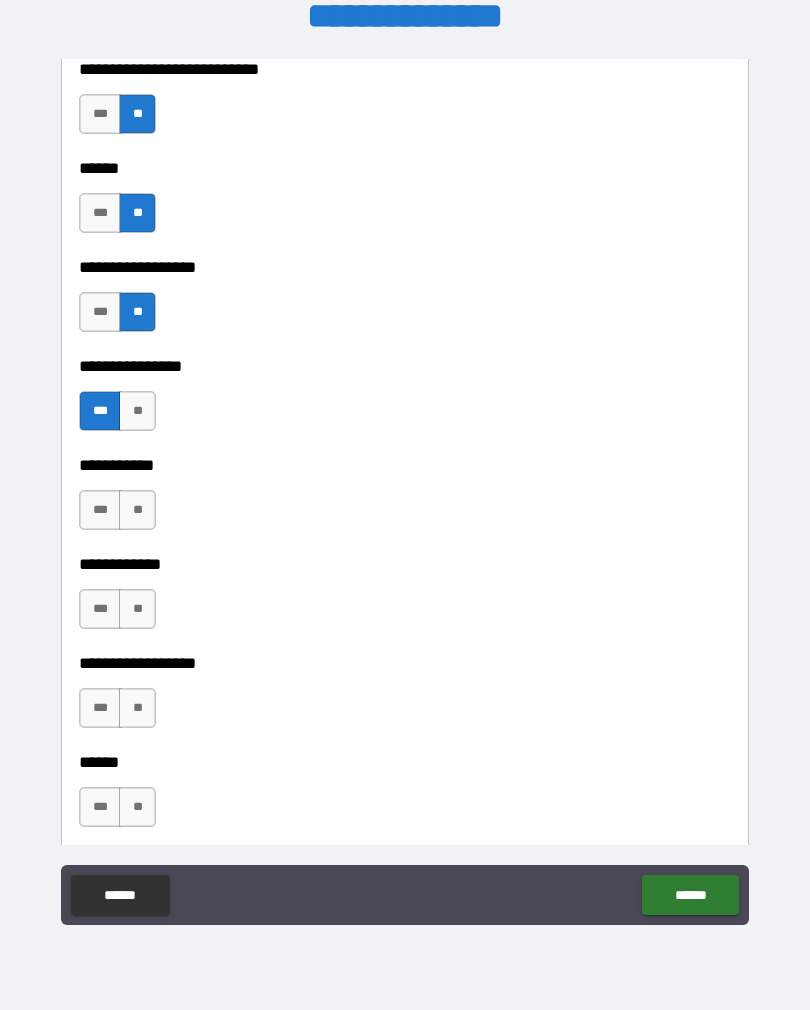 scroll, scrollTop: 11395, scrollLeft: 0, axis: vertical 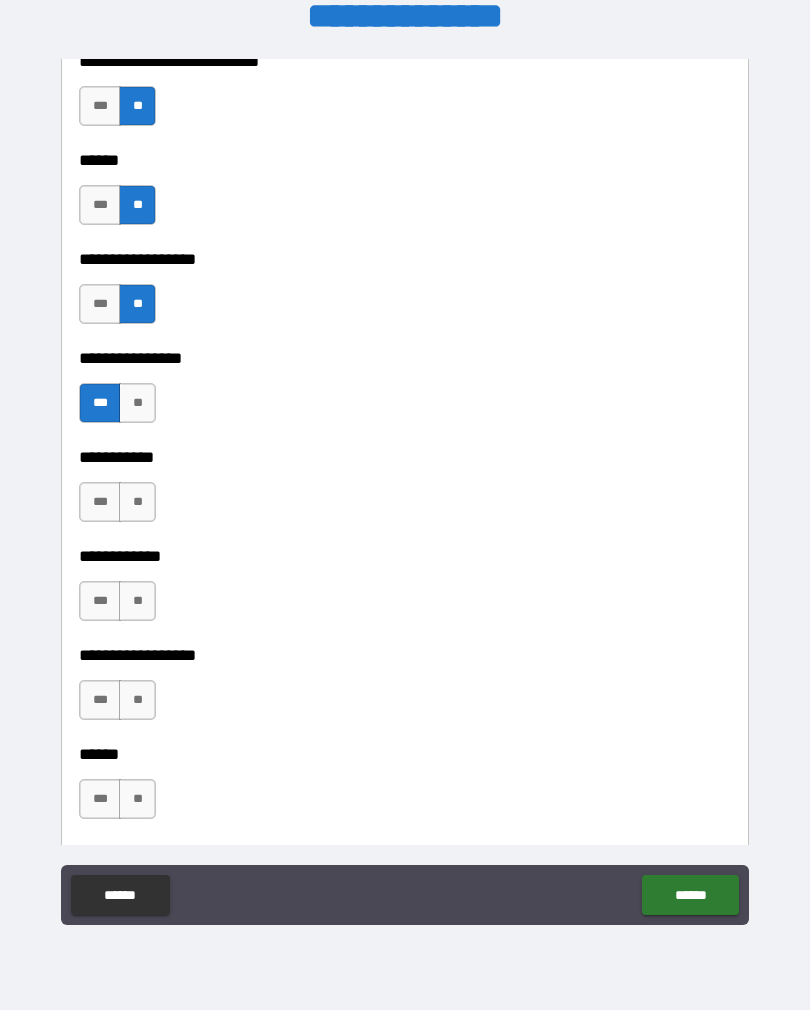 click on "**" at bounding box center [137, 502] 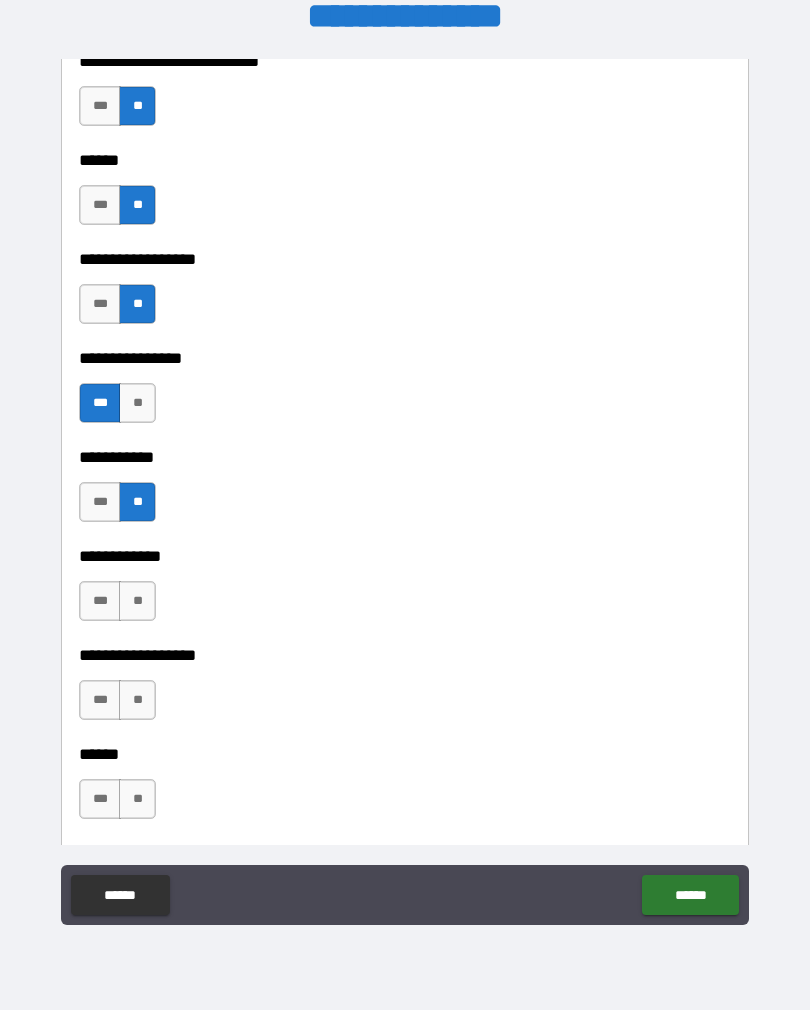 click on "**" at bounding box center [137, 601] 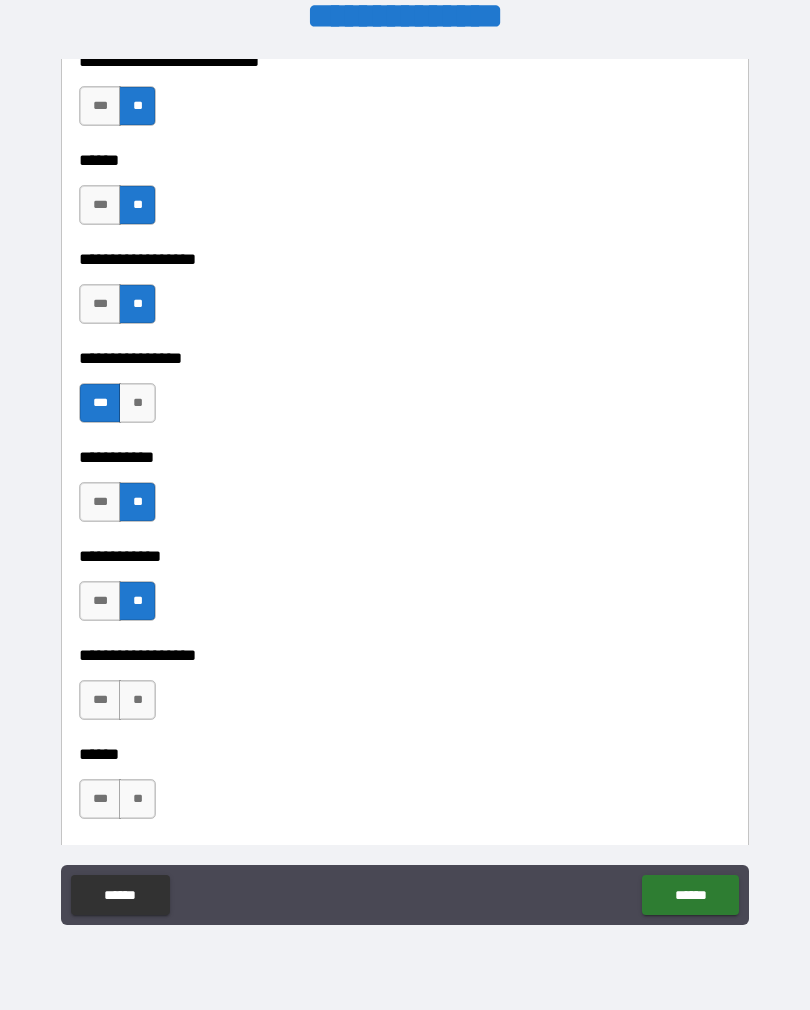 click on "**" at bounding box center [137, 700] 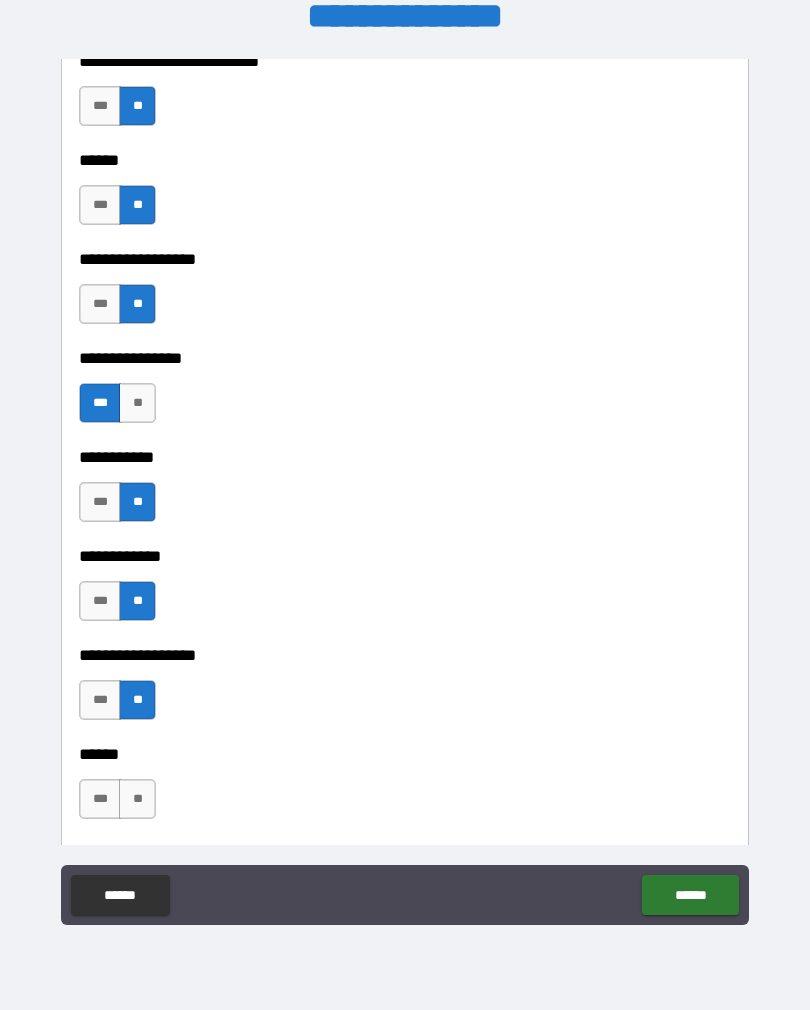 click on "**" at bounding box center [137, 799] 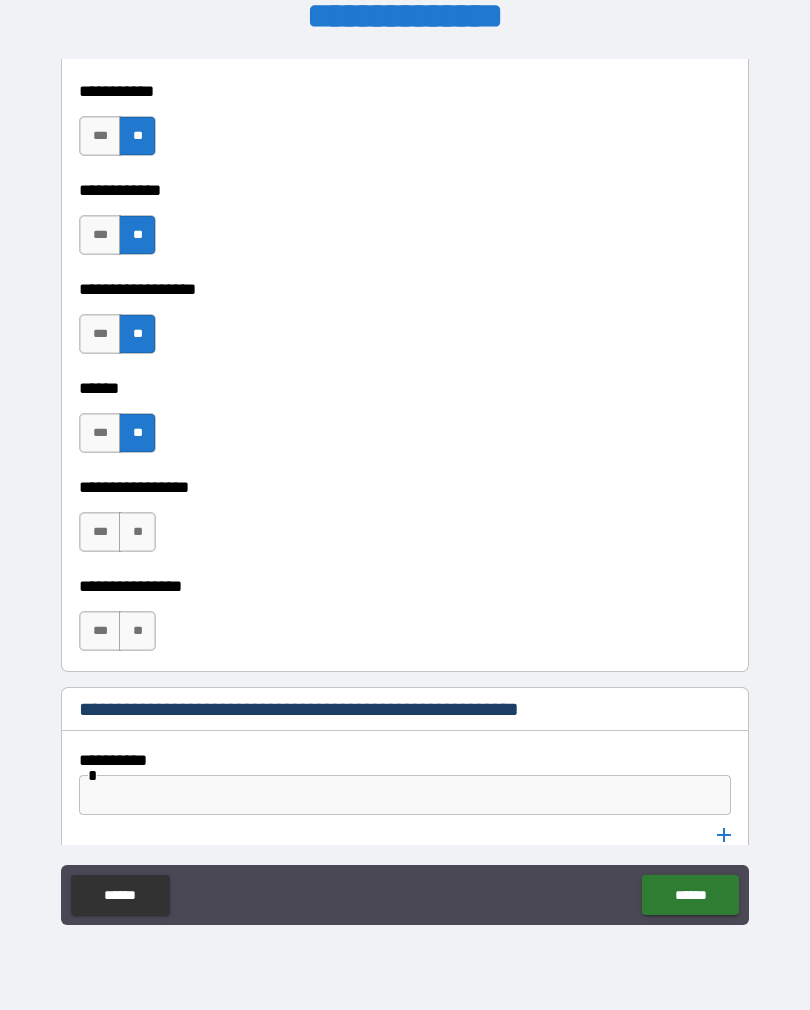 scroll, scrollTop: 11866, scrollLeft: 0, axis: vertical 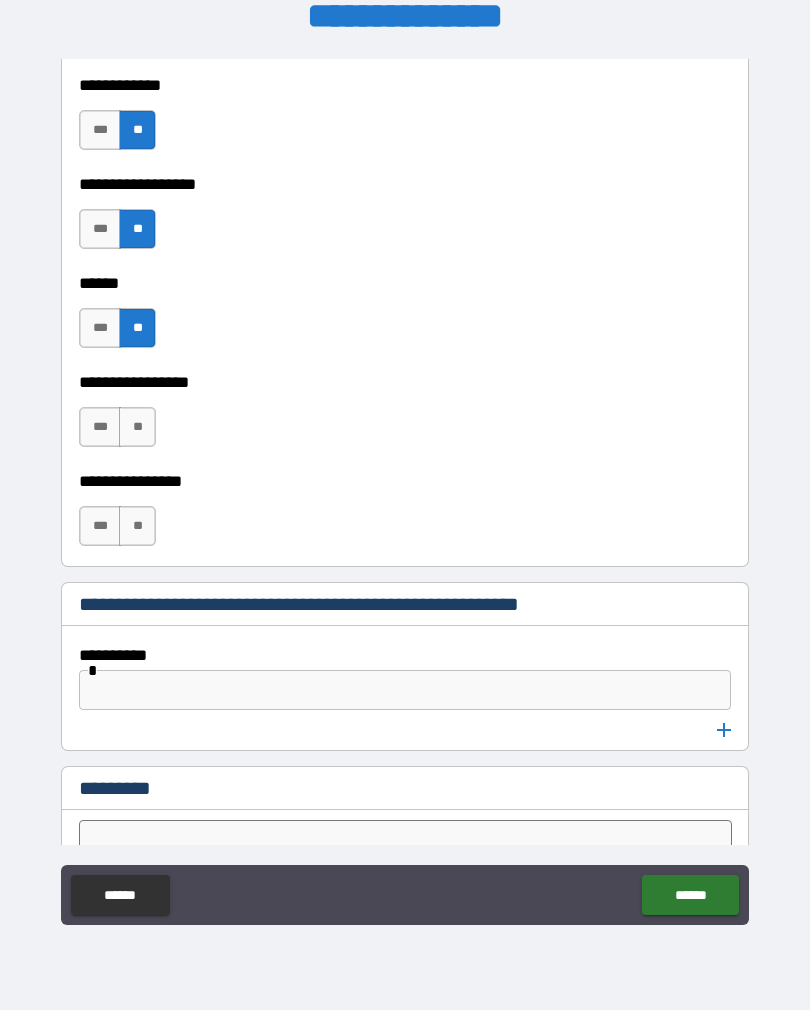 click on "**" at bounding box center (137, 427) 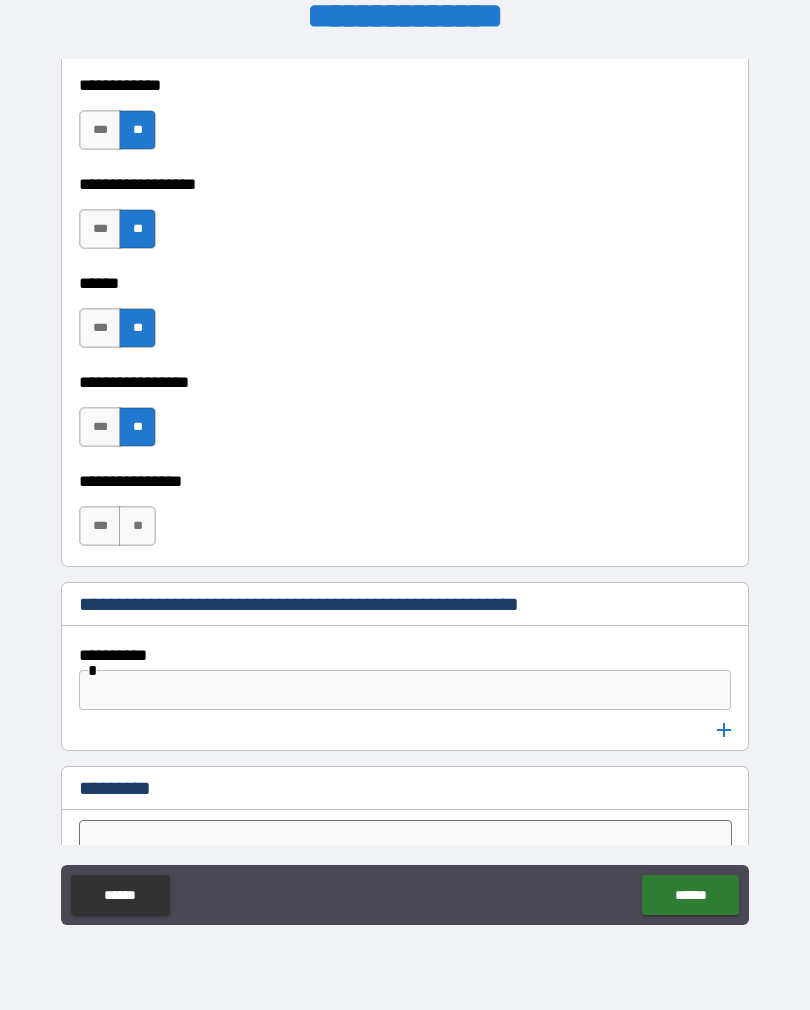 click on "**" at bounding box center [137, 526] 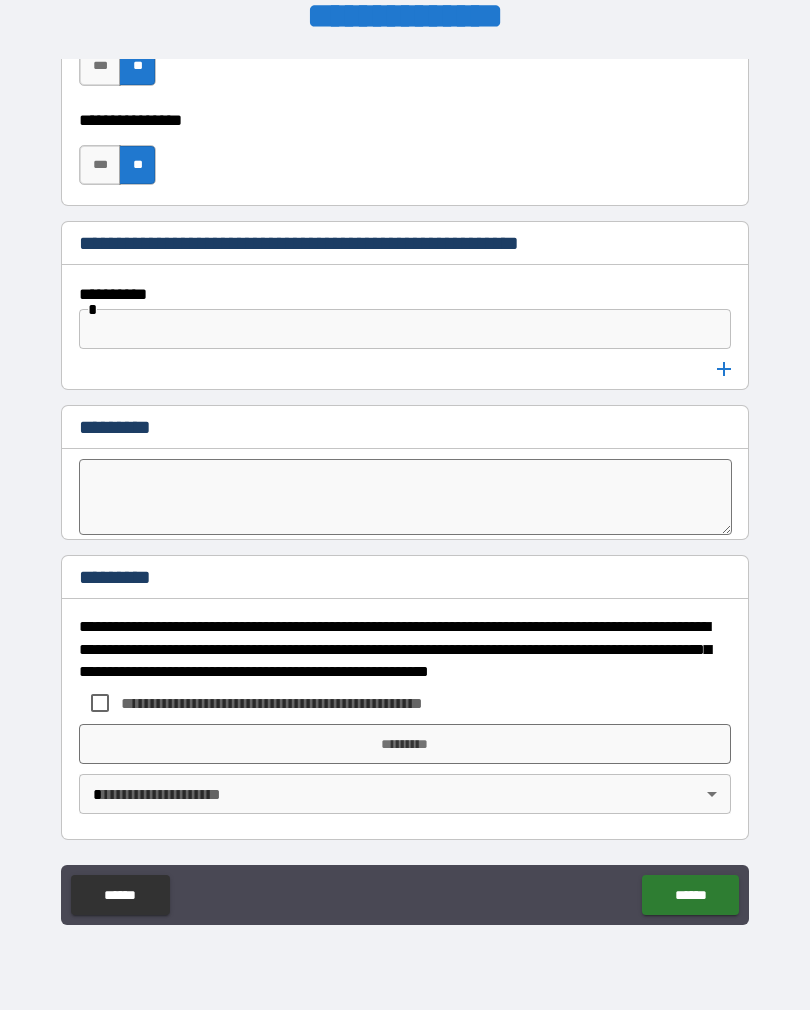 scroll, scrollTop: 12227, scrollLeft: 0, axis: vertical 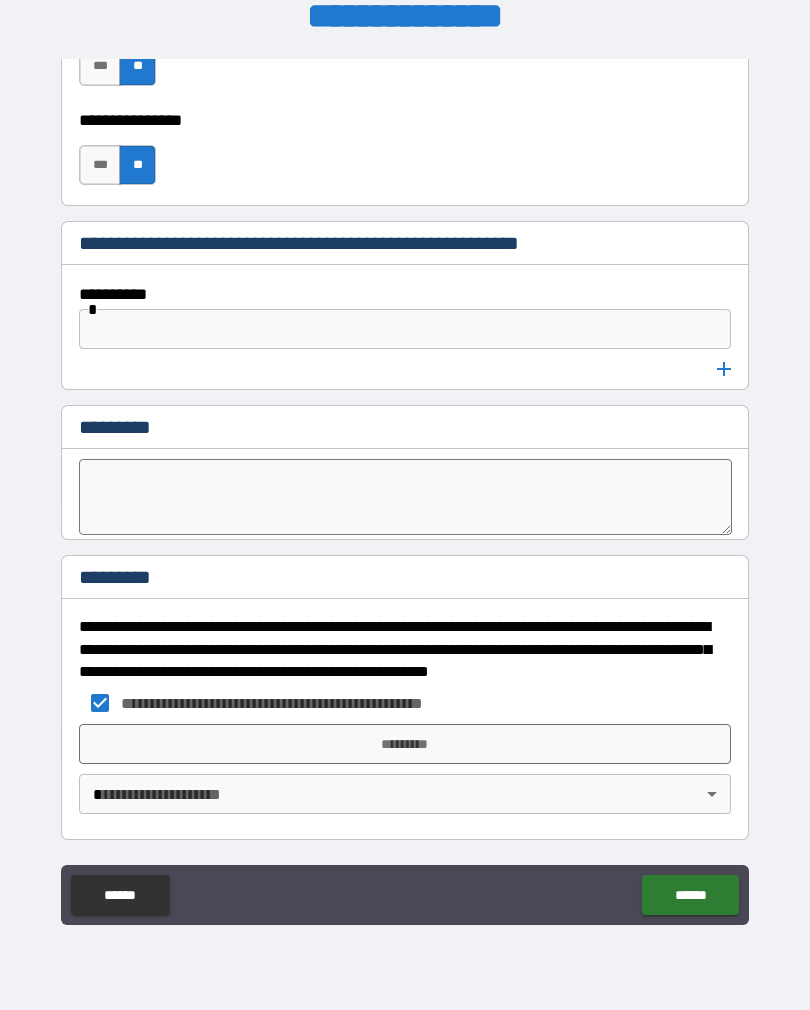 click on "*********" at bounding box center (405, 744) 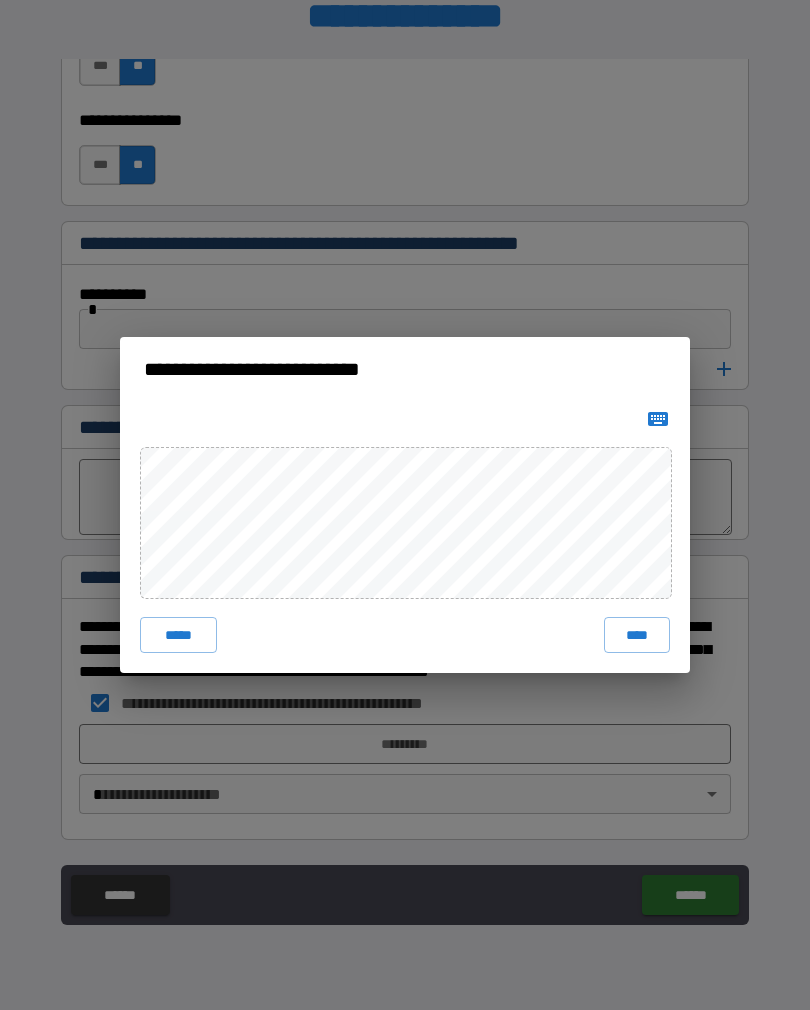 click on "****" at bounding box center (637, 635) 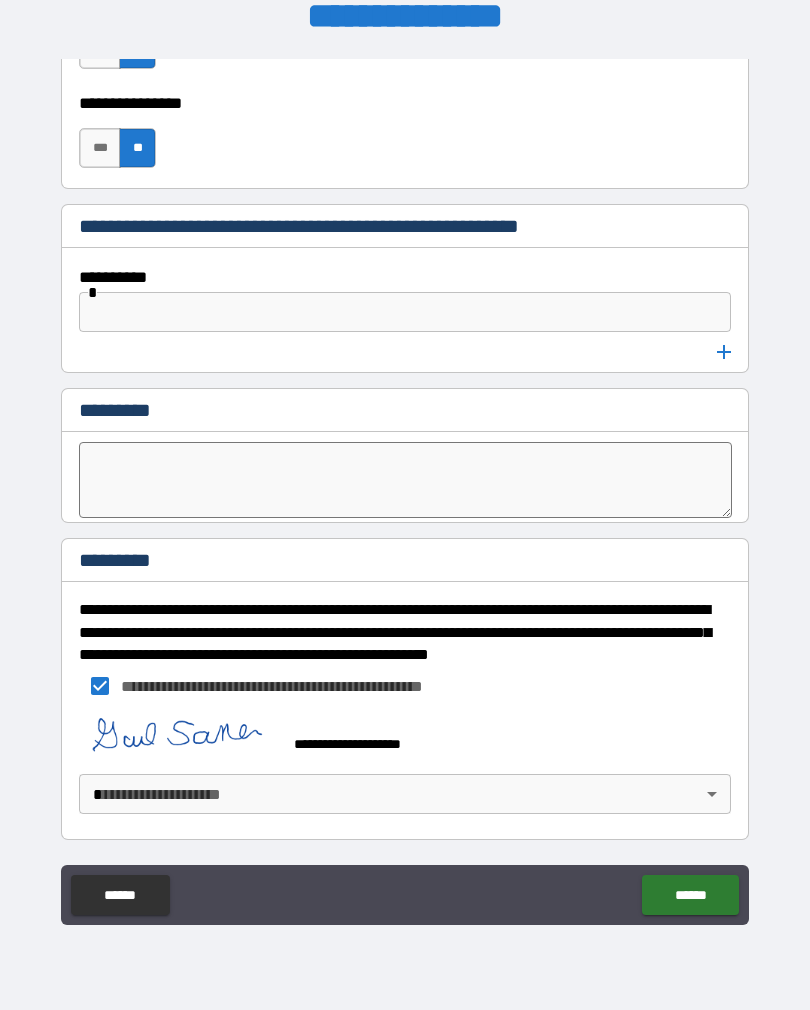 scroll, scrollTop: 12244, scrollLeft: 0, axis: vertical 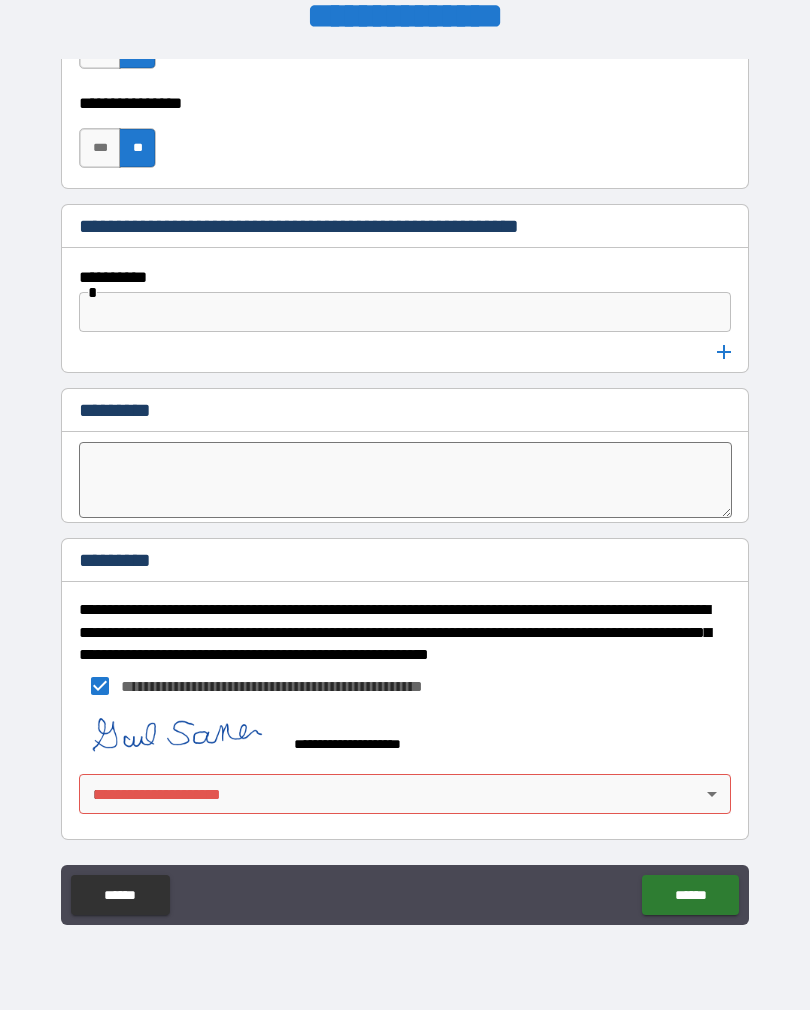 click on "**********" at bounding box center [405, 489] 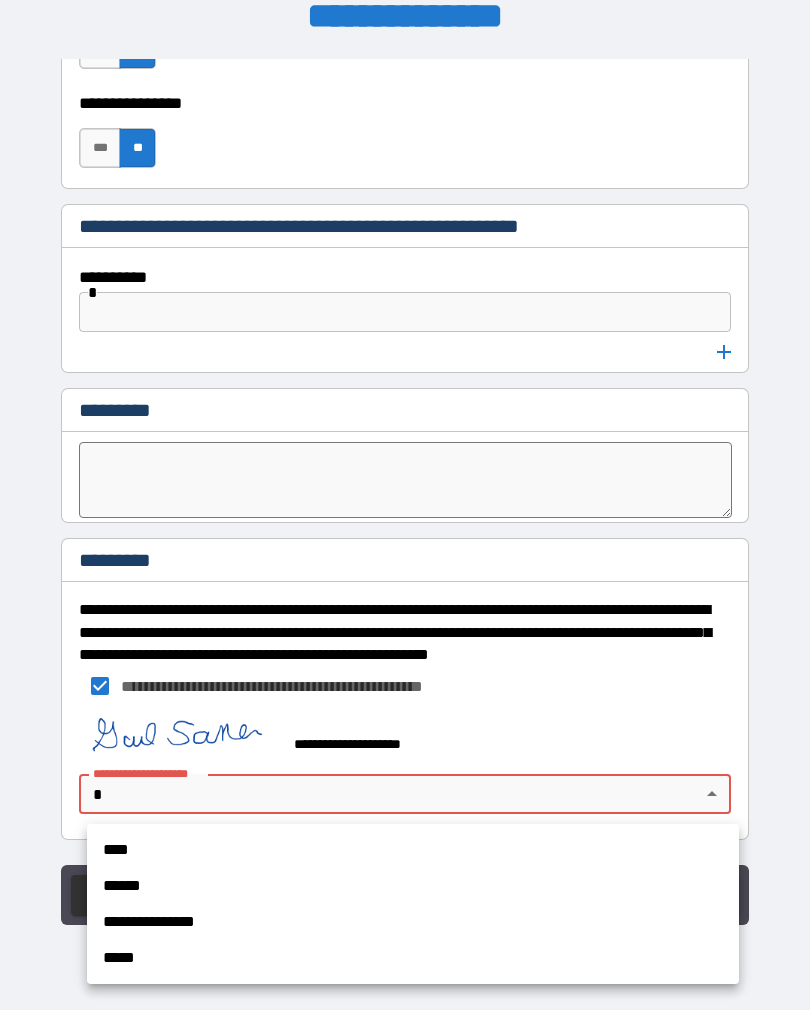 click on "****" at bounding box center (413, 850) 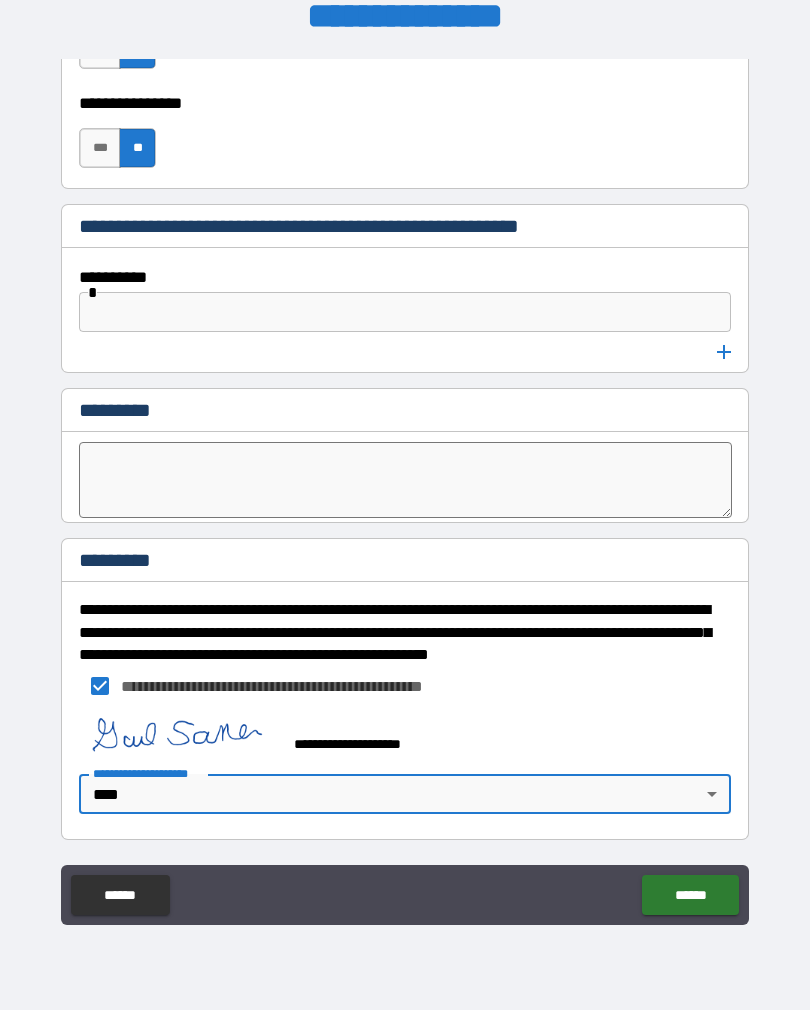 type on "****" 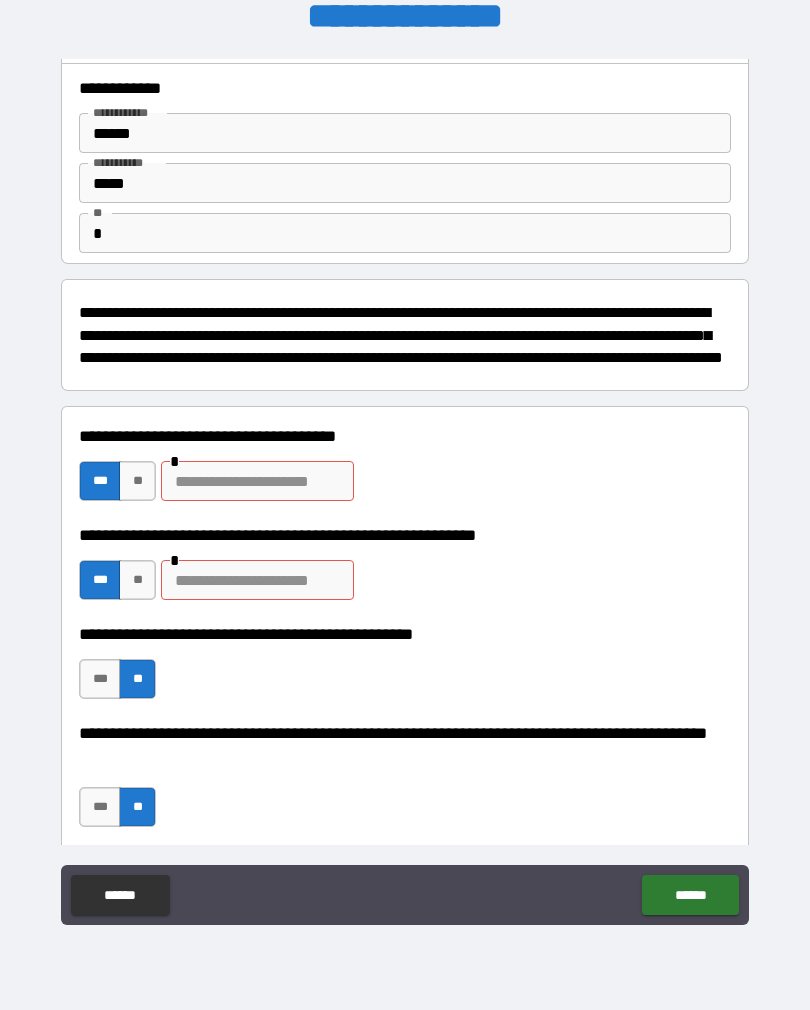 scroll, scrollTop: 35, scrollLeft: 0, axis: vertical 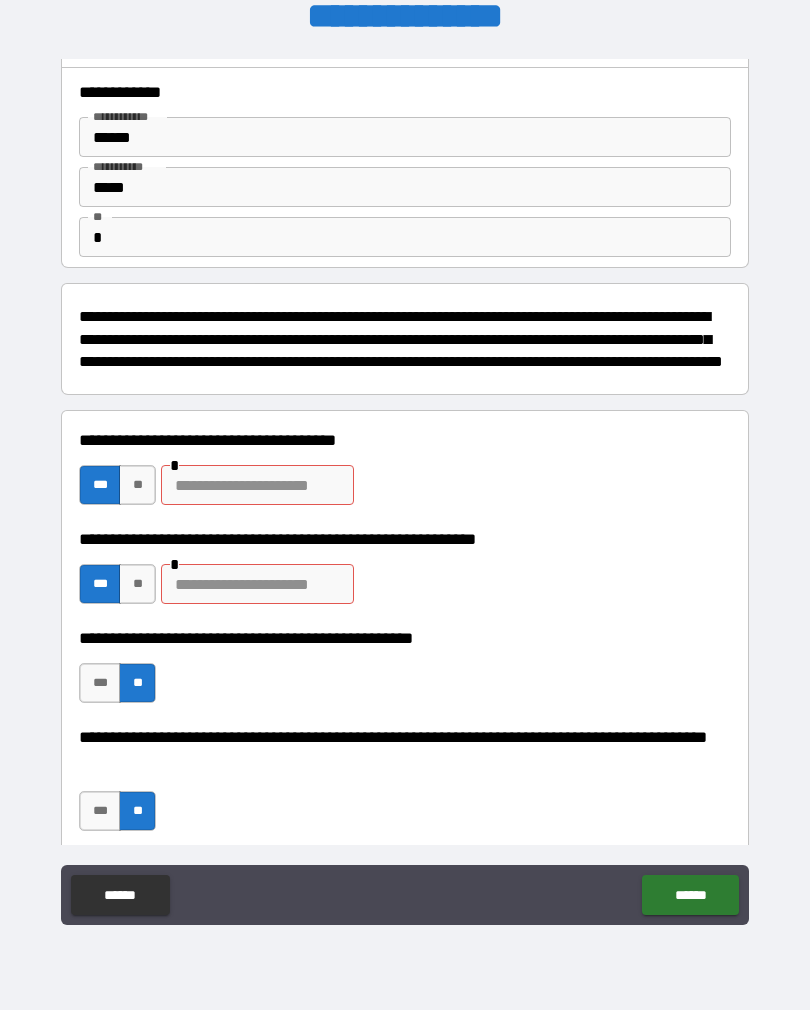 click at bounding box center [257, 584] 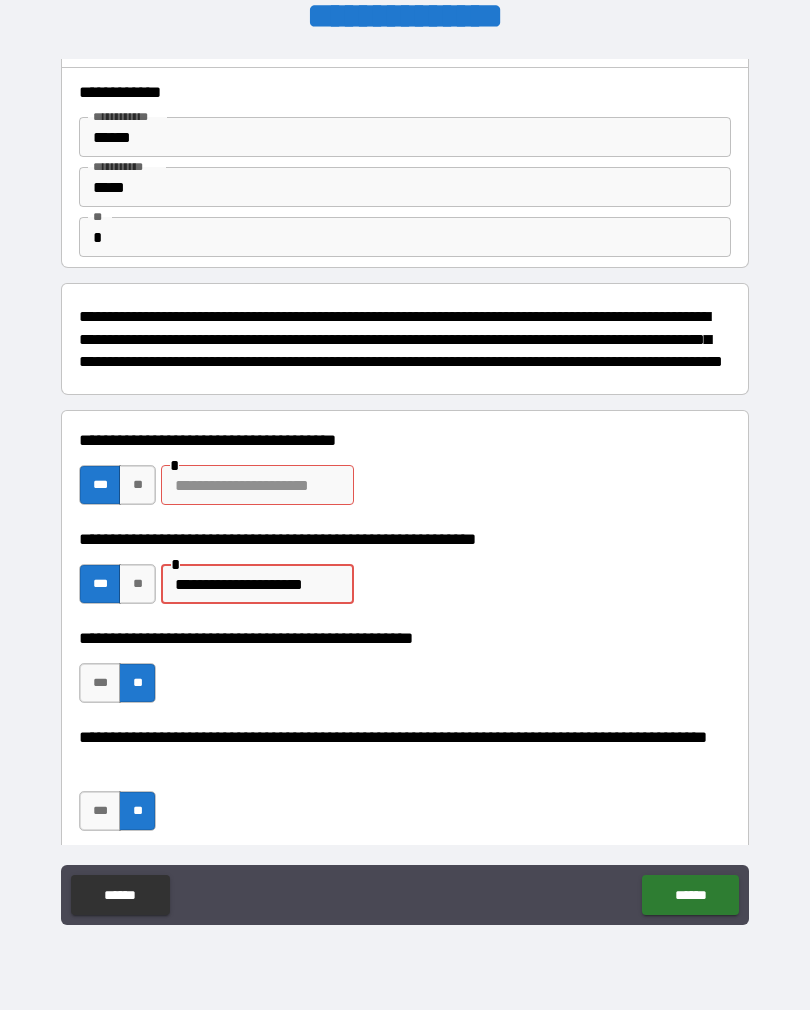 type on "**********" 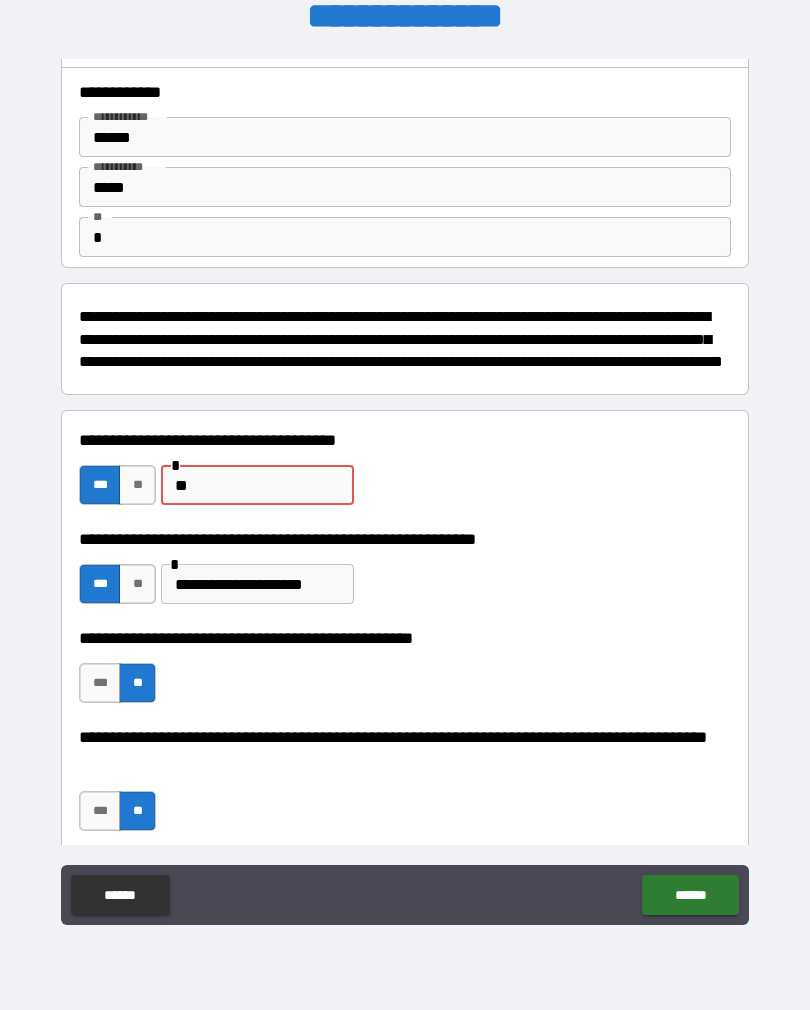 type on "*" 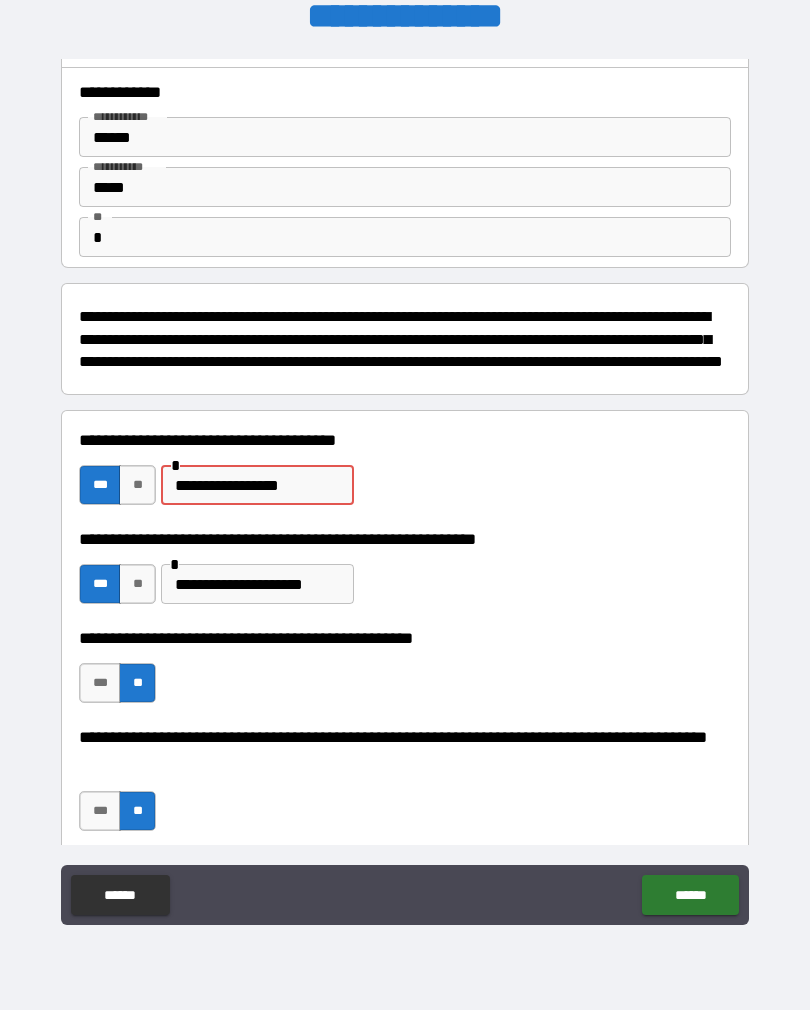 type on "**********" 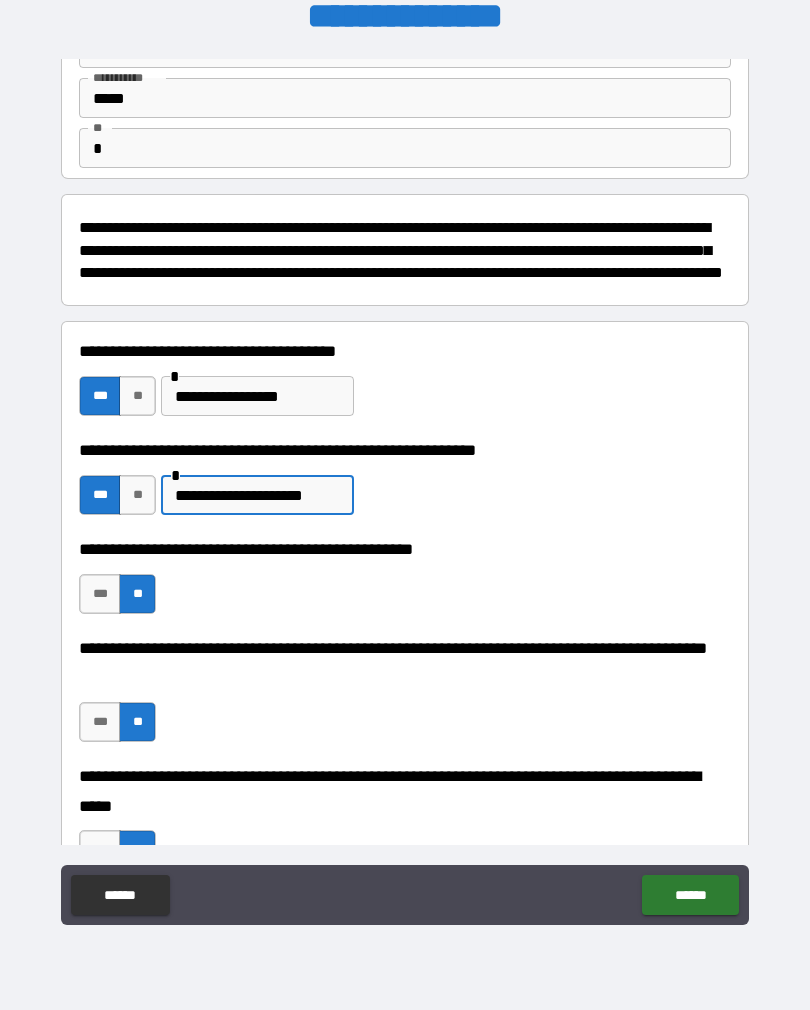 scroll, scrollTop: 132, scrollLeft: 0, axis: vertical 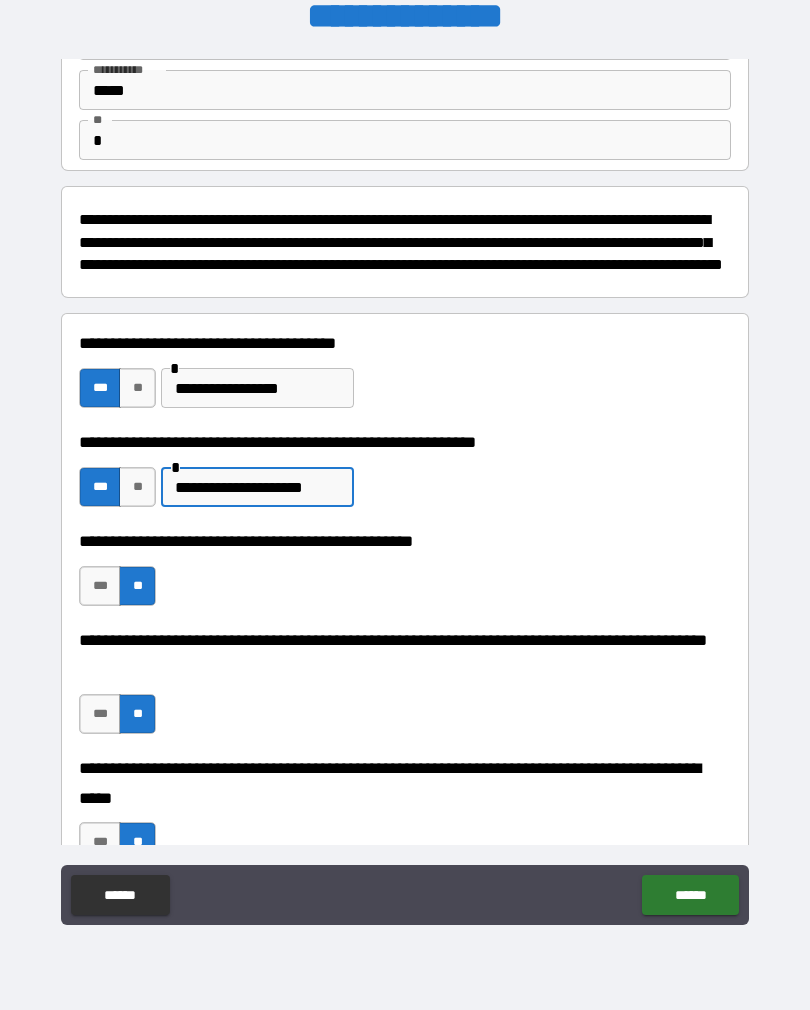 click on "**********" at bounding box center (257, 487) 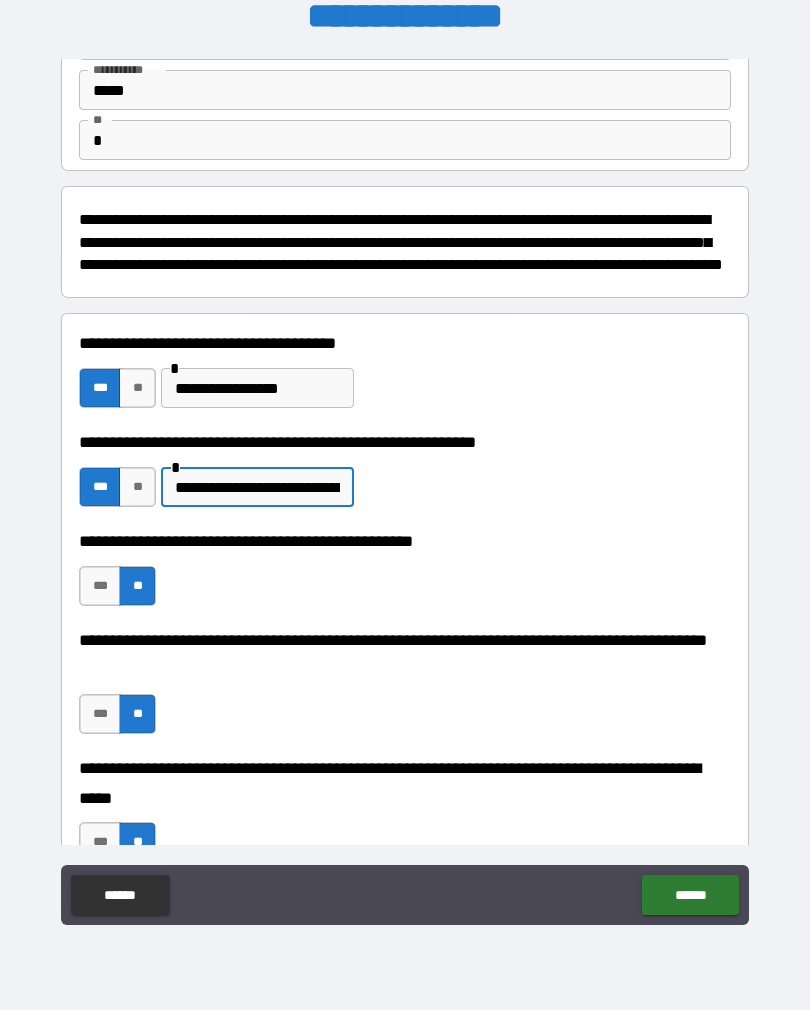 type on "**********" 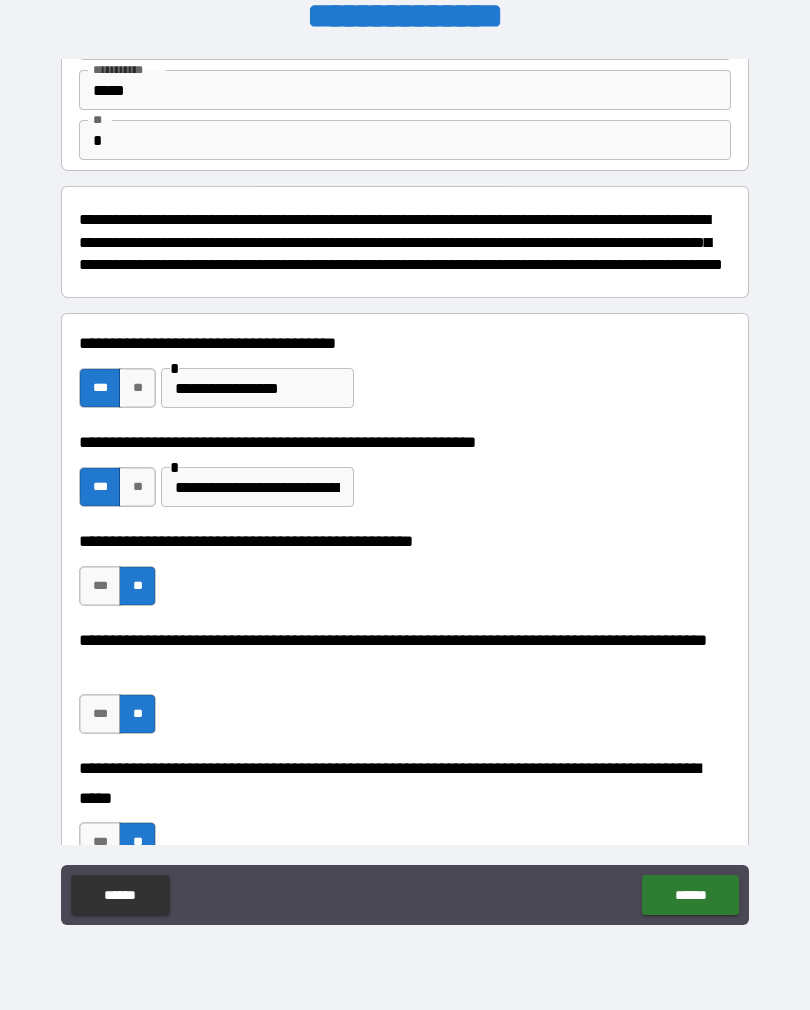 click on "**********" at bounding box center [257, 487] 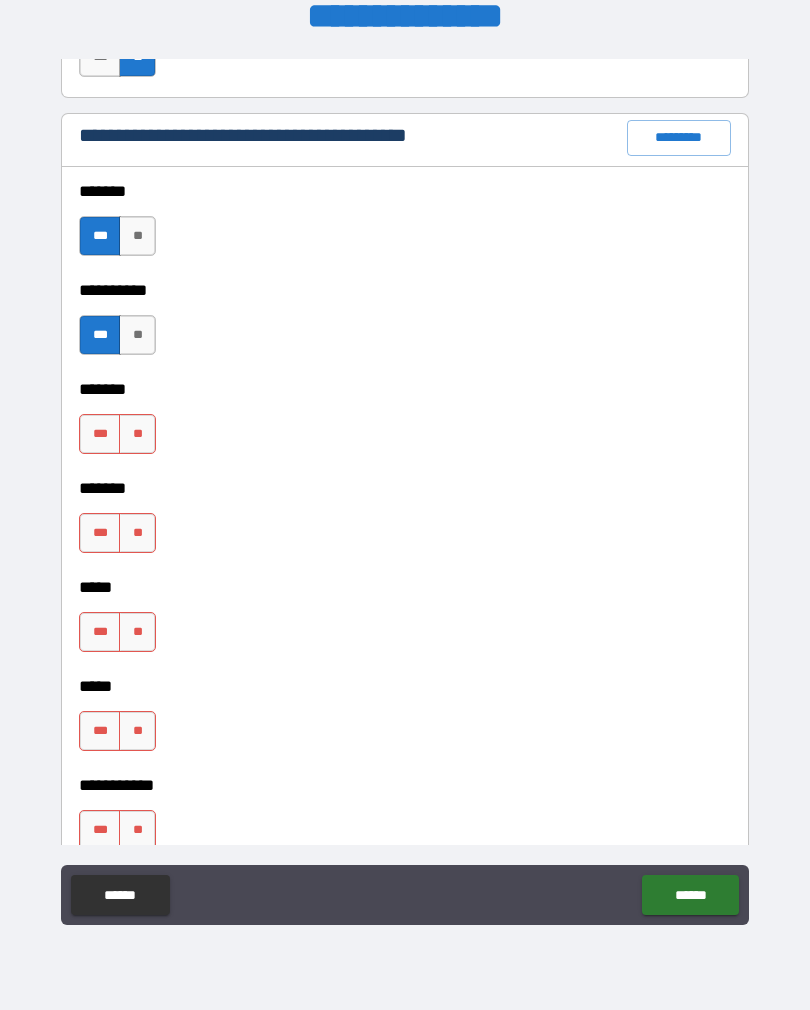 scroll, scrollTop: 3726, scrollLeft: 0, axis: vertical 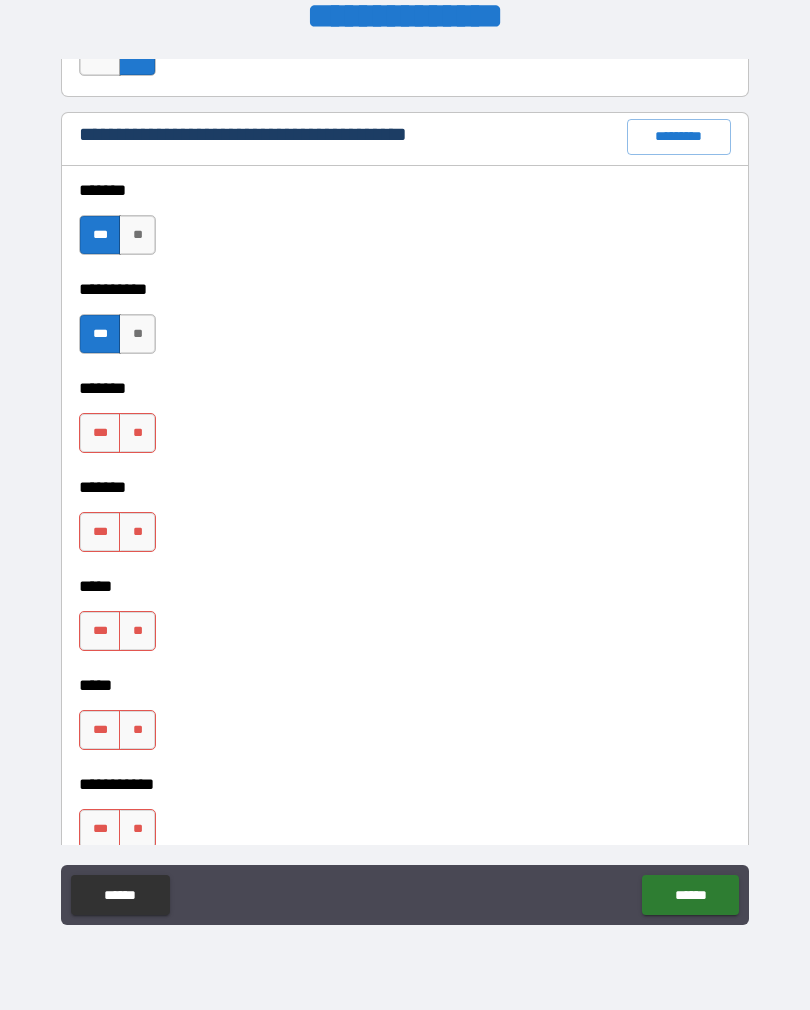 click on "**" at bounding box center [137, 433] 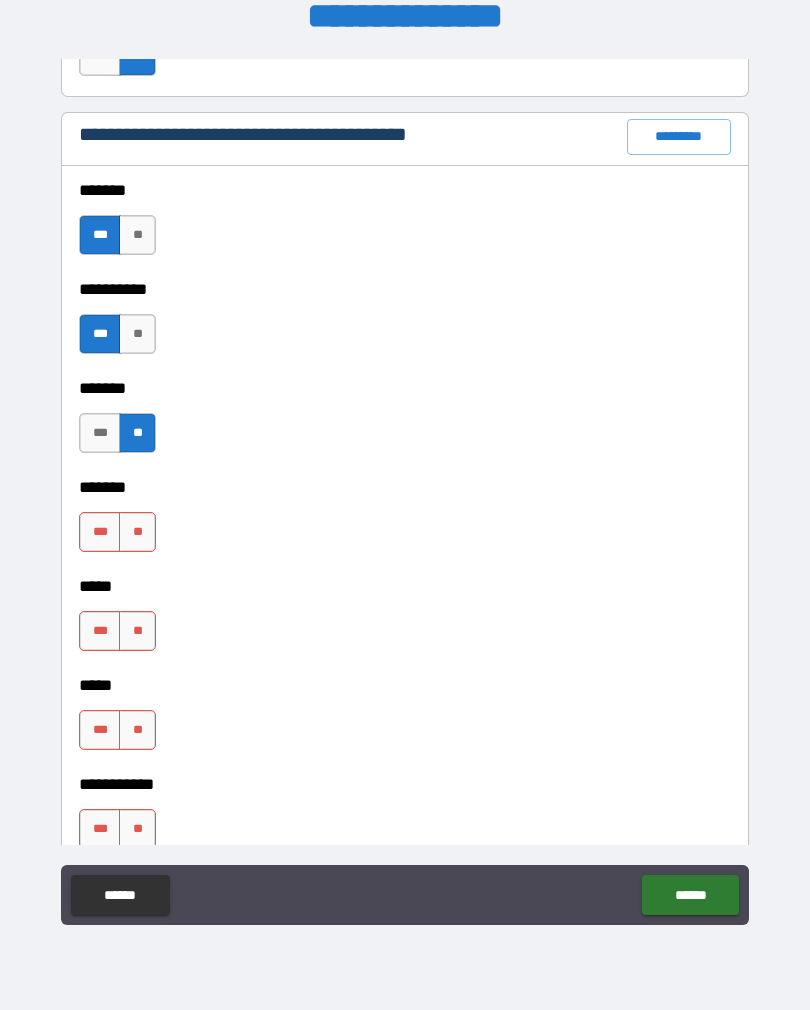 click on "**" at bounding box center [137, 532] 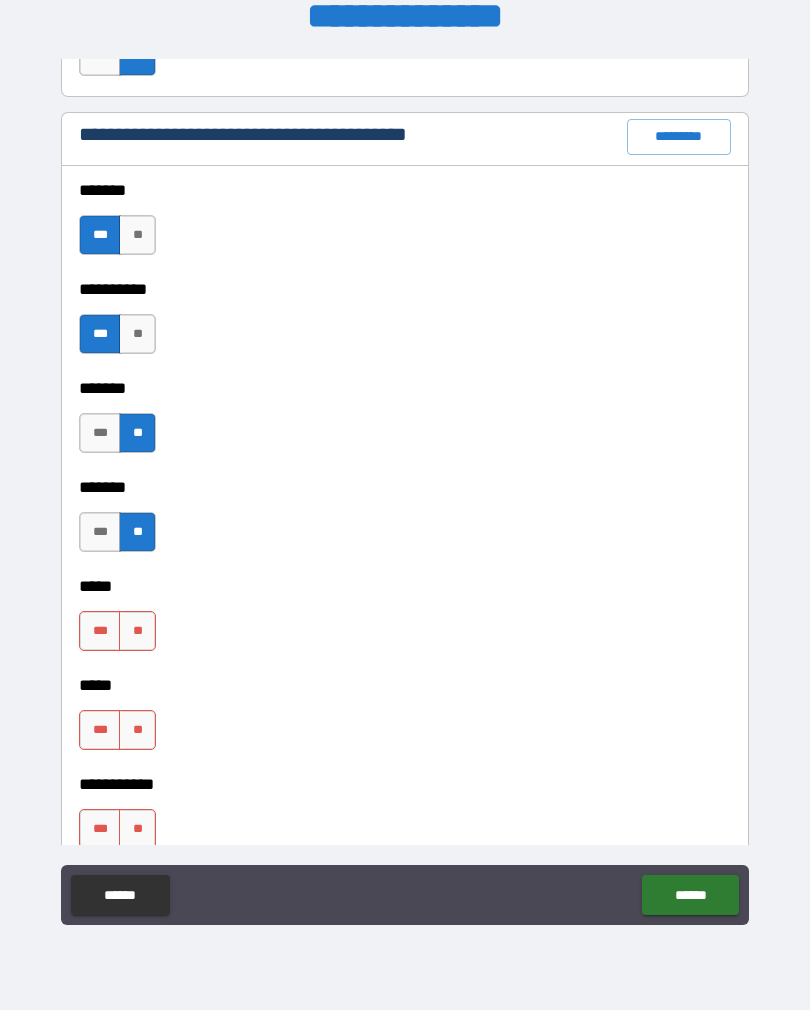 click on "**" at bounding box center [137, 631] 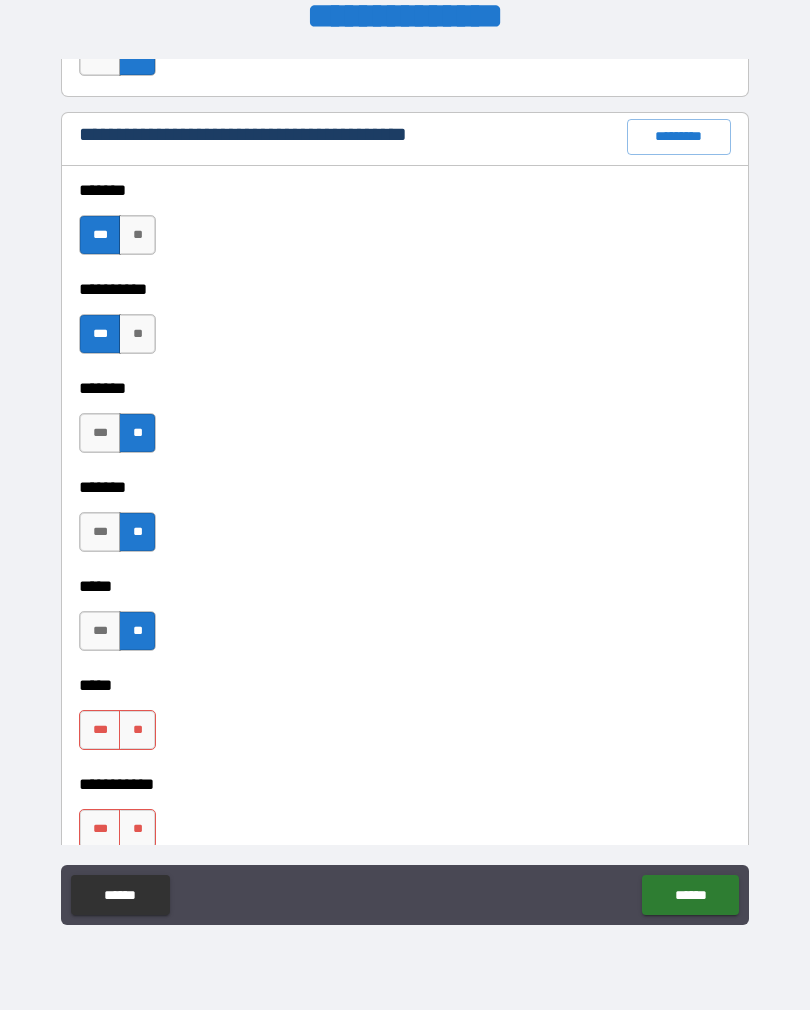 click on "**" at bounding box center [137, 730] 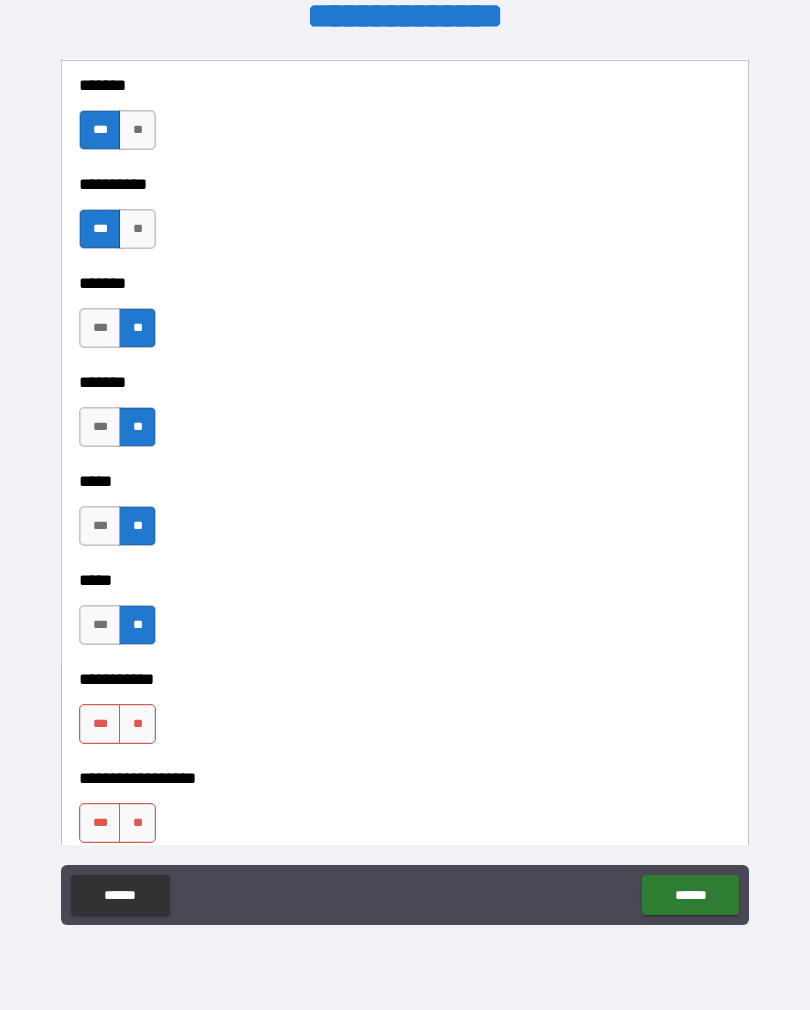 scroll, scrollTop: 3831, scrollLeft: 0, axis: vertical 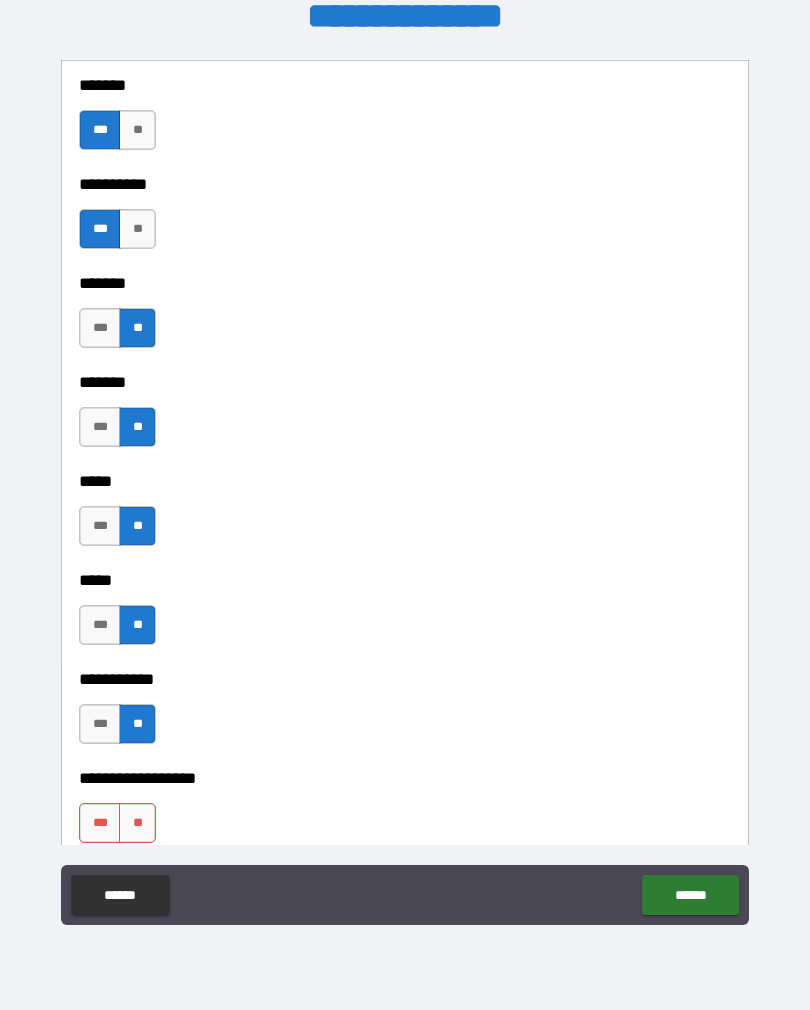 click on "**" at bounding box center [137, 823] 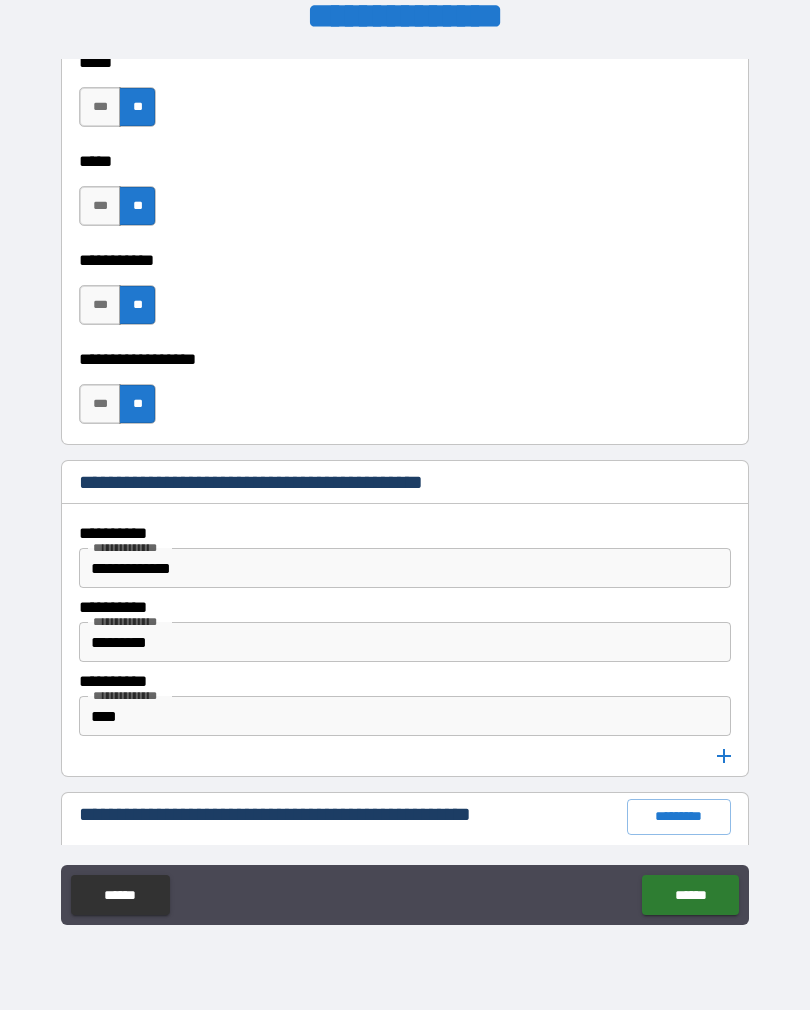 scroll, scrollTop: 4252, scrollLeft: 0, axis: vertical 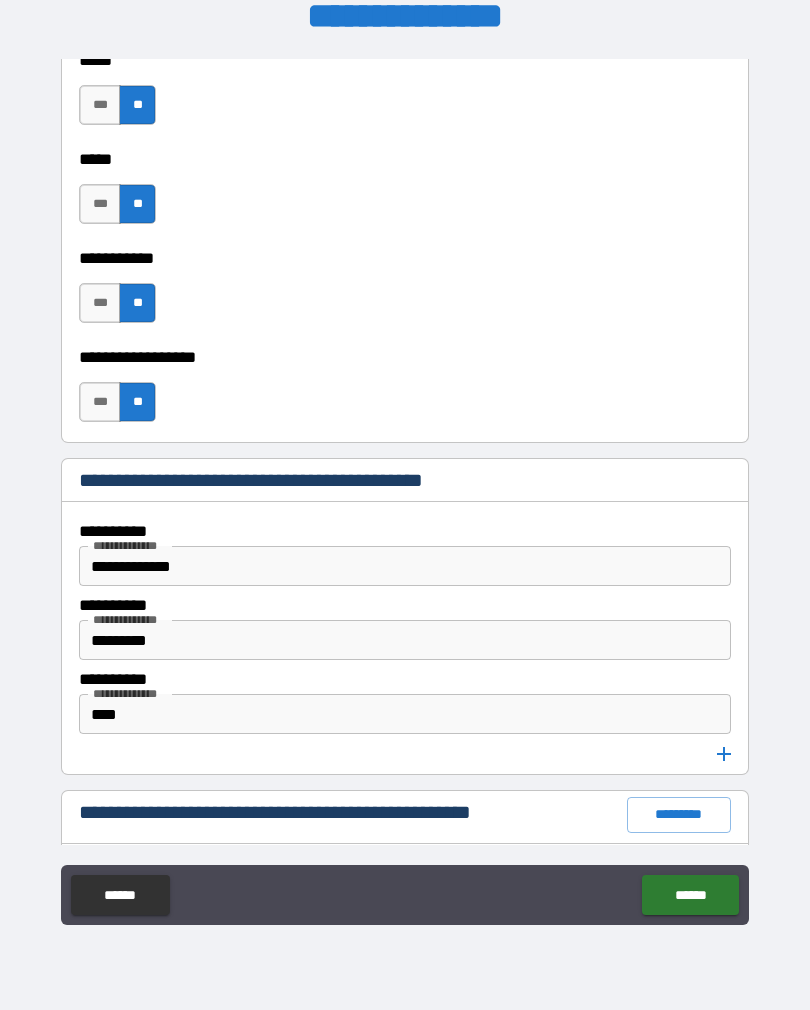 click on "**********" at bounding box center [388, 566] 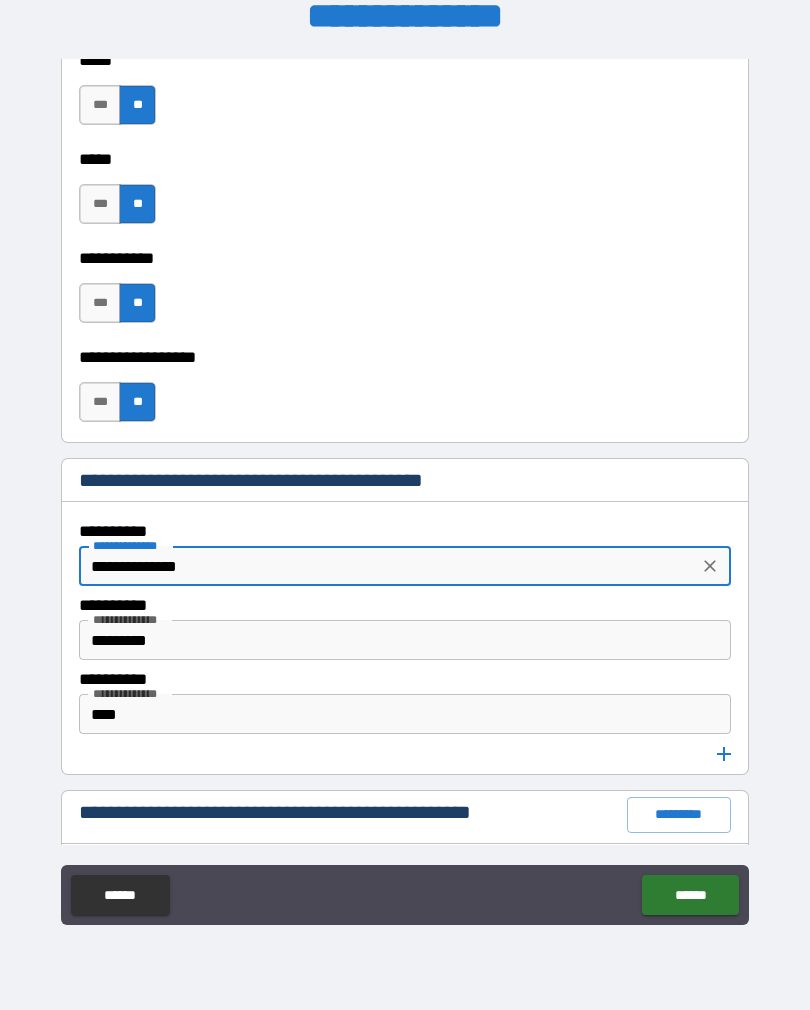 type on "**********" 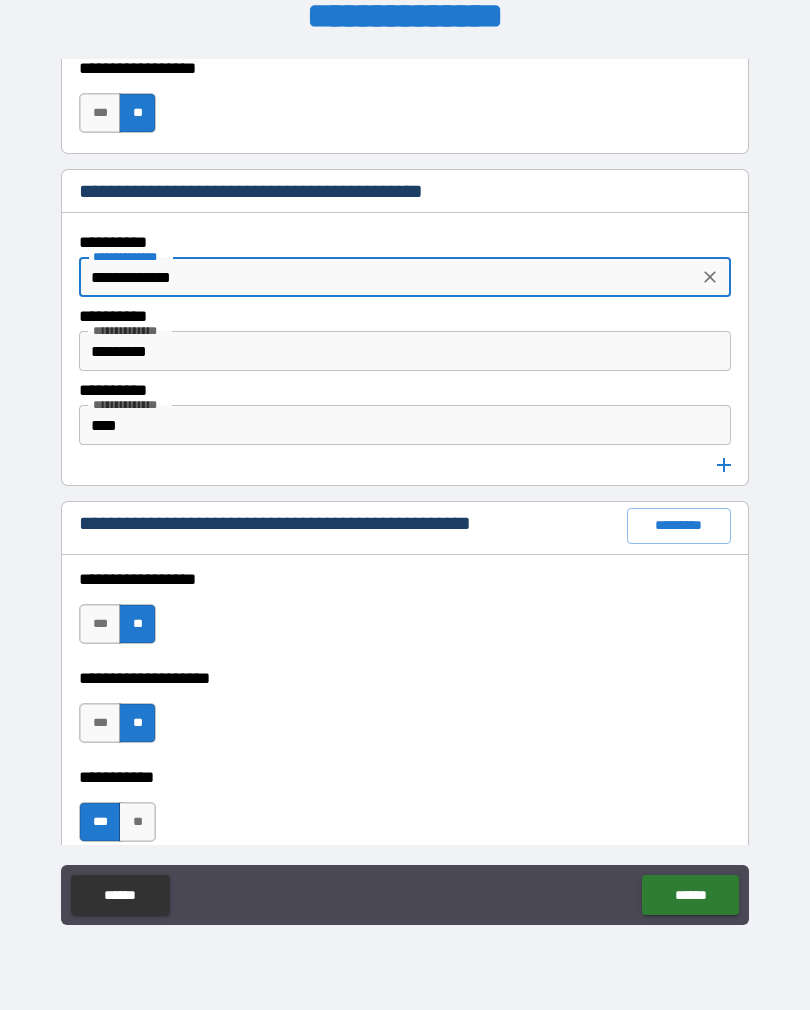 scroll, scrollTop: 4542, scrollLeft: 0, axis: vertical 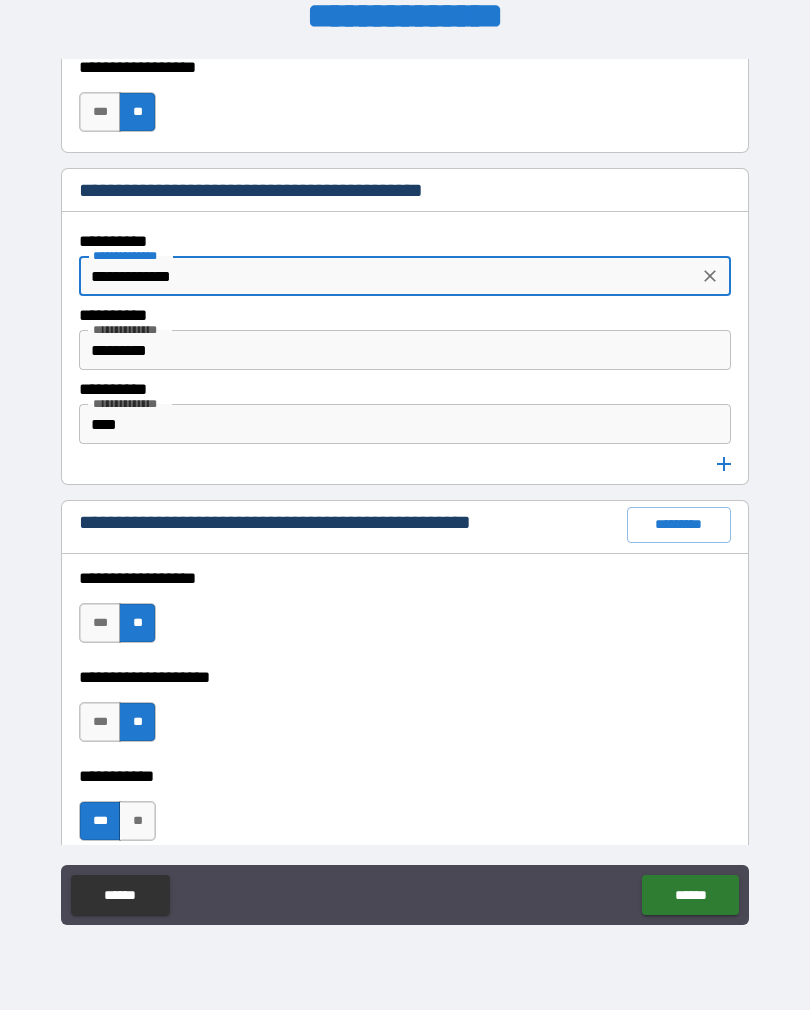 click 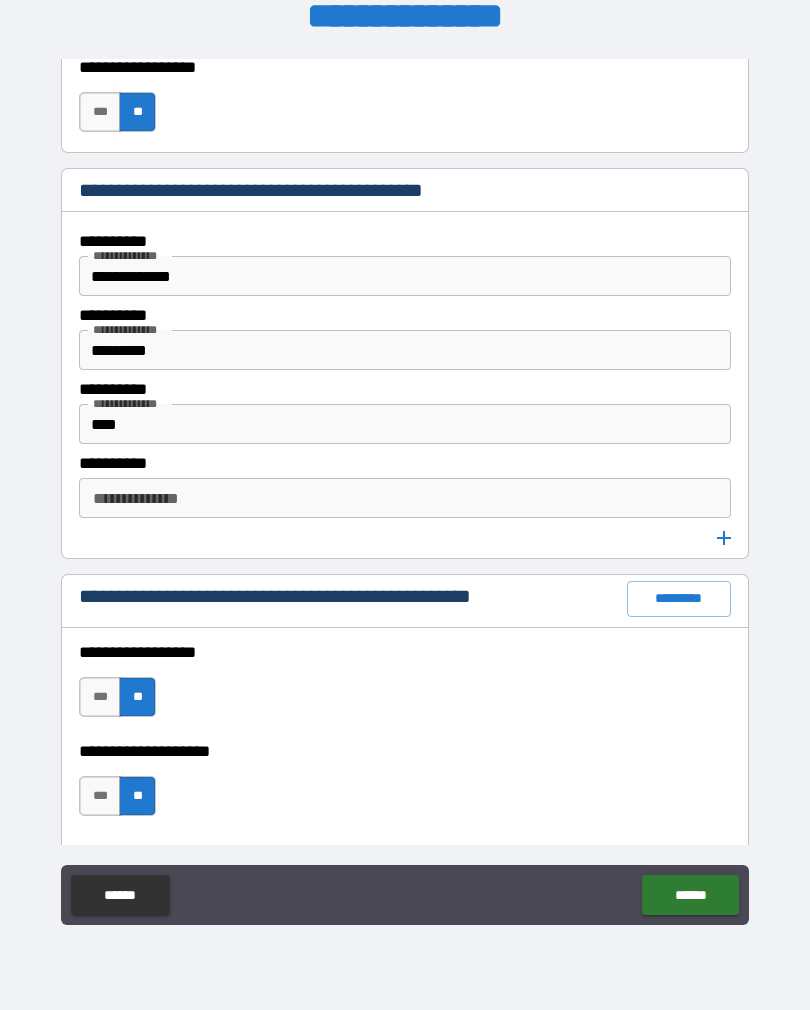 click on "**********" at bounding box center [405, 498] 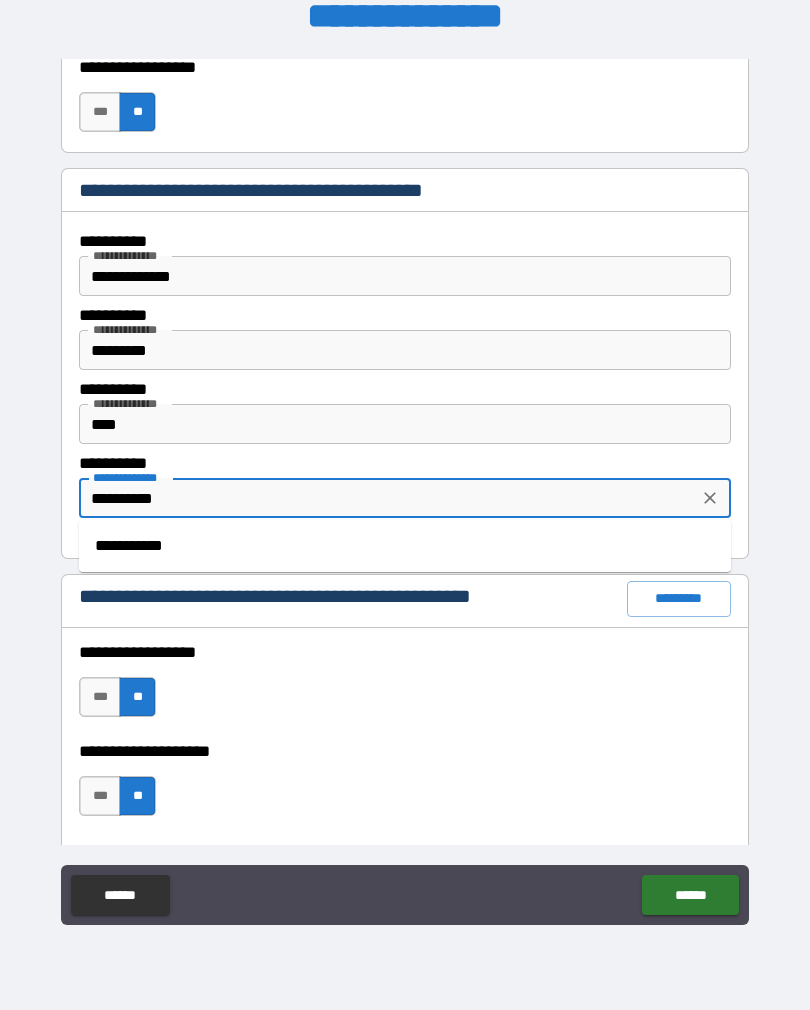 type on "**********" 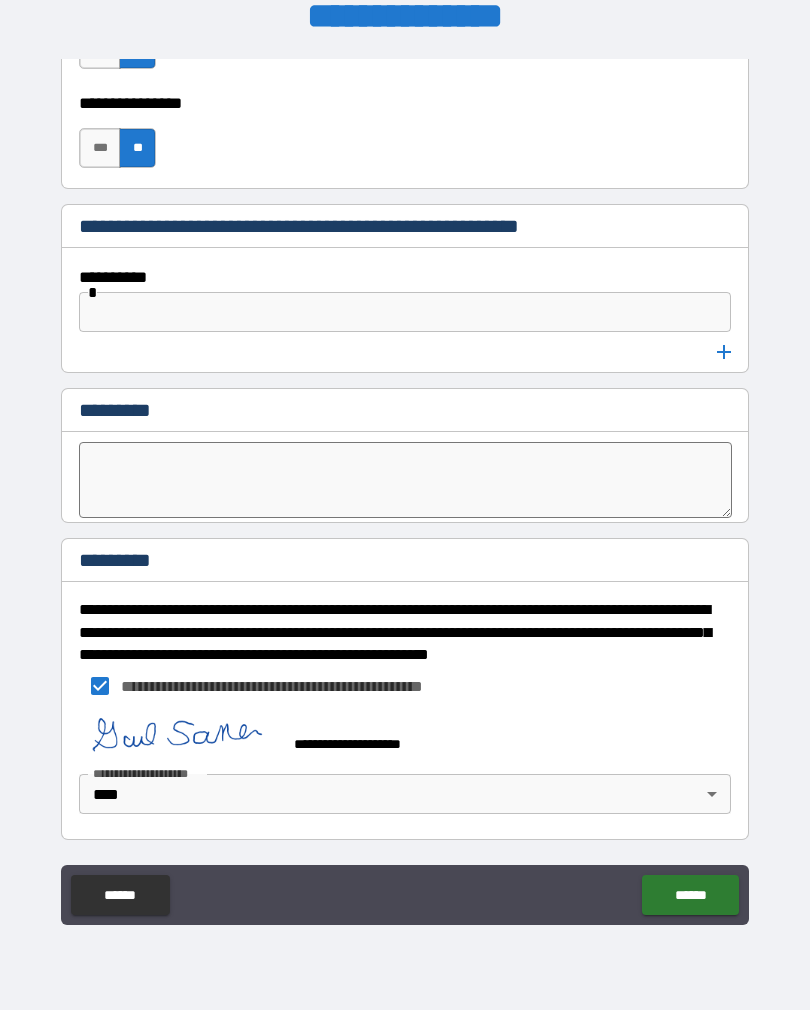 scroll, scrollTop: 12318, scrollLeft: 0, axis: vertical 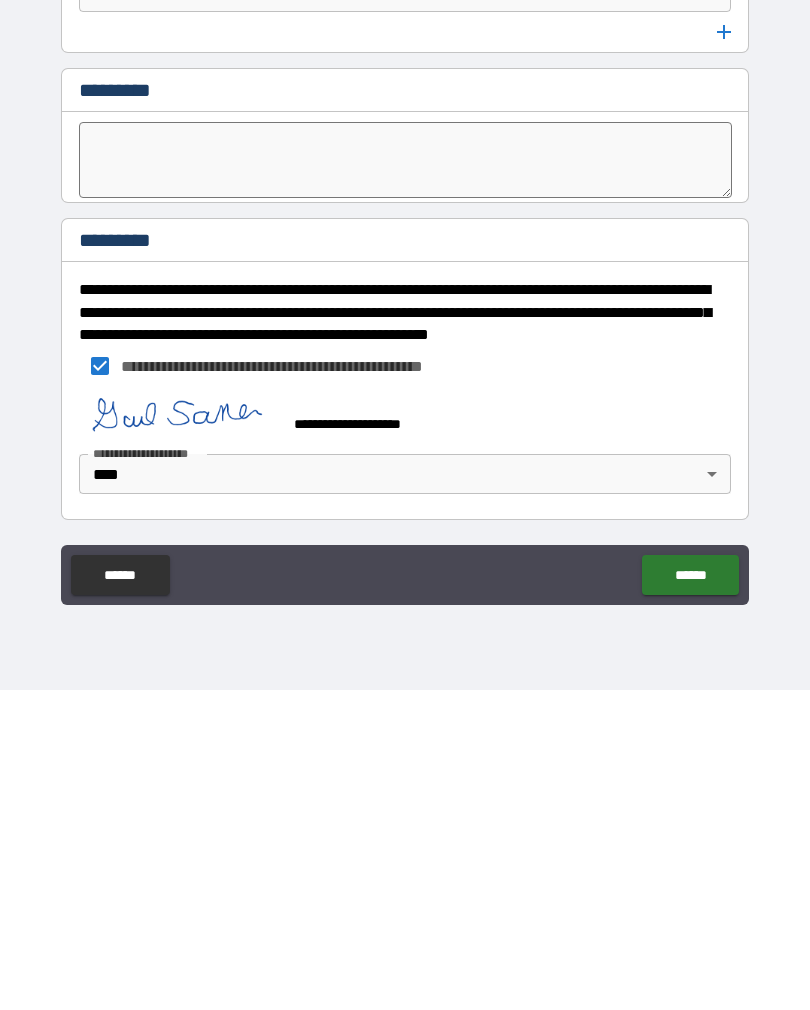 click on "******" at bounding box center (690, 895) 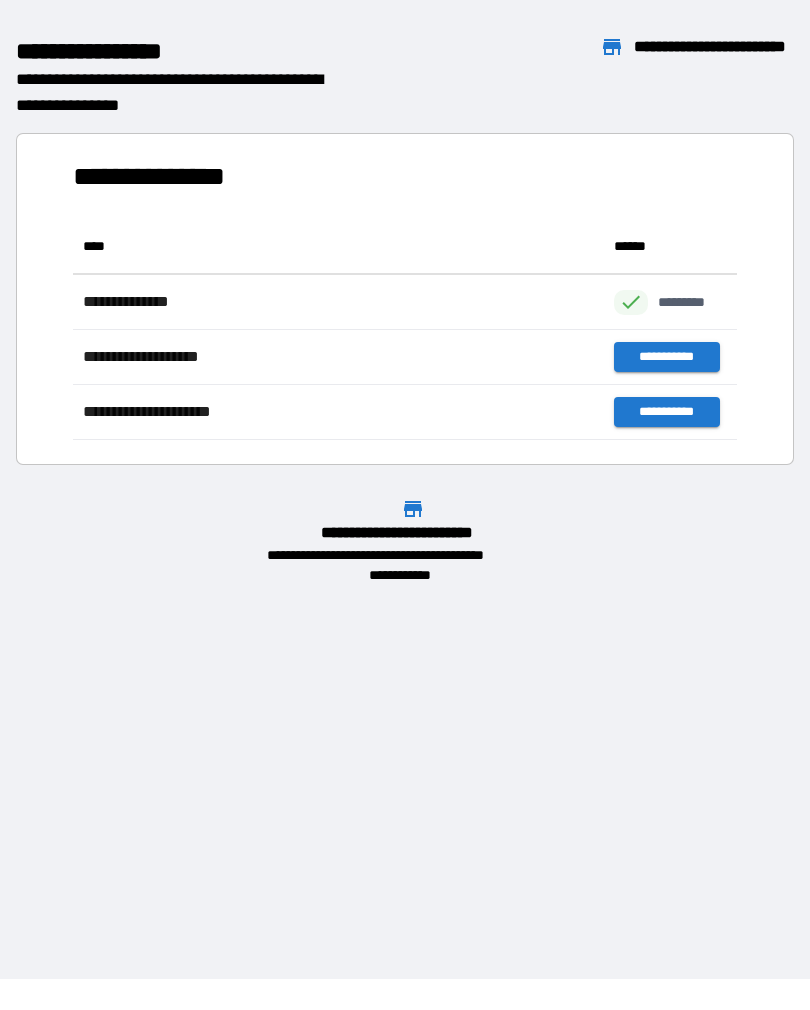 scroll, scrollTop: 1, scrollLeft: 1, axis: both 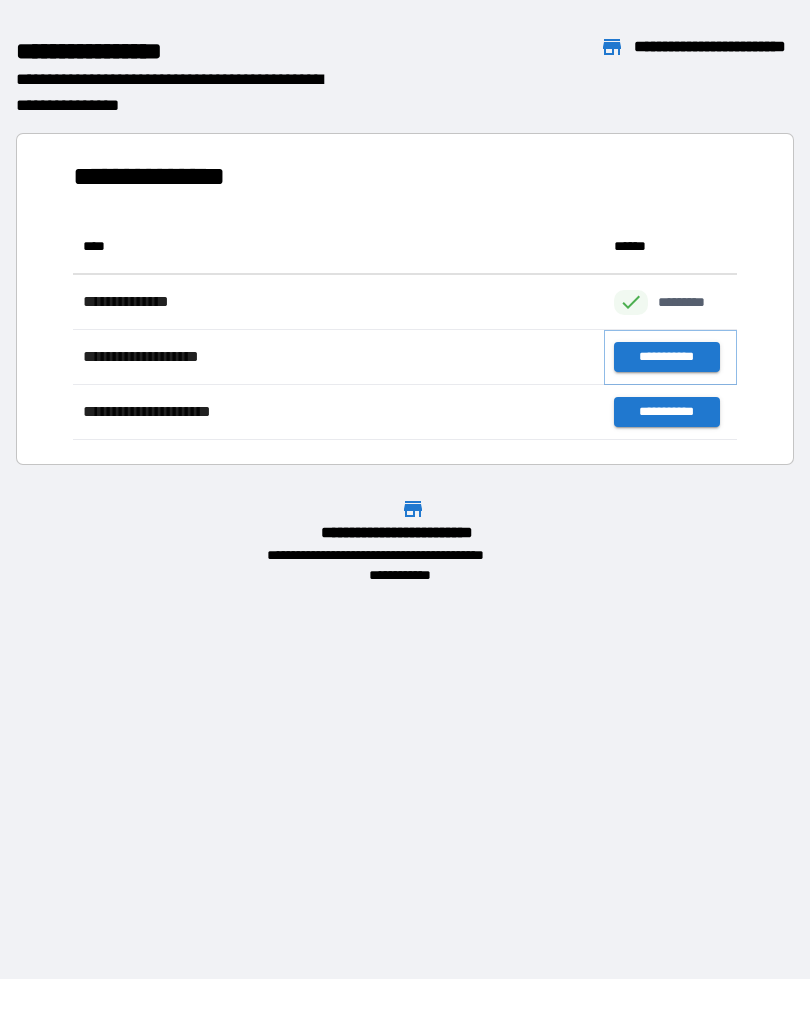 click on "**********" at bounding box center [666, 357] 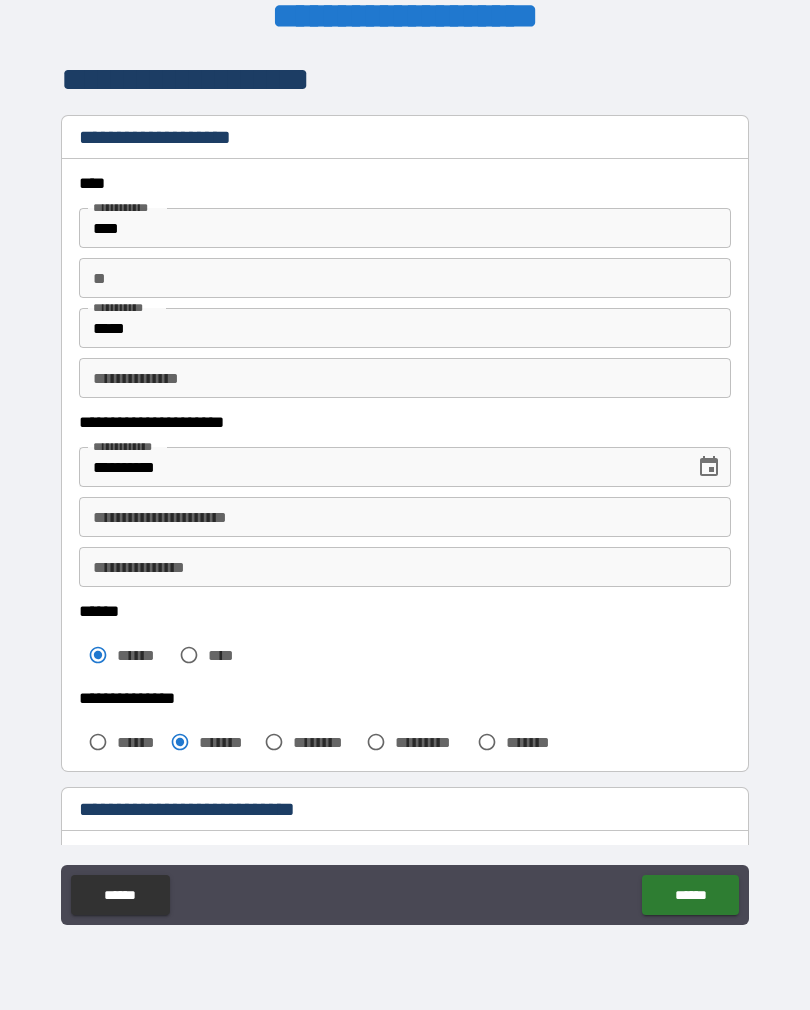 click on "**********" at bounding box center [405, 517] 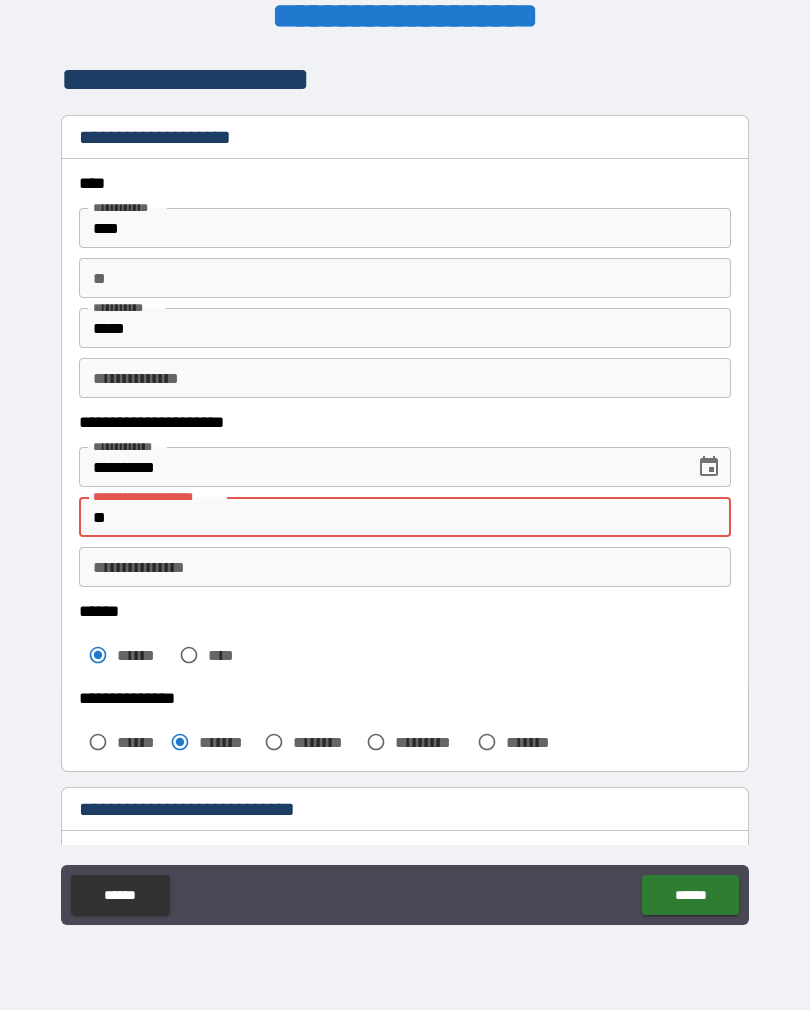 type on "*" 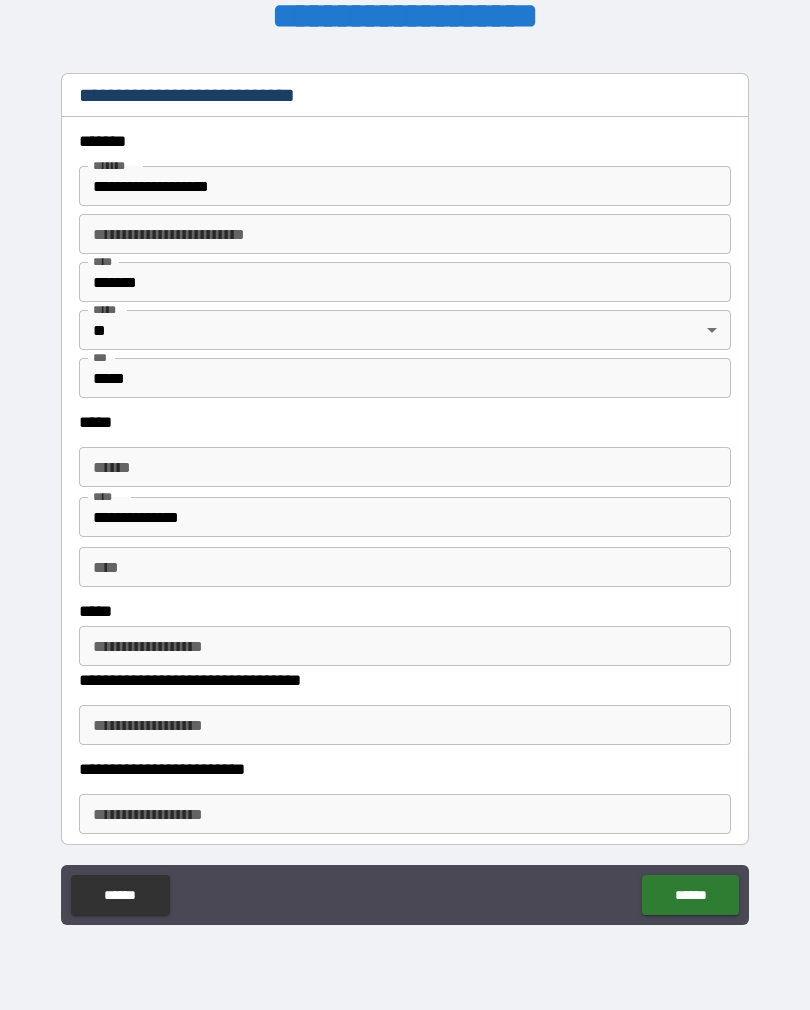 scroll, scrollTop: 721, scrollLeft: 0, axis: vertical 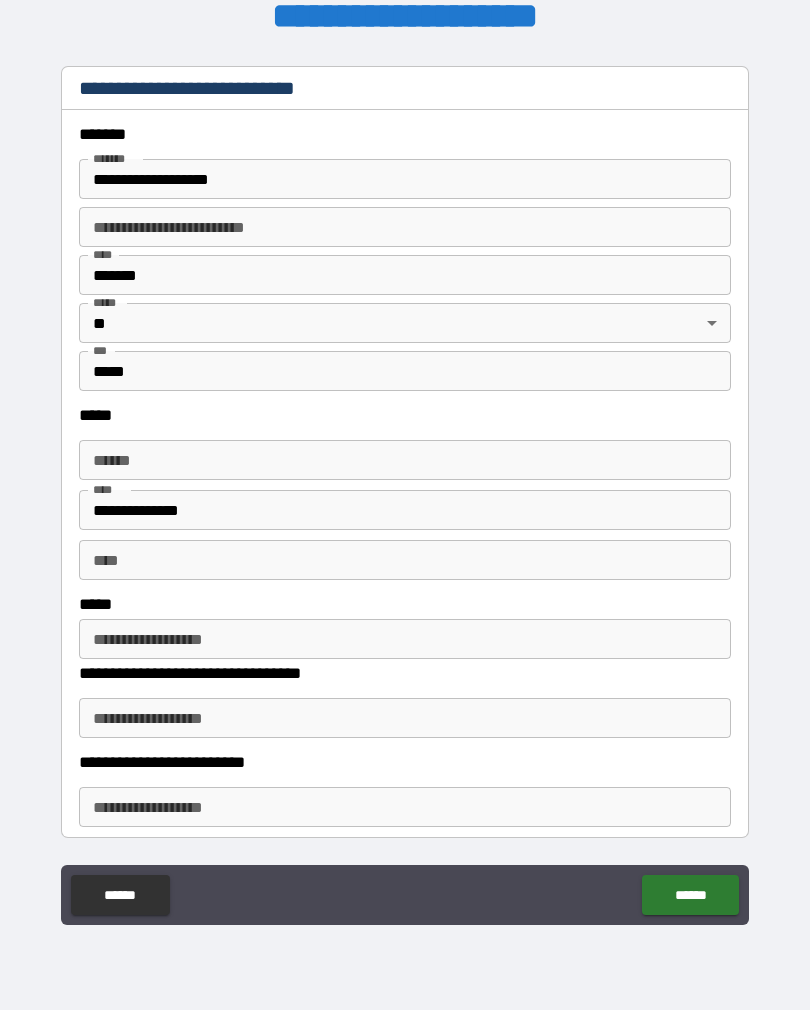 type on "**********" 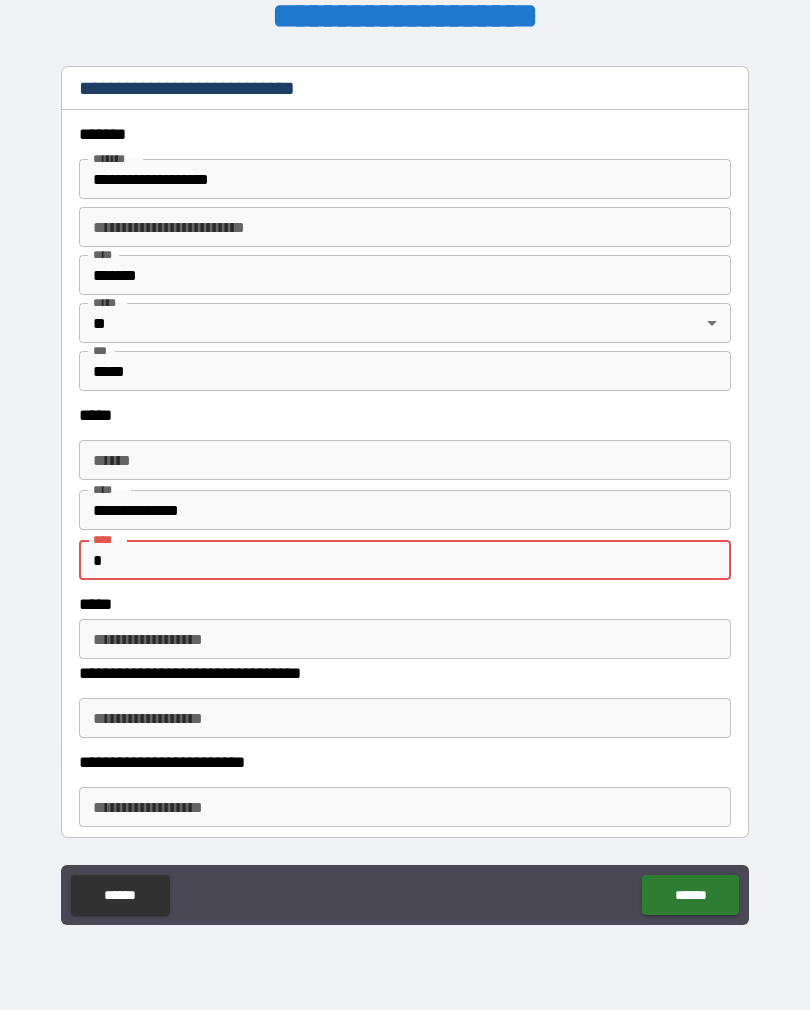 click on "*" at bounding box center [405, 560] 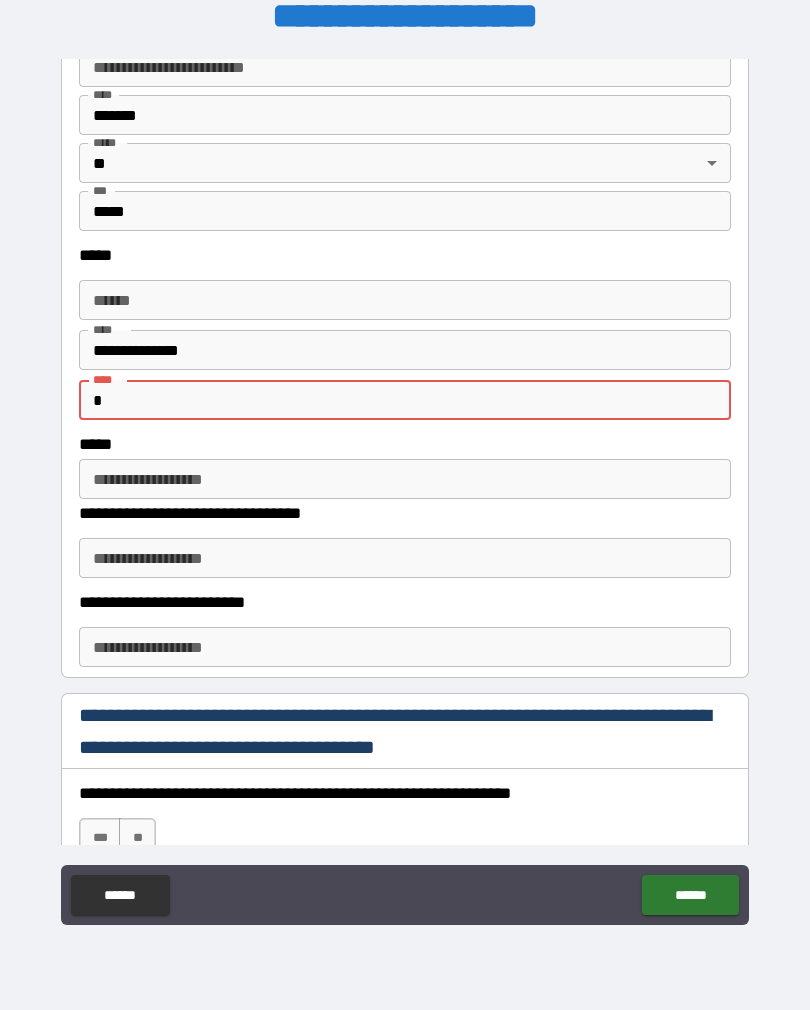 scroll, scrollTop: 887, scrollLeft: 0, axis: vertical 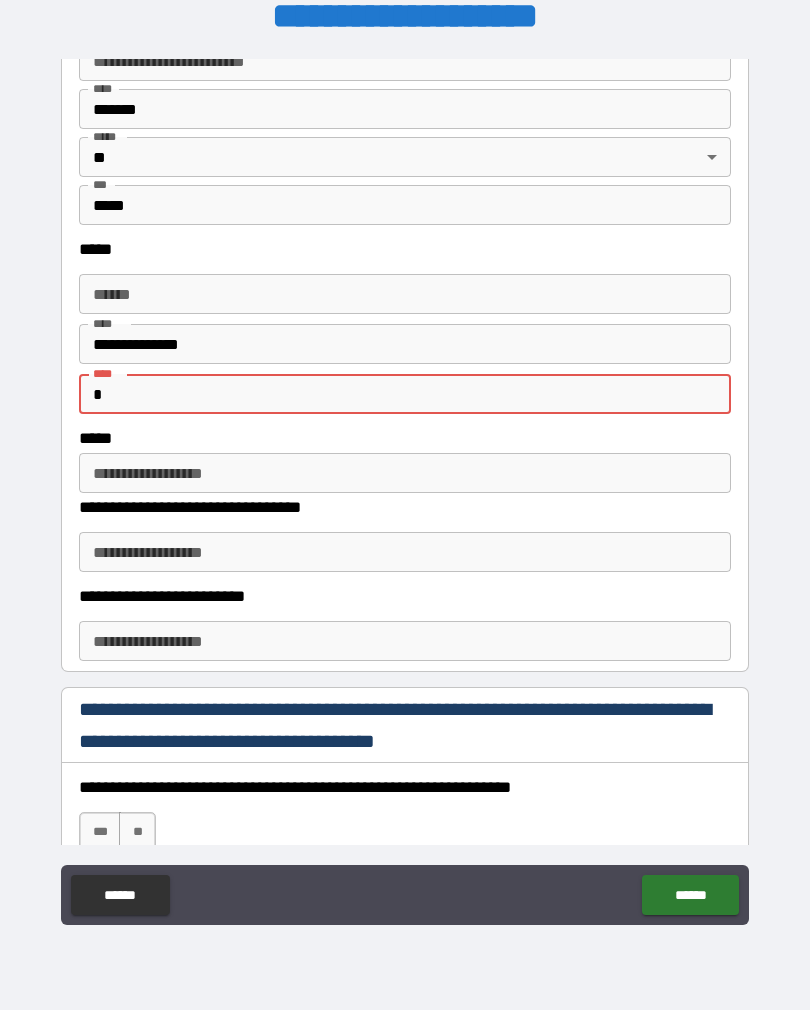 click on "**********" at bounding box center [405, 473] 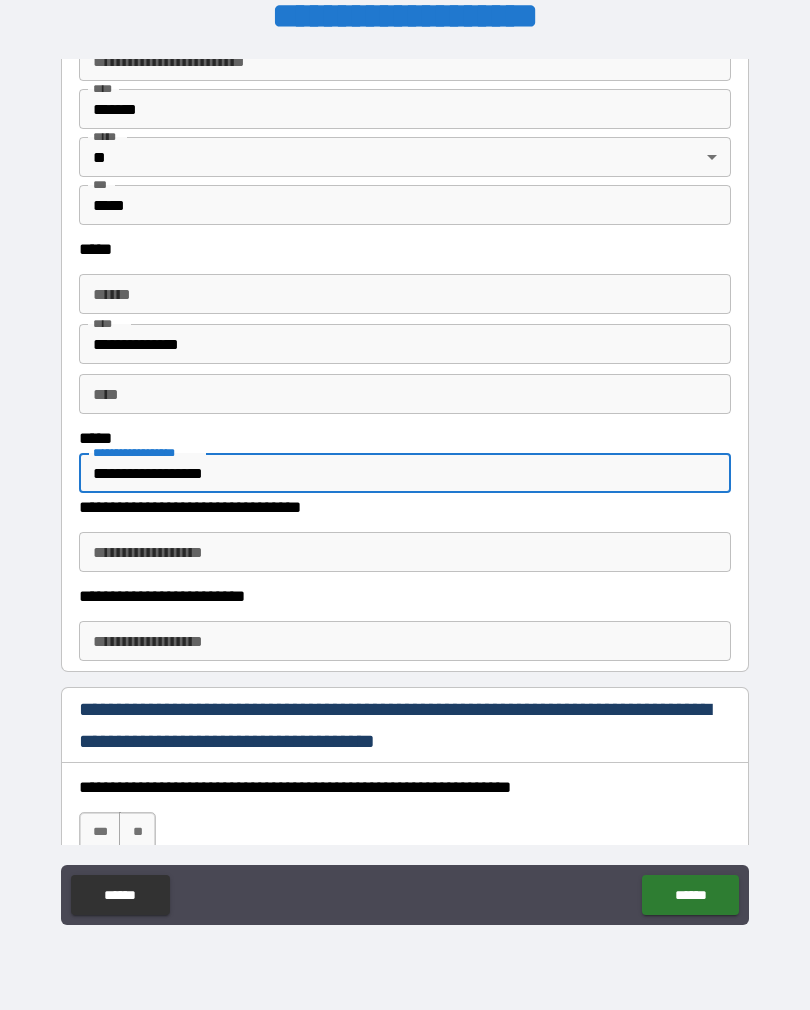 type on "**********" 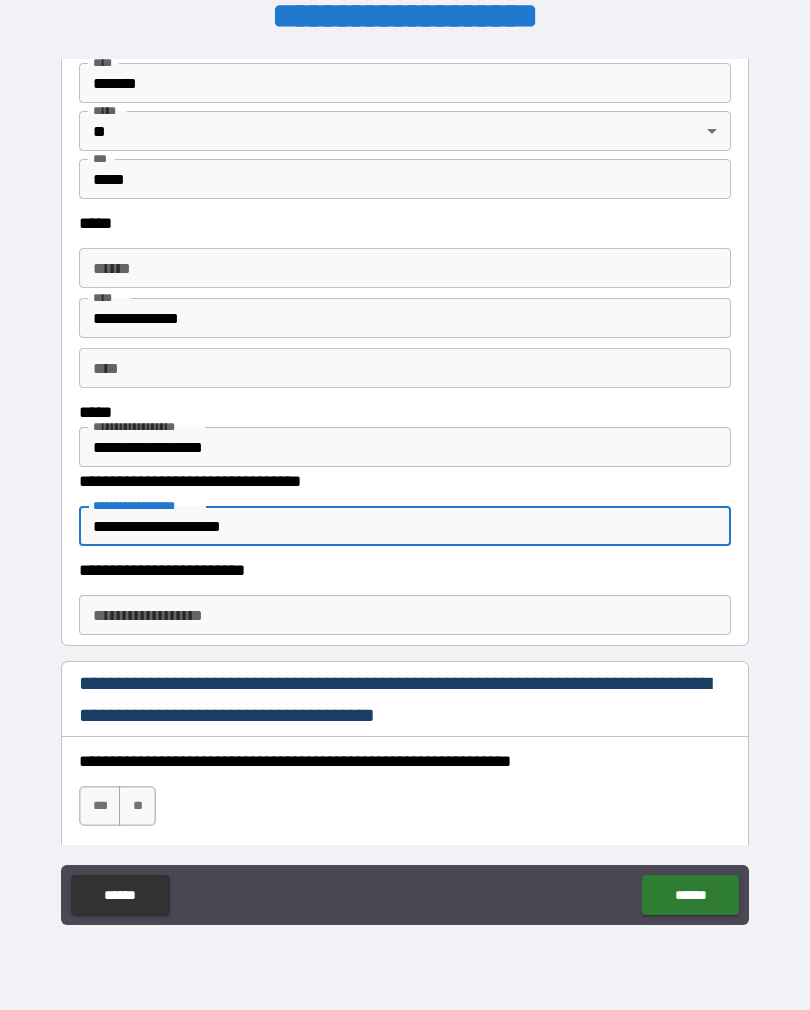 scroll, scrollTop: 914, scrollLeft: 0, axis: vertical 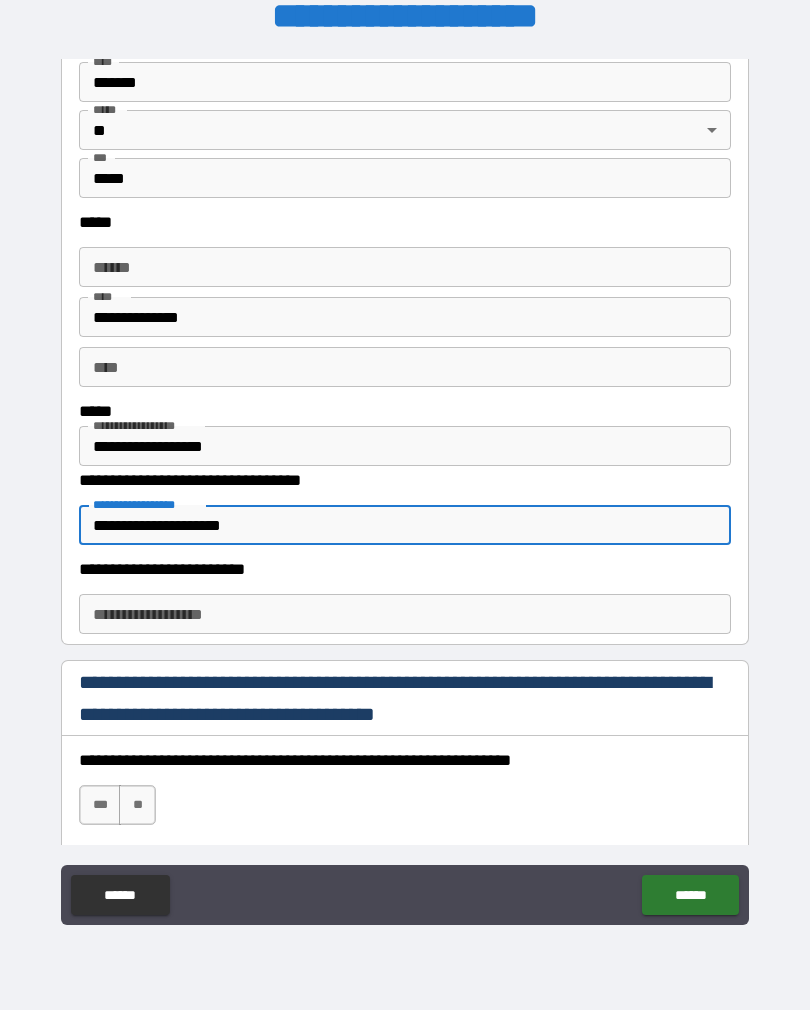 type on "**********" 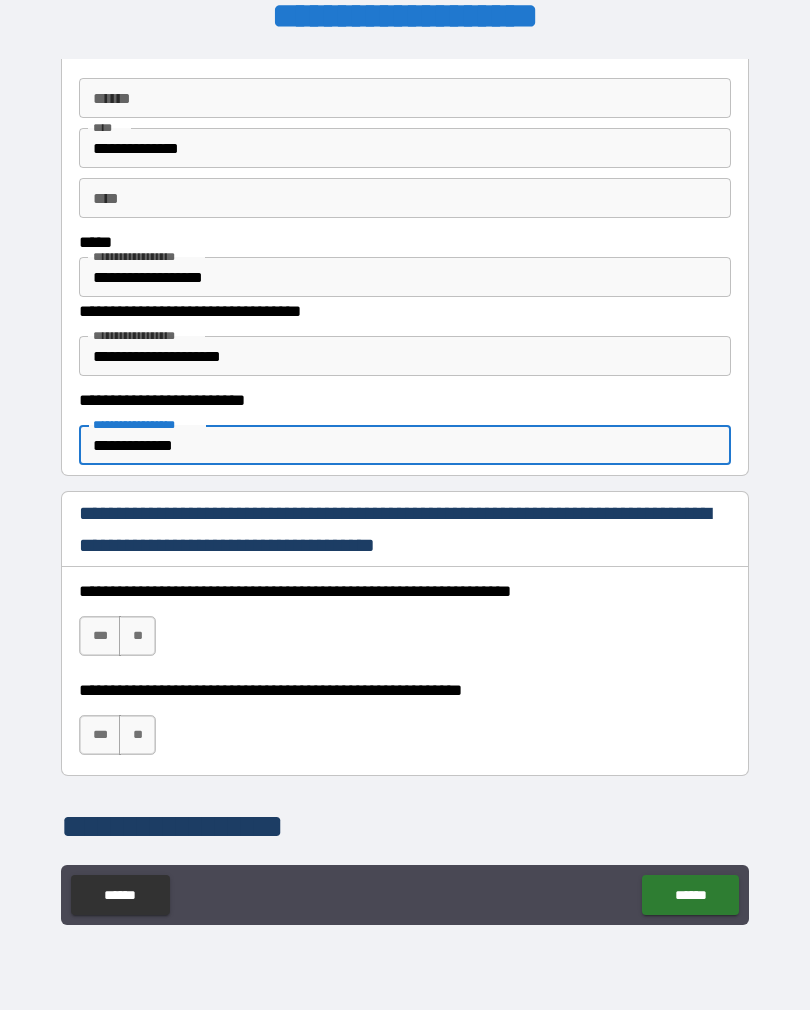 scroll, scrollTop: 1088, scrollLeft: 0, axis: vertical 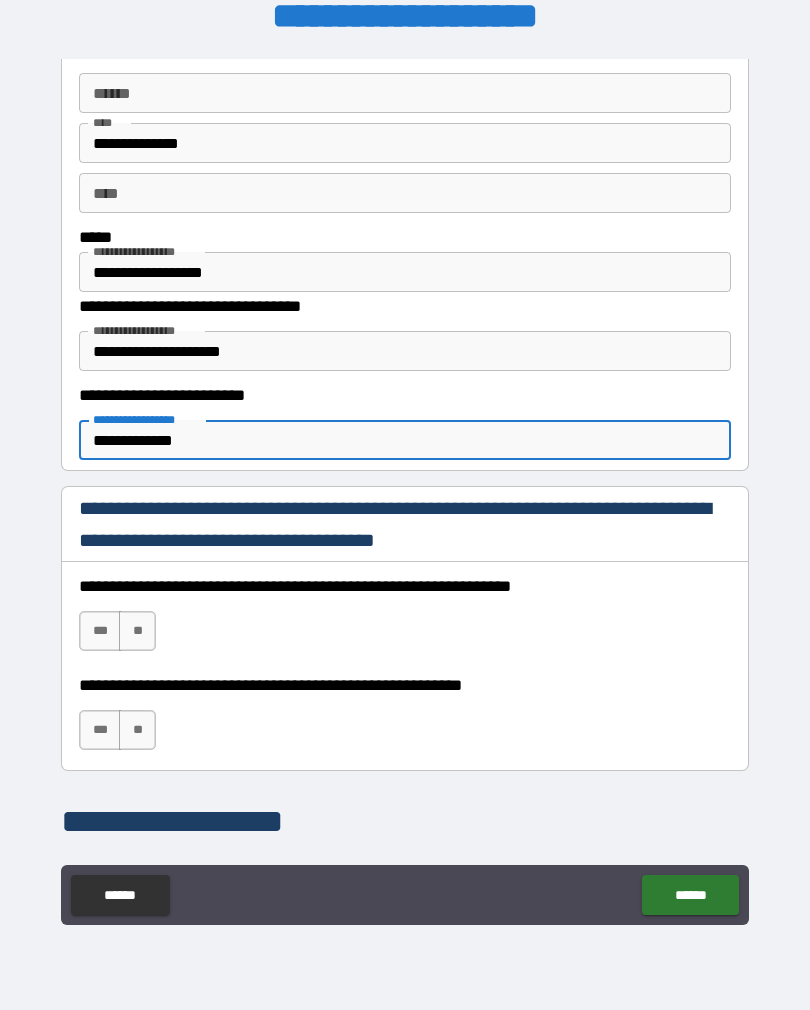 type on "**********" 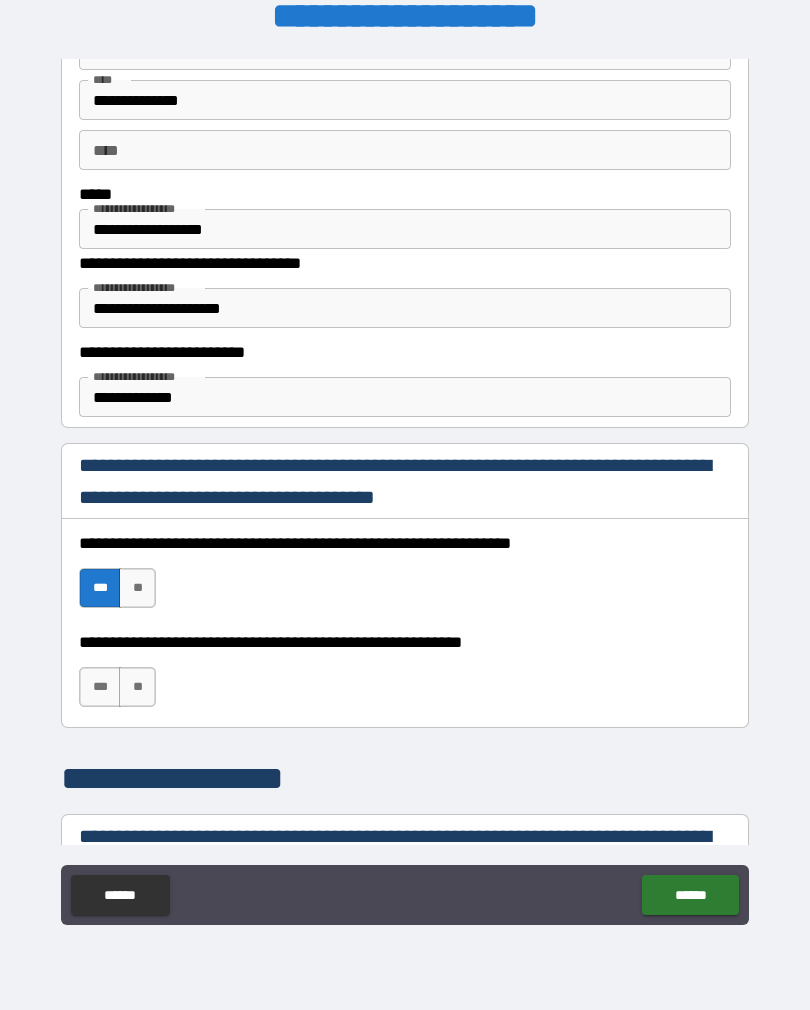scroll, scrollTop: 1132, scrollLeft: 0, axis: vertical 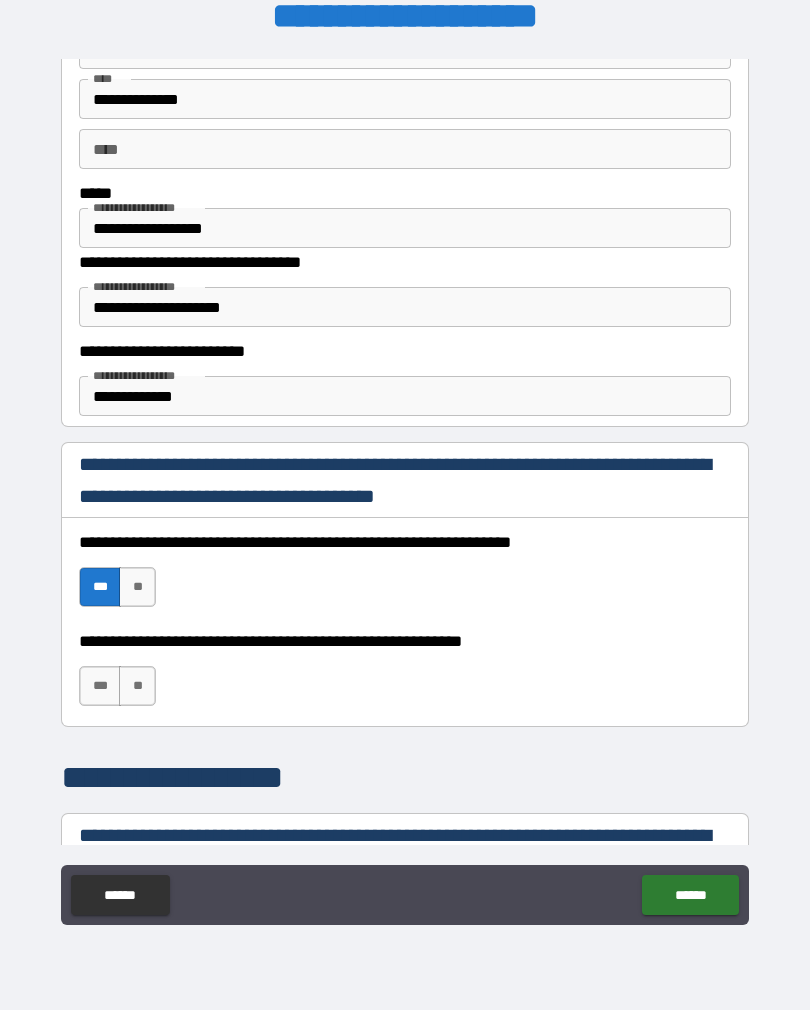 click on "***" at bounding box center (100, 686) 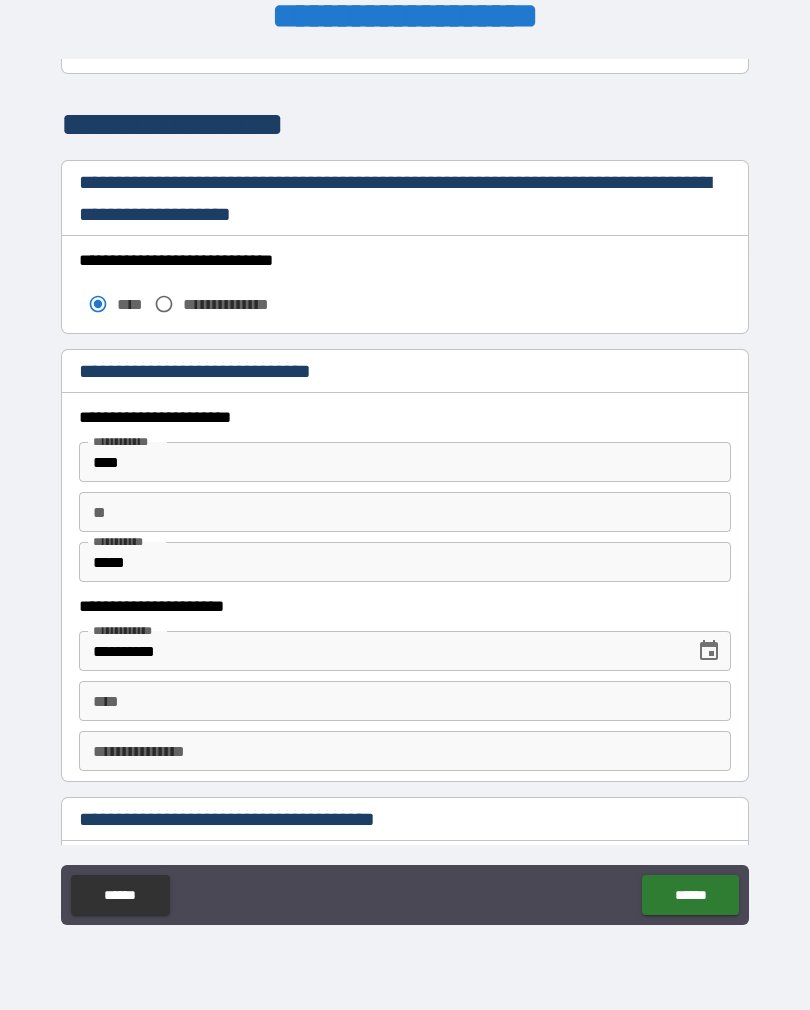 scroll, scrollTop: 1770, scrollLeft: 0, axis: vertical 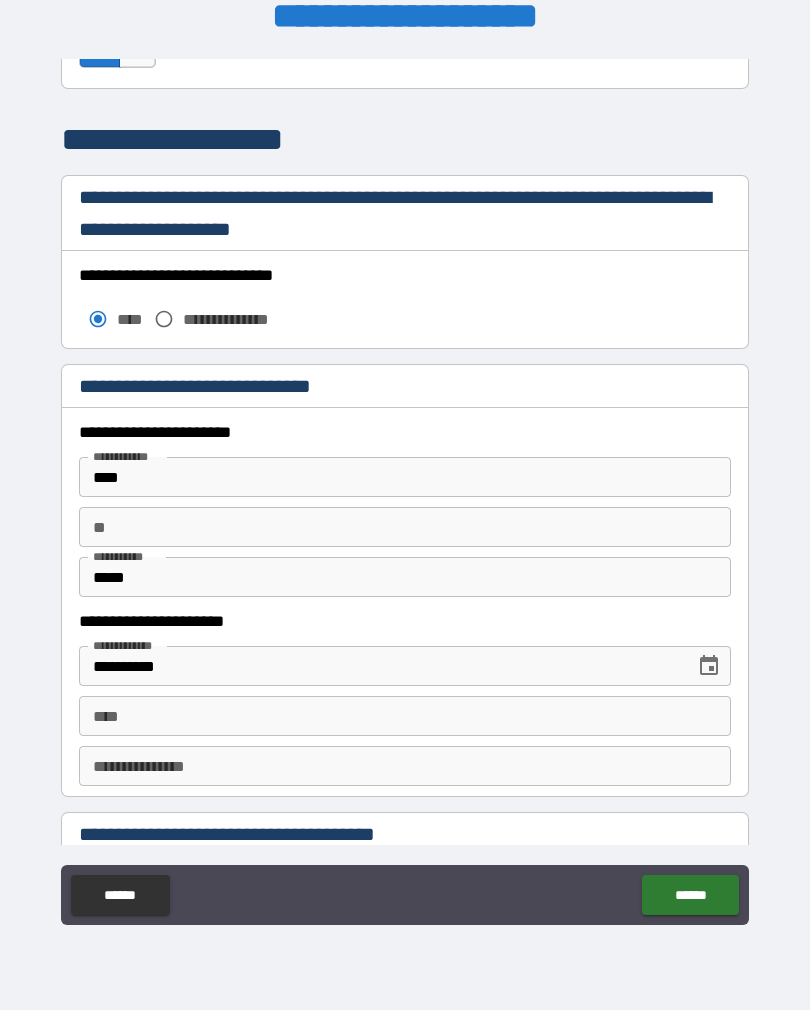 click on "****" at bounding box center [405, 716] 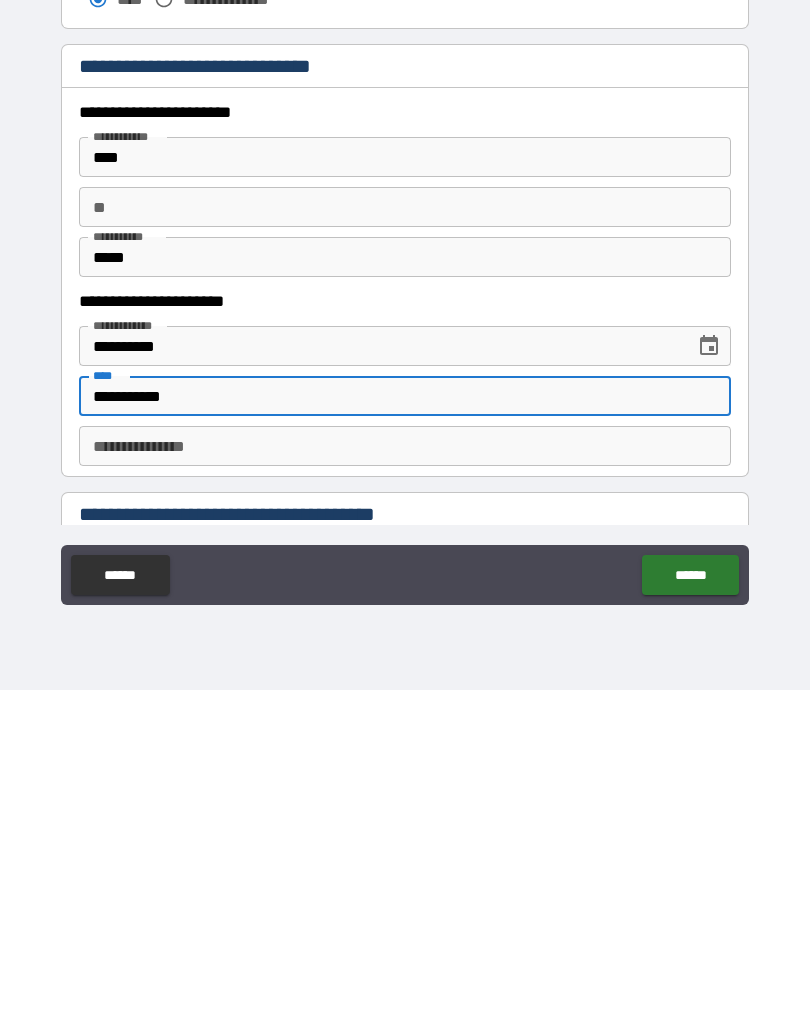 type on "**********" 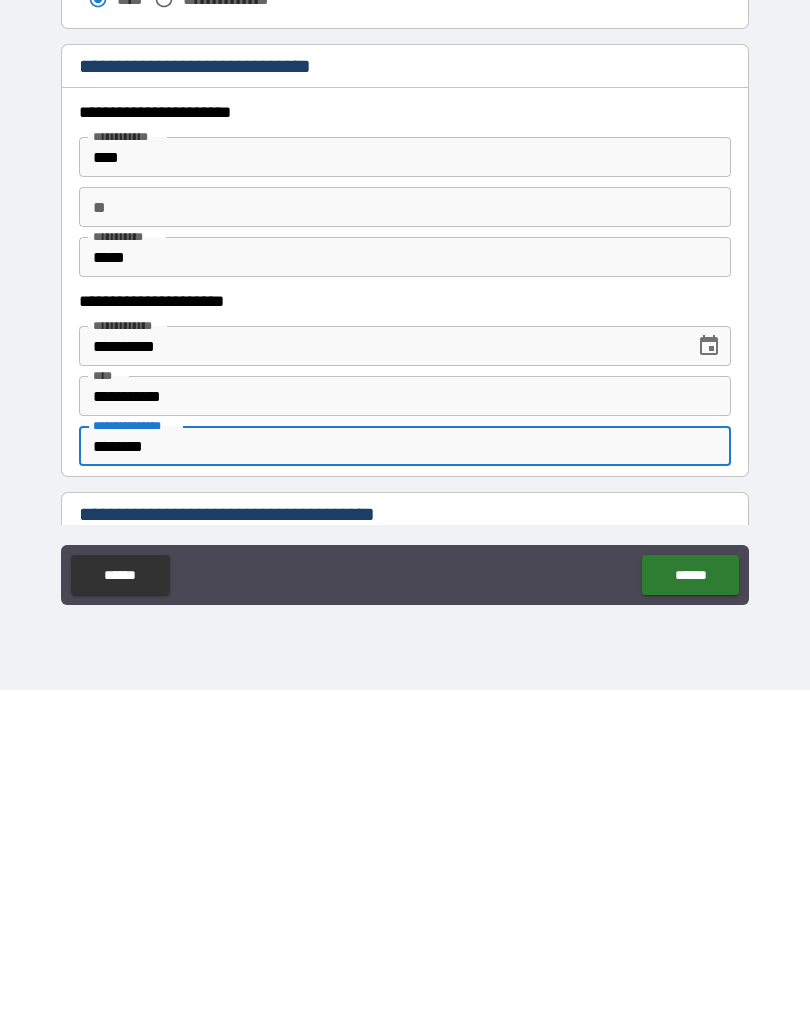 type on "********" 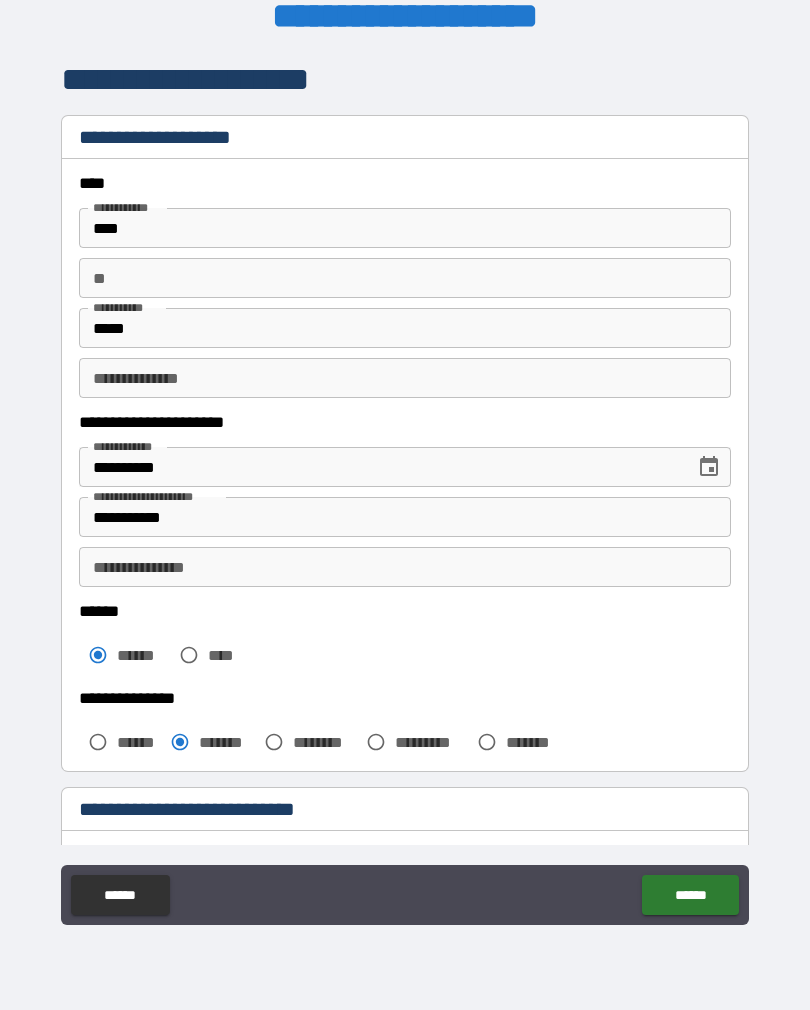 scroll, scrollTop: 0, scrollLeft: 0, axis: both 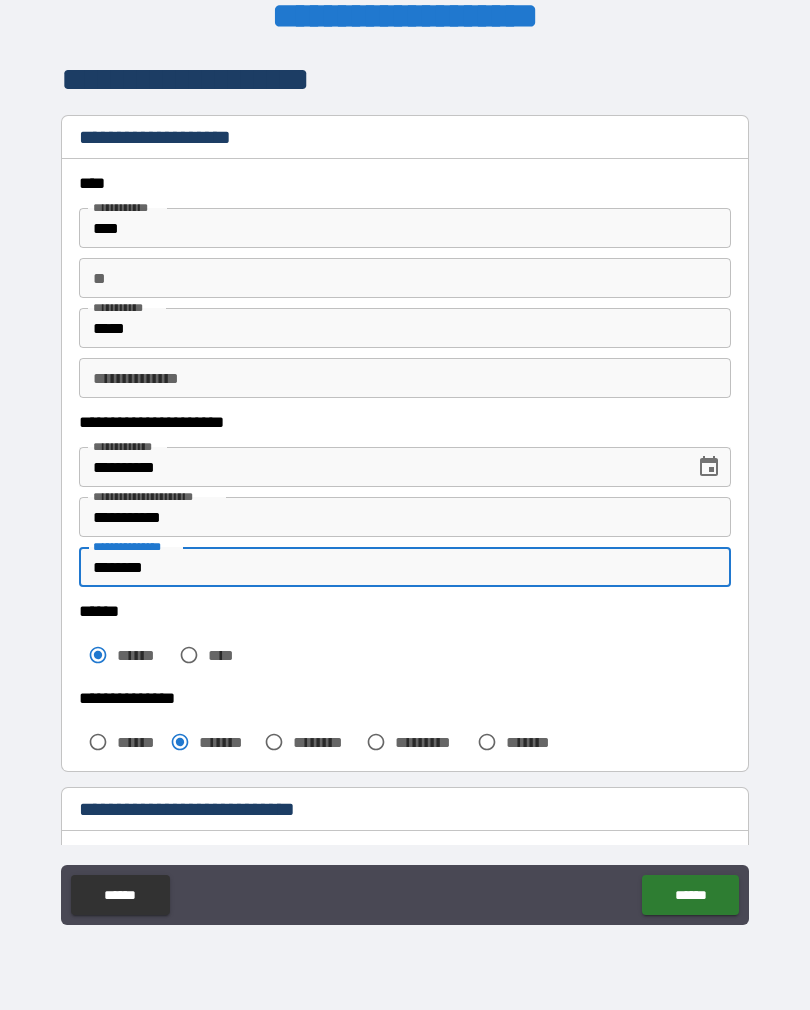 type on "********" 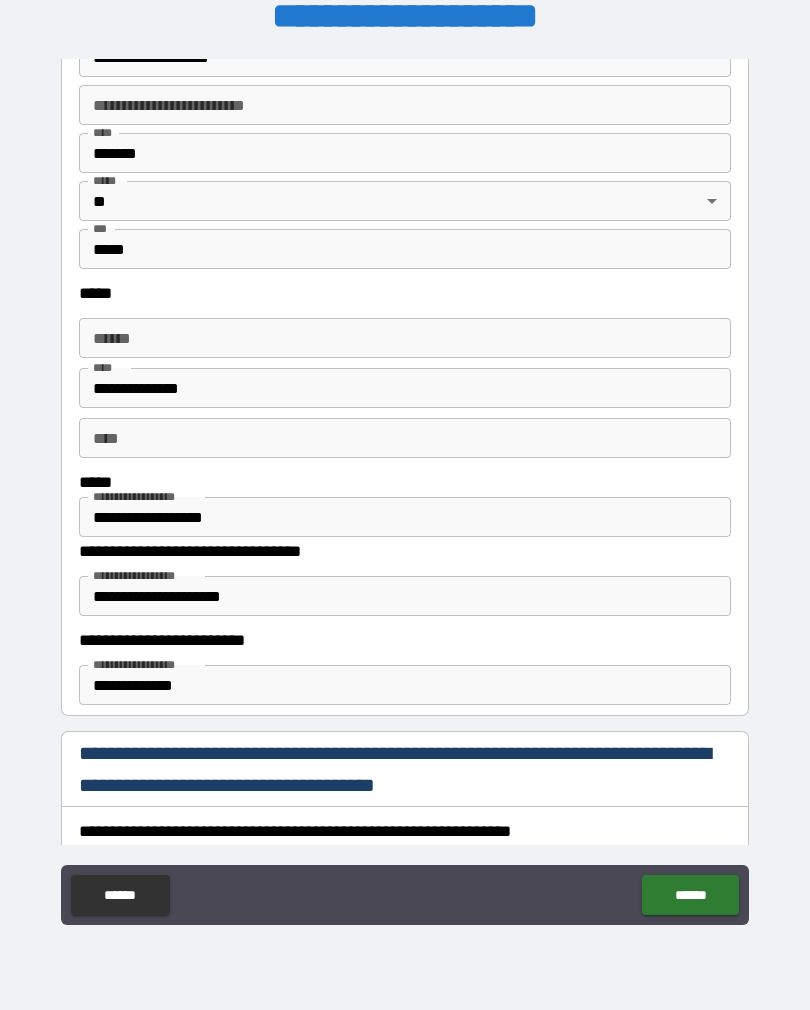 scroll, scrollTop: 843, scrollLeft: 0, axis: vertical 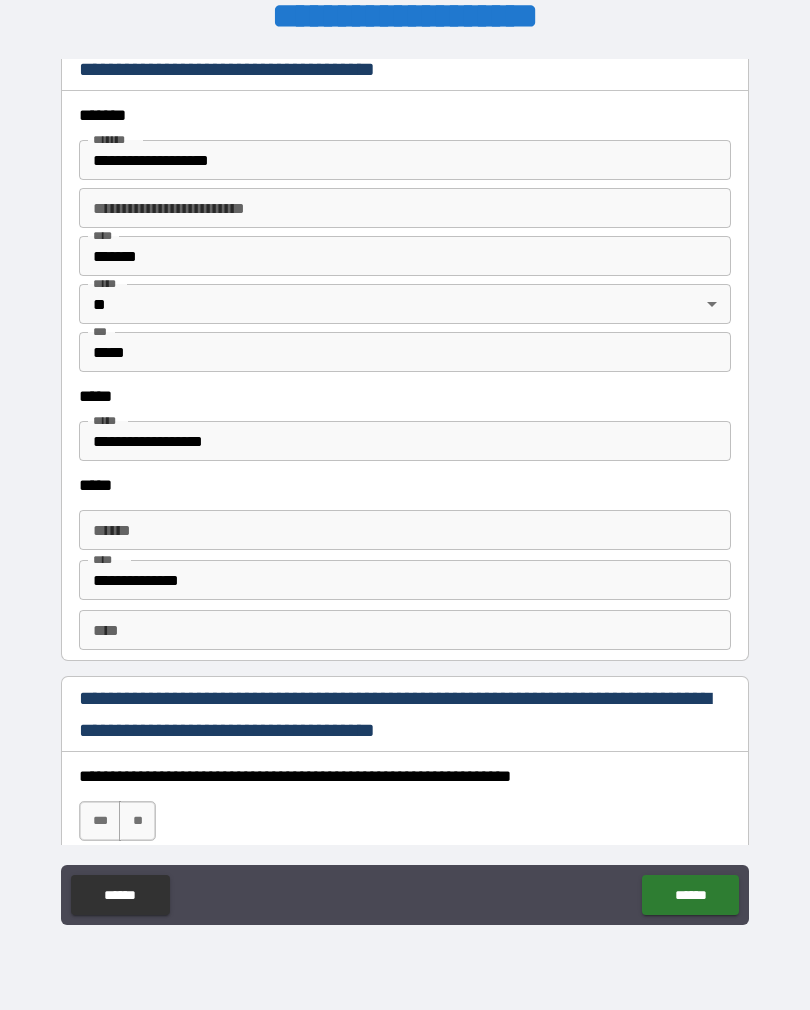 type on "**********" 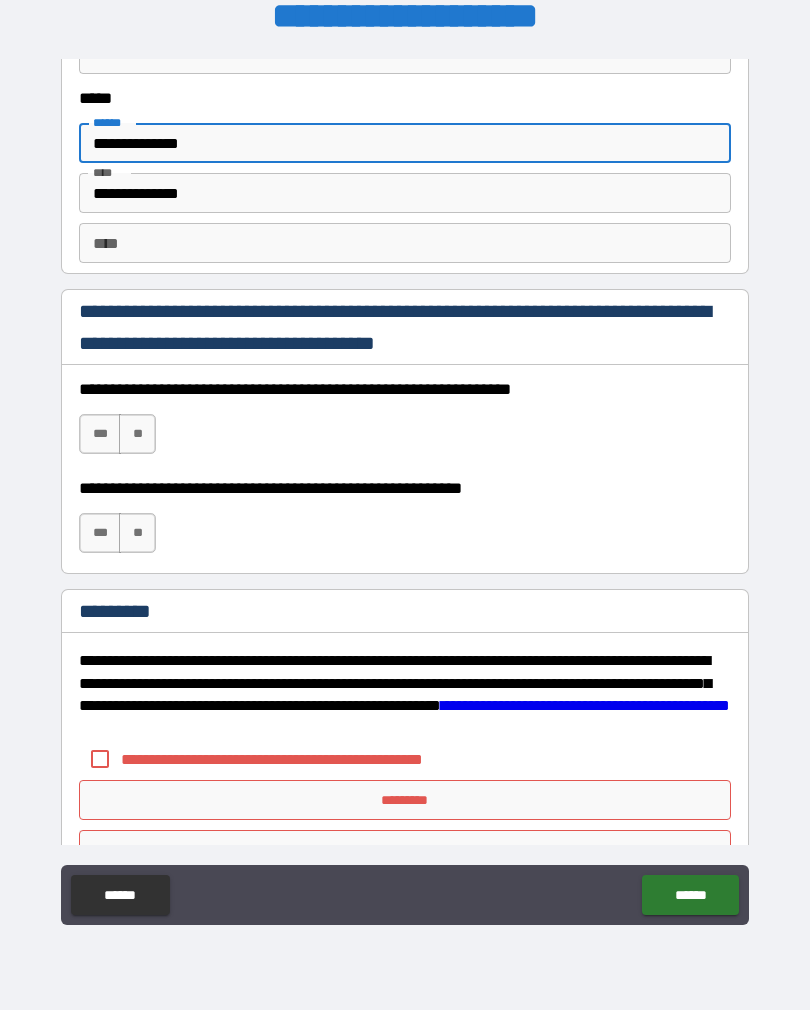 scroll, scrollTop: 2924, scrollLeft: 0, axis: vertical 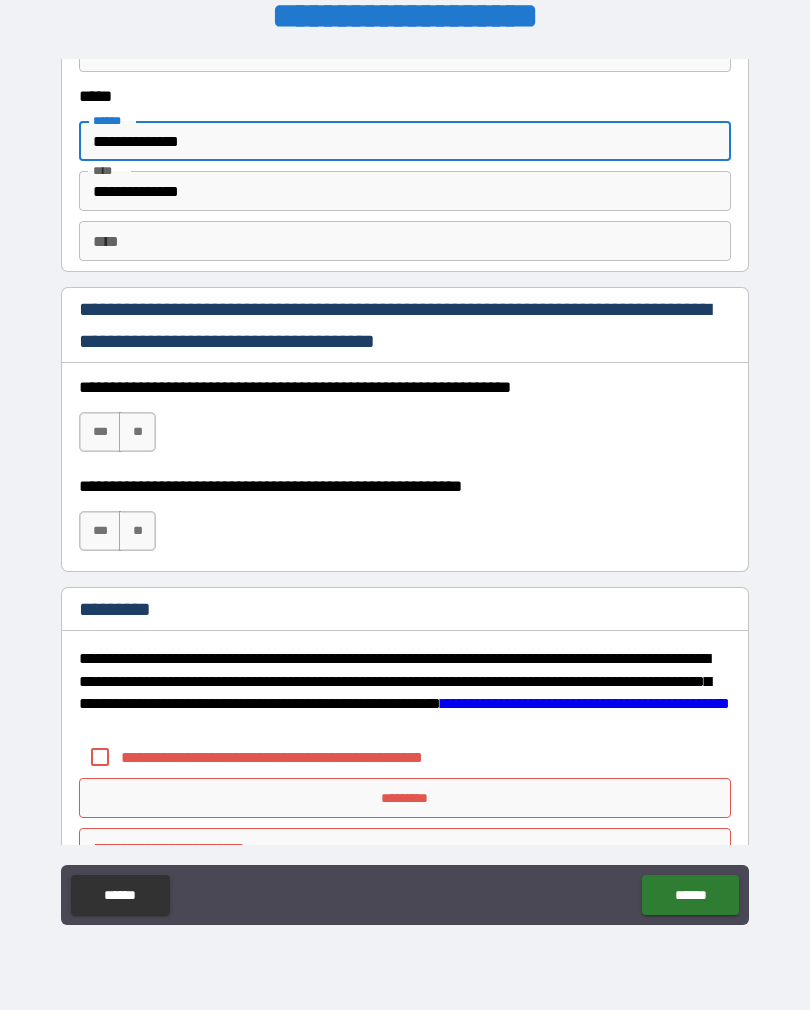 type on "**********" 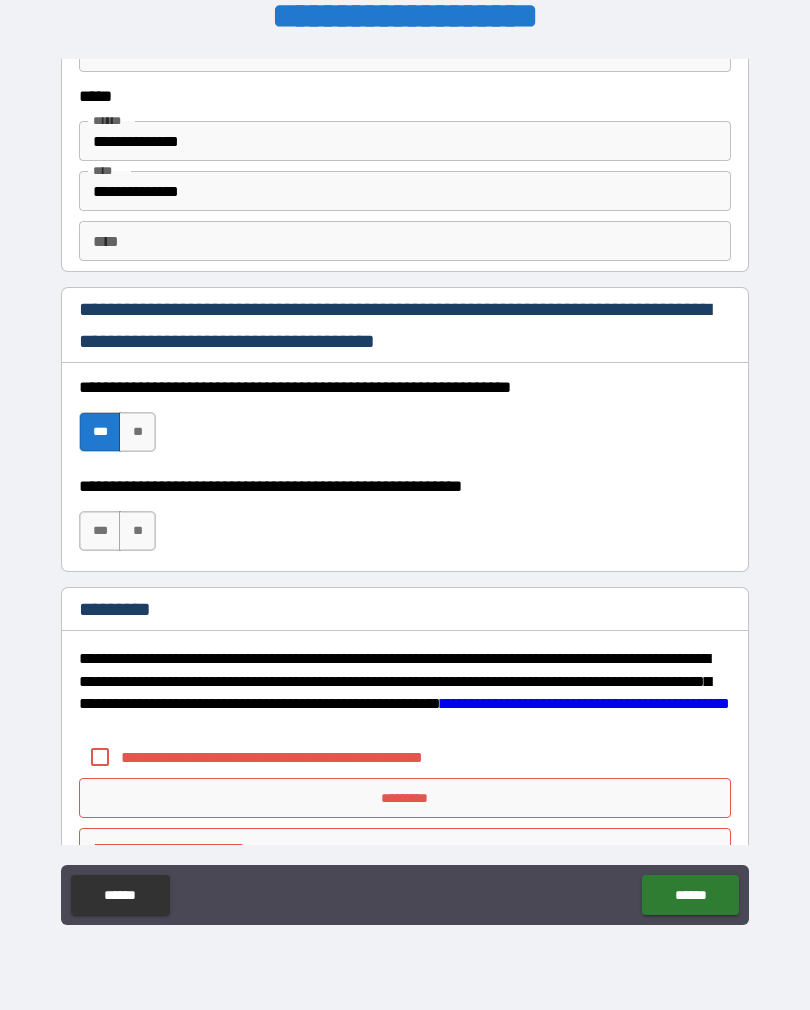 click on "***" at bounding box center [100, 531] 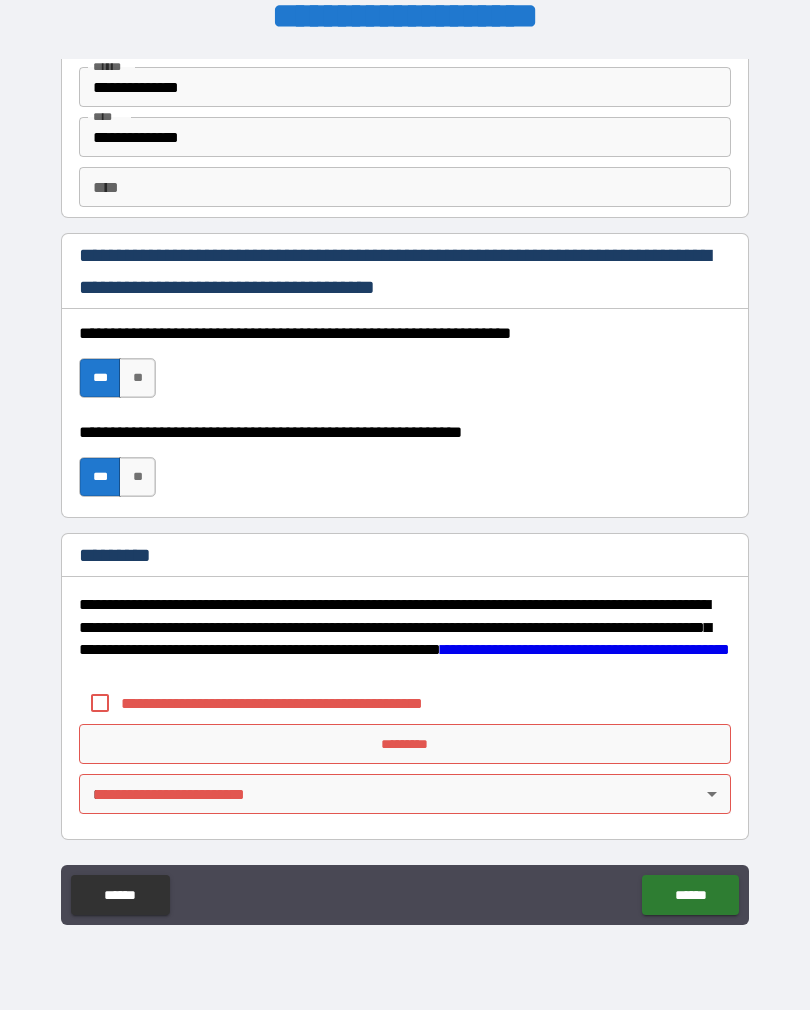 scroll, scrollTop: 2978, scrollLeft: 0, axis: vertical 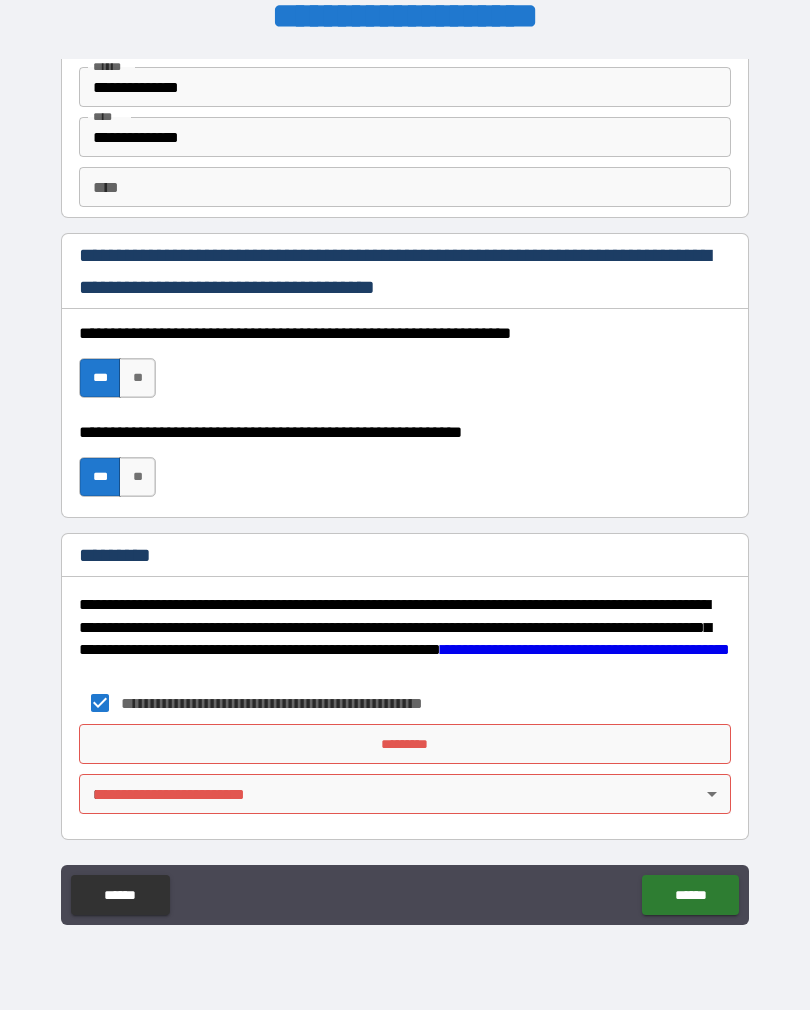 click on "*********" at bounding box center (405, 744) 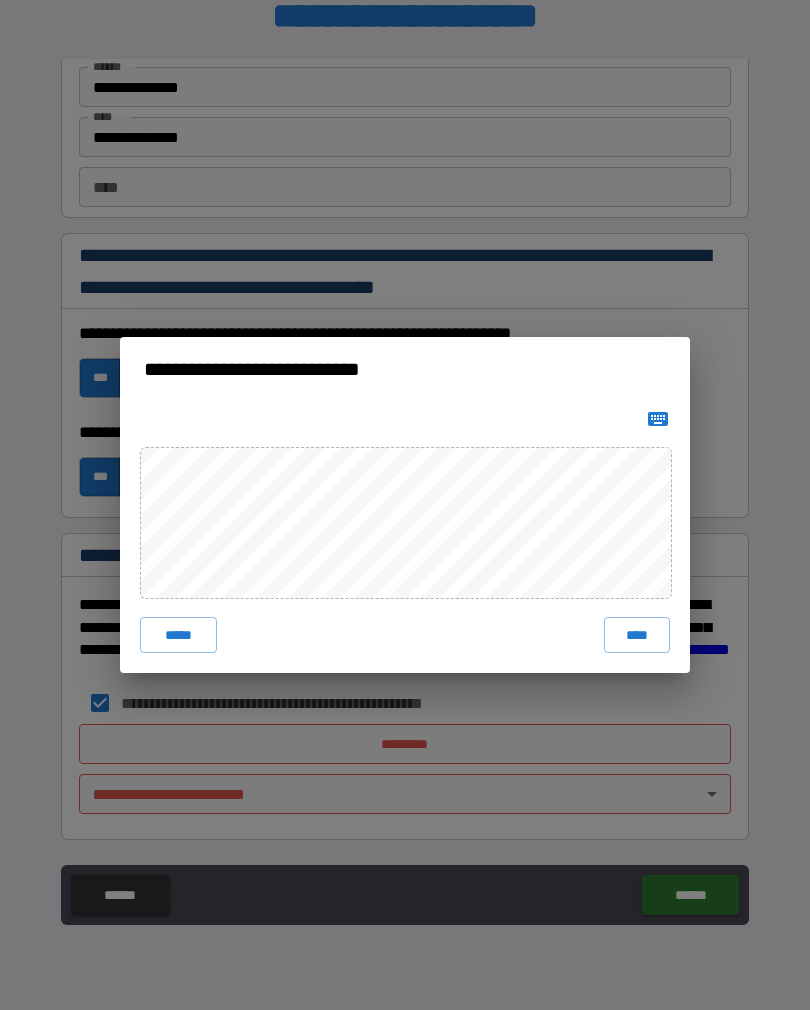 click on "****" at bounding box center [637, 635] 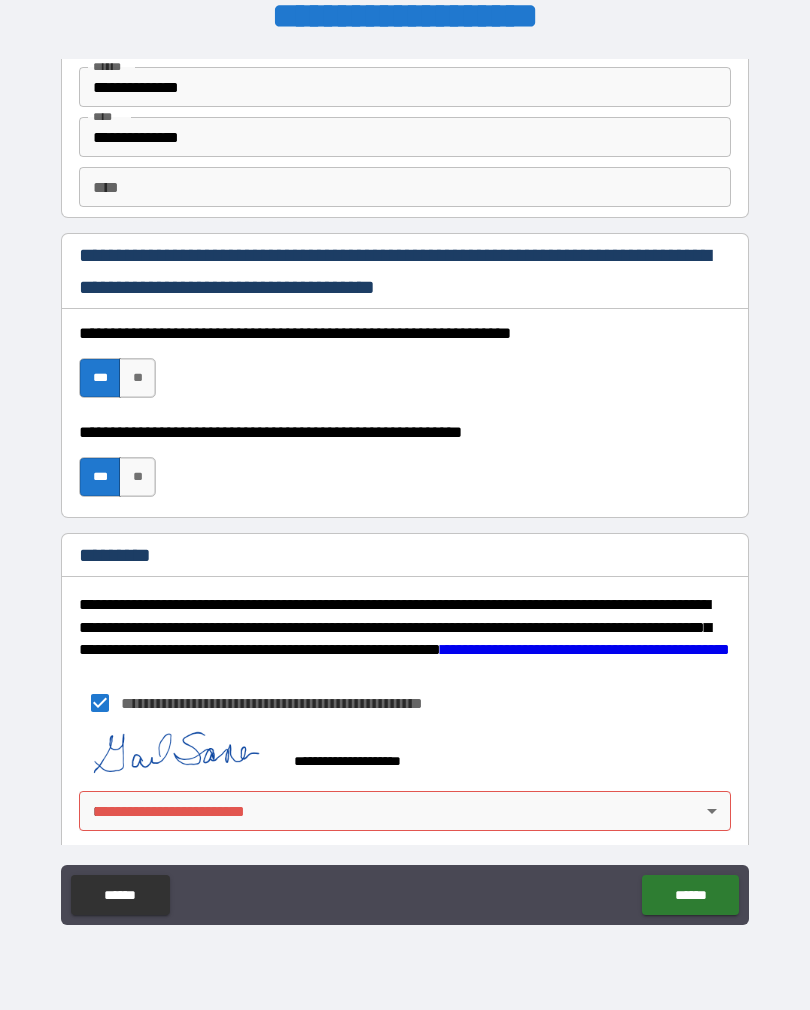 scroll, scrollTop: 2968, scrollLeft: 0, axis: vertical 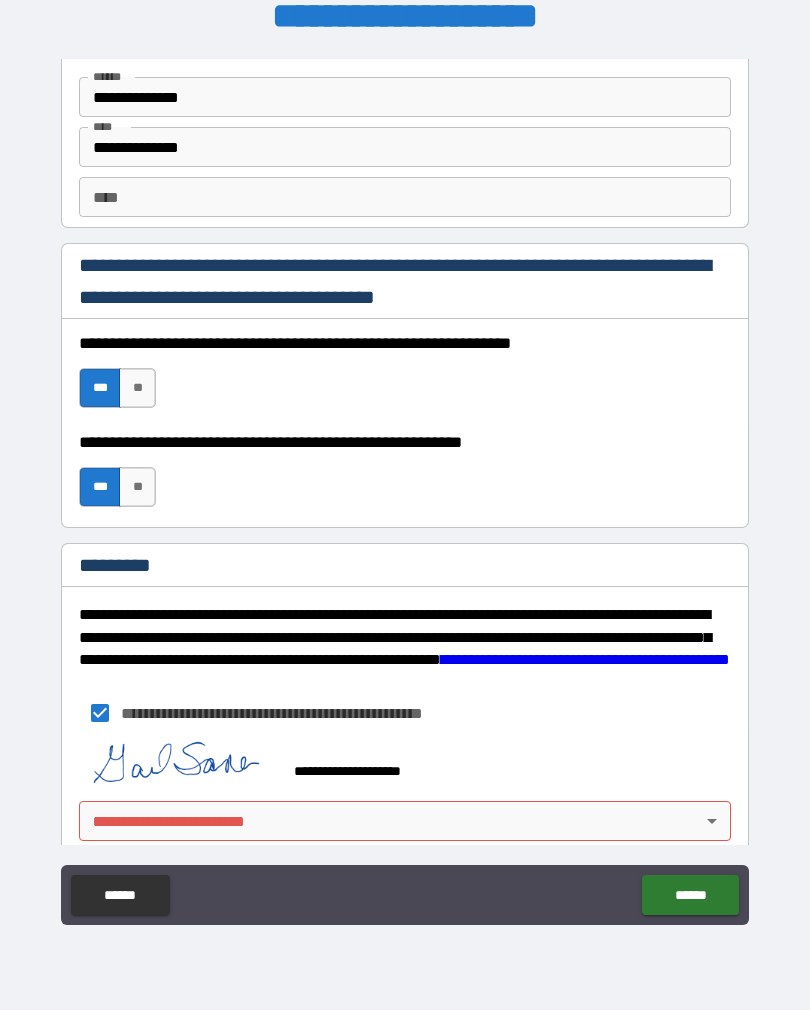 click on "******" at bounding box center (690, 895) 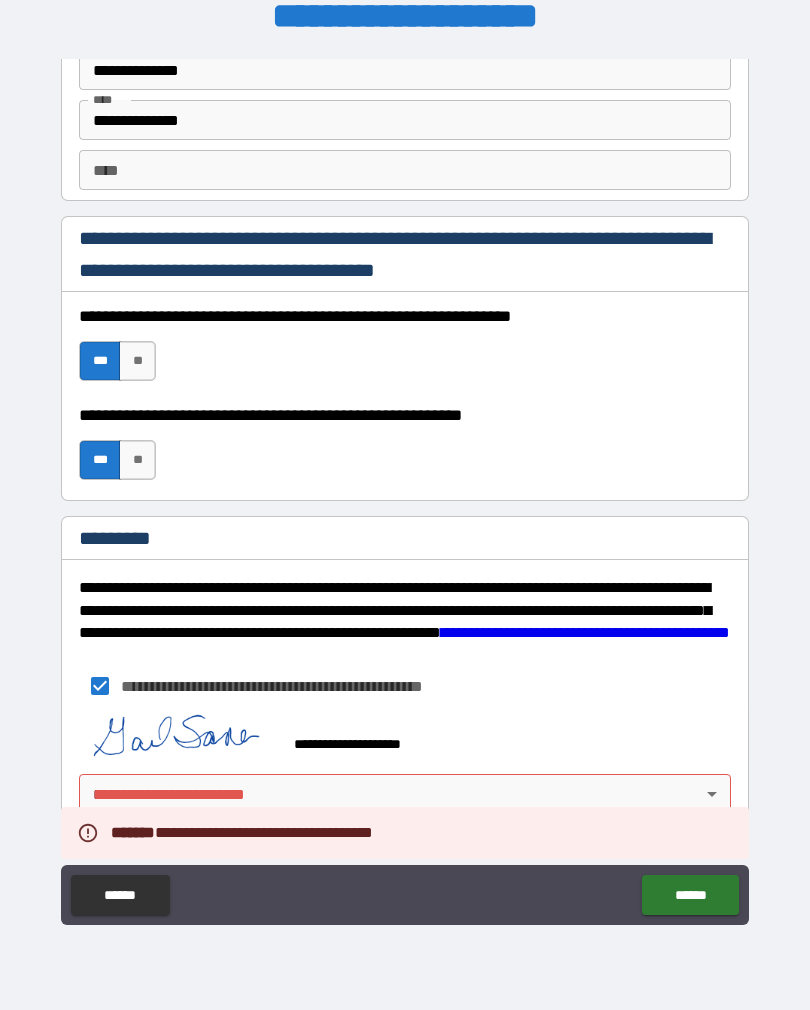 scroll, scrollTop: 2995, scrollLeft: 0, axis: vertical 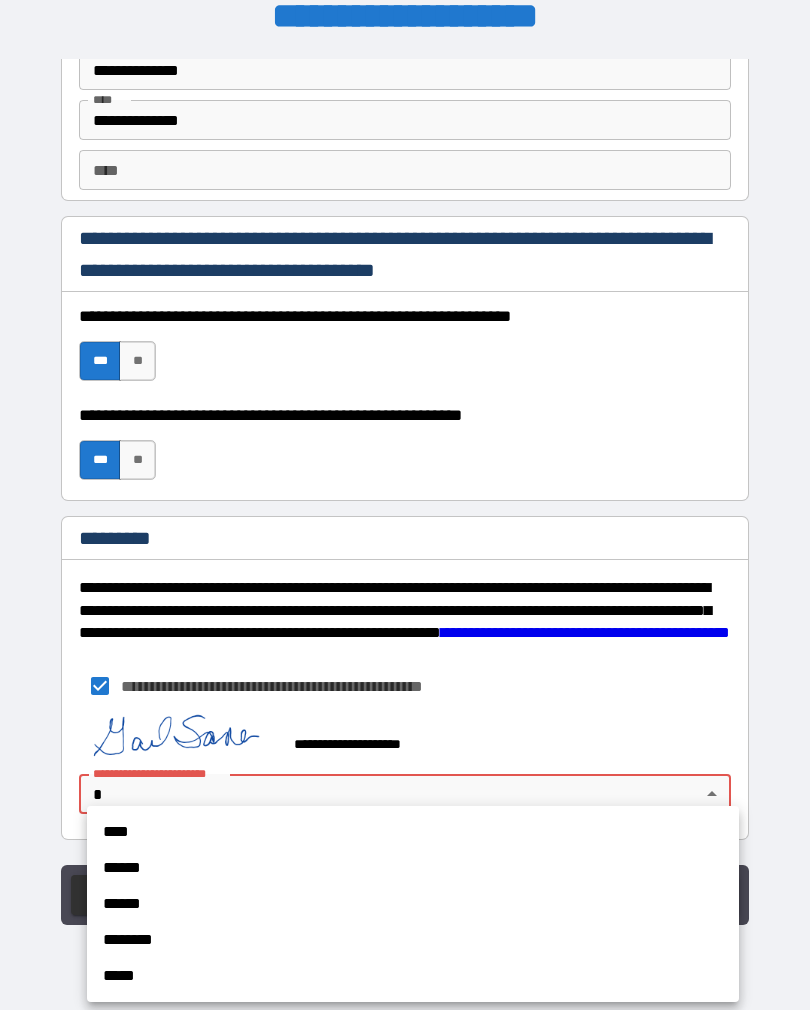 click on "****" at bounding box center (413, 832) 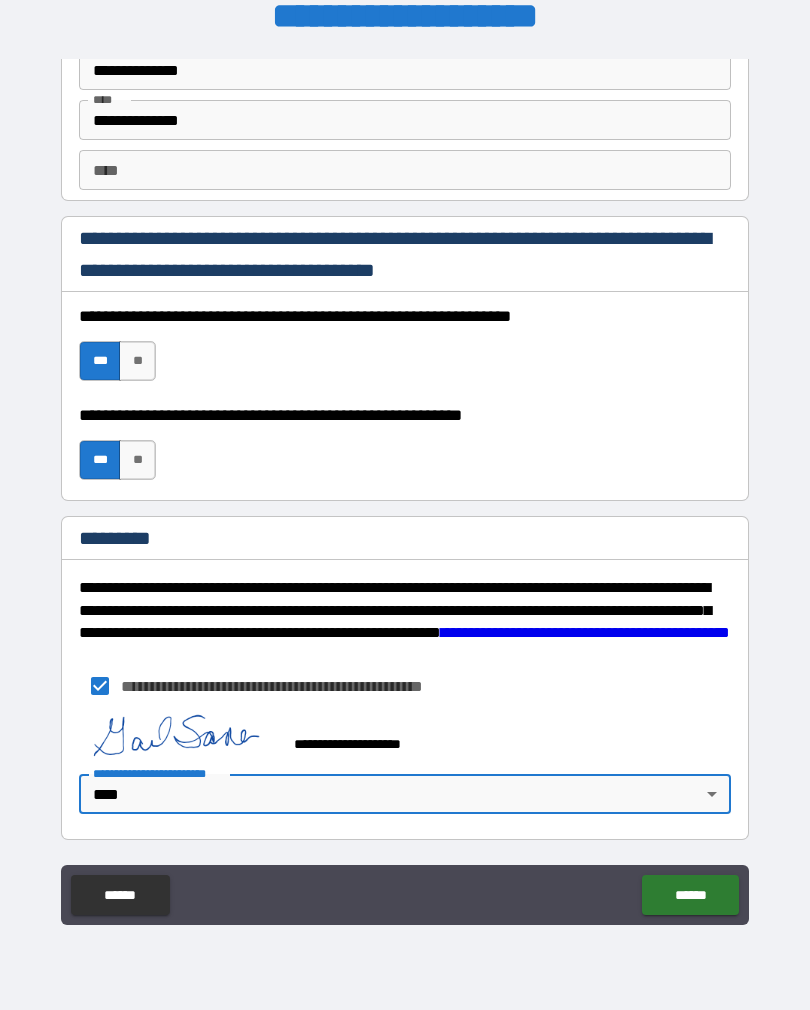 click on "******" at bounding box center (690, 895) 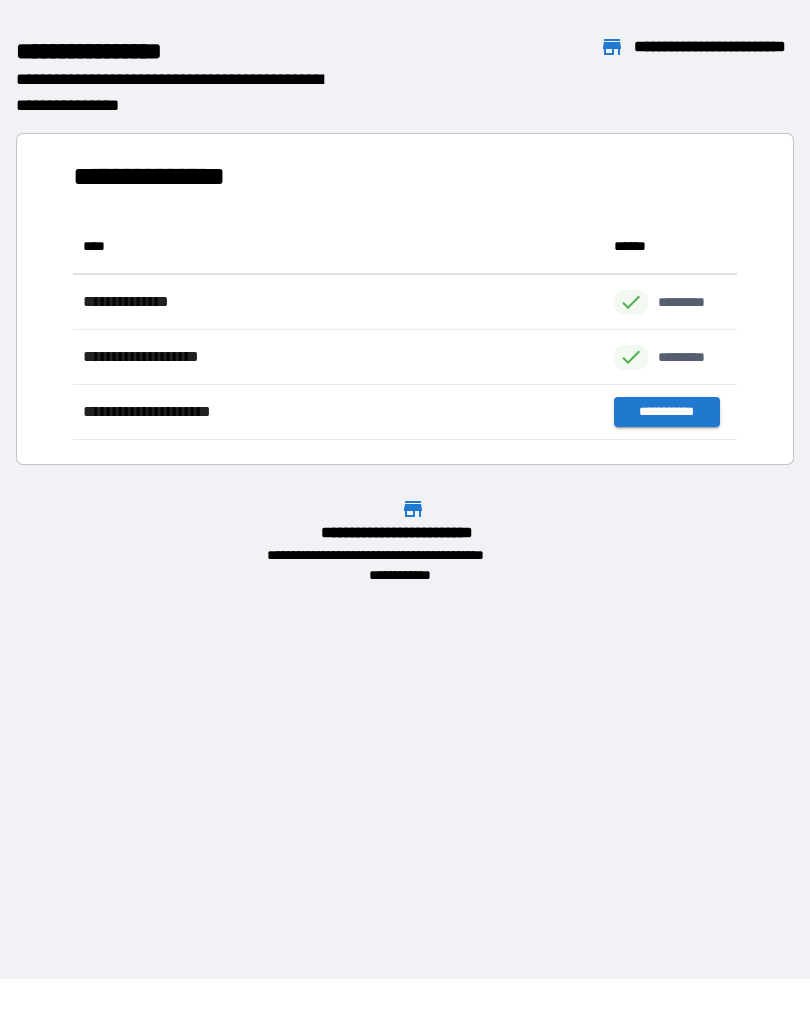 scroll, scrollTop: 221, scrollLeft: 664, axis: both 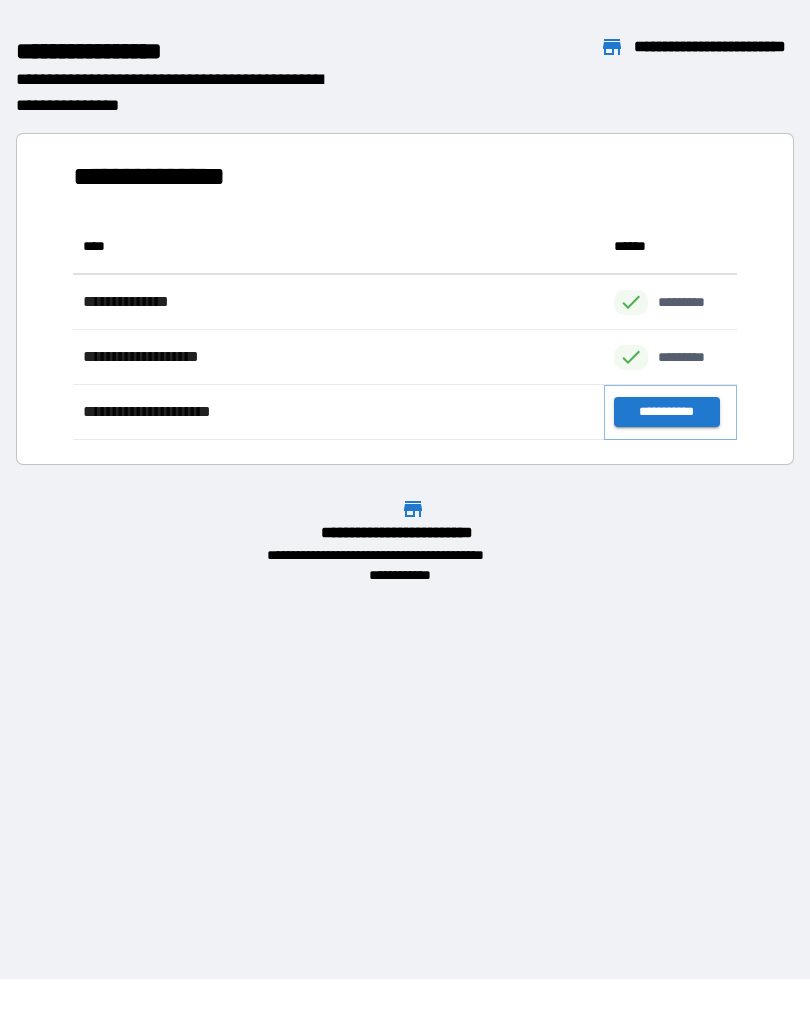 click on "**********" at bounding box center (666, 412) 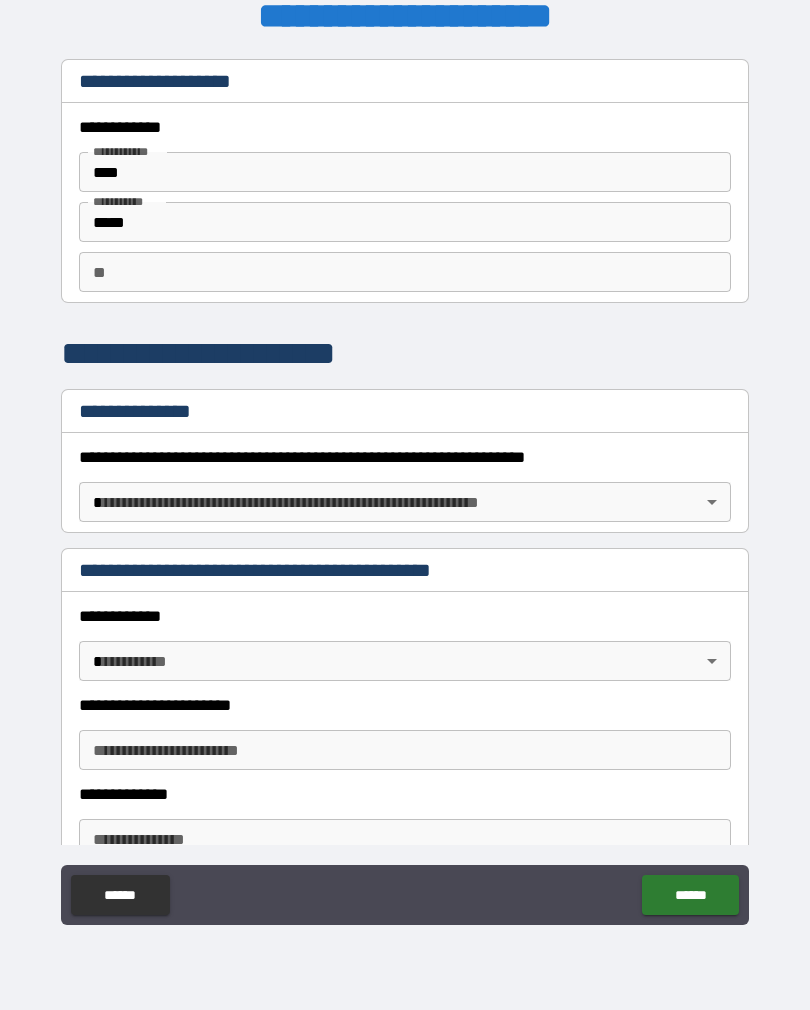 click on "**********" at bounding box center [405, 489] 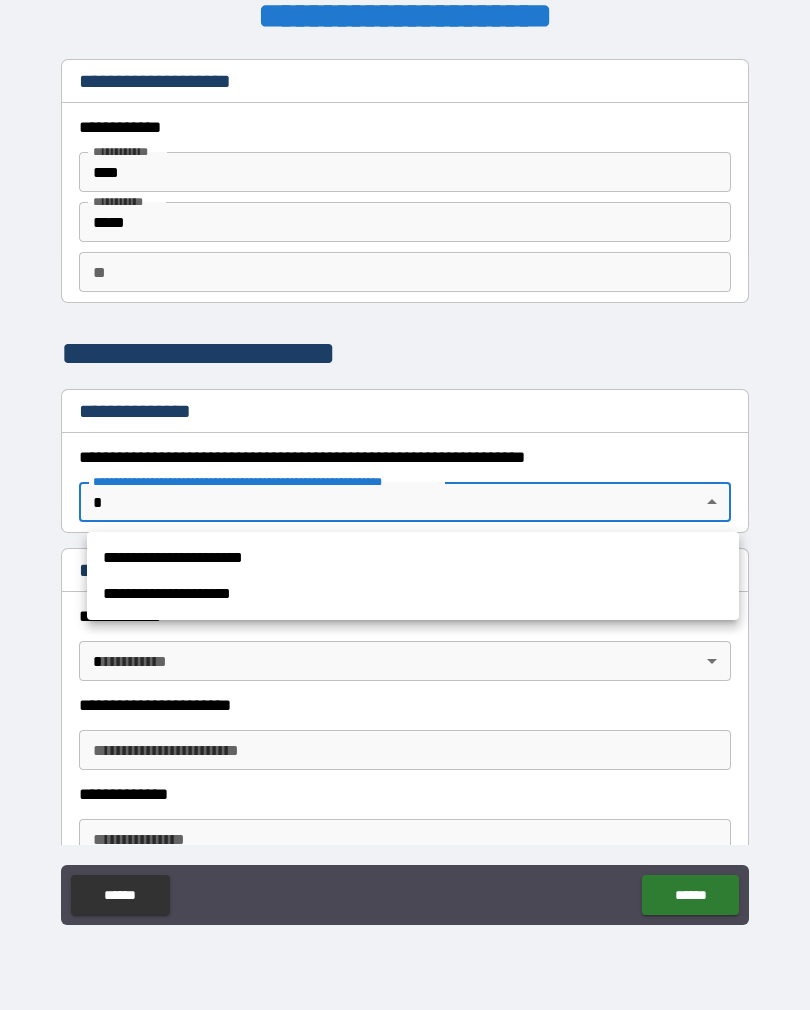 click on "**********" at bounding box center (413, 558) 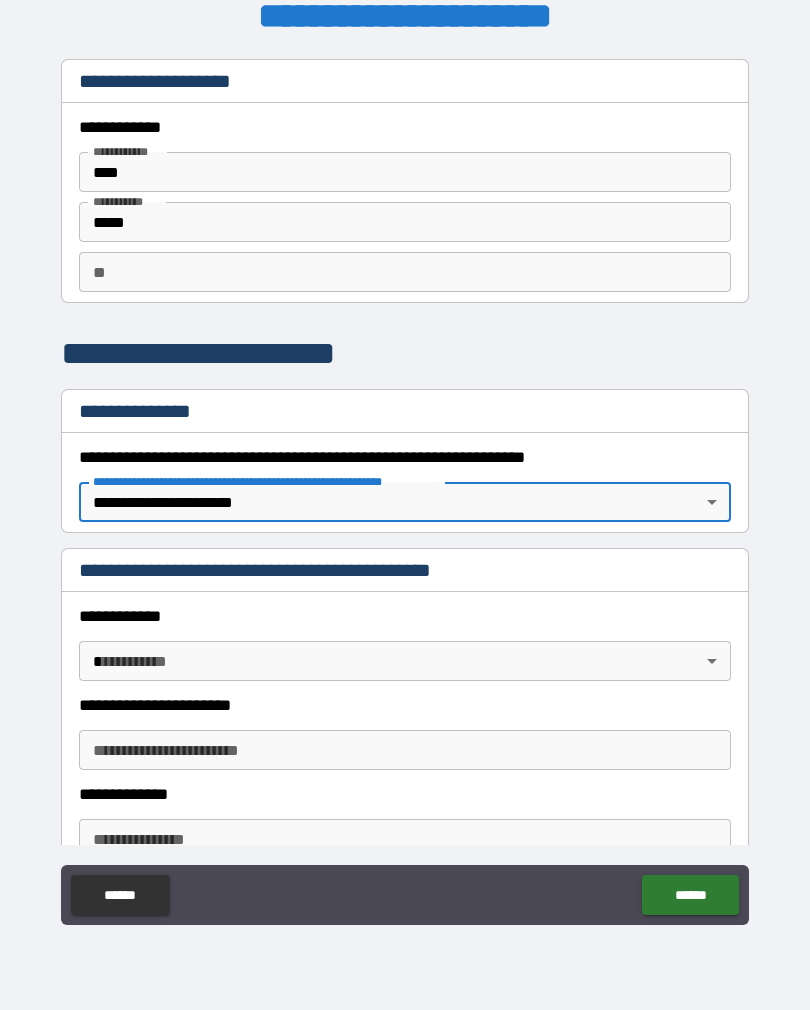 click on "**********" at bounding box center (405, 492) 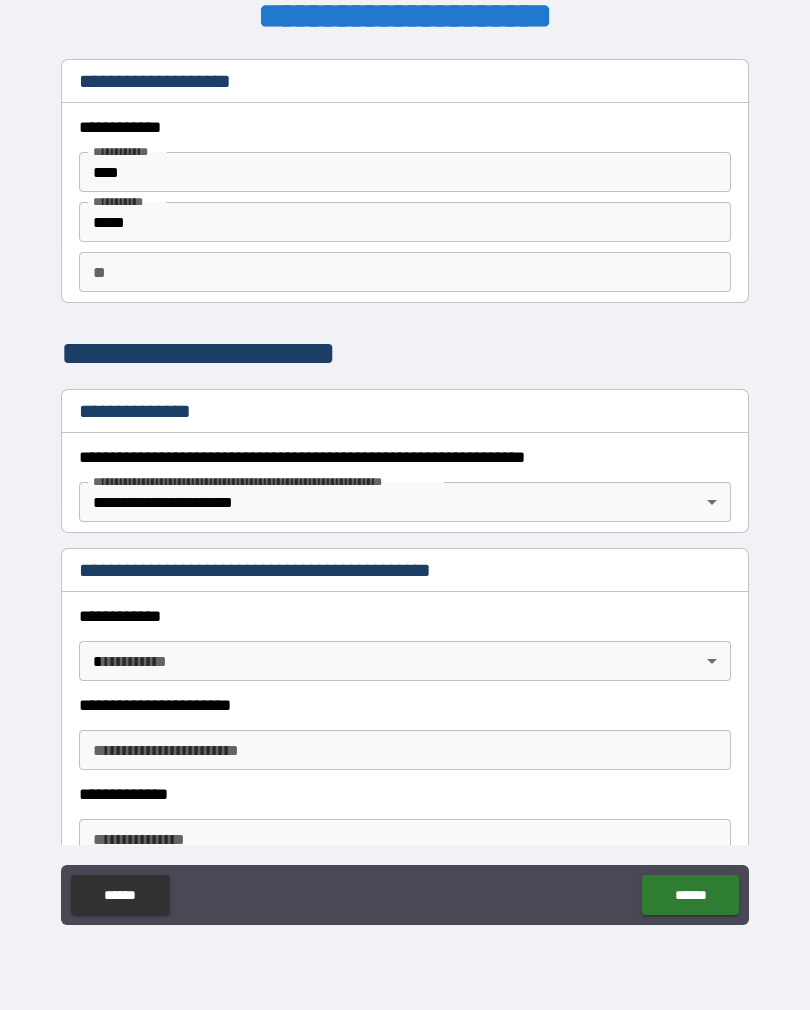 click on "**********" at bounding box center (405, 489) 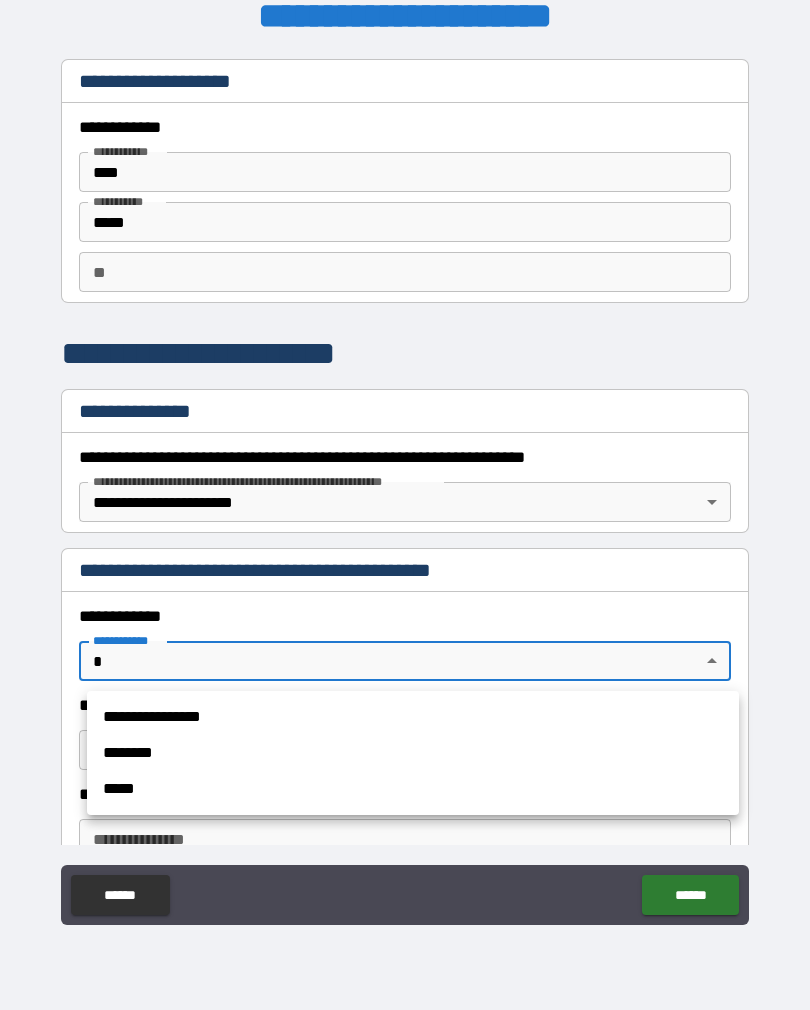 click on "**********" at bounding box center (413, 717) 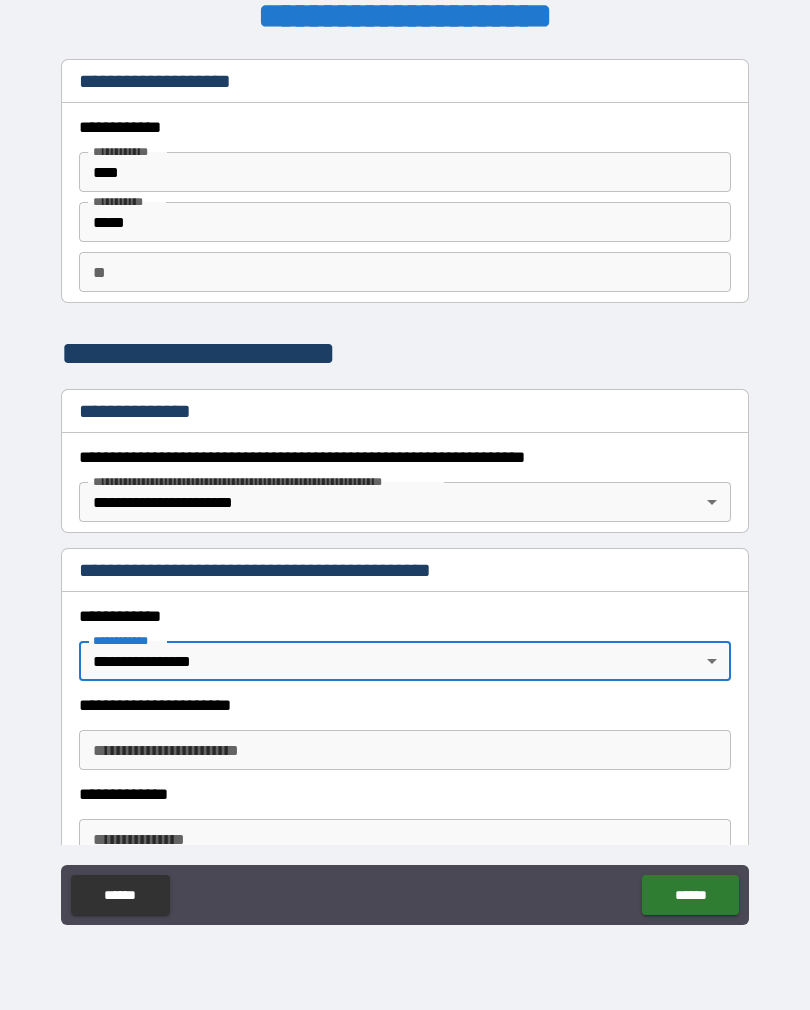 click on "**********" at bounding box center (405, 750) 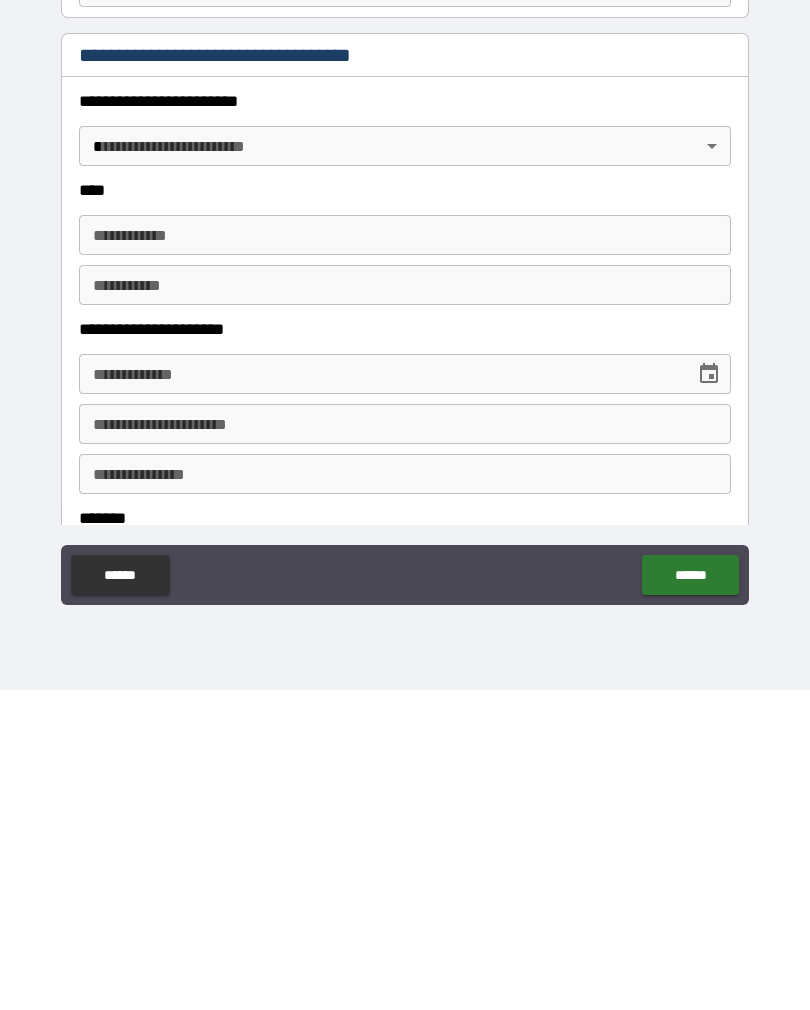 scroll, scrollTop: 620, scrollLeft: 0, axis: vertical 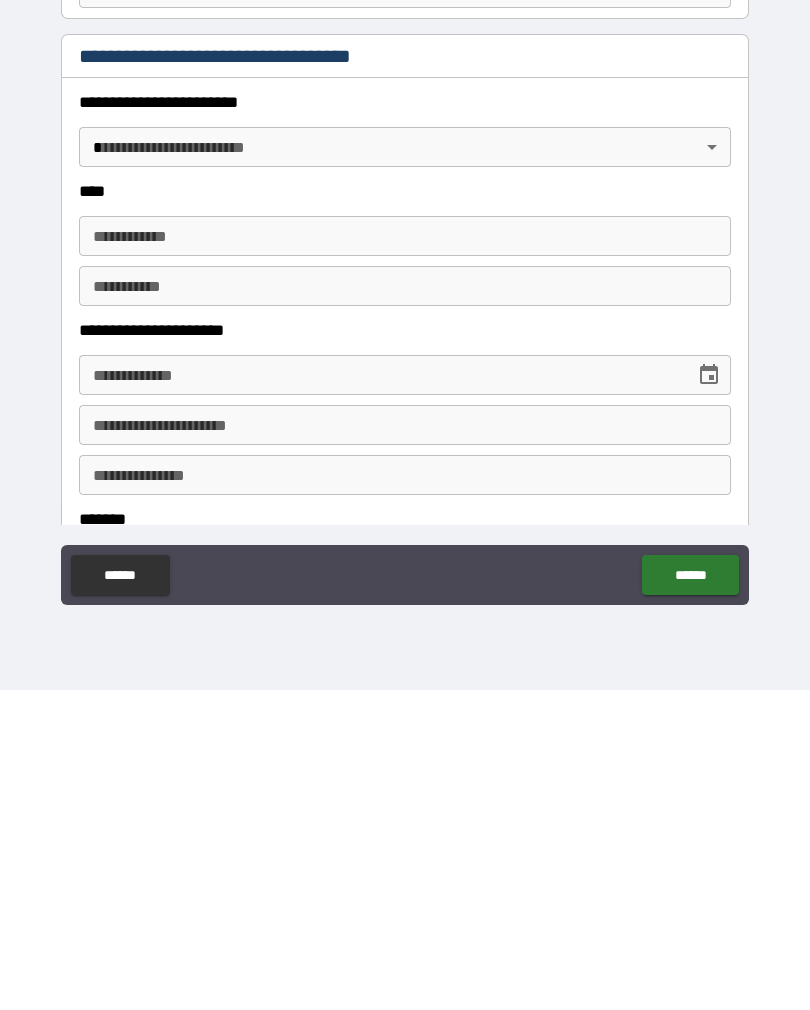 type on "**********" 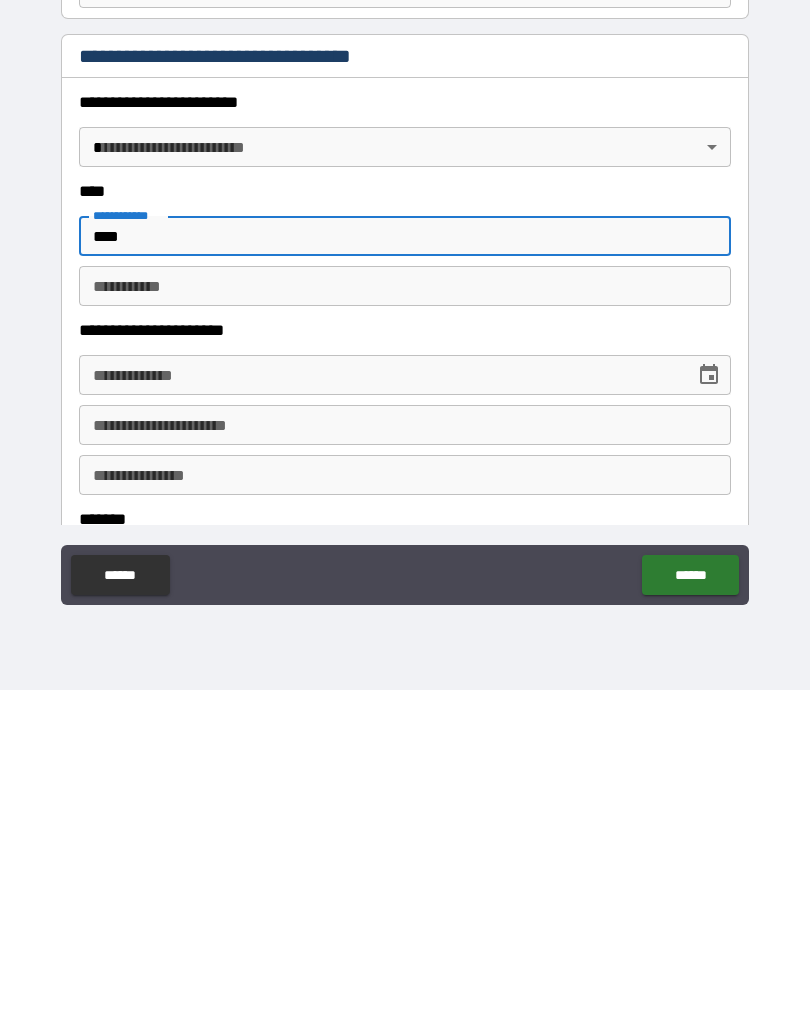 type on "****" 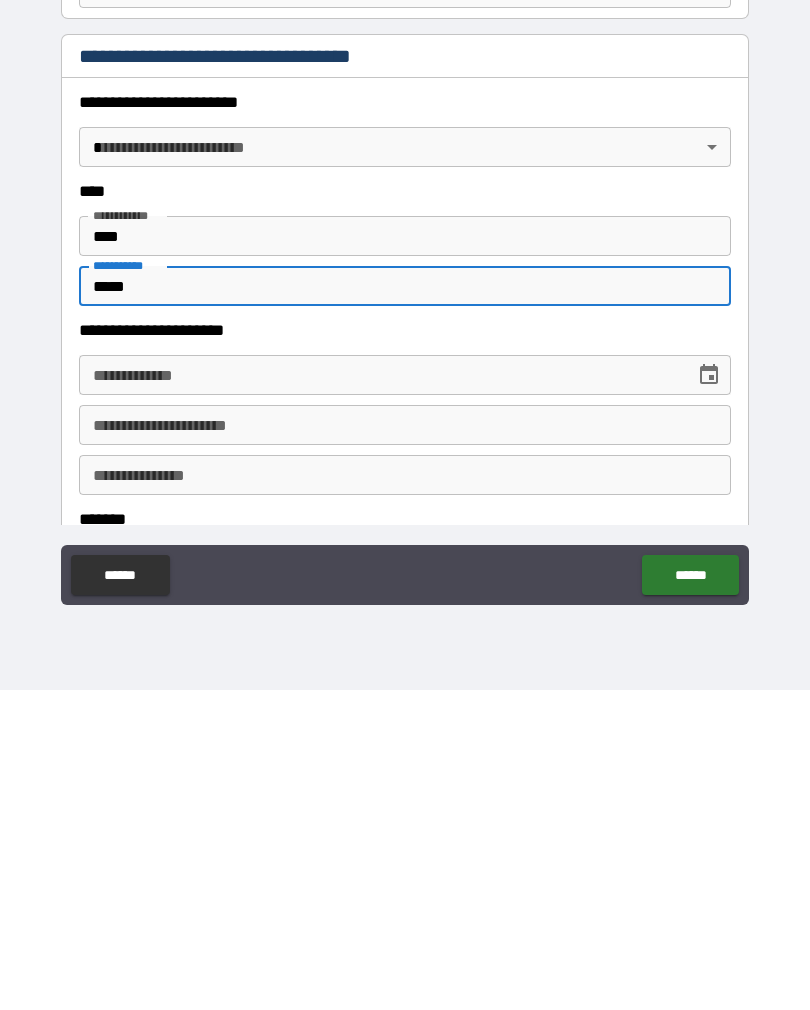 type on "*****" 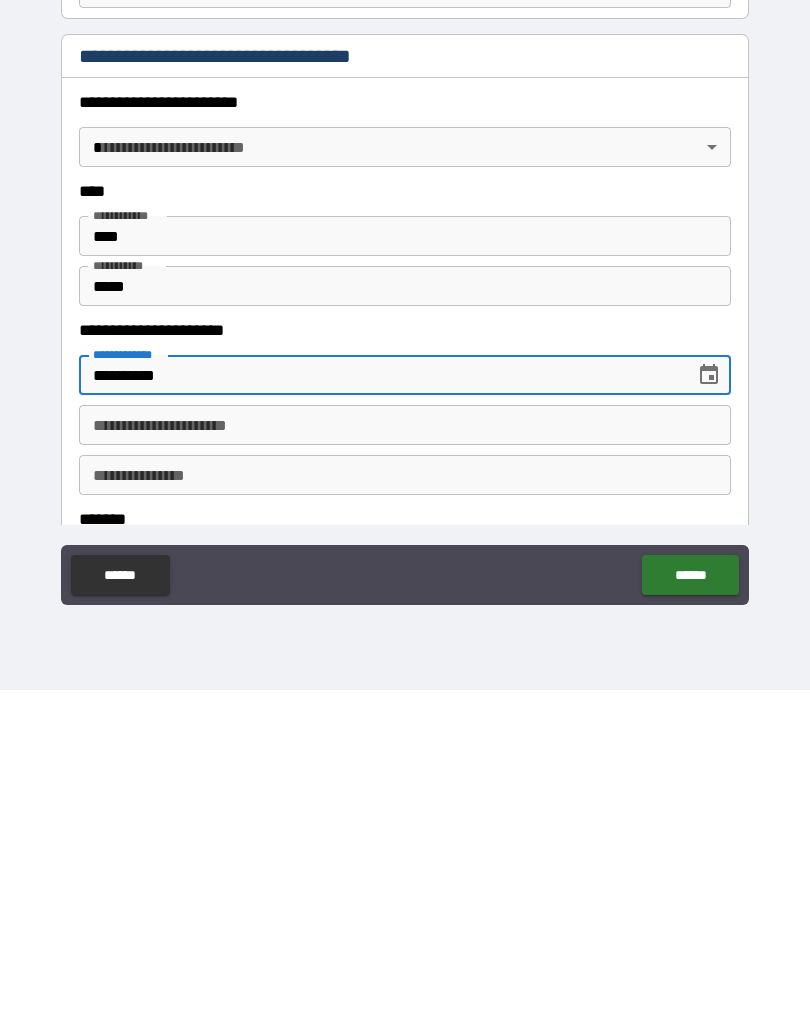 type on "**********" 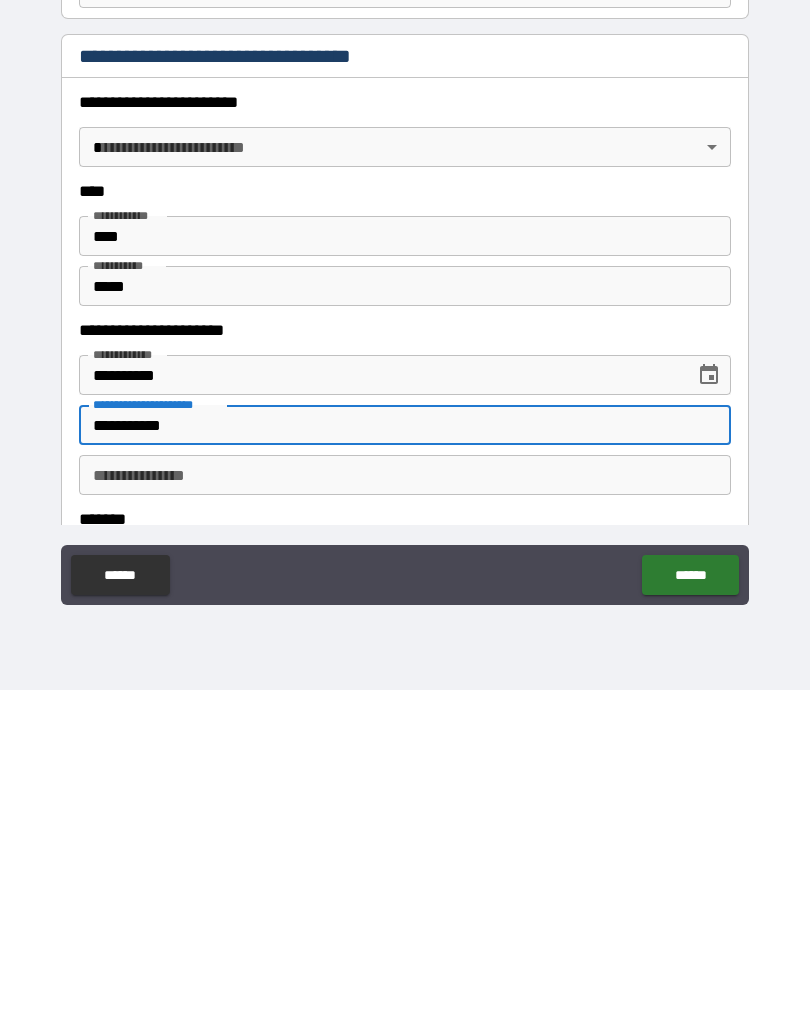 type on "**********" 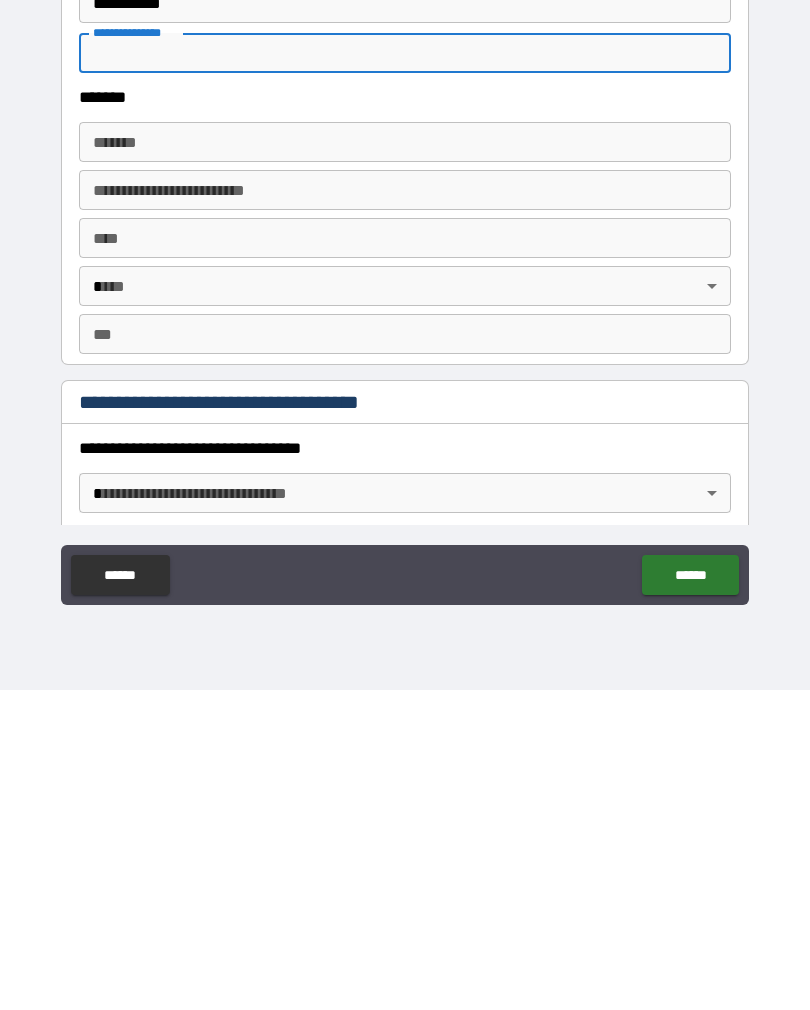 scroll, scrollTop: 1070, scrollLeft: 0, axis: vertical 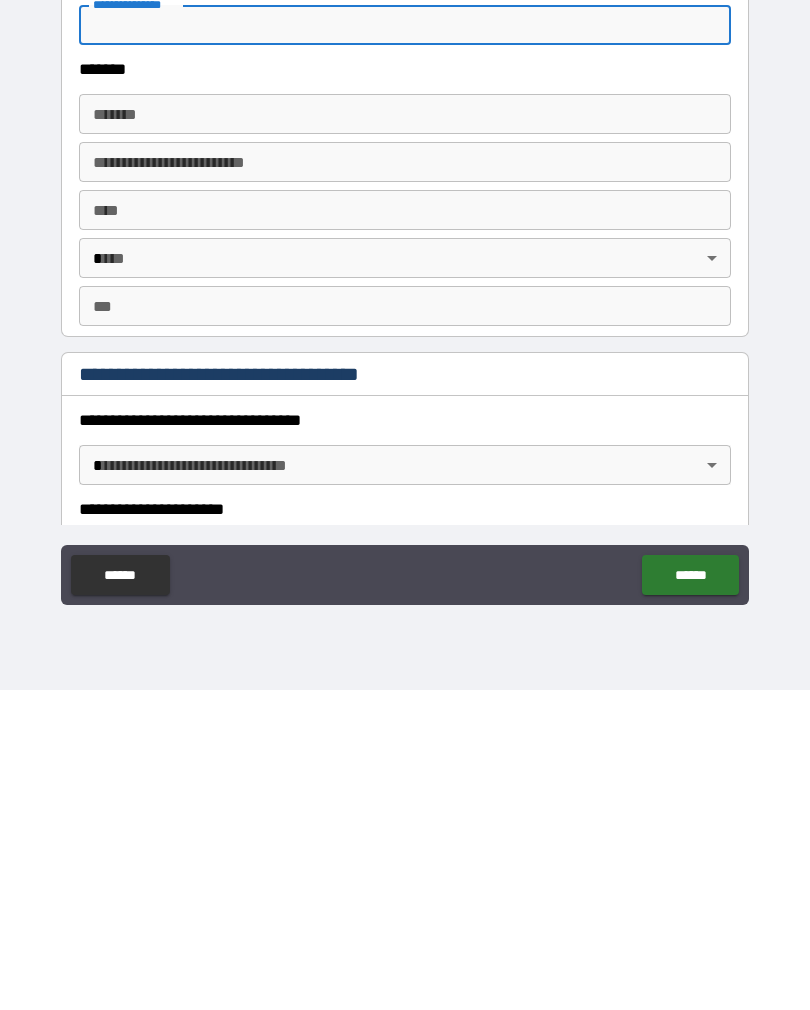 click on "**********" at bounding box center (405, 489) 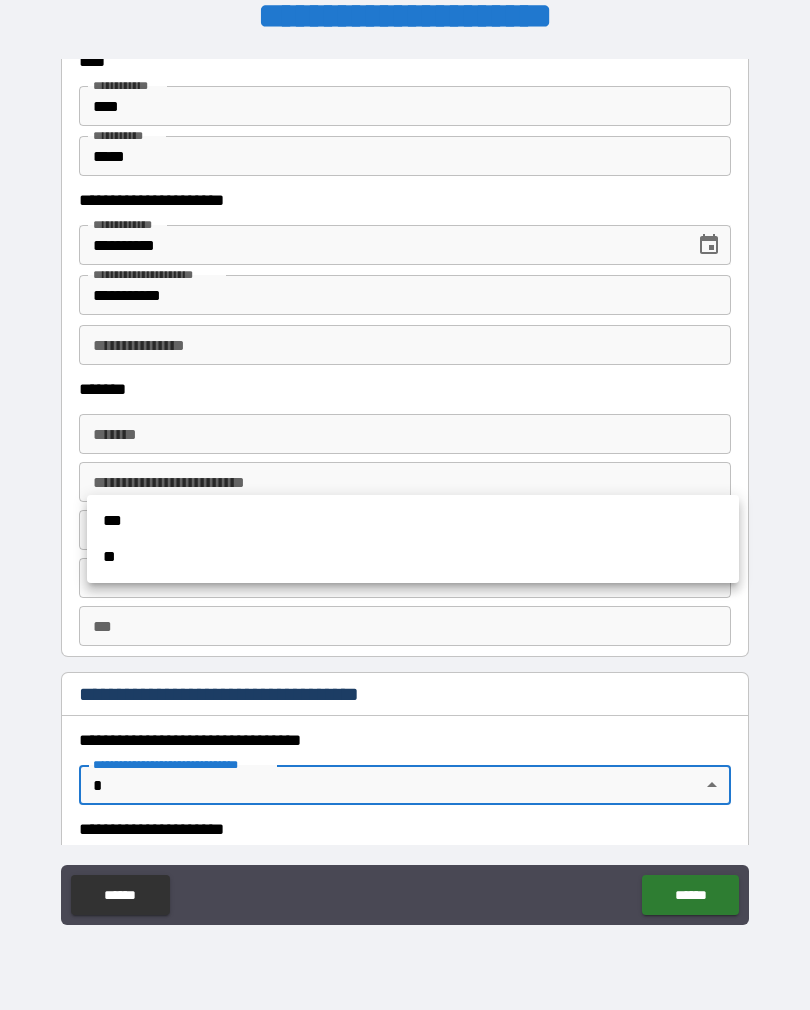 click on "**" at bounding box center (413, 557) 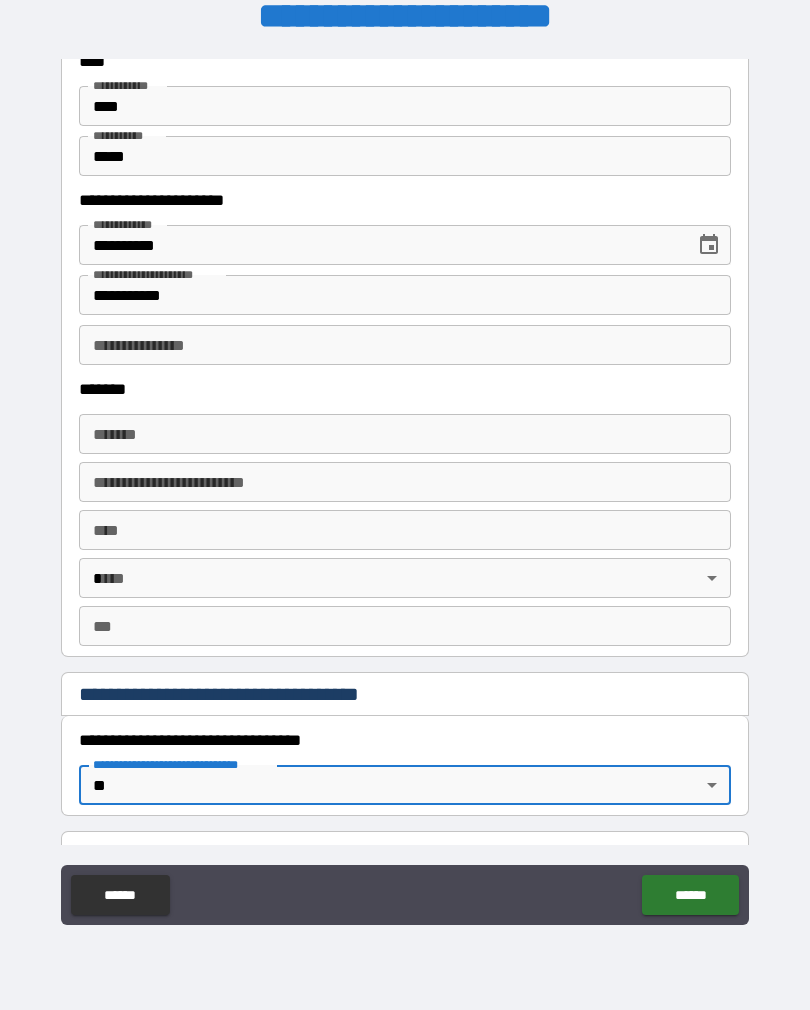 type on "*" 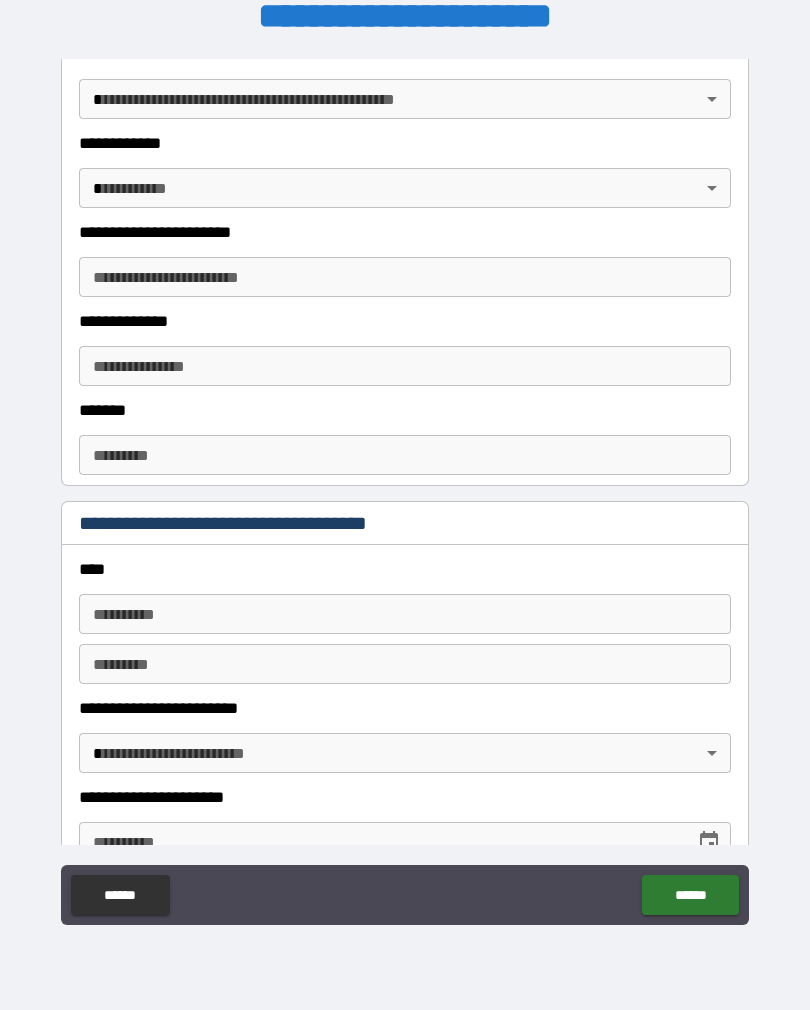 click on "******" at bounding box center (690, 895) 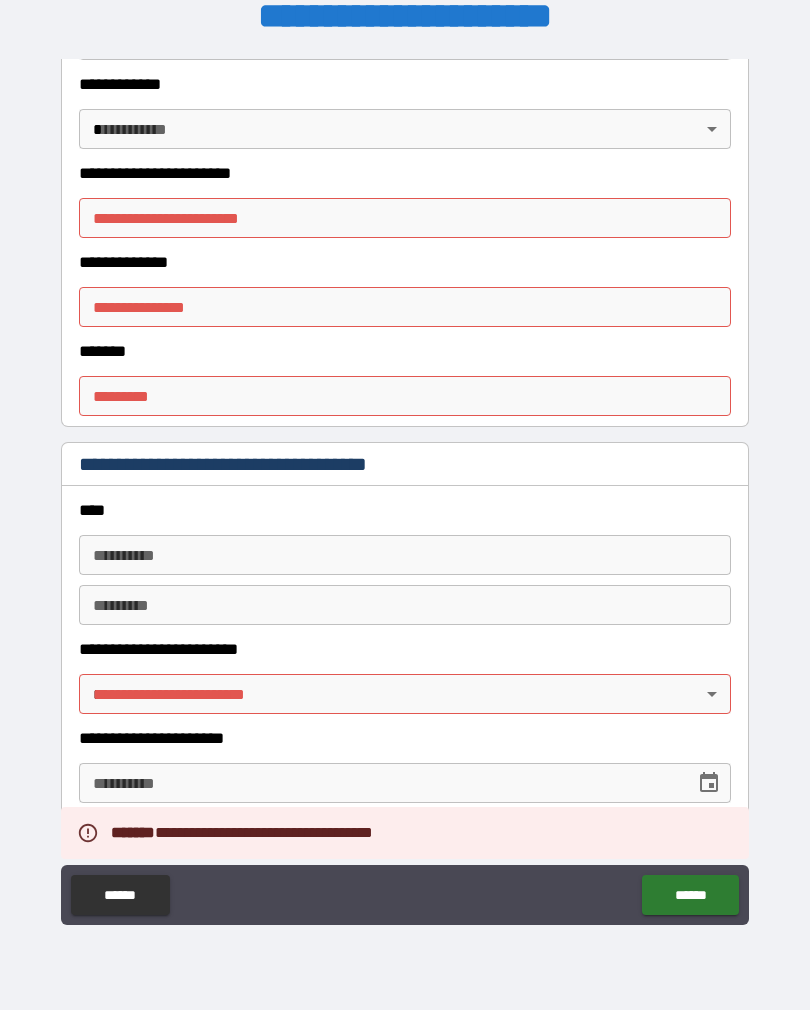 scroll, scrollTop: 1974, scrollLeft: 0, axis: vertical 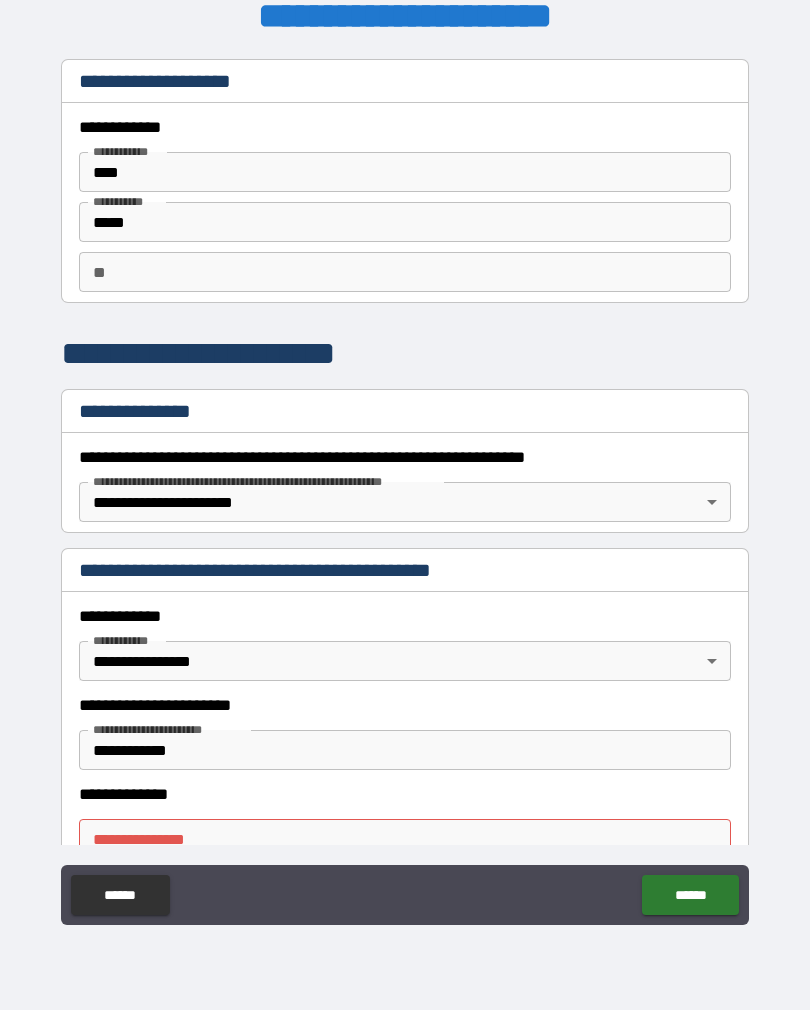 click on "******" at bounding box center (120, 895) 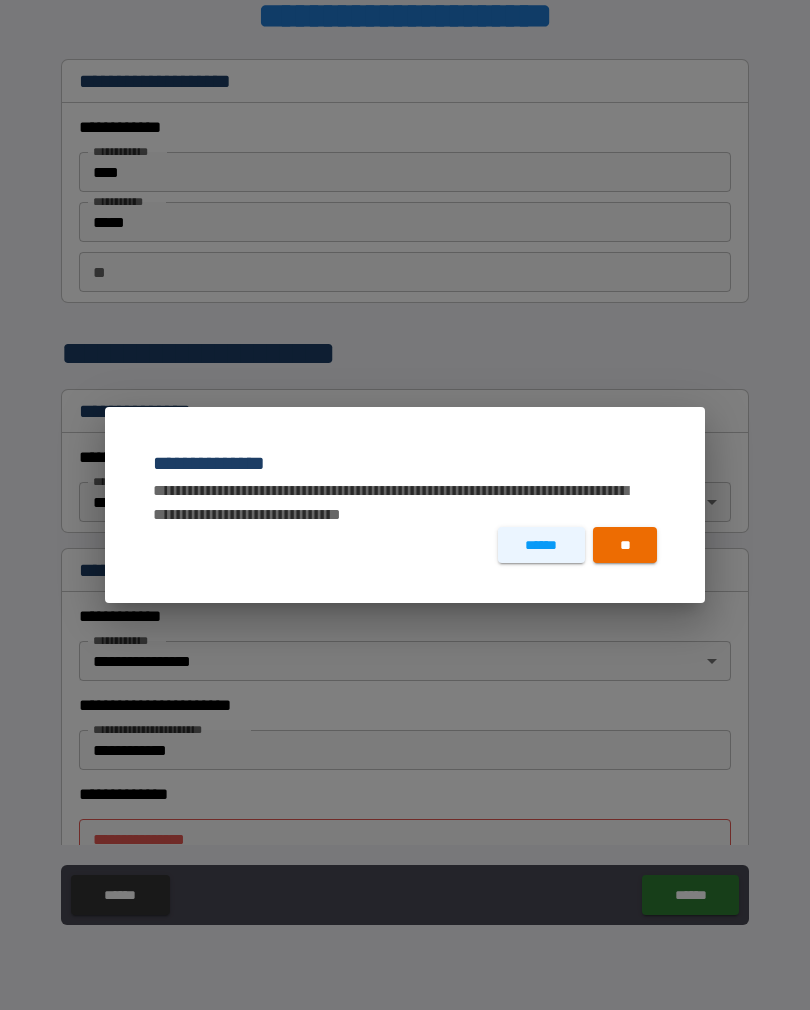 click on "******" at bounding box center [541, 545] 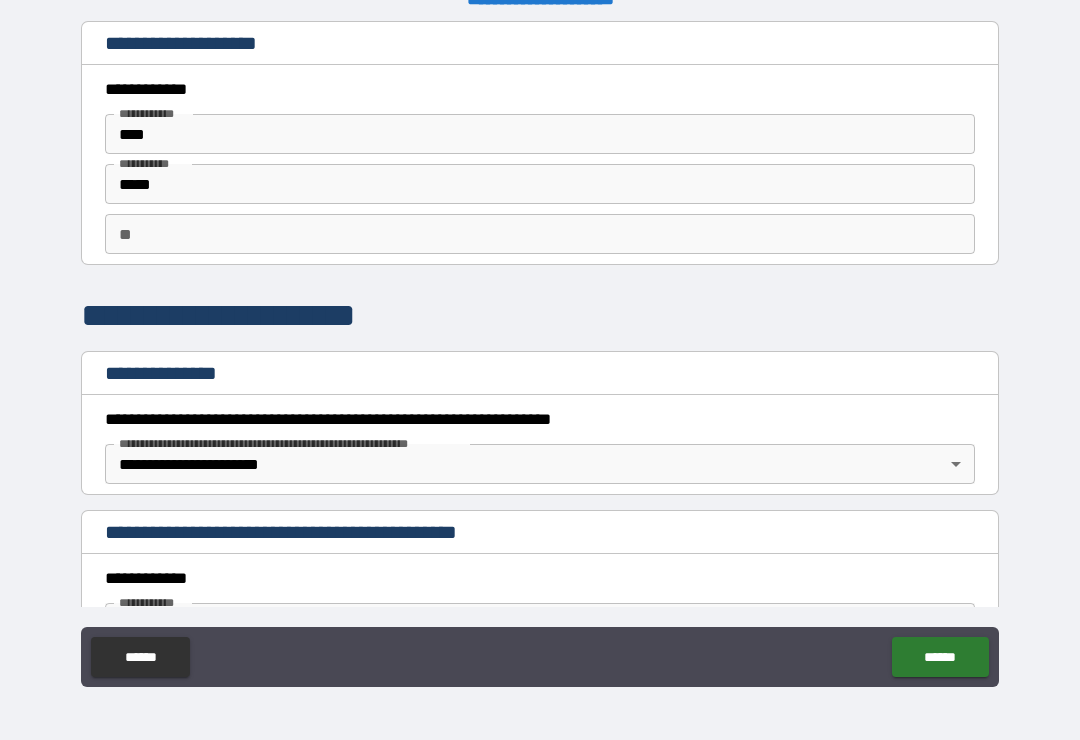 scroll, scrollTop: 0, scrollLeft: 0, axis: both 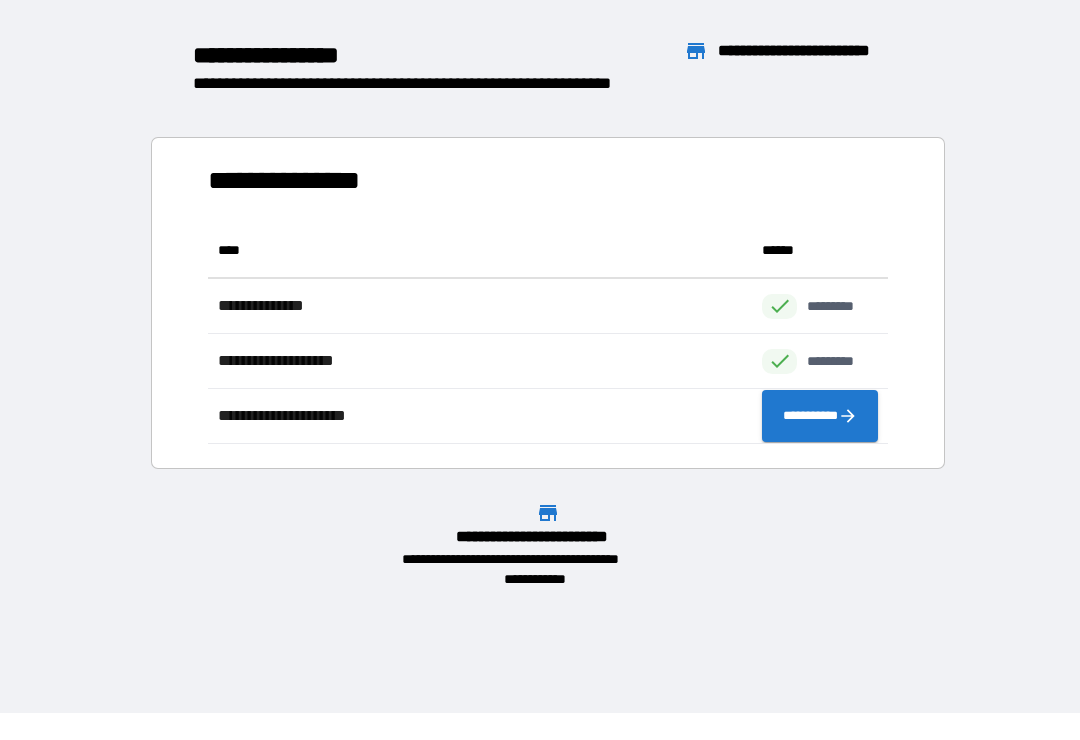 click on "**********" at bounding box center [540, 286] 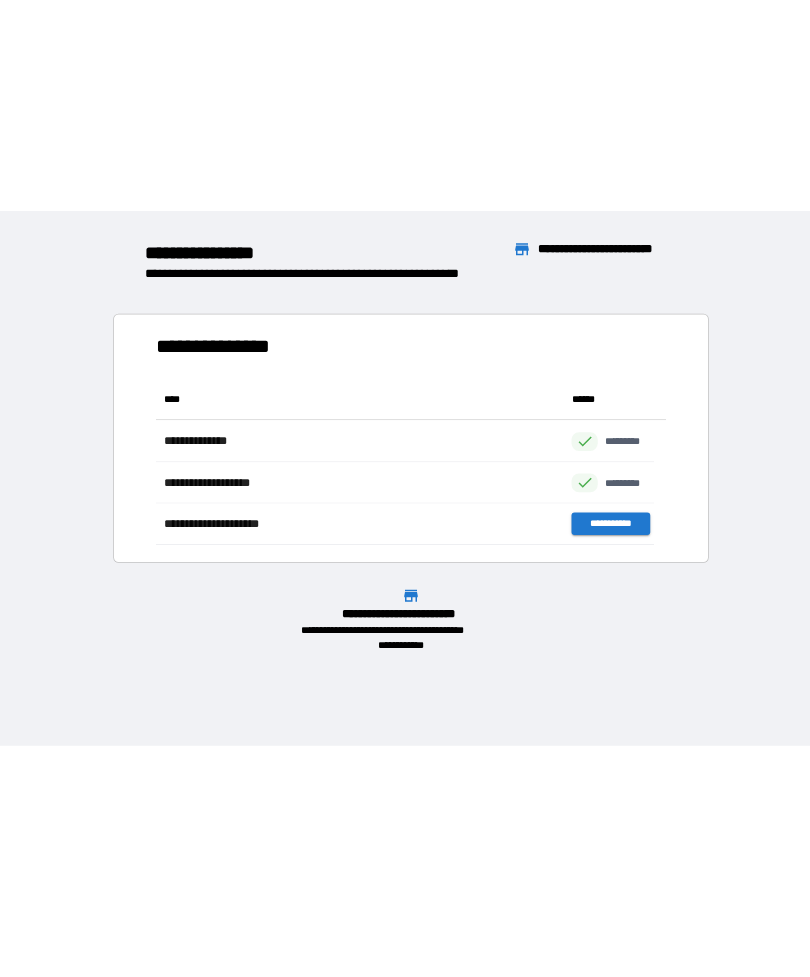 scroll, scrollTop: 0, scrollLeft: 0, axis: both 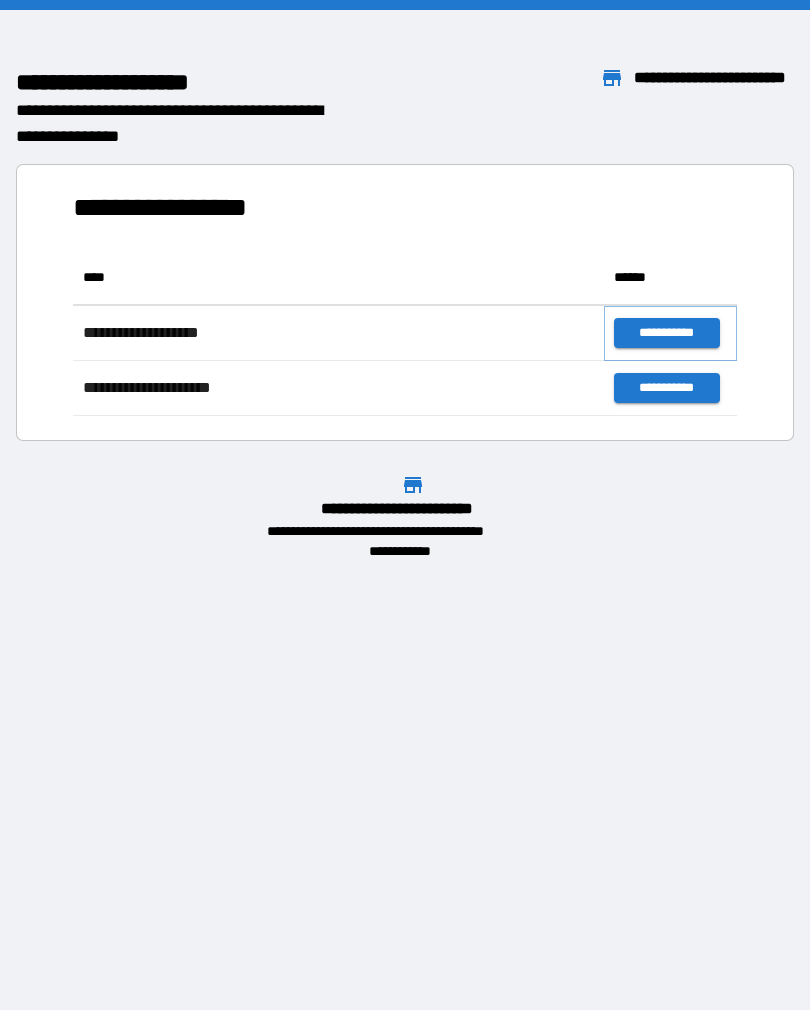 click on "**********" at bounding box center (666, 333) 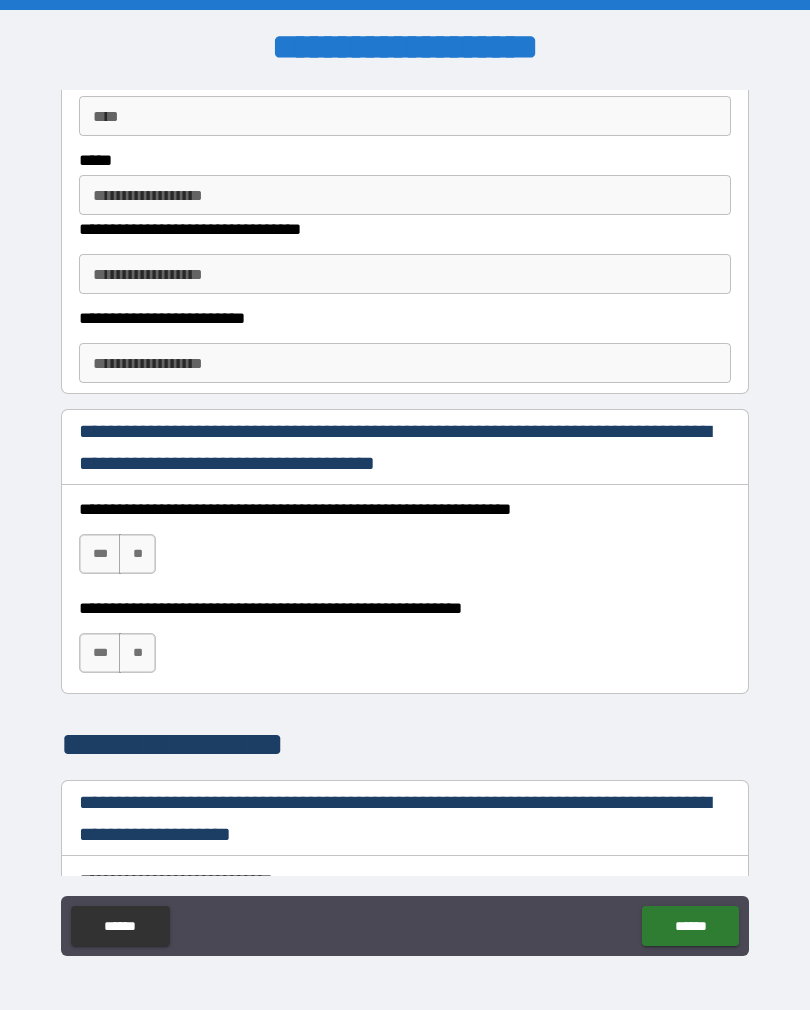 scroll, scrollTop: 1202, scrollLeft: 0, axis: vertical 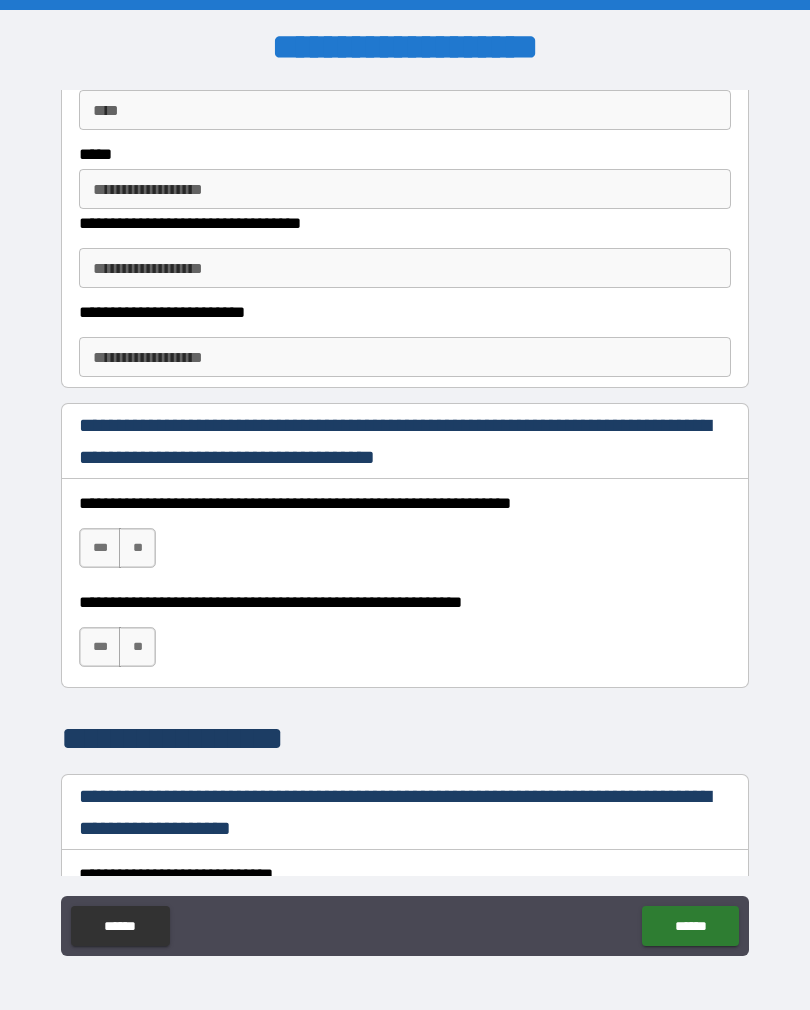 click on "***" at bounding box center (100, 548) 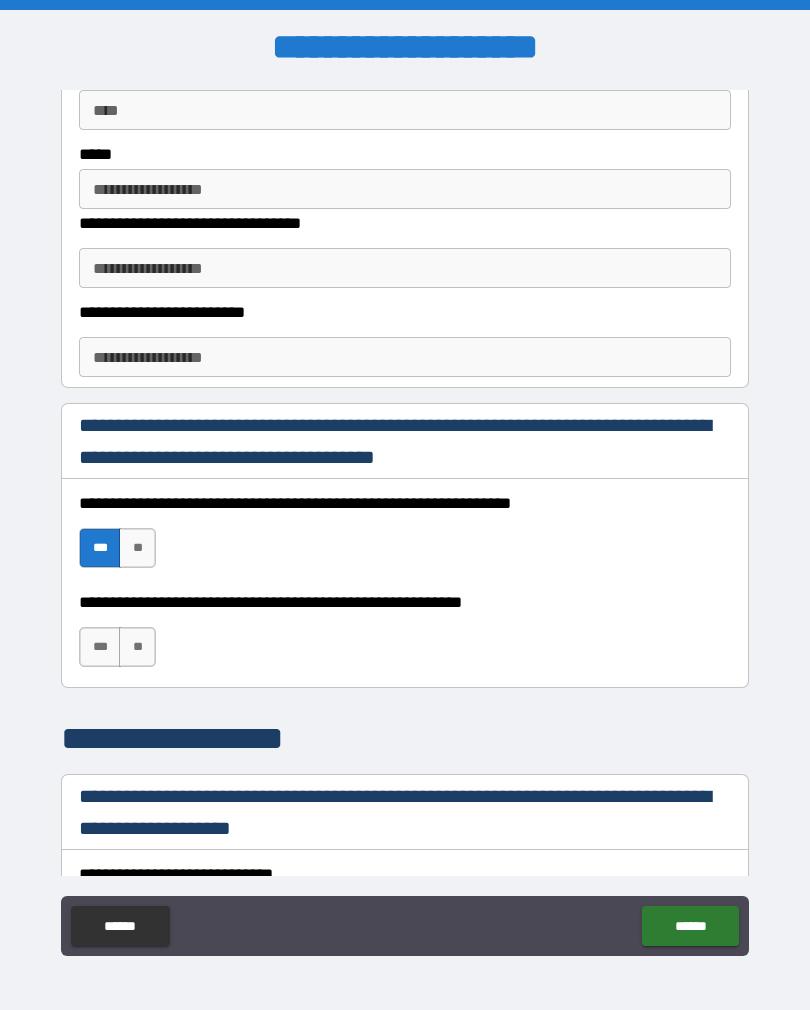 click on "***" at bounding box center (100, 647) 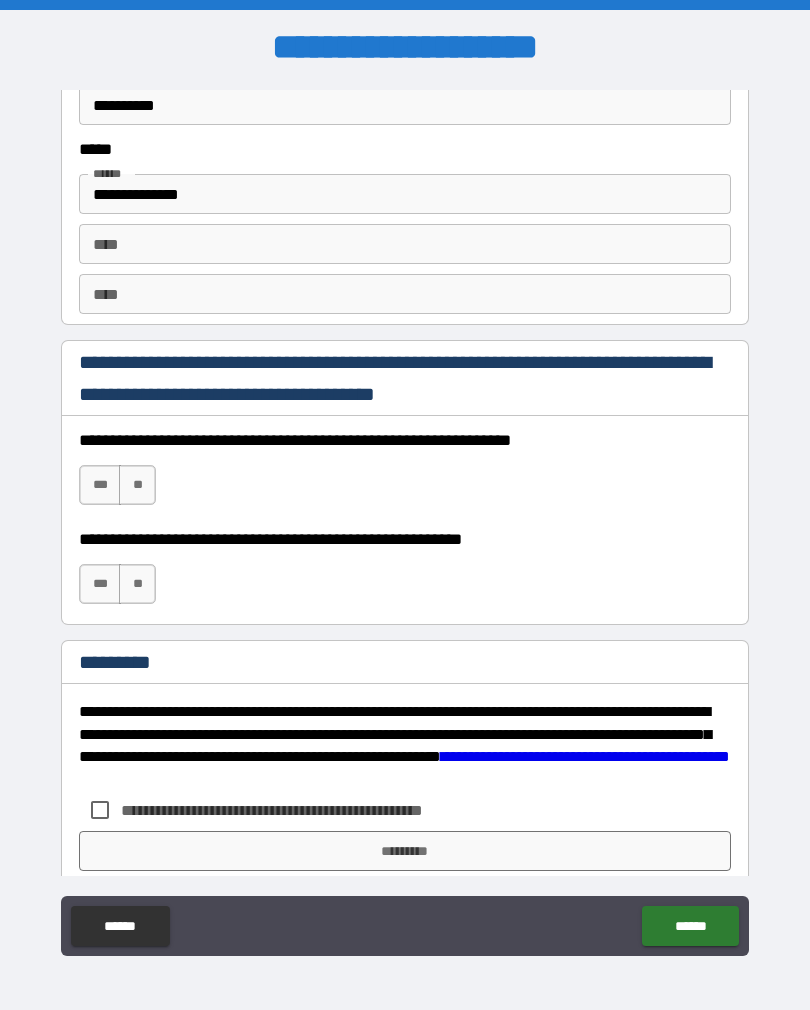 scroll, scrollTop: 2903, scrollLeft: 0, axis: vertical 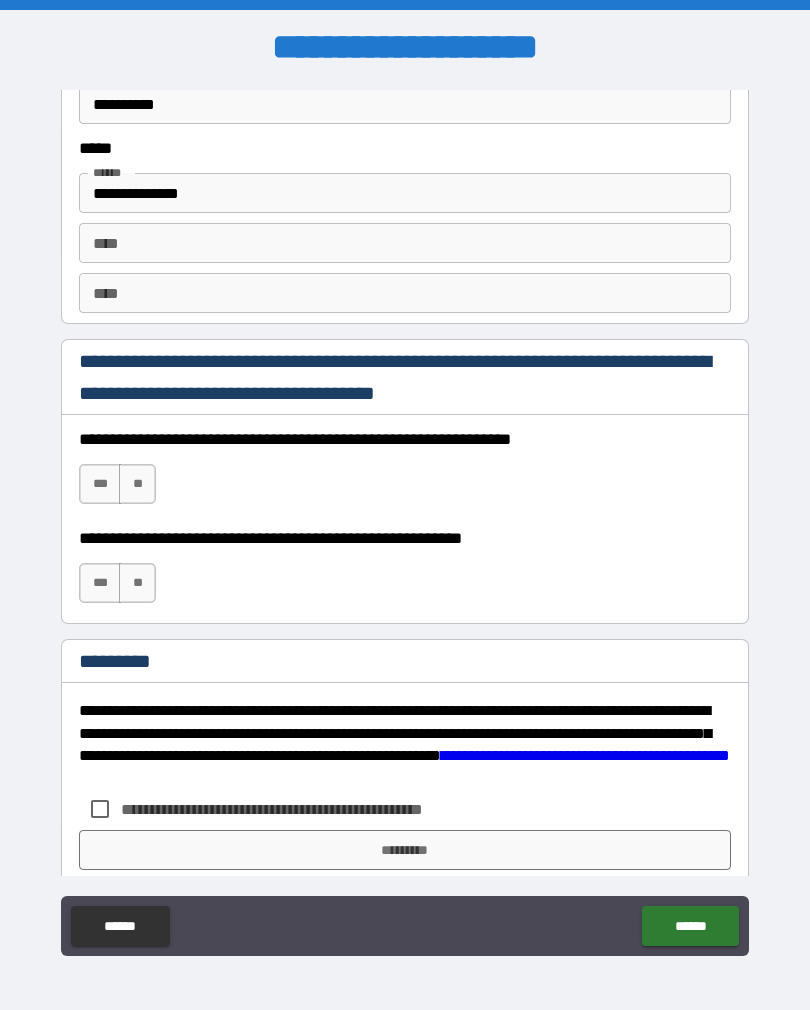 click on "**********" at bounding box center (405, 523) 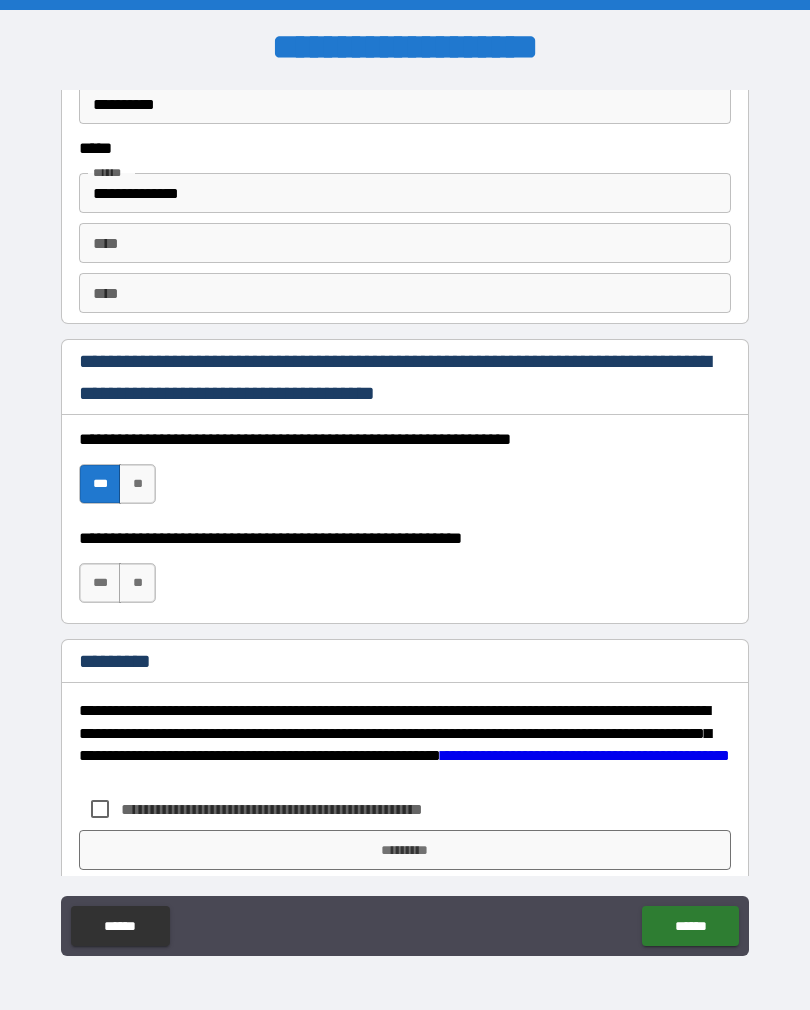 click on "***" at bounding box center [100, 583] 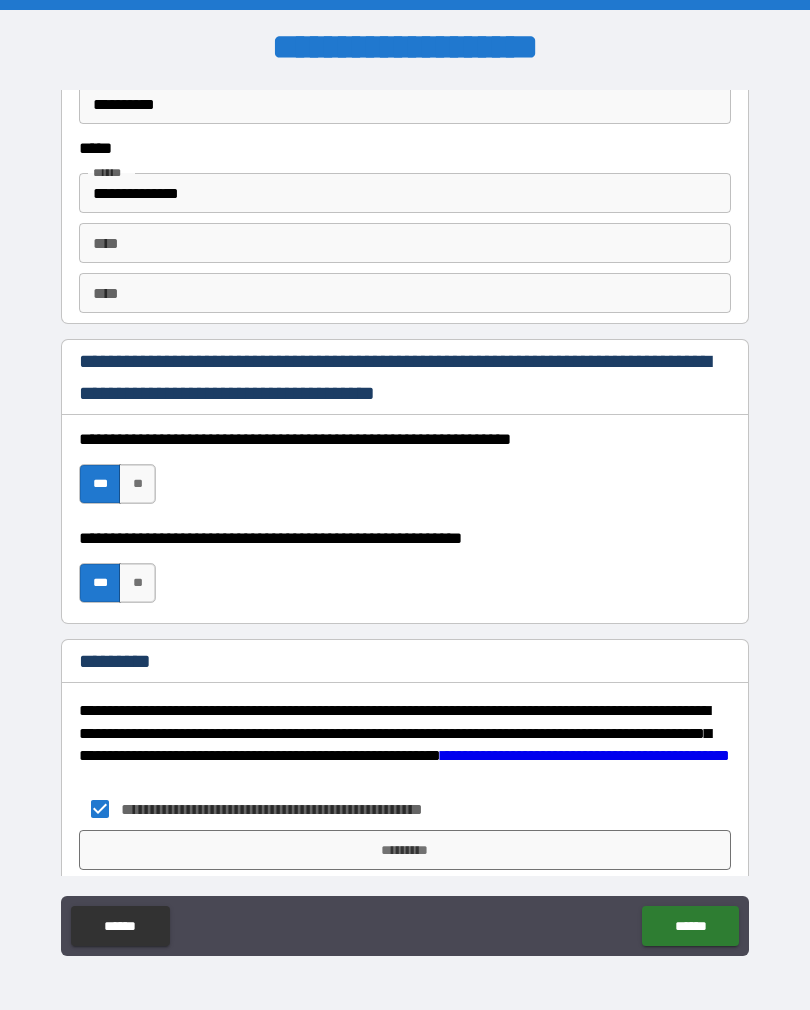 click on "*********" at bounding box center [405, 850] 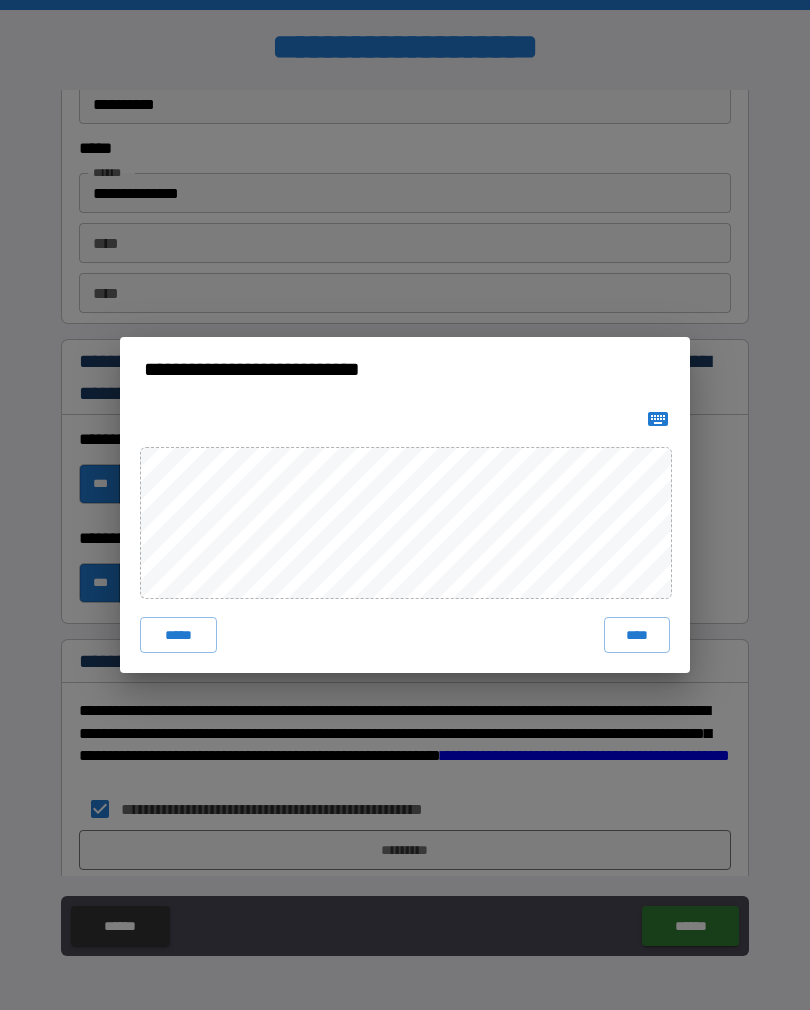 click on "**********" at bounding box center [405, 505] 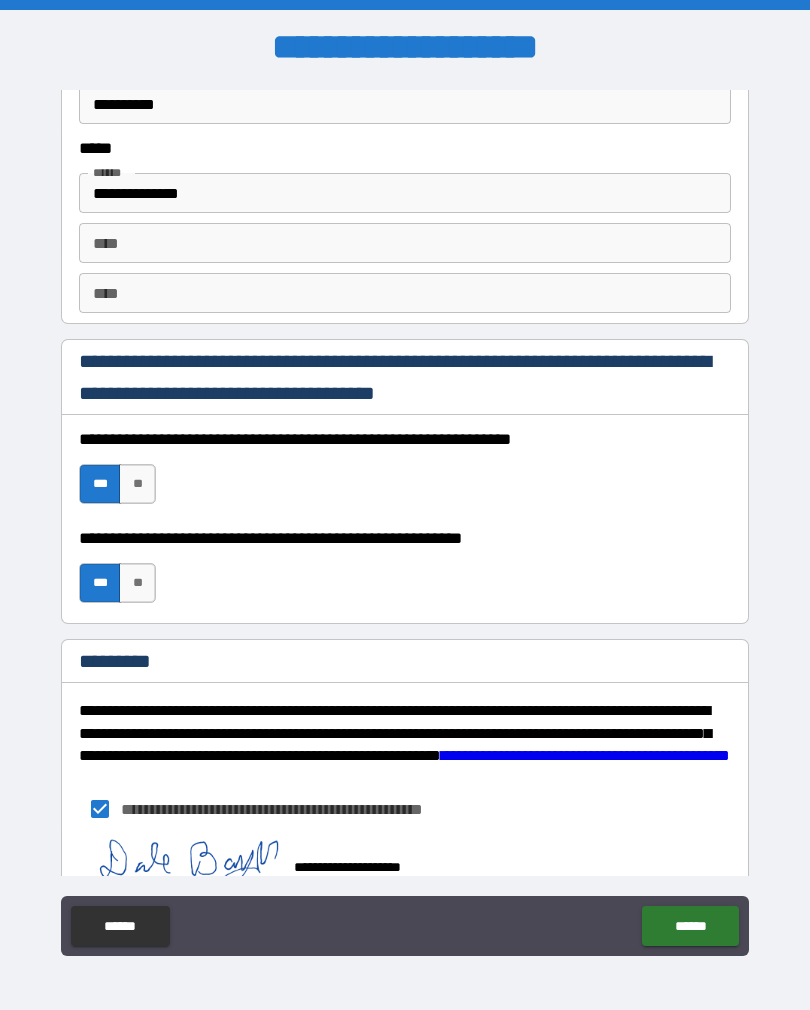 click on "******" at bounding box center [690, 926] 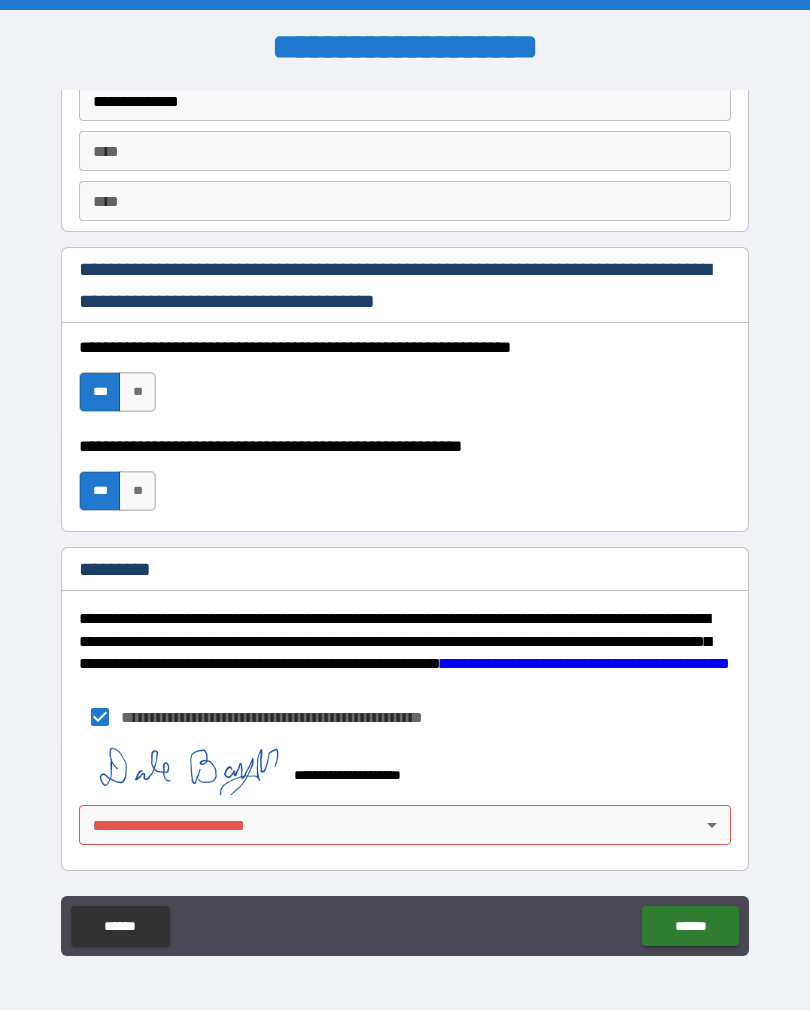 scroll, scrollTop: 2995, scrollLeft: 0, axis: vertical 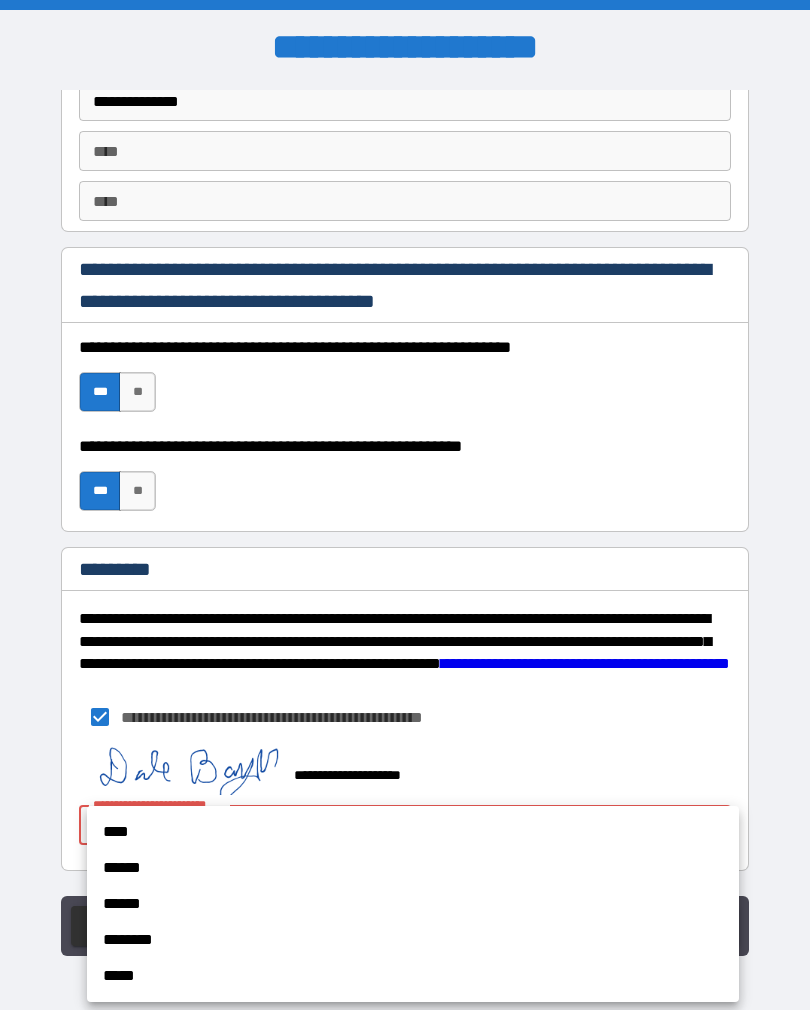 click on "****" at bounding box center [413, 832] 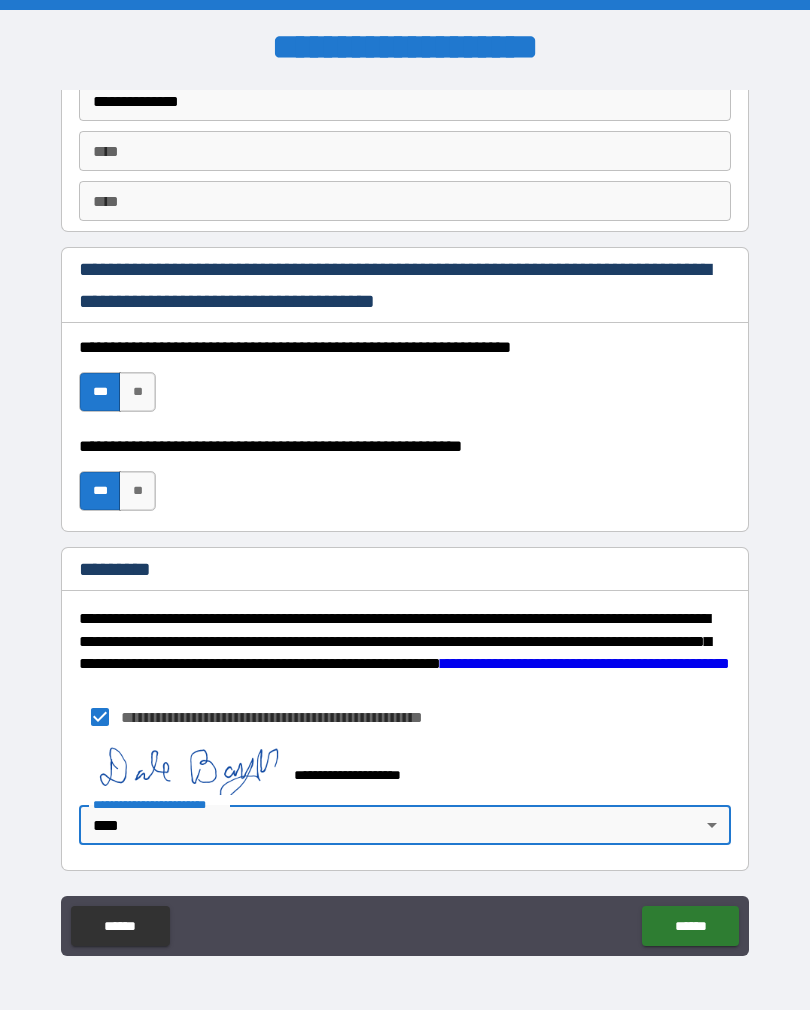 click on "******" at bounding box center [690, 926] 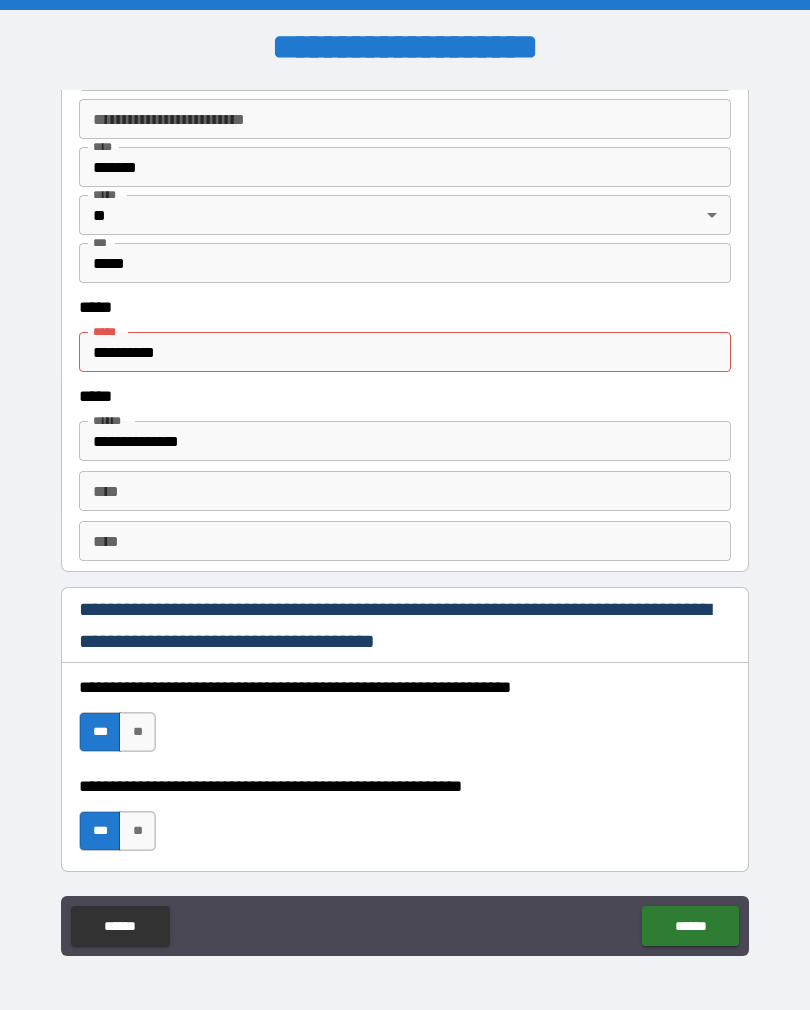 scroll, scrollTop: 2653, scrollLeft: 0, axis: vertical 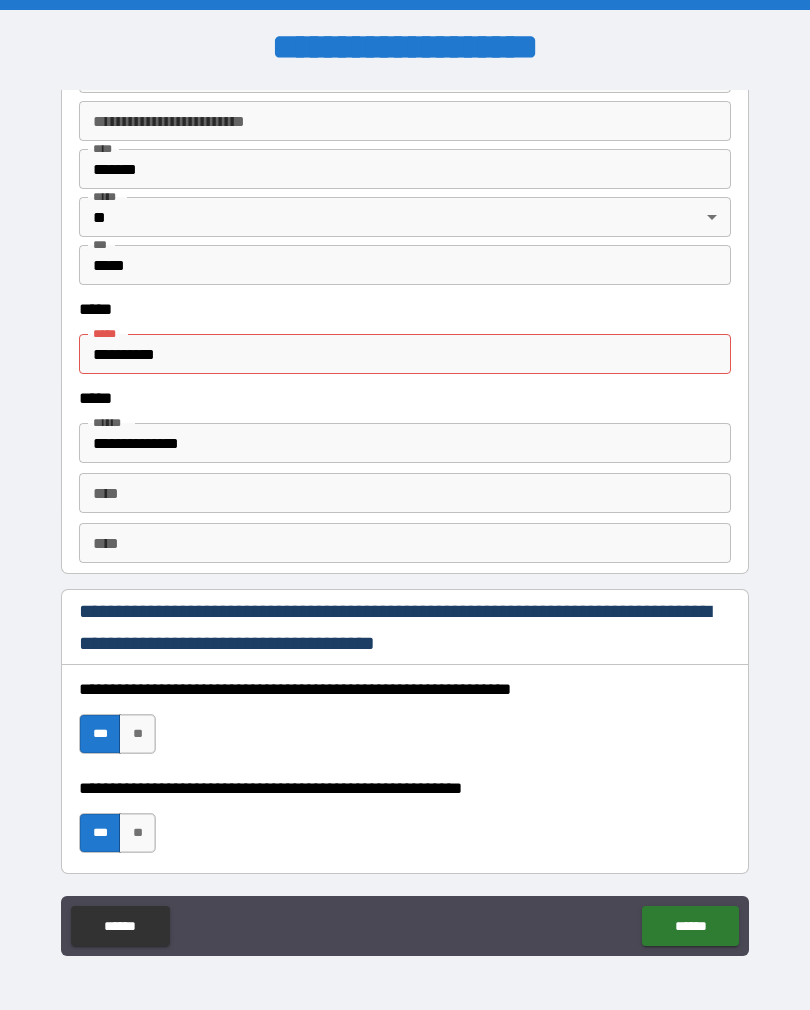 click on "**********" at bounding box center [405, 354] 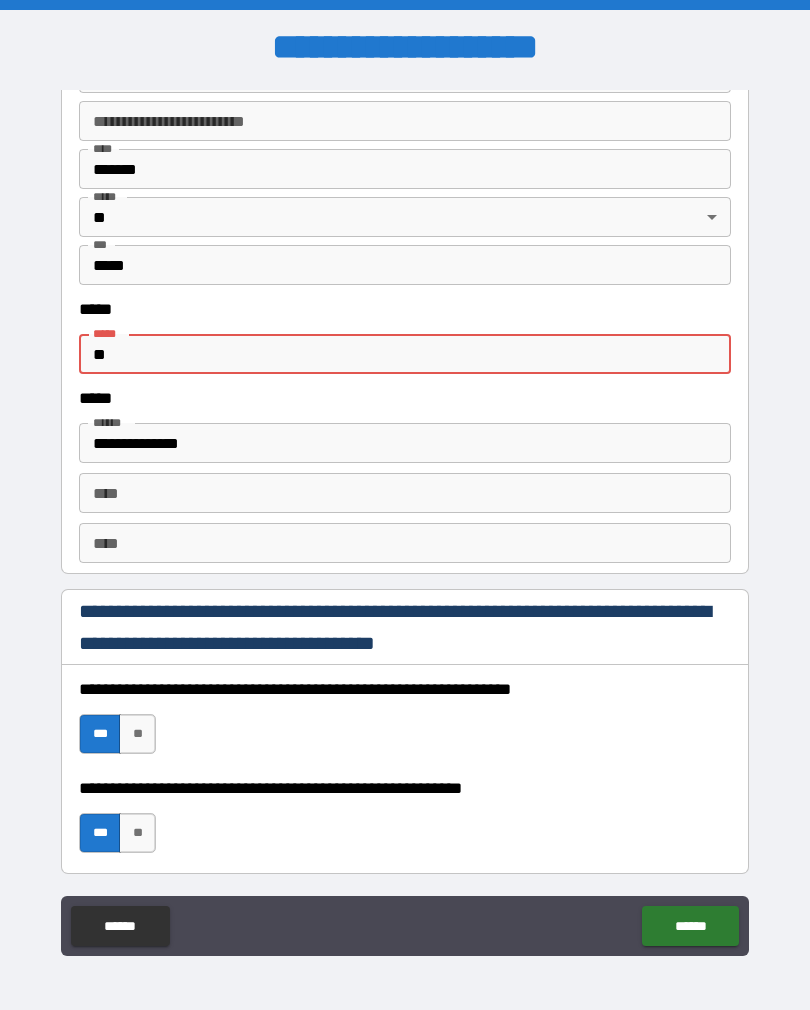 type on "*" 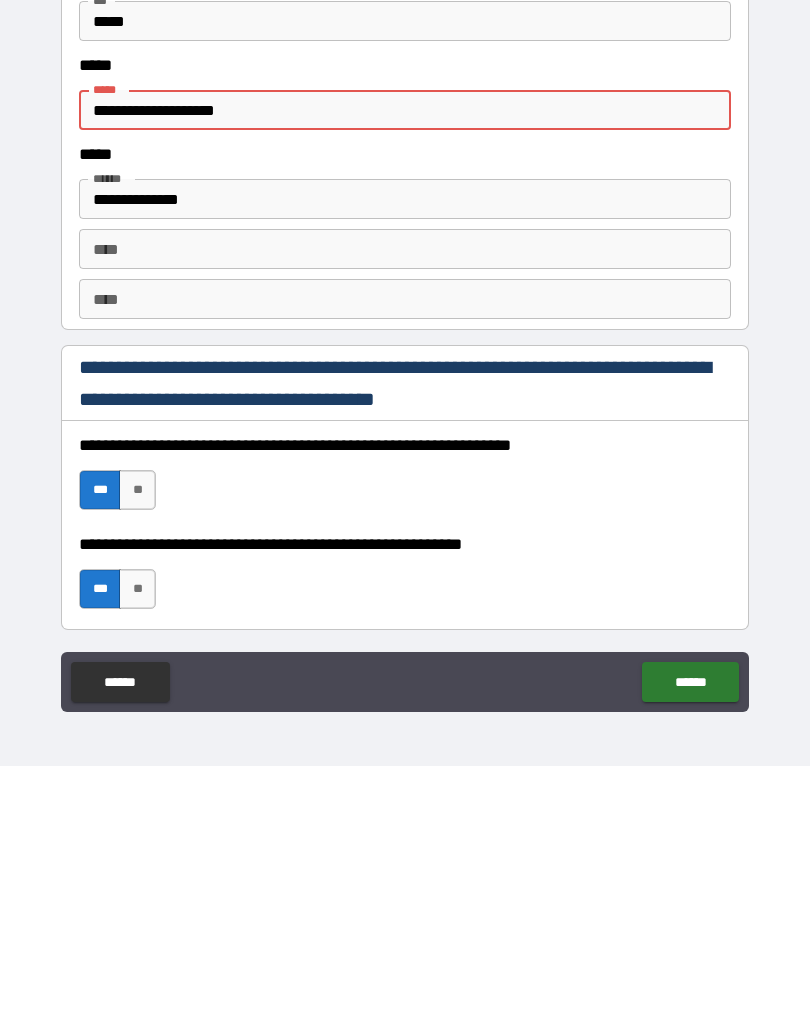 scroll, scrollTop: 31, scrollLeft: 0, axis: vertical 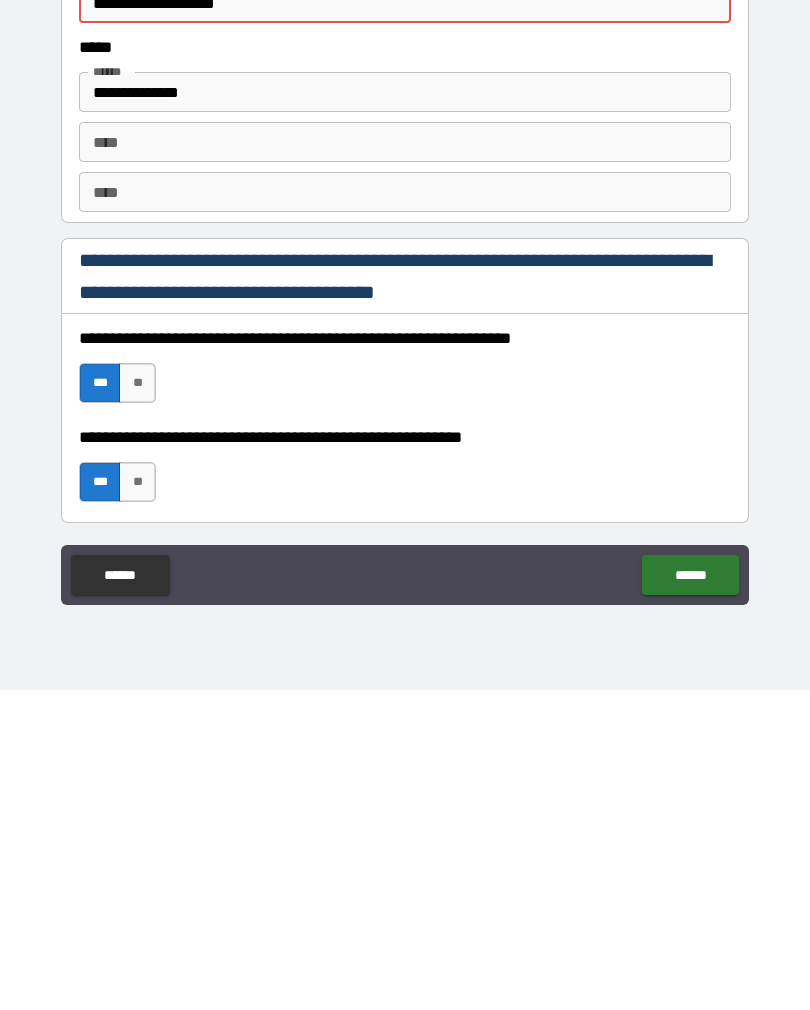 click on "******" at bounding box center (690, 895) 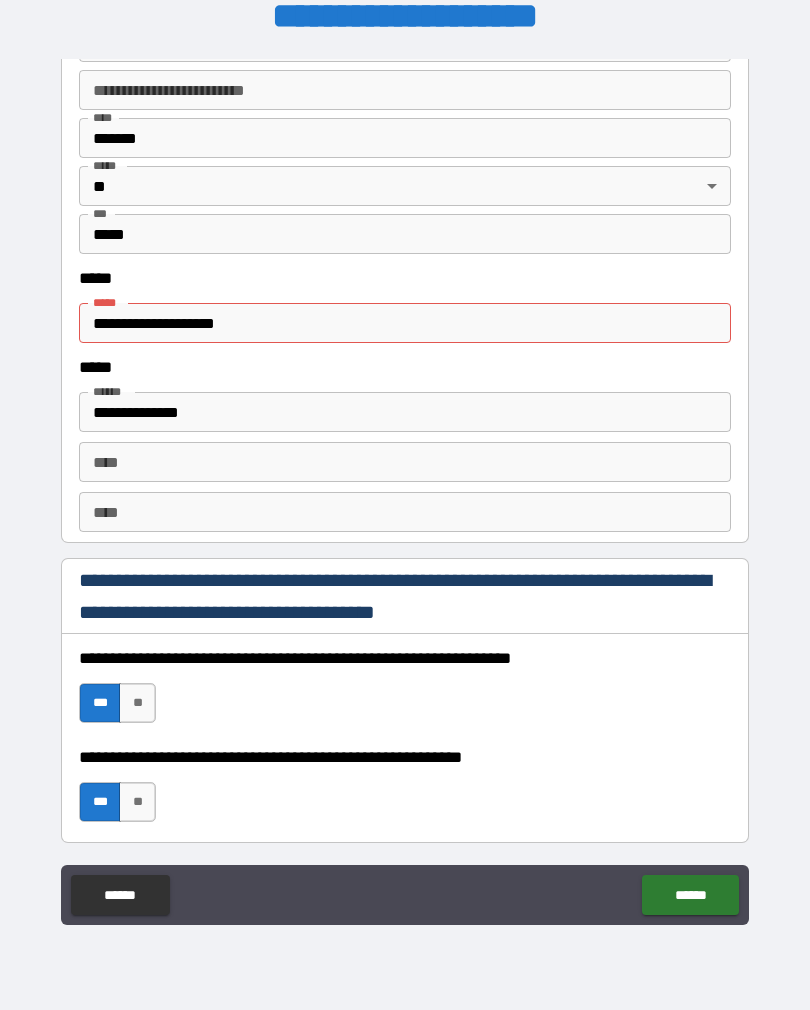 click on "******" at bounding box center (690, 895) 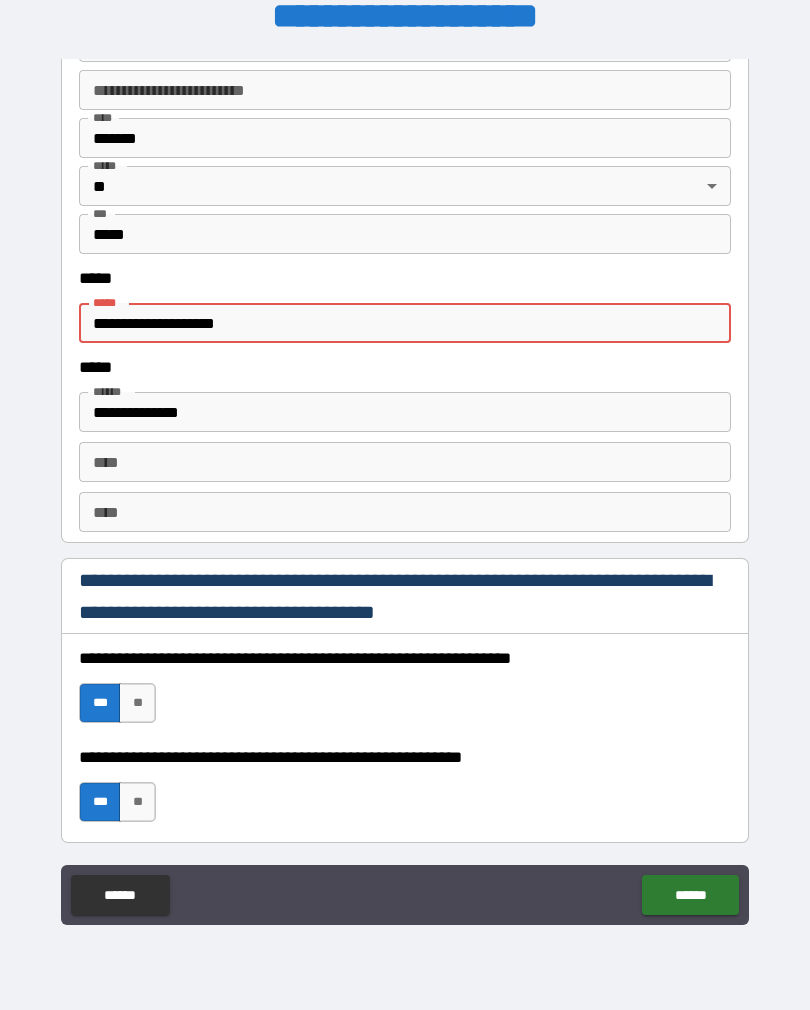 click on "**********" at bounding box center [405, 323] 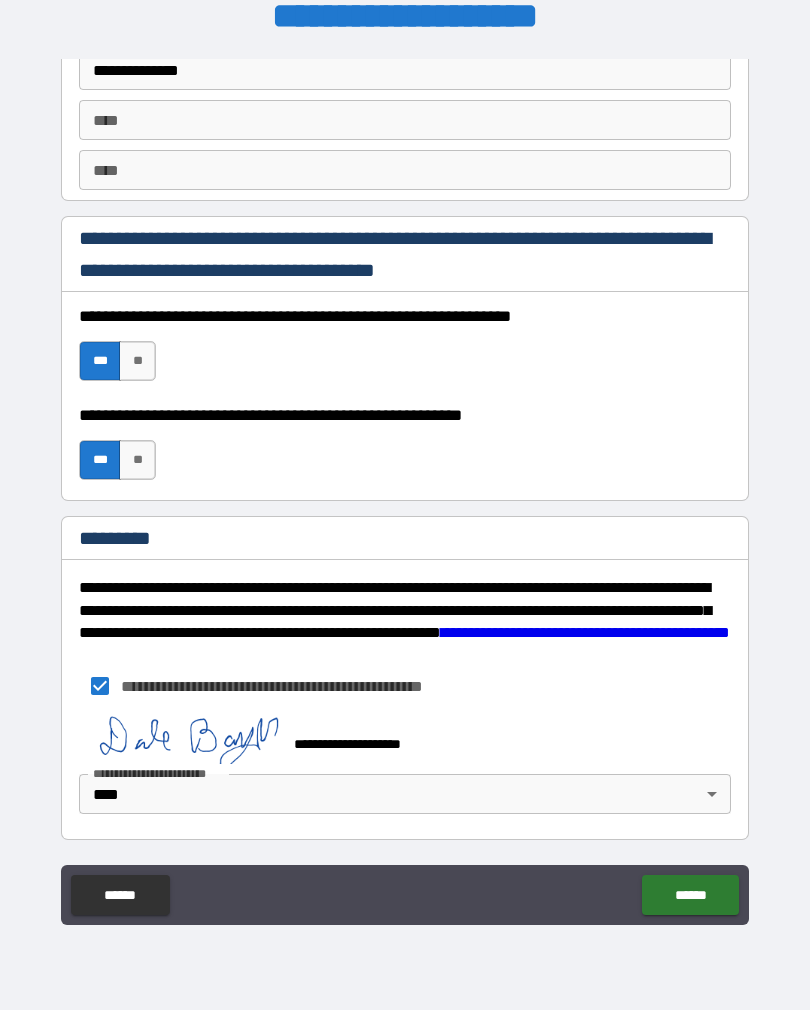 scroll, scrollTop: 2995, scrollLeft: 0, axis: vertical 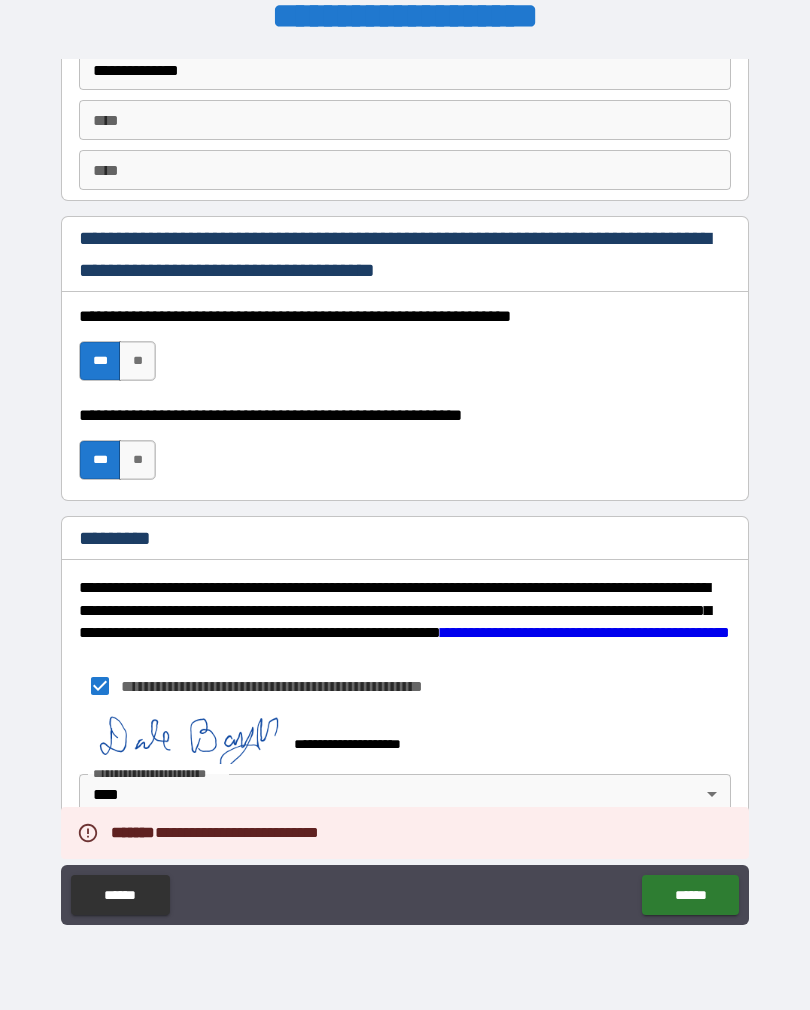 click on "******" at bounding box center [690, 895] 